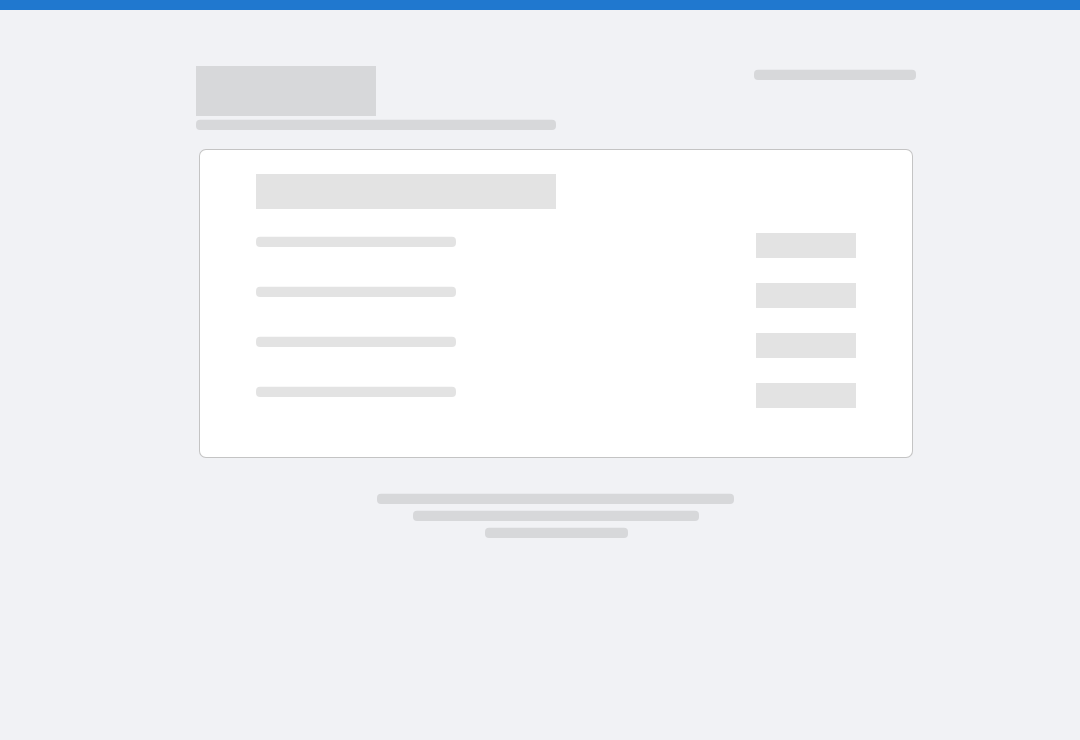 scroll, scrollTop: 0, scrollLeft: 0, axis: both 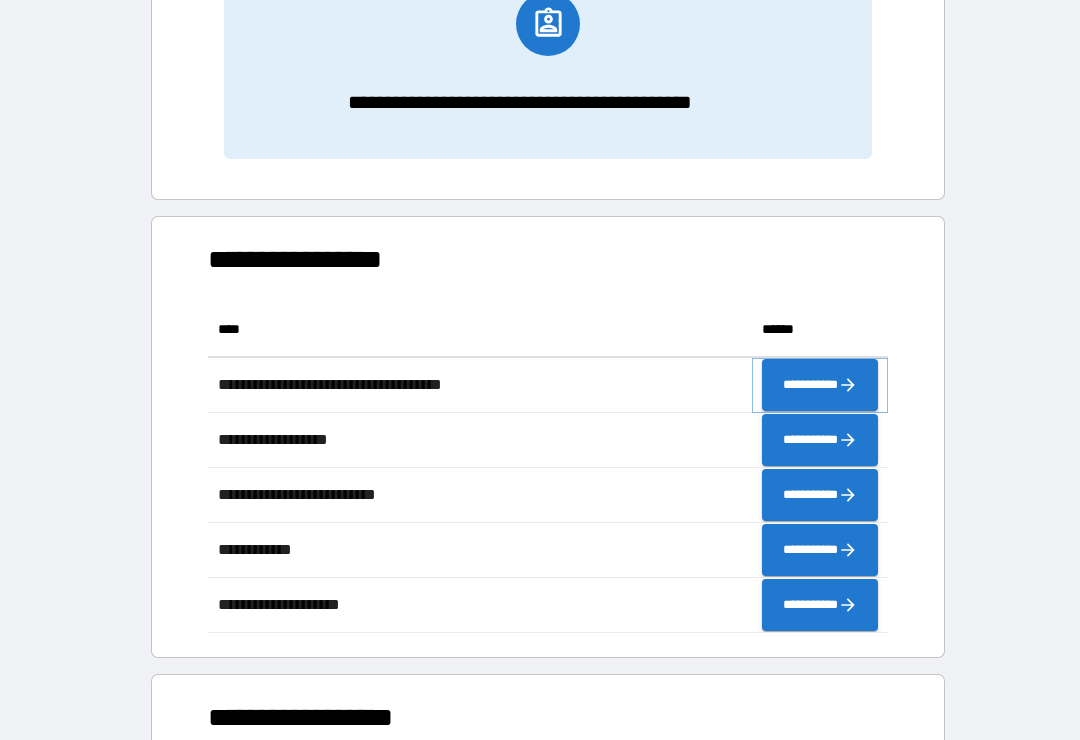 click on "**********" at bounding box center [820, 385] 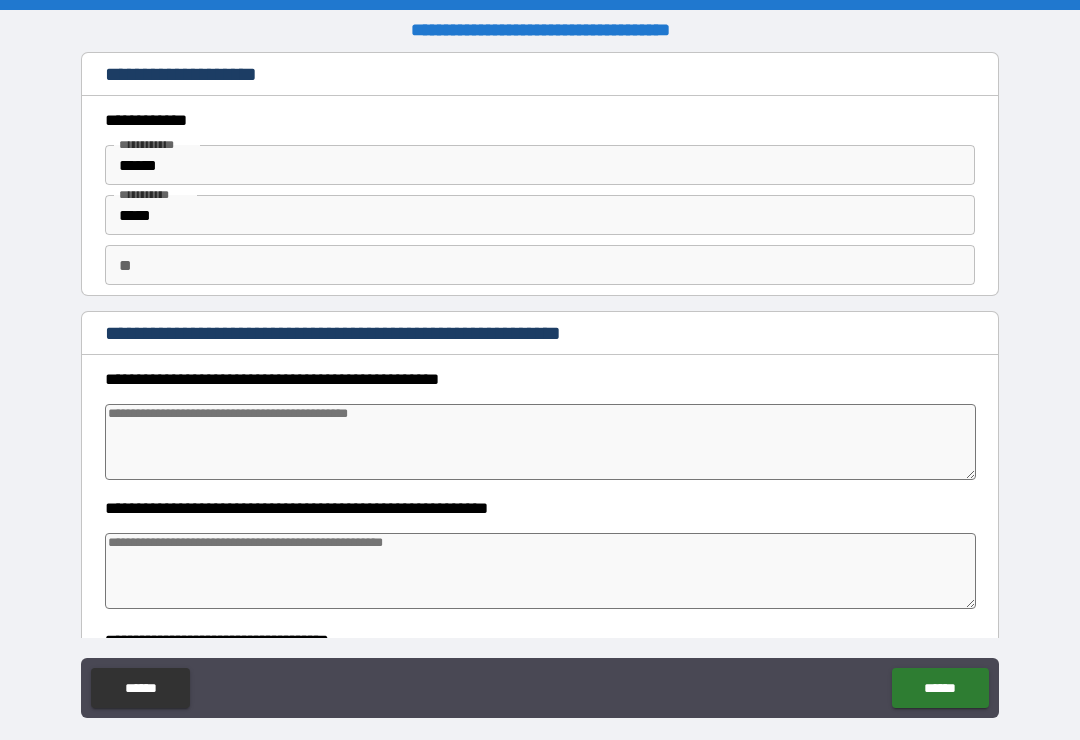 type on "*" 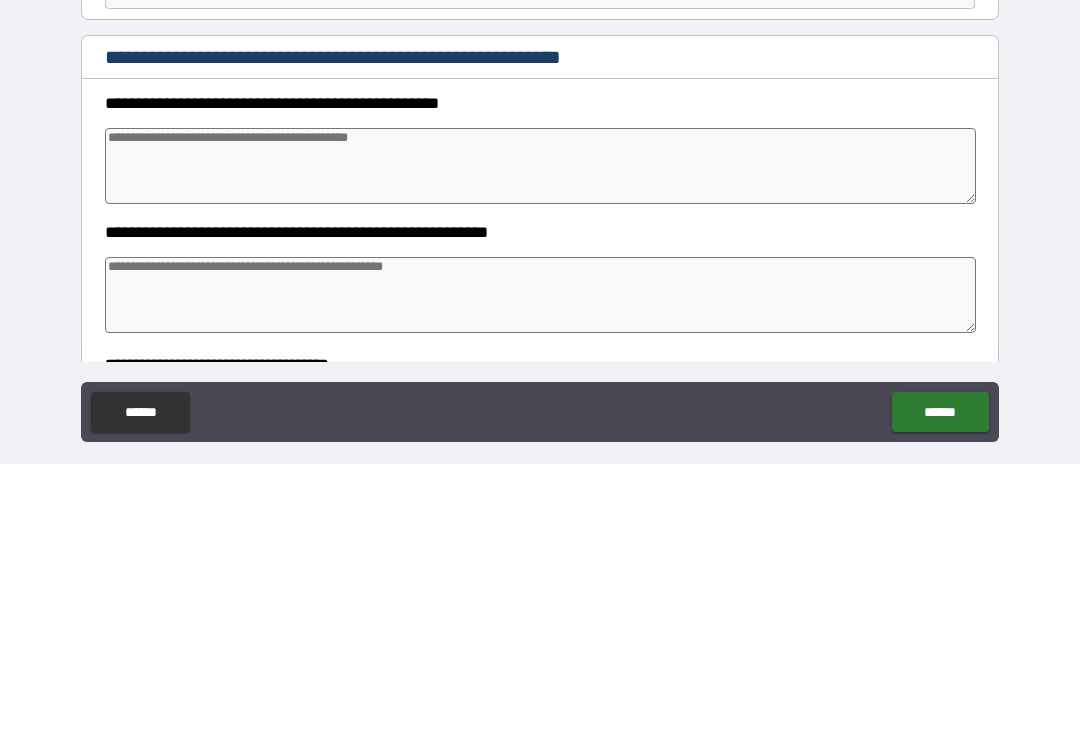 type on "*" 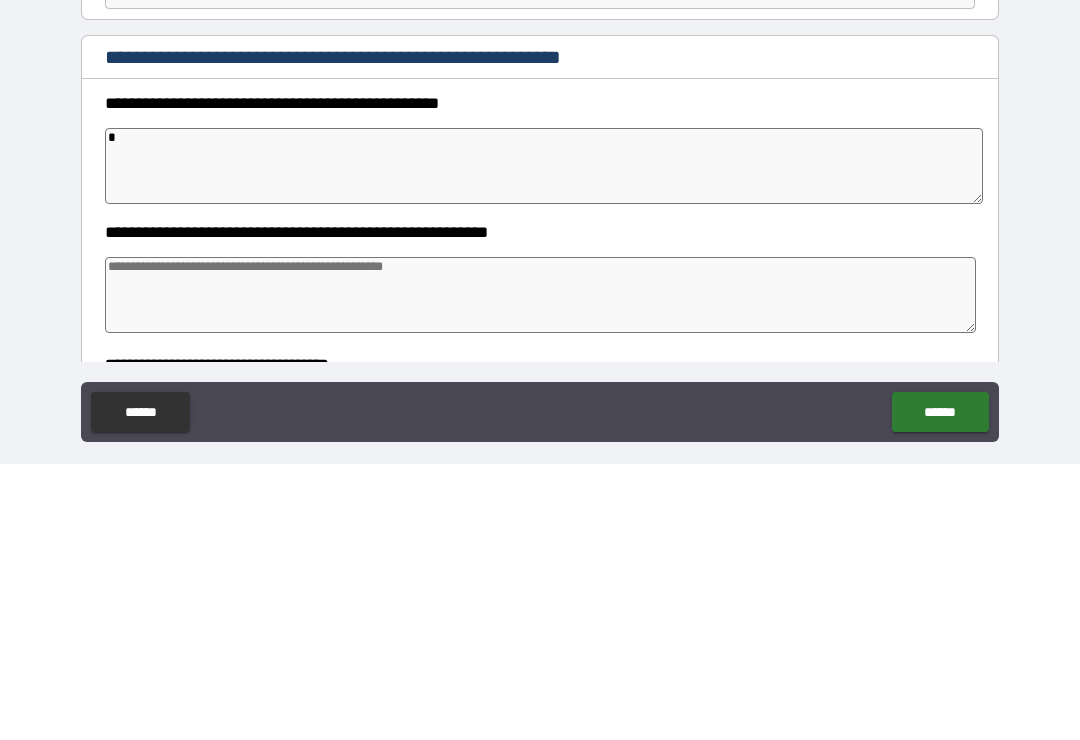 type on "*" 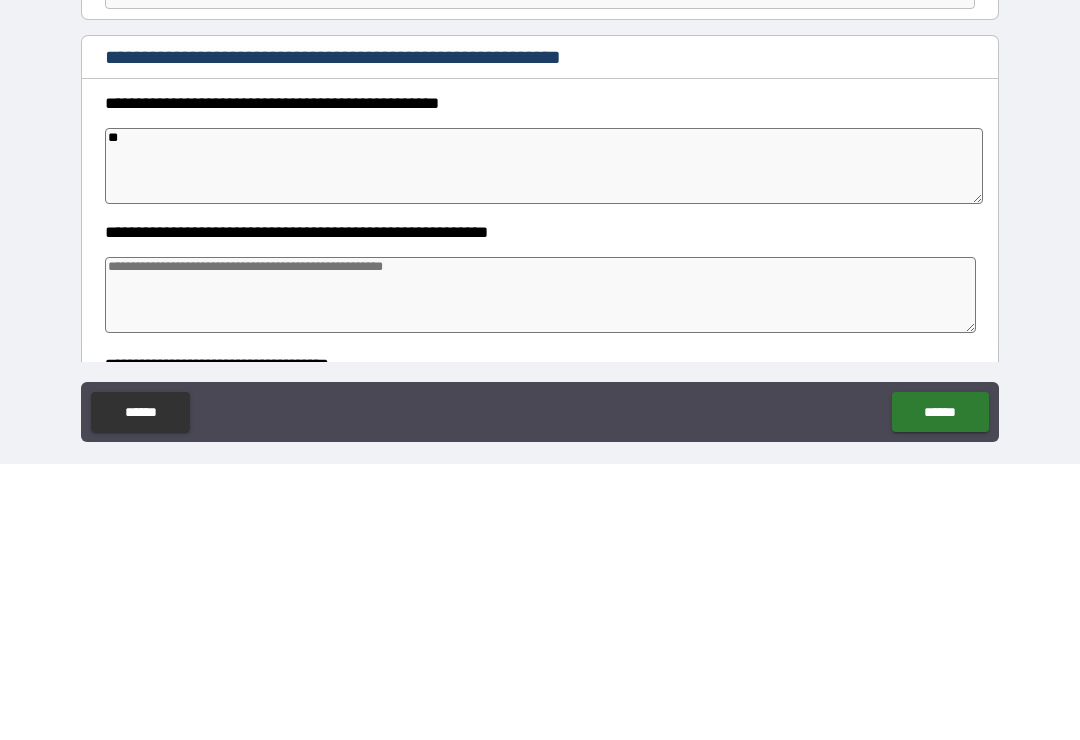 type on "*" 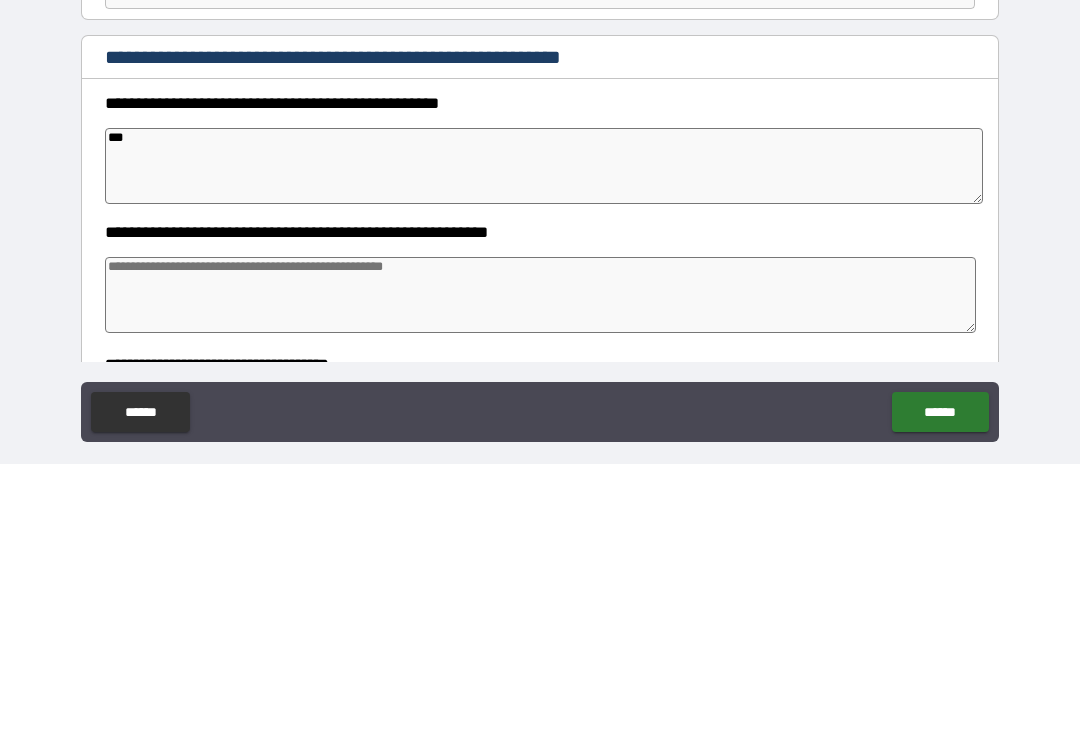 type on "*" 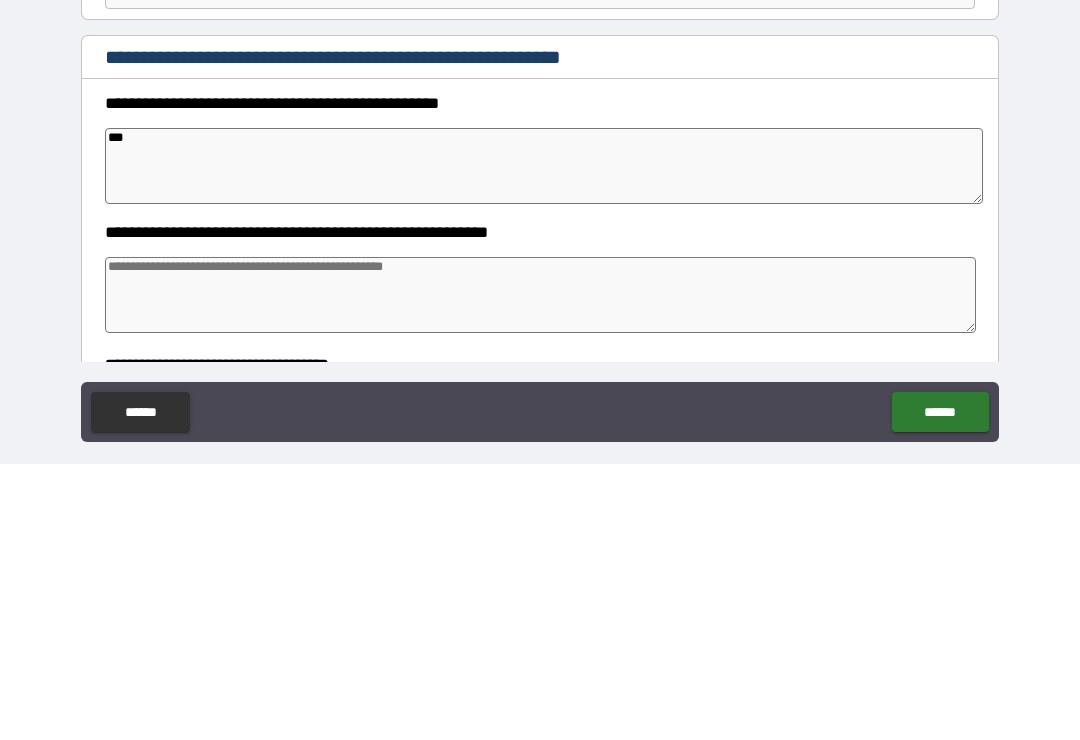 type on "****" 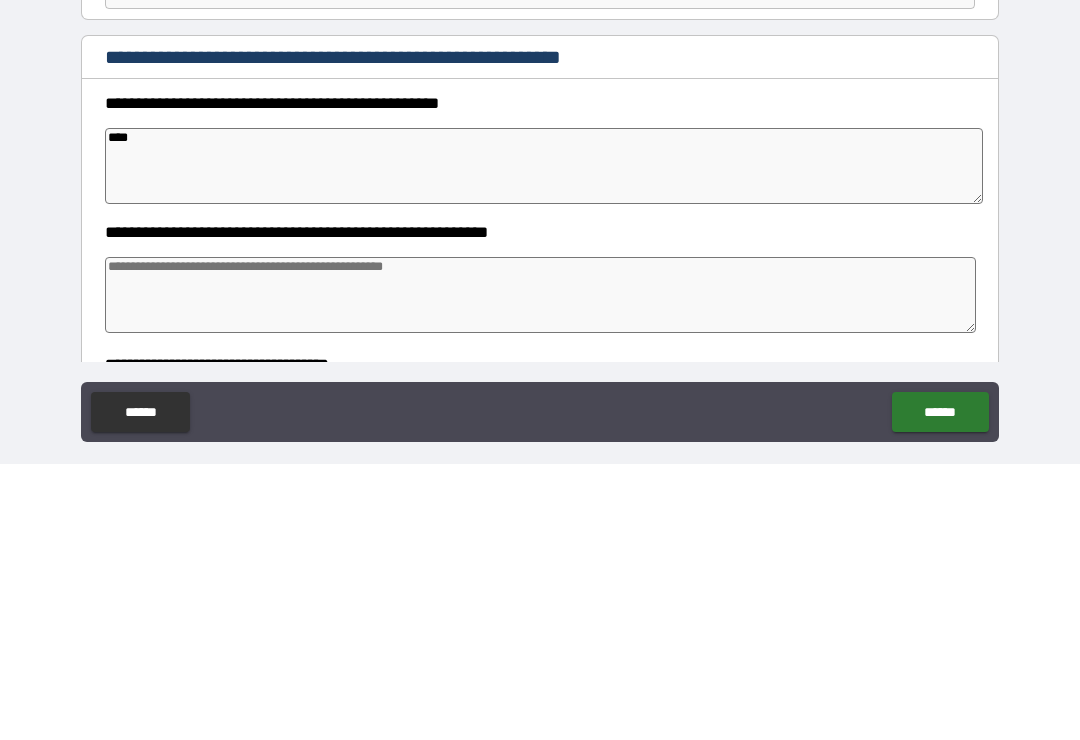 type on "*" 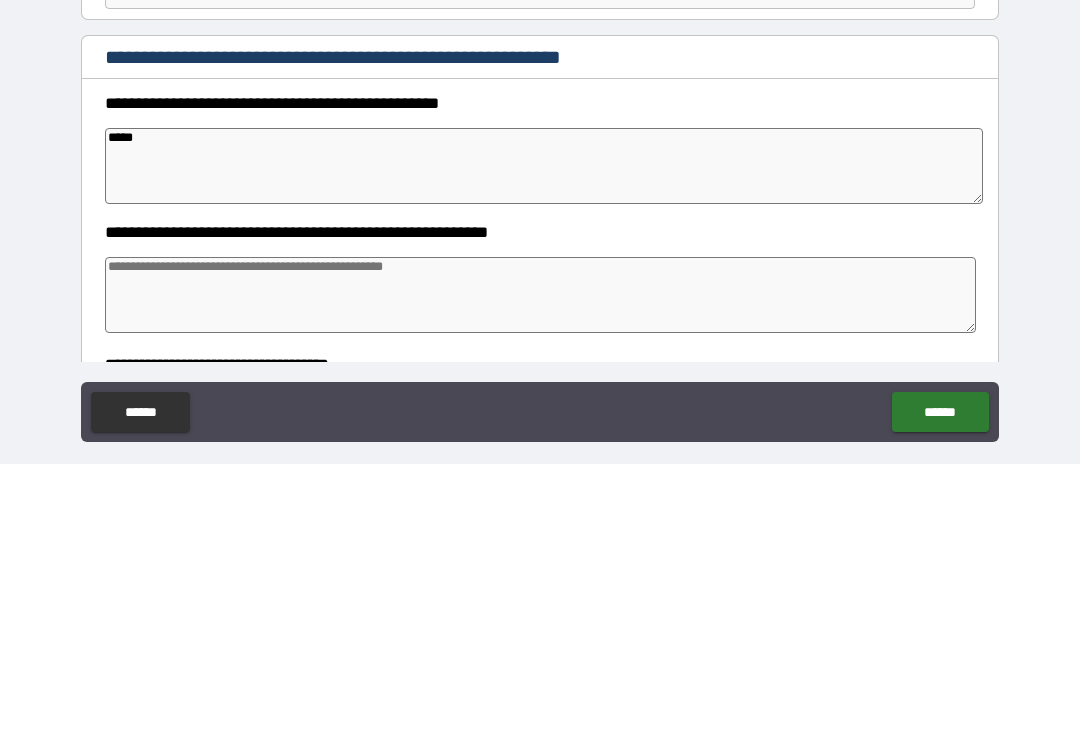 type on "*" 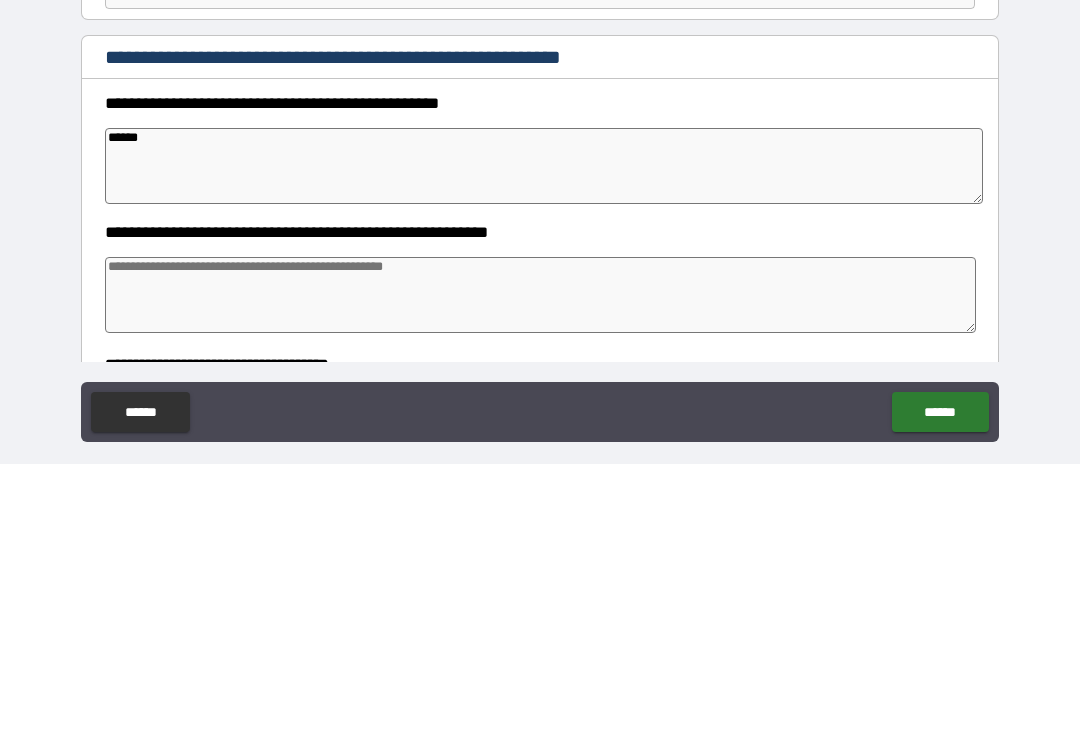 type on "*" 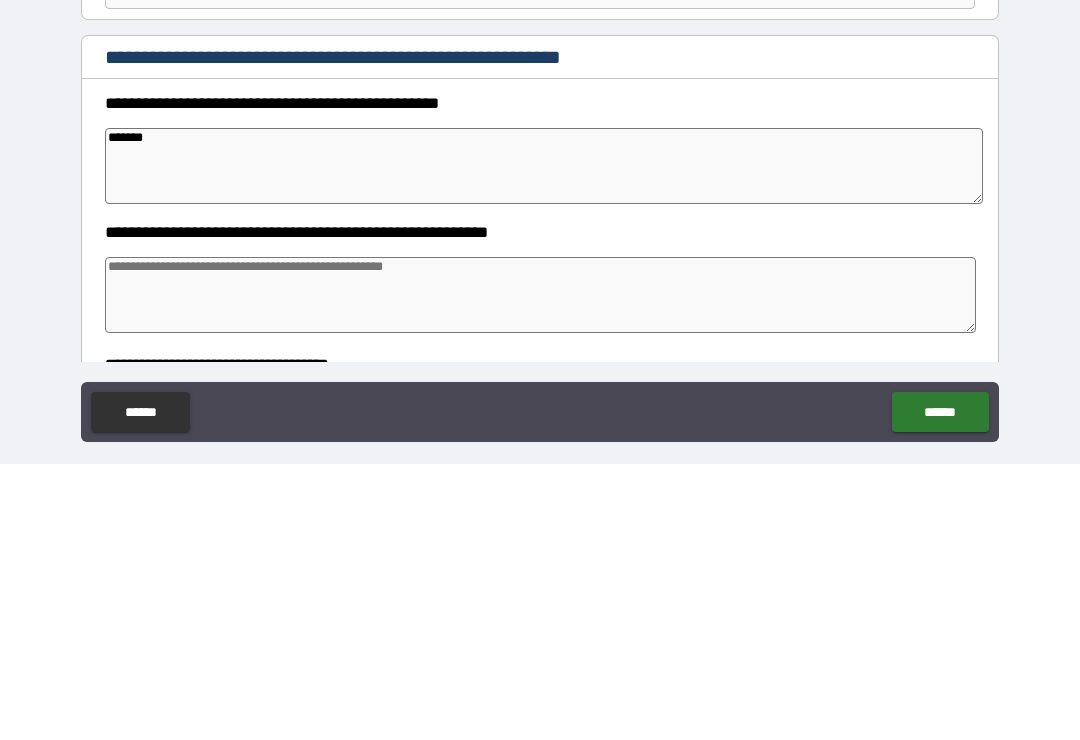 type on "*" 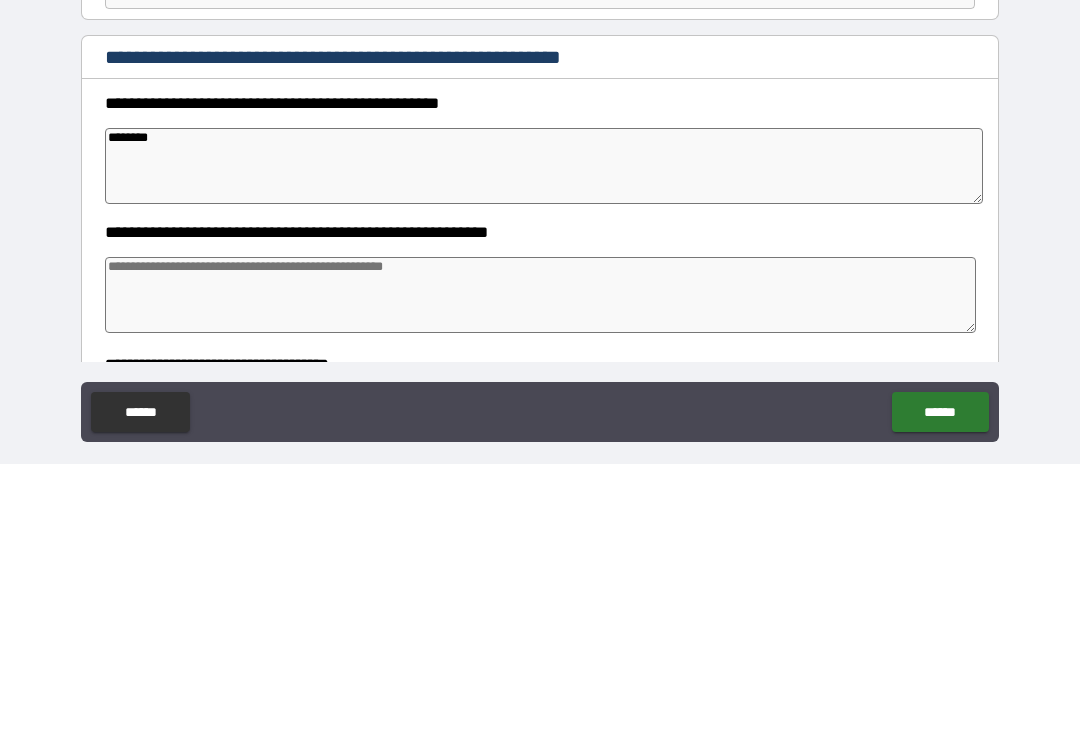 type on "*" 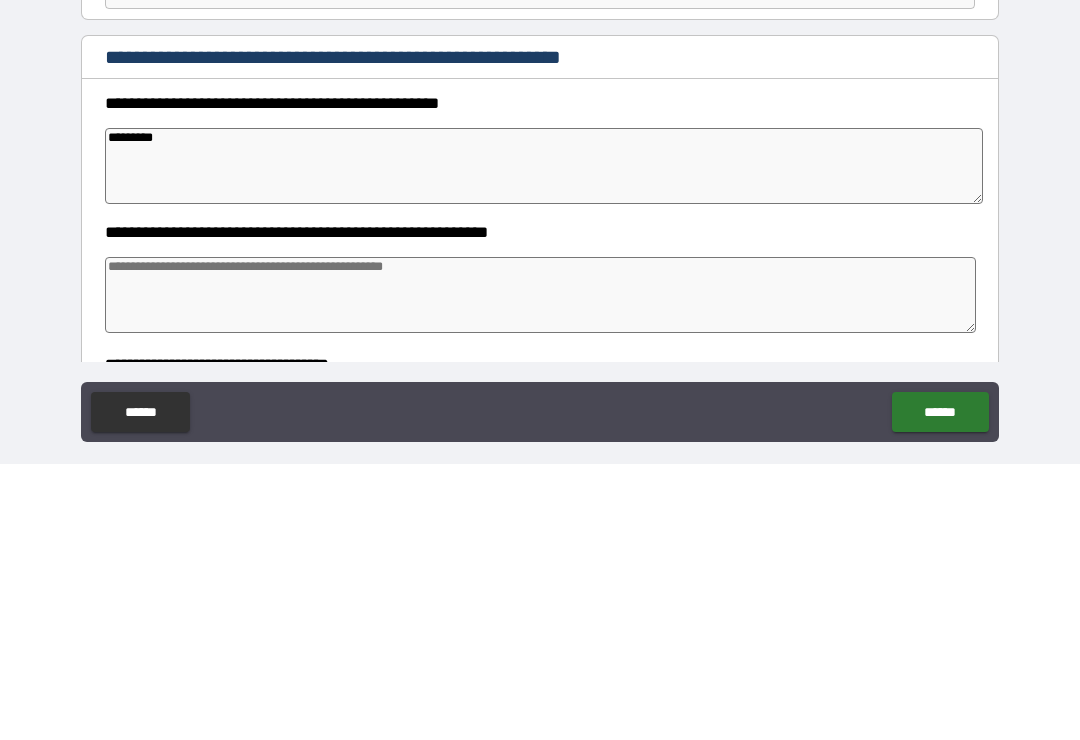 type on "*" 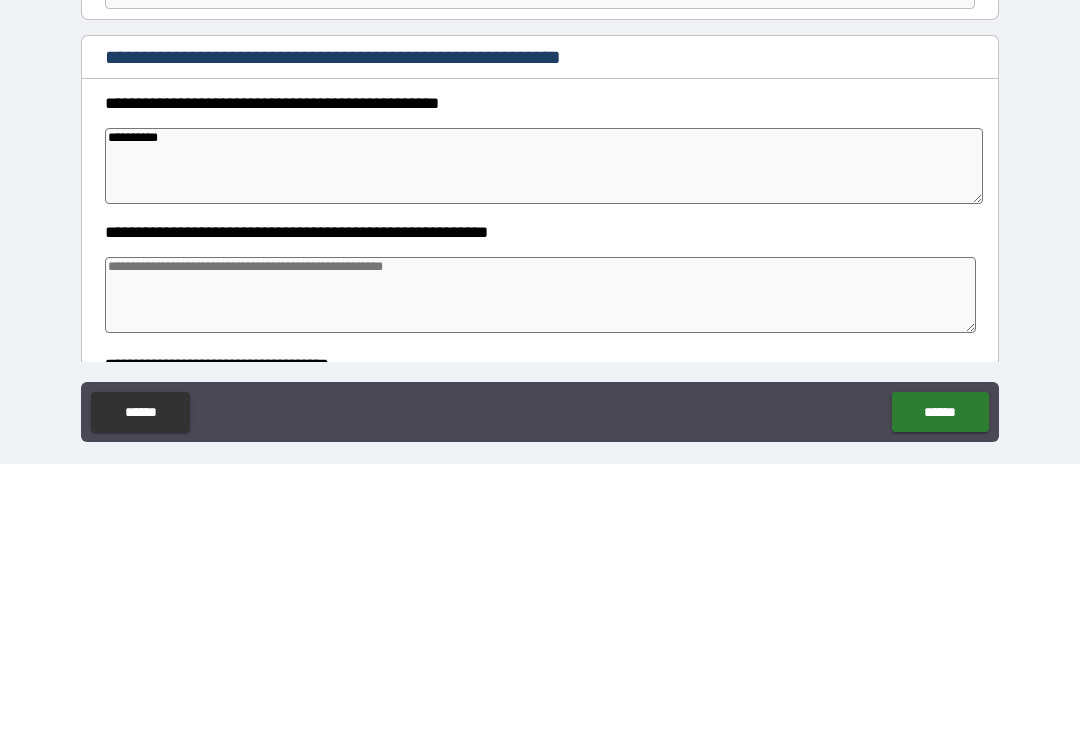 type on "*" 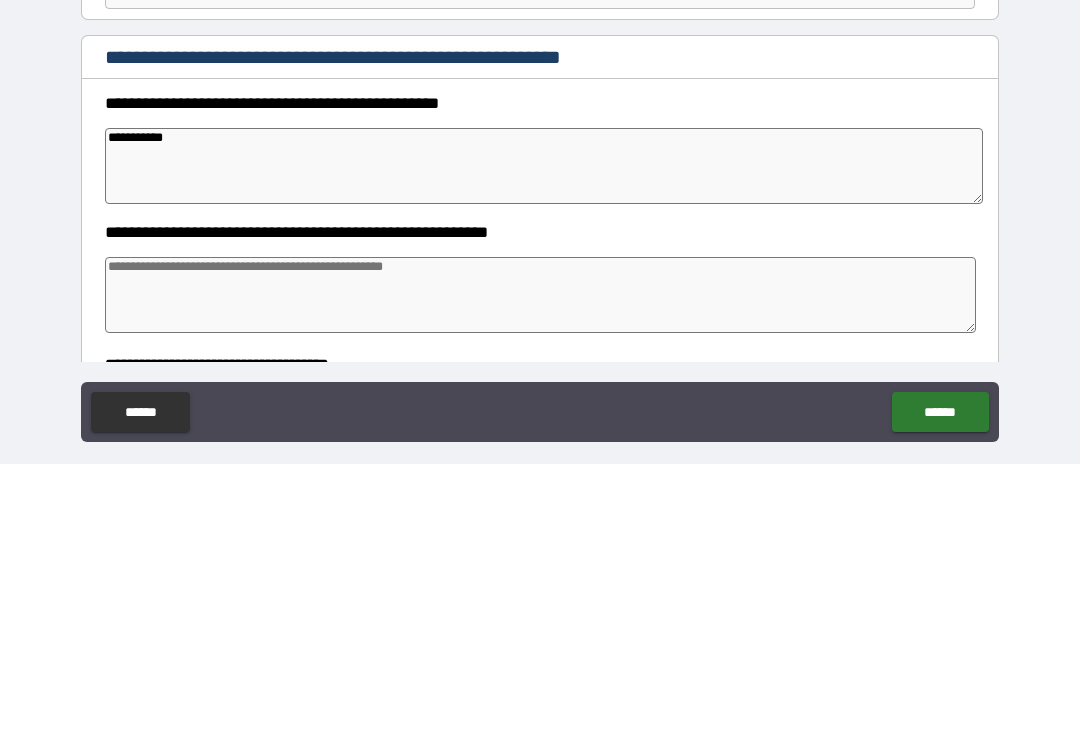 type on "*" 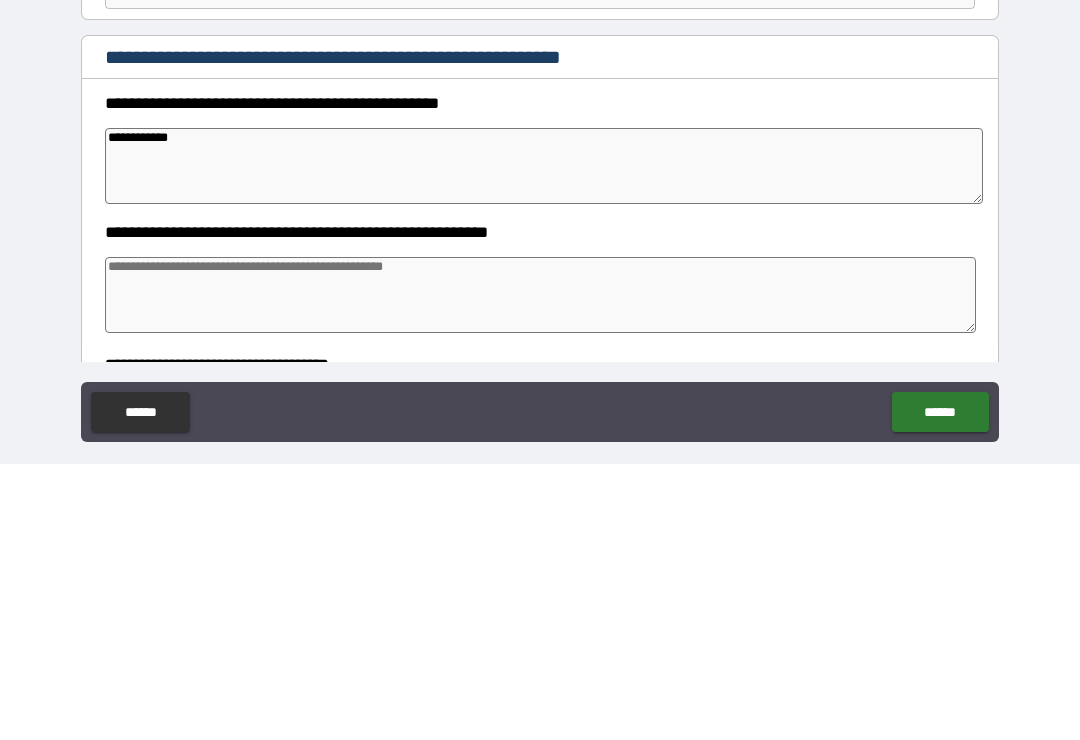 type on "*" 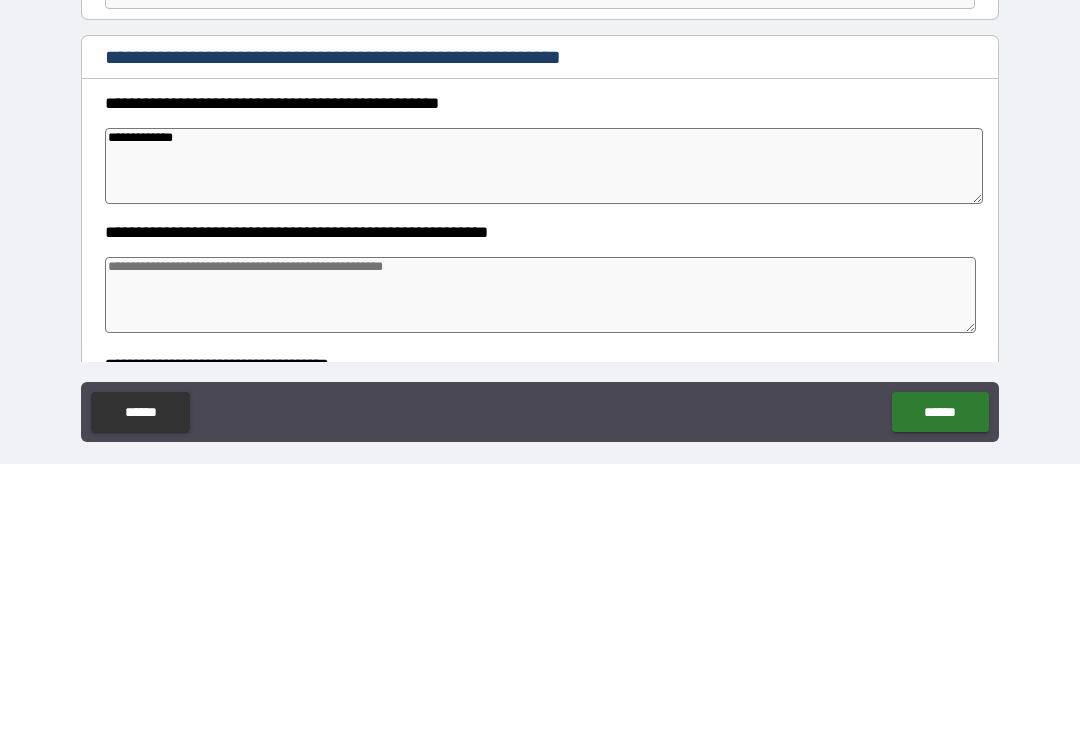 type on "*" 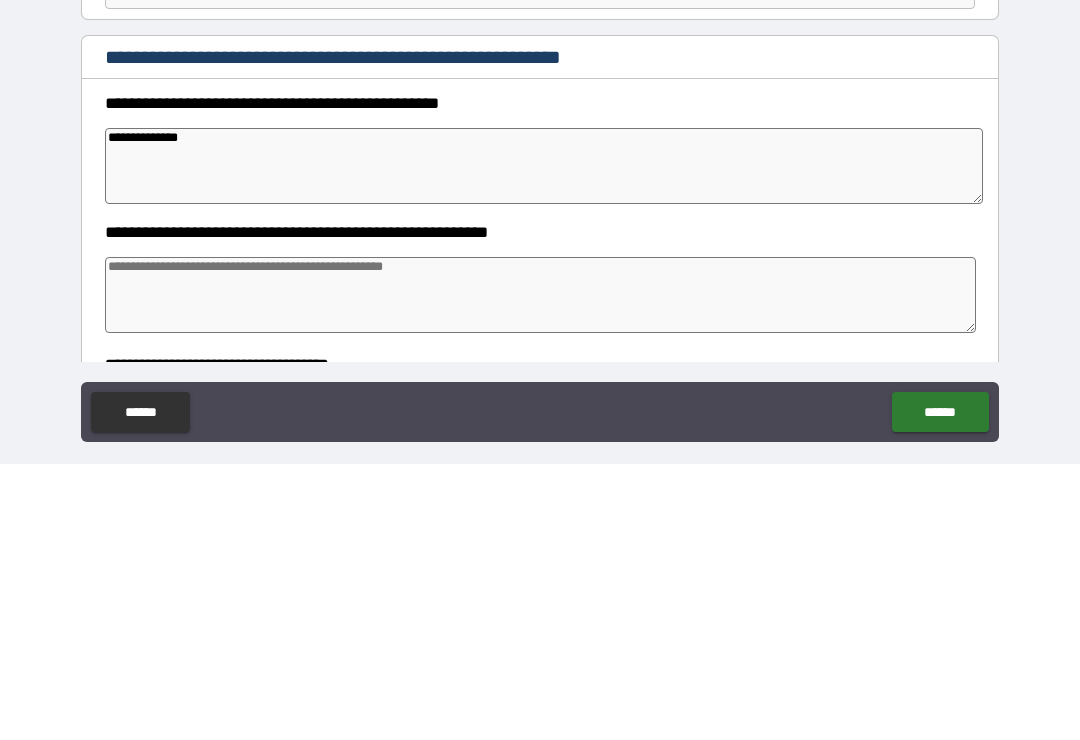 type on "*" 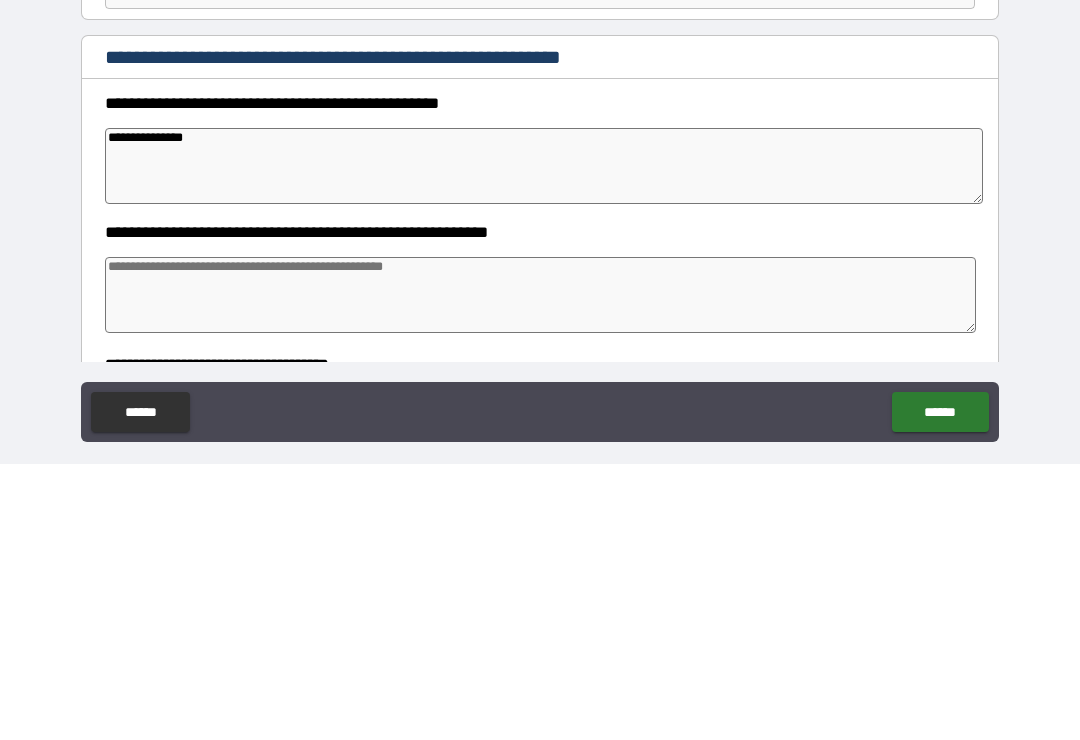 type on "*" 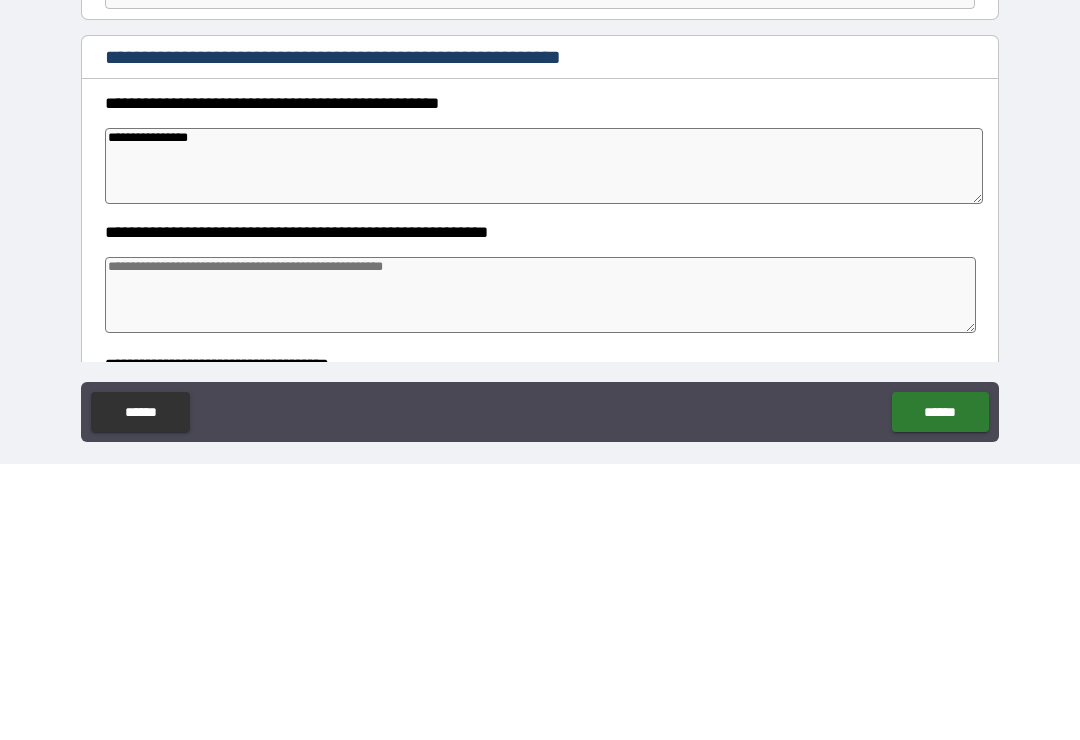 type on "*" 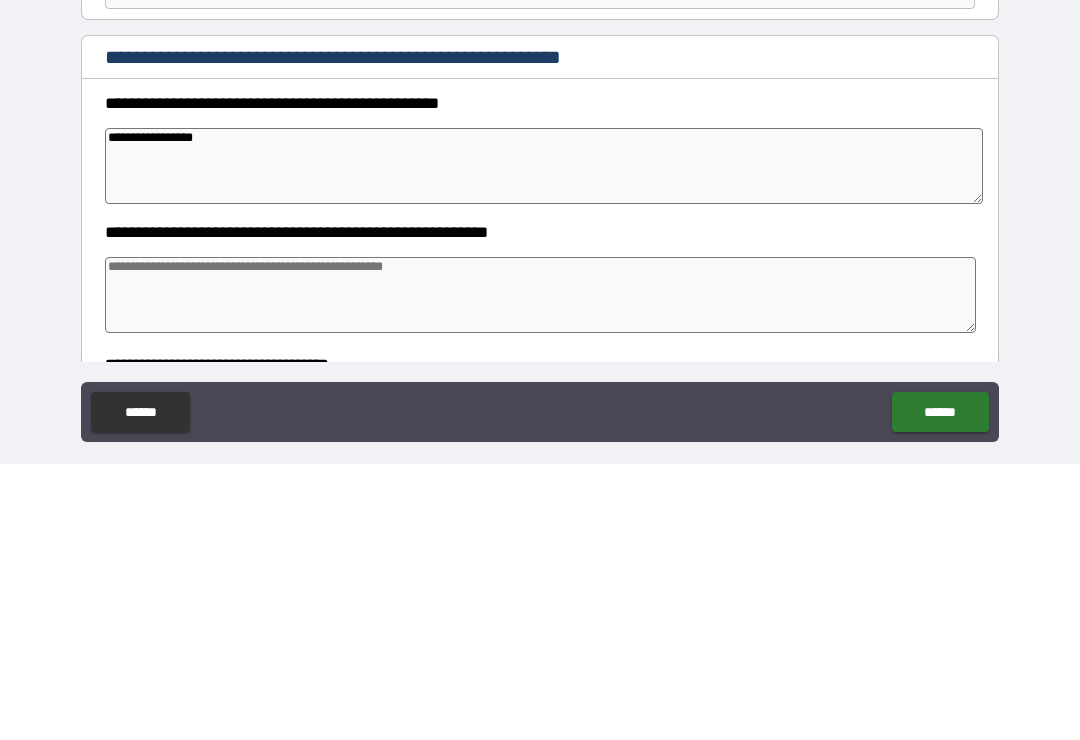 type on "*" 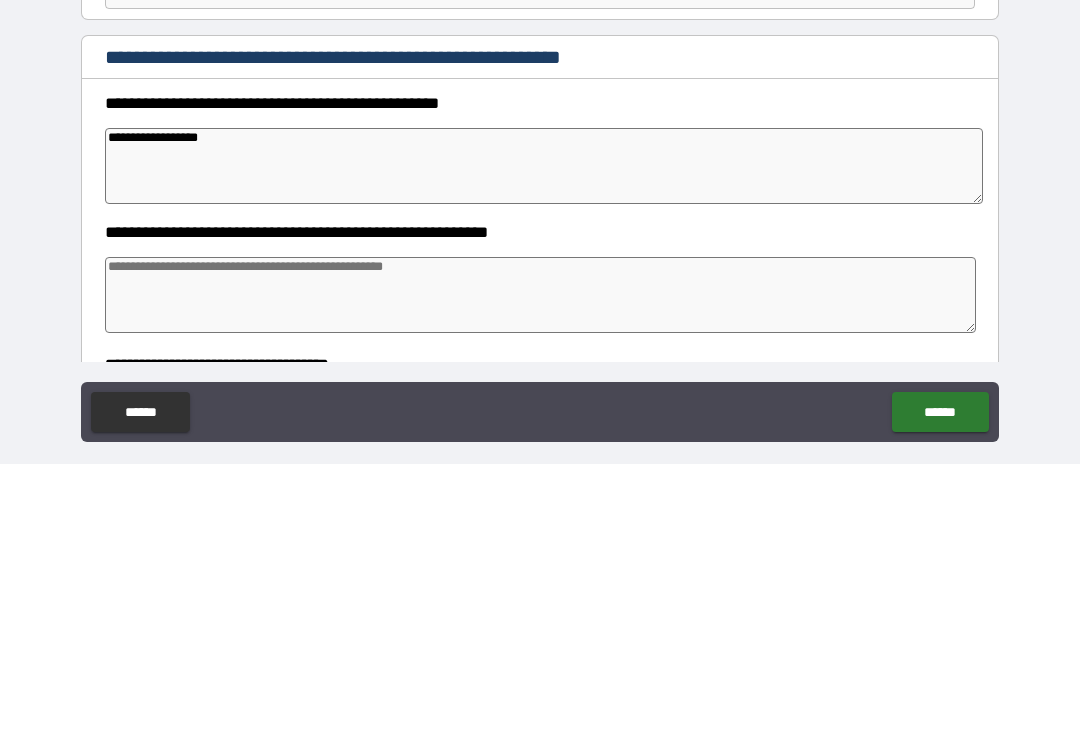 type on "*" 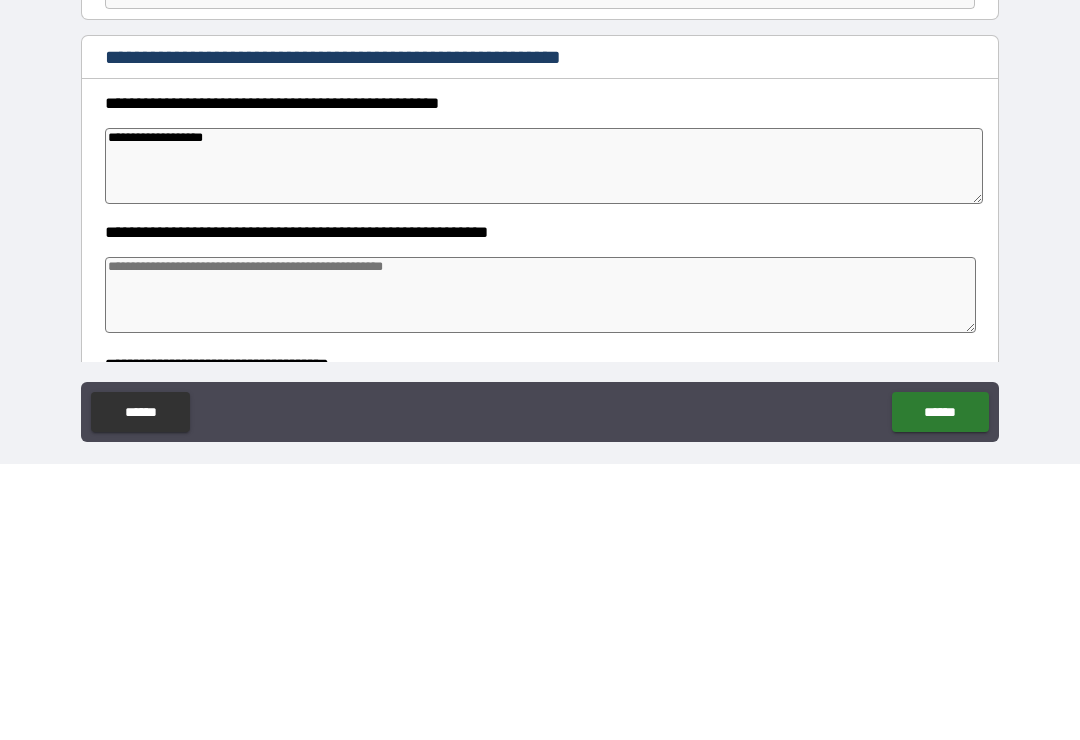 type on "**********" 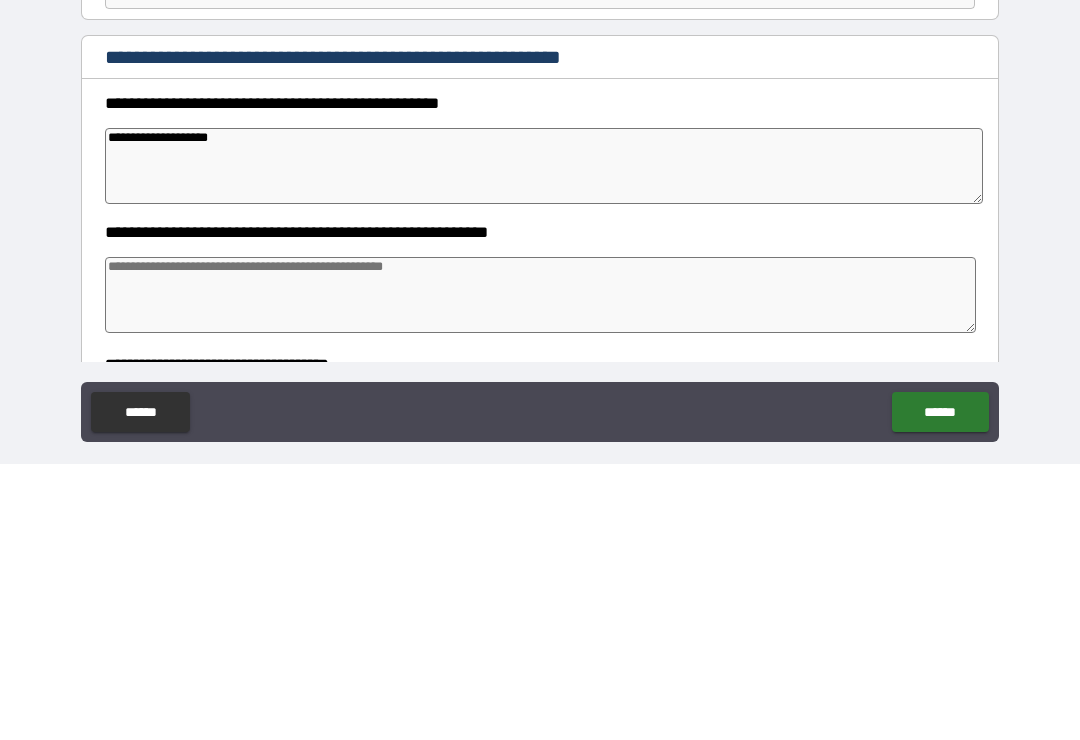 type on "*" 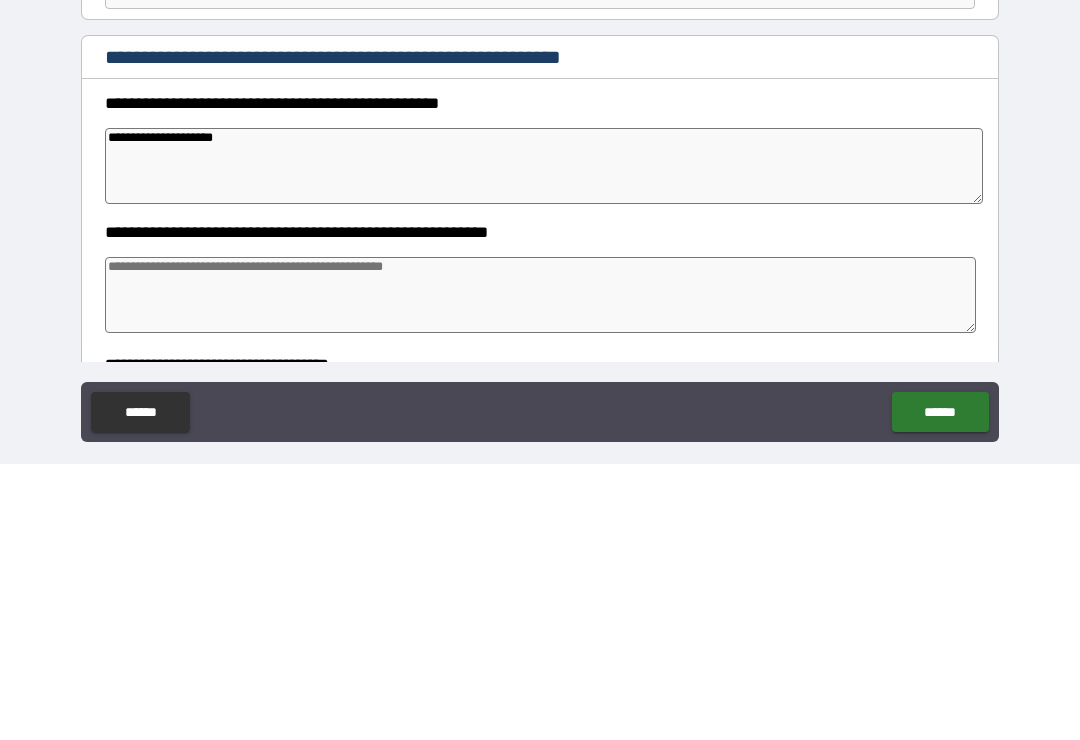 type on "*" 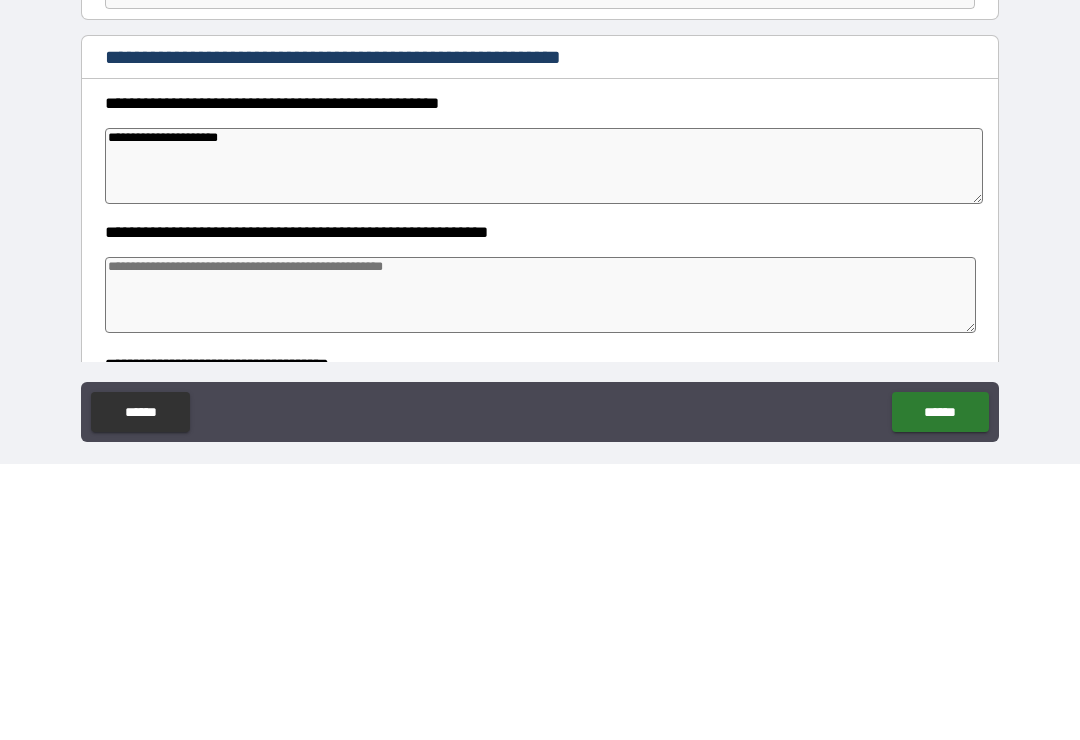 type on "*" 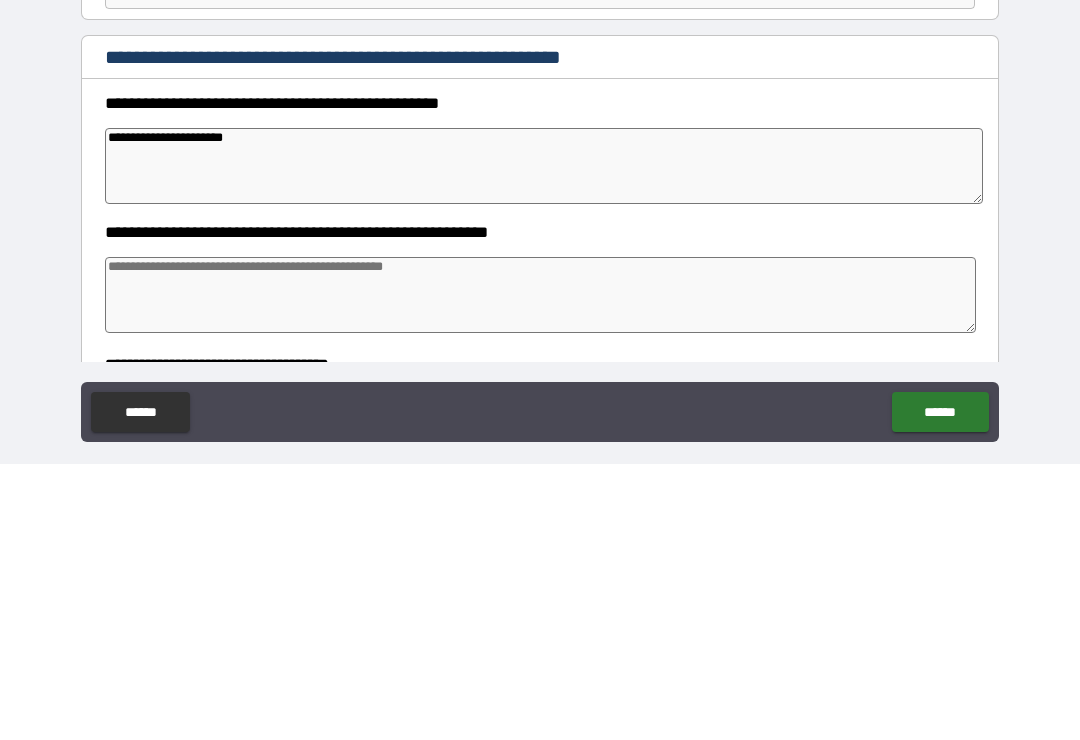 type on "*" 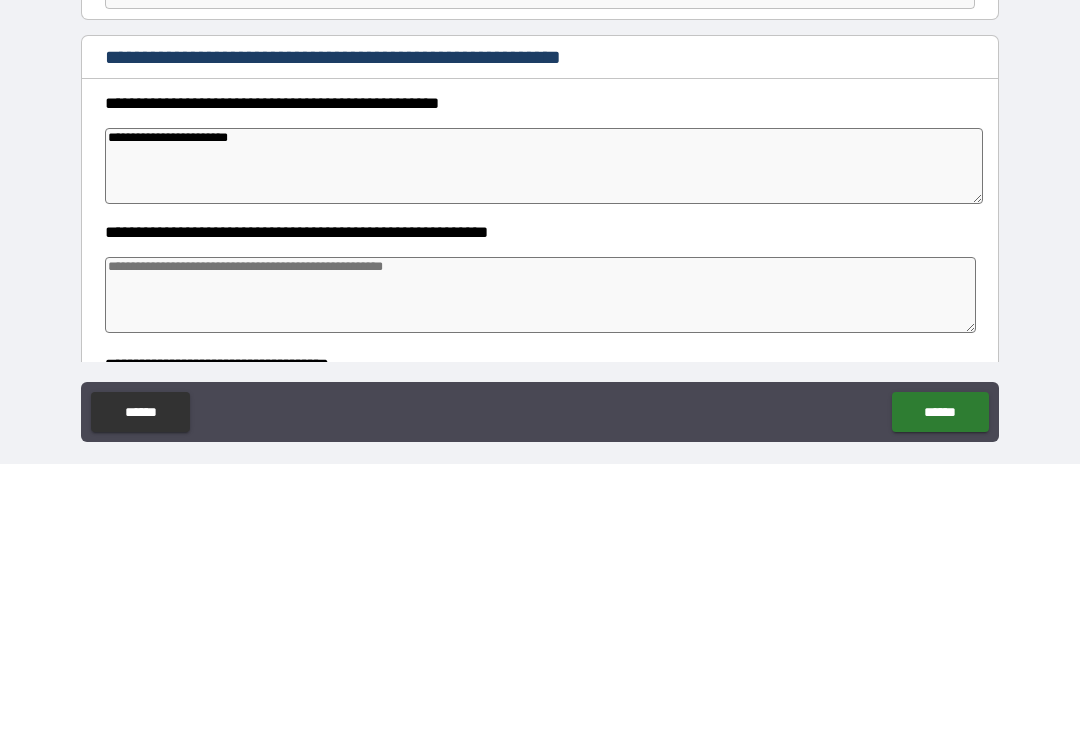 type on "*" 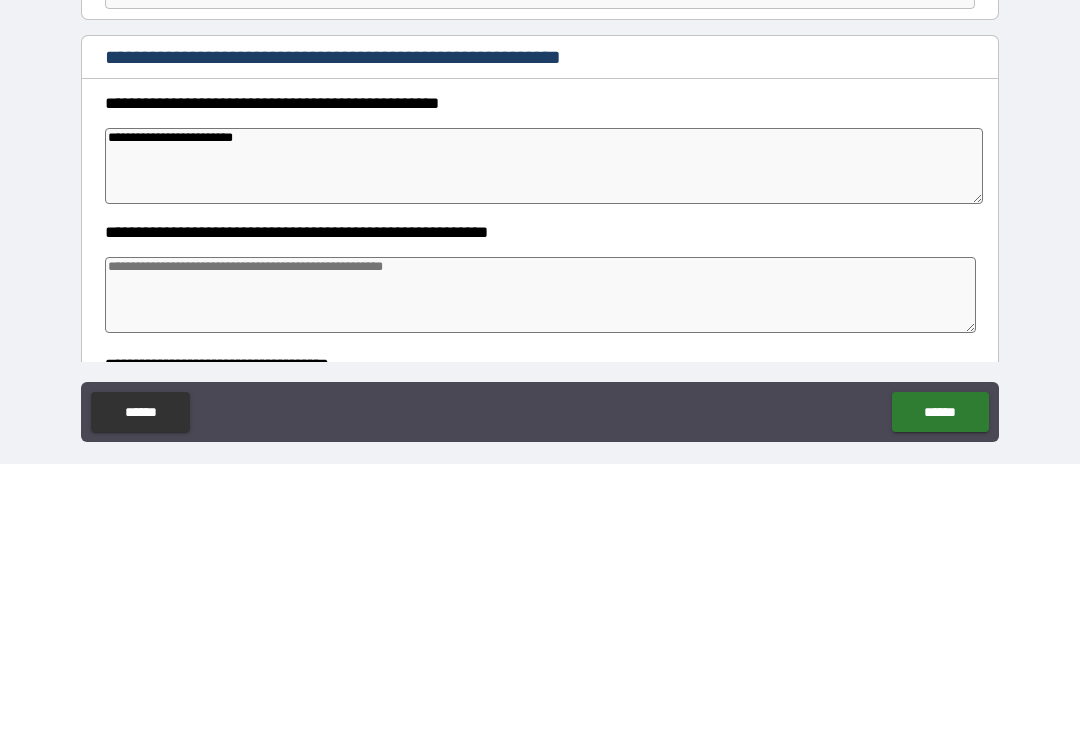 type on "*" 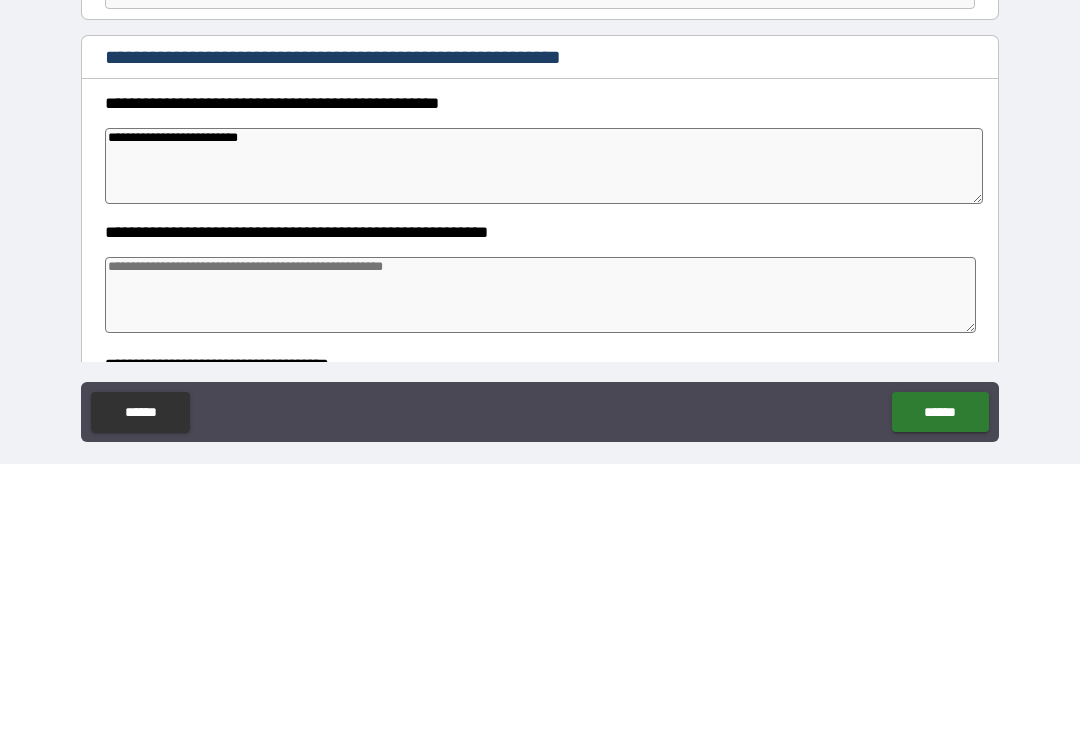 type on "*" 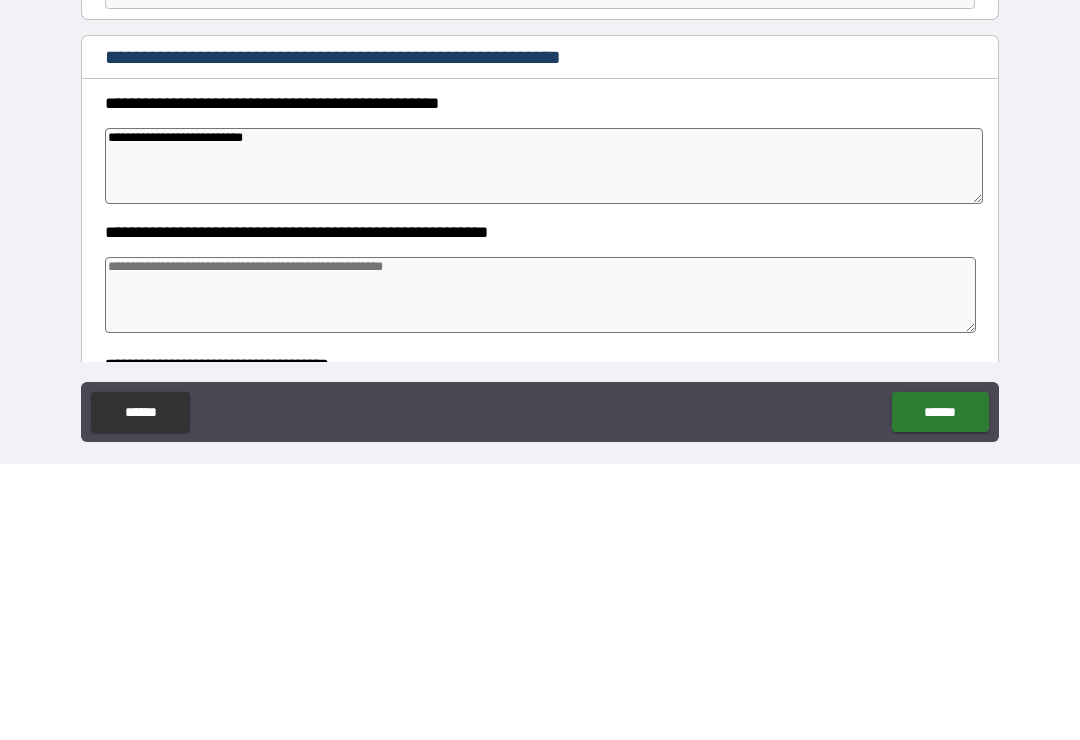 type on "*" 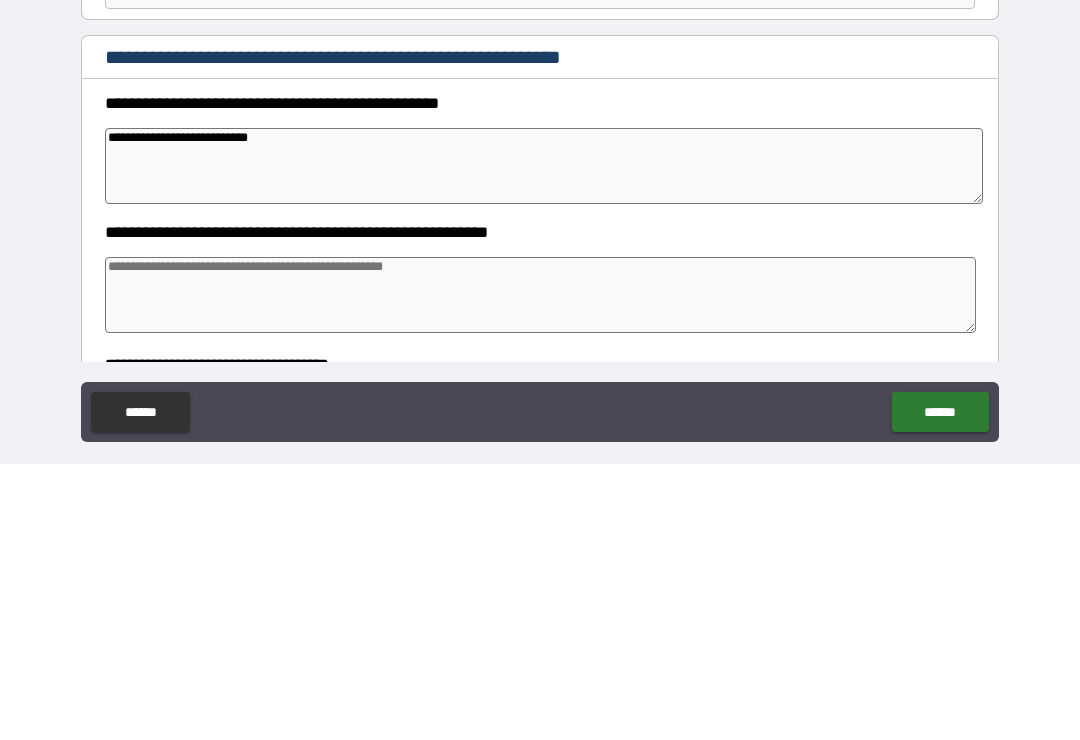 type on "*" 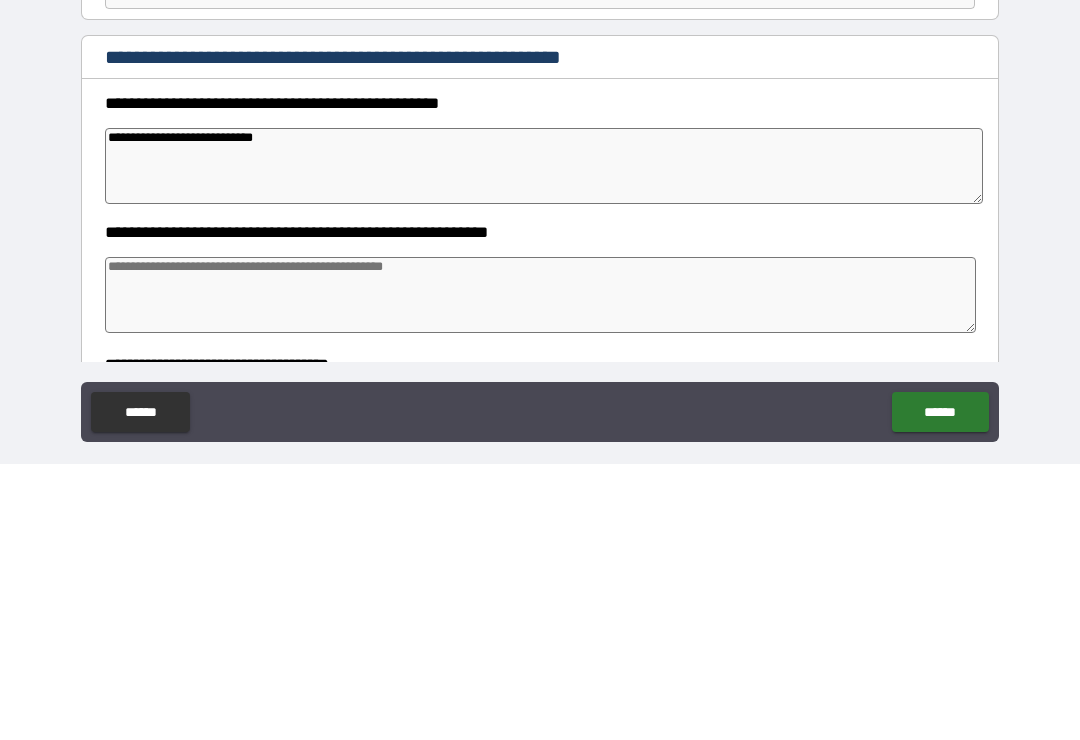 type on "*" 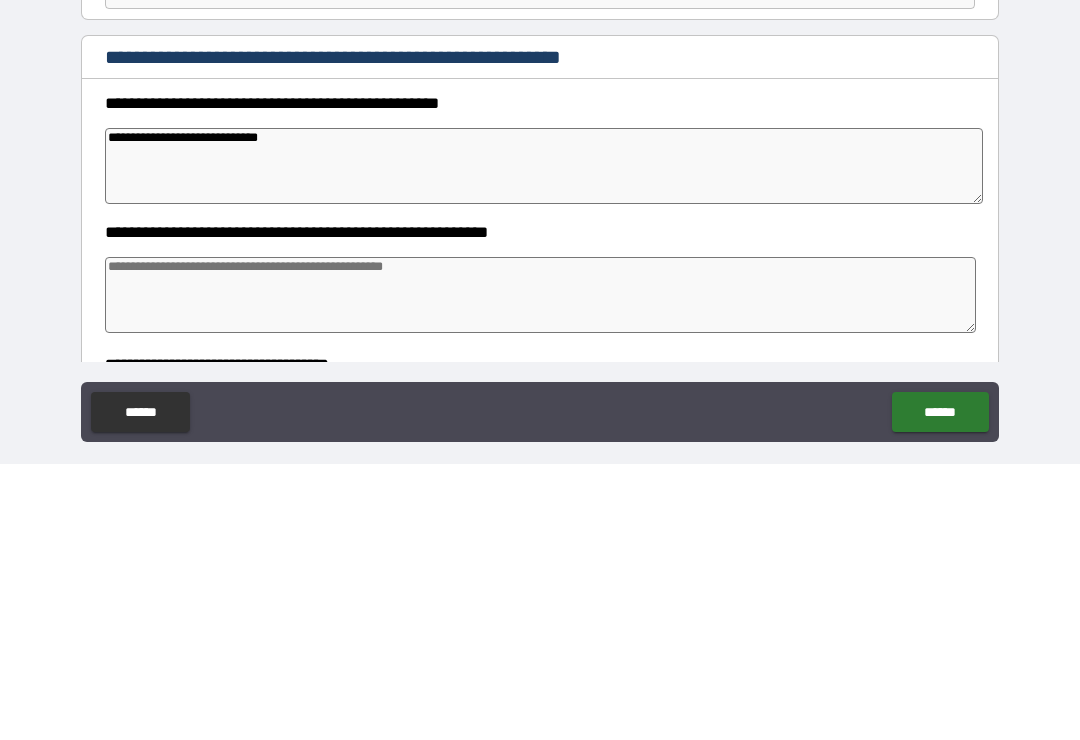 type on "*" 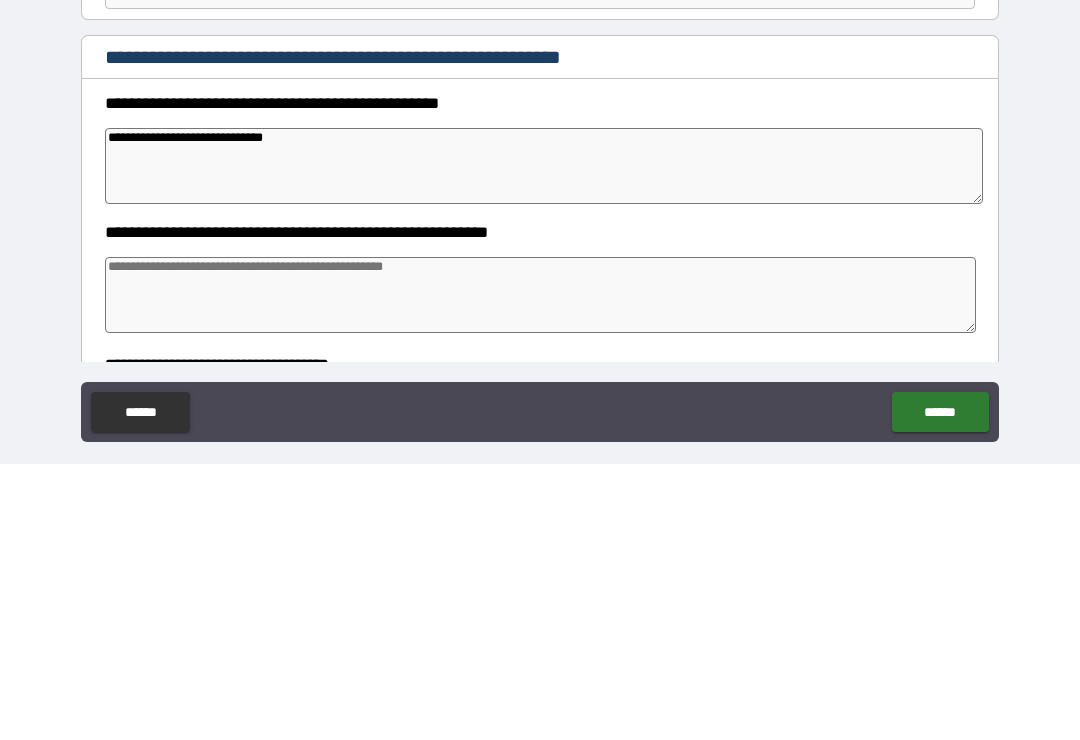type on "*" 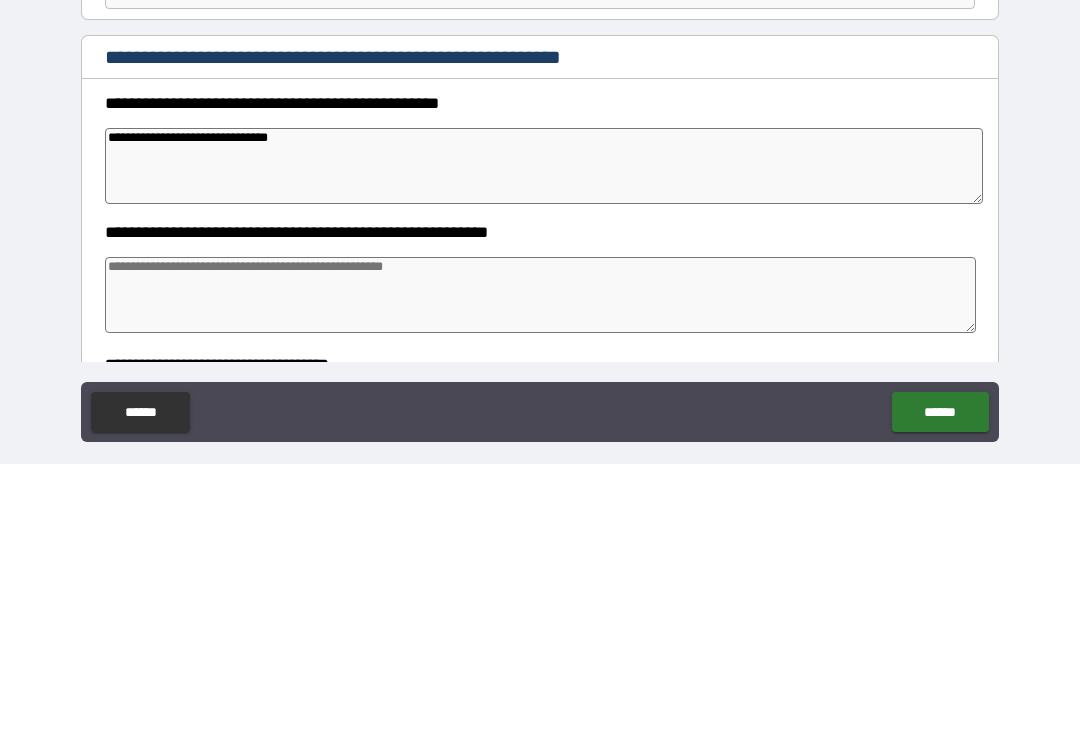 type on "*" 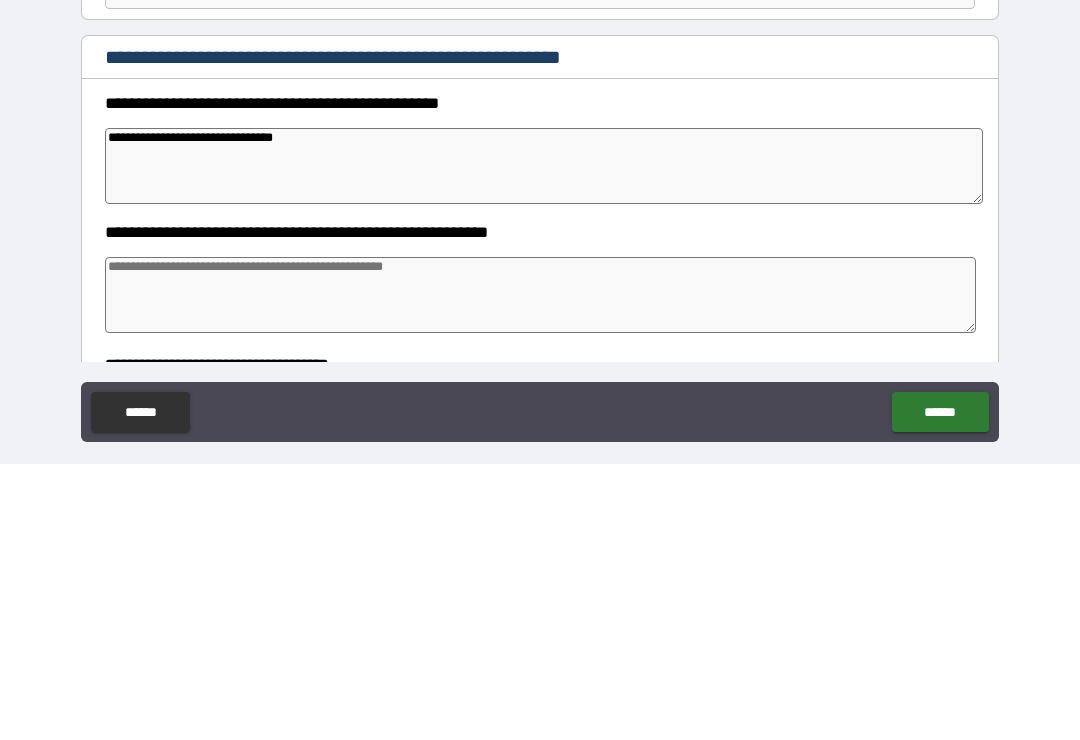 type on "*" 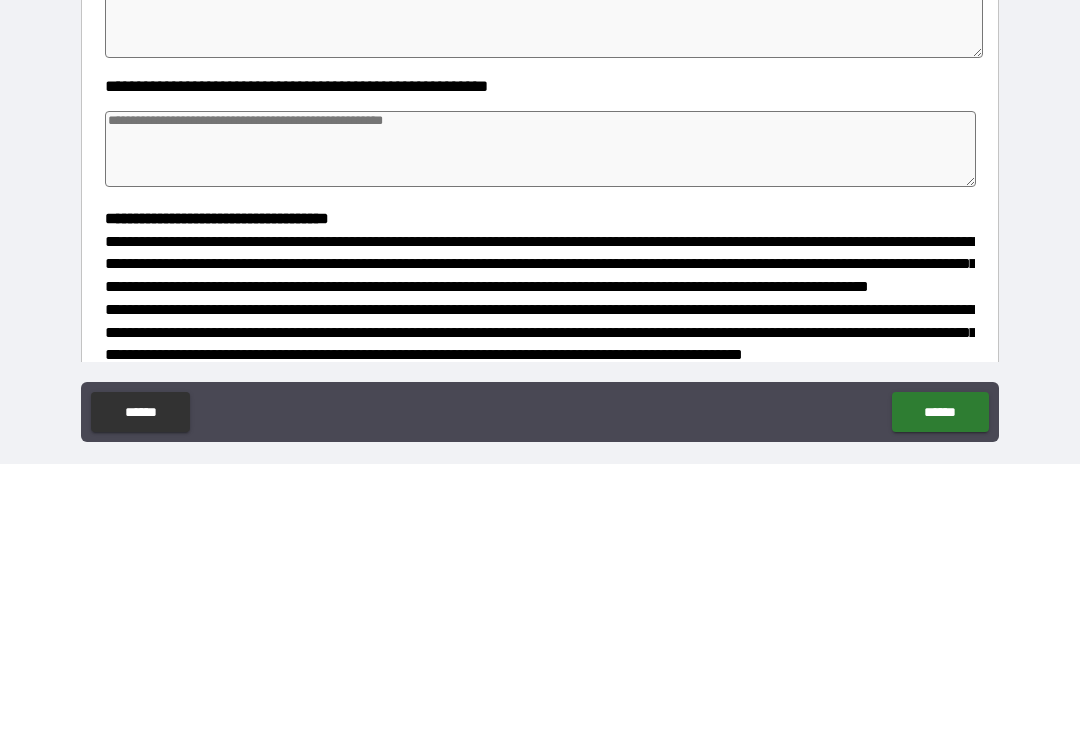 scroll, scrollTop: 150, scrollLeft: 0, axis: vertical 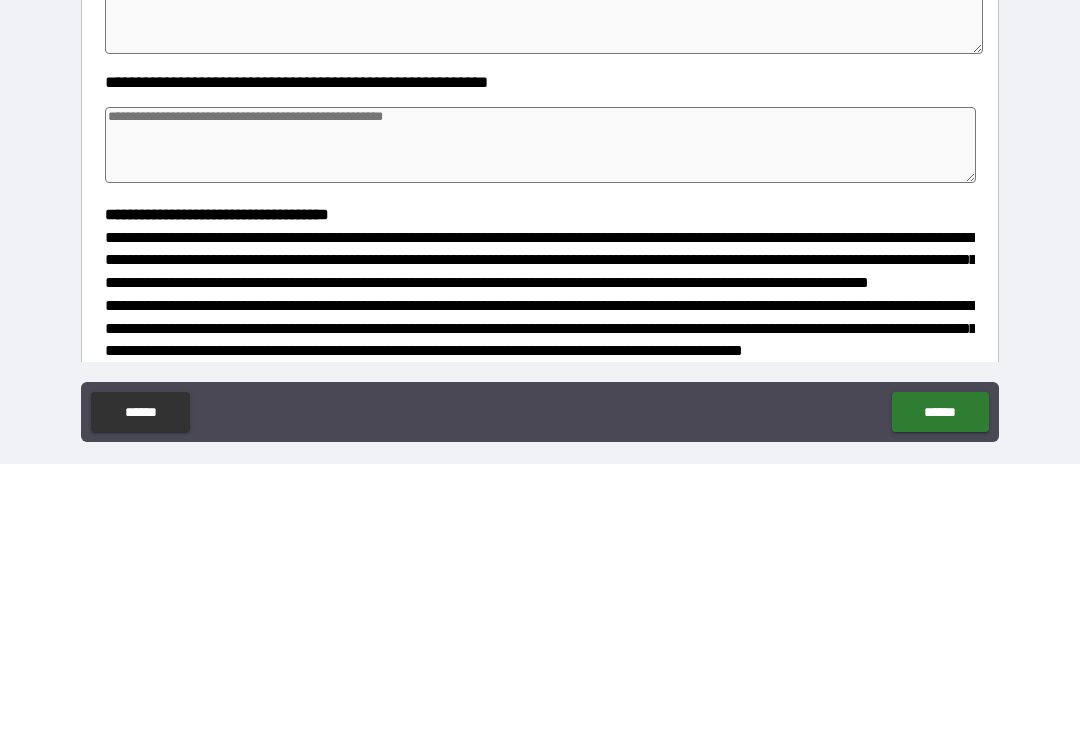 type on "*" 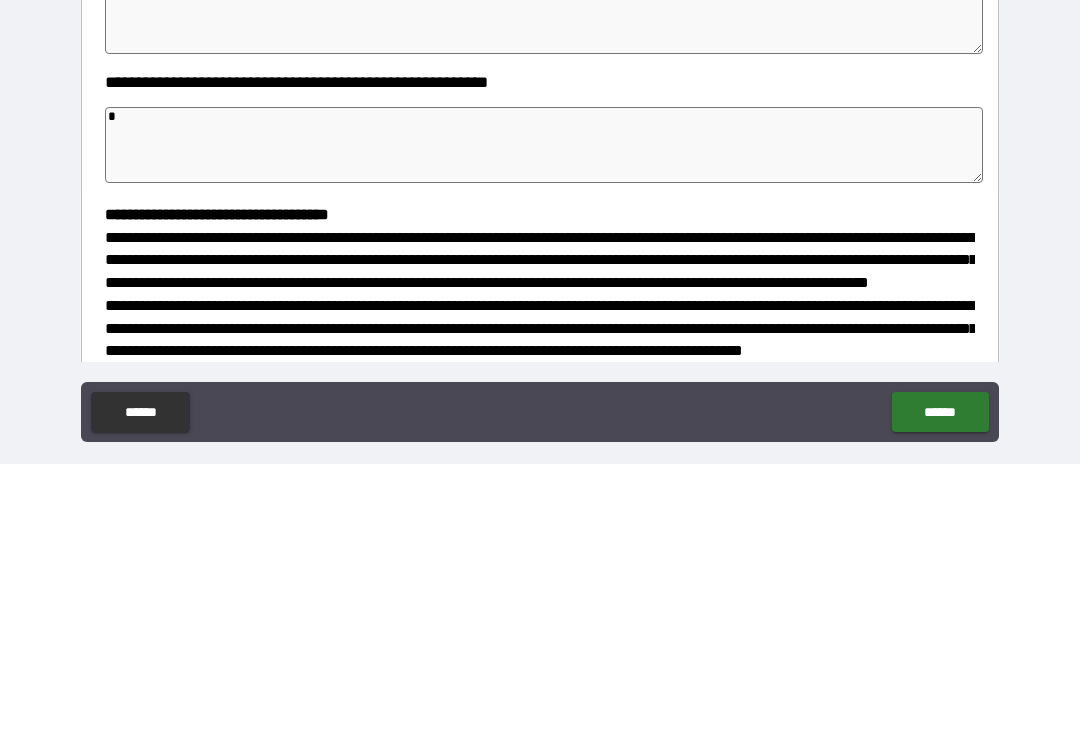type on "*" 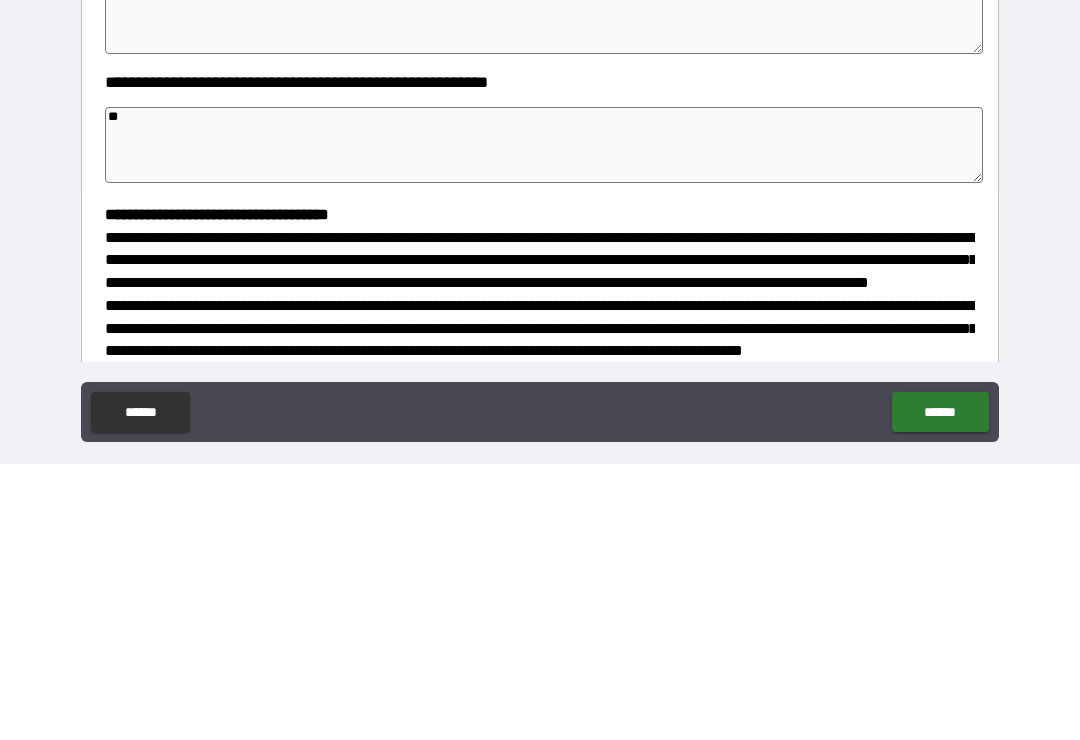 type on "*" 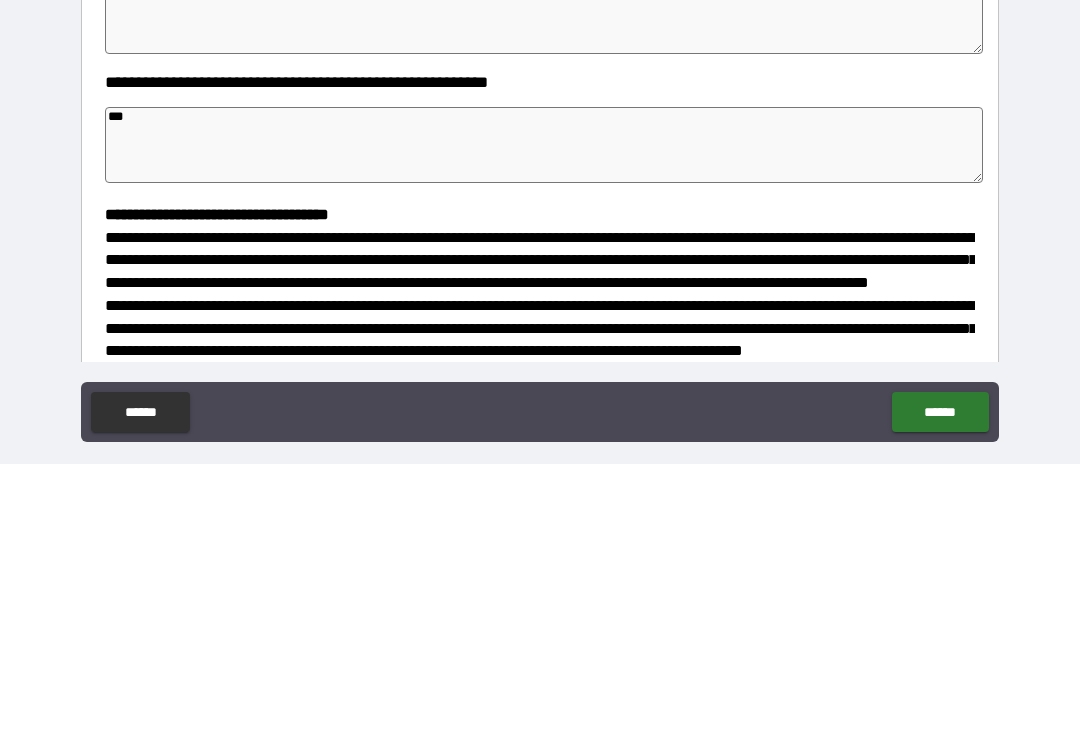 type on "*" 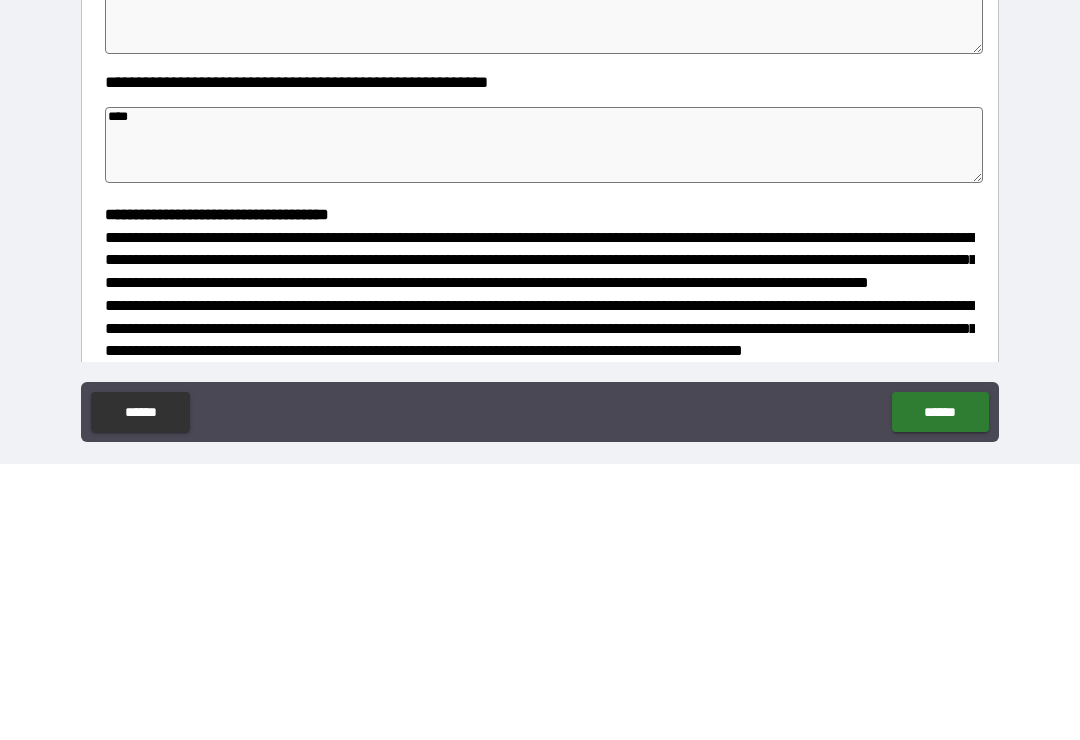 type on "*" 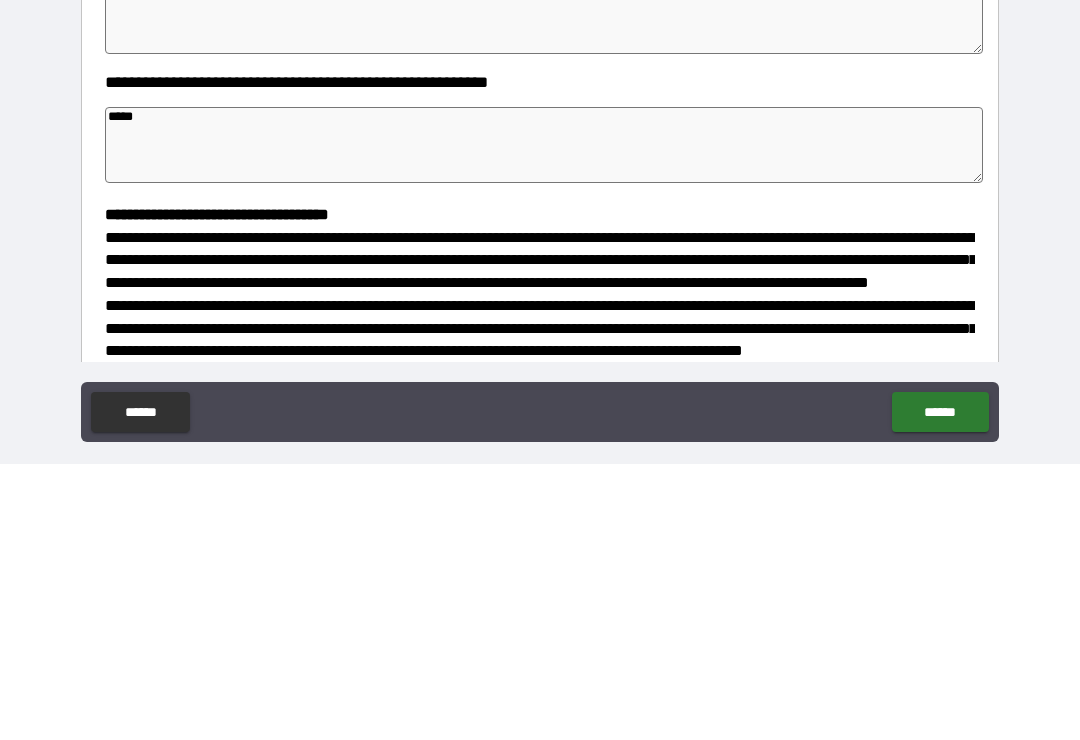 type on "*" 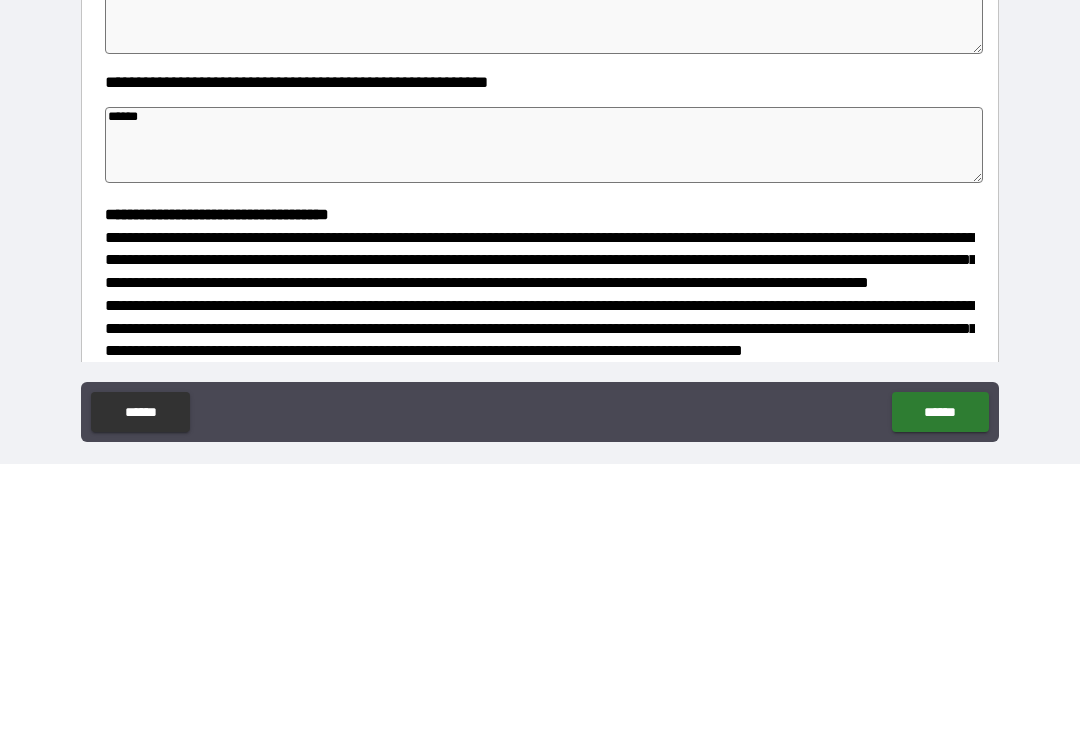 type on "*" 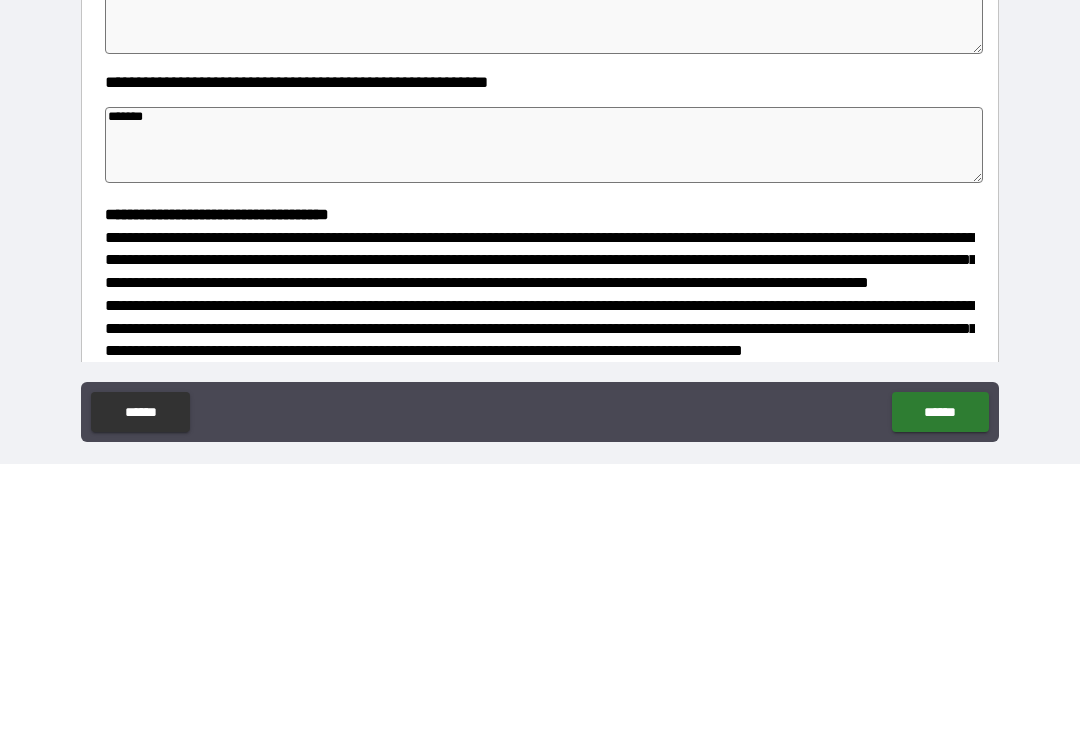type on "*" 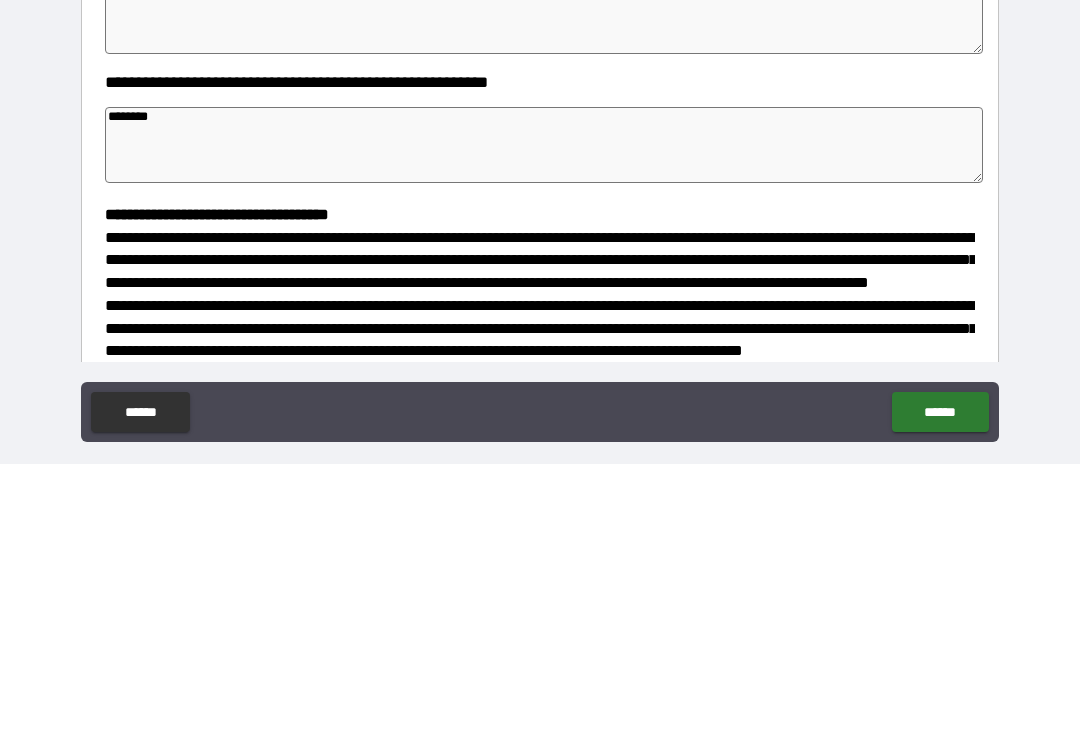 type on "*" 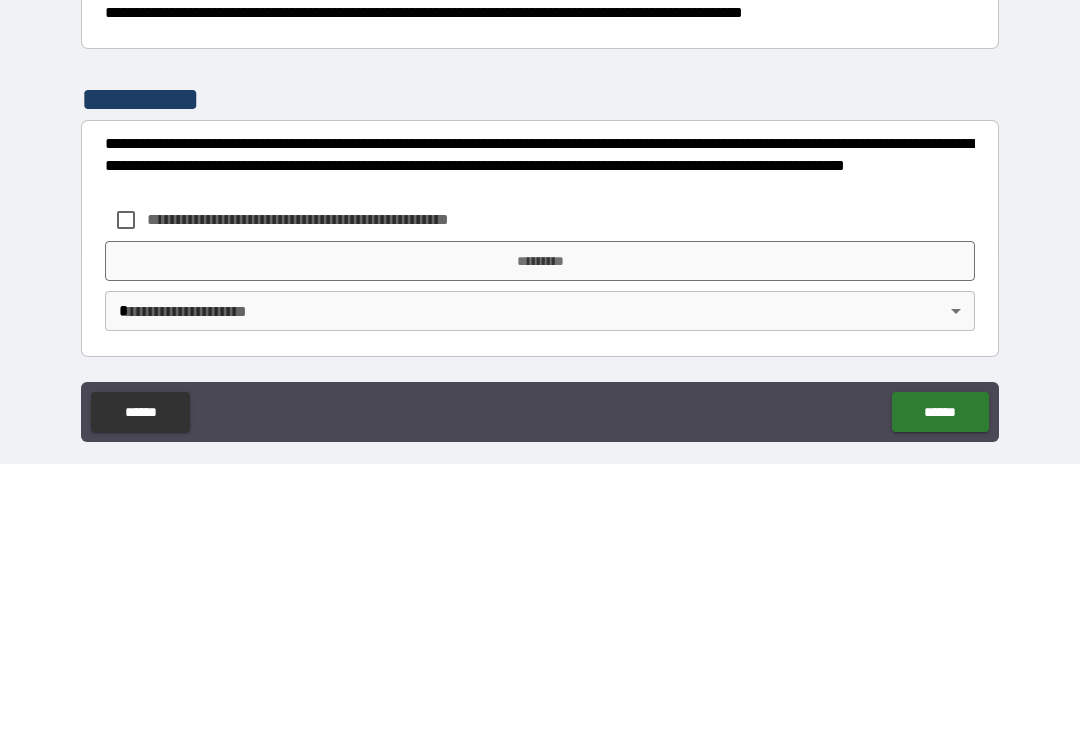 scroll, scrollTop: 526, scrollLeft: 0, axis: vertical 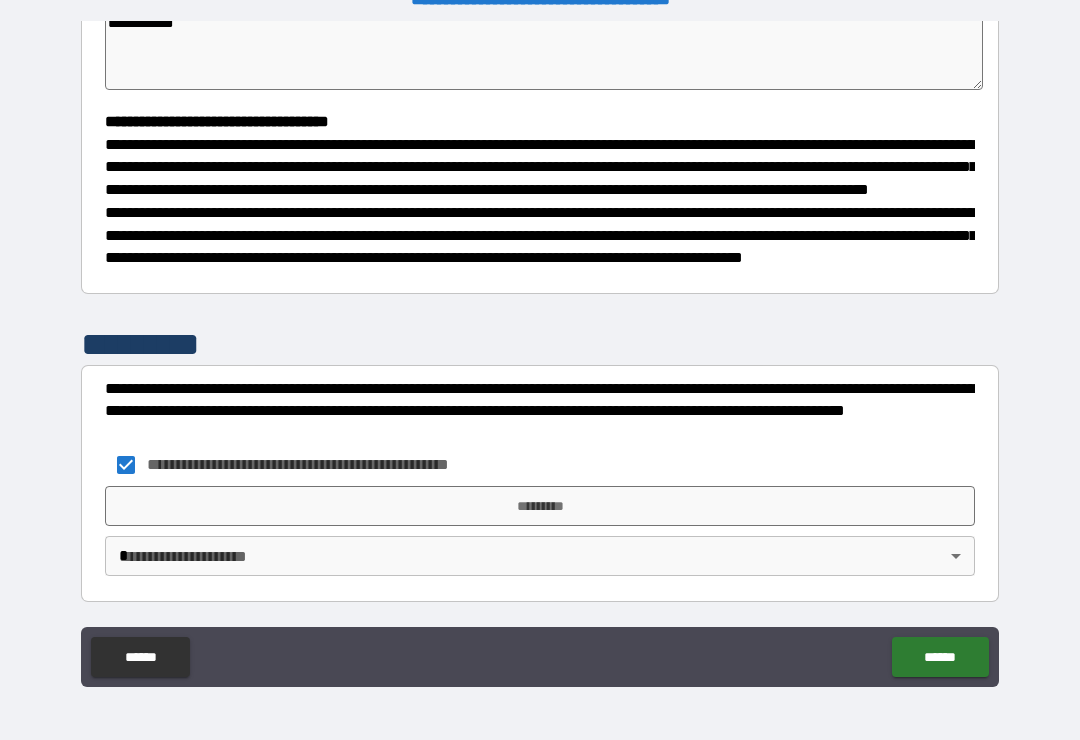 click on "*********" at bounding box center [540, 506] 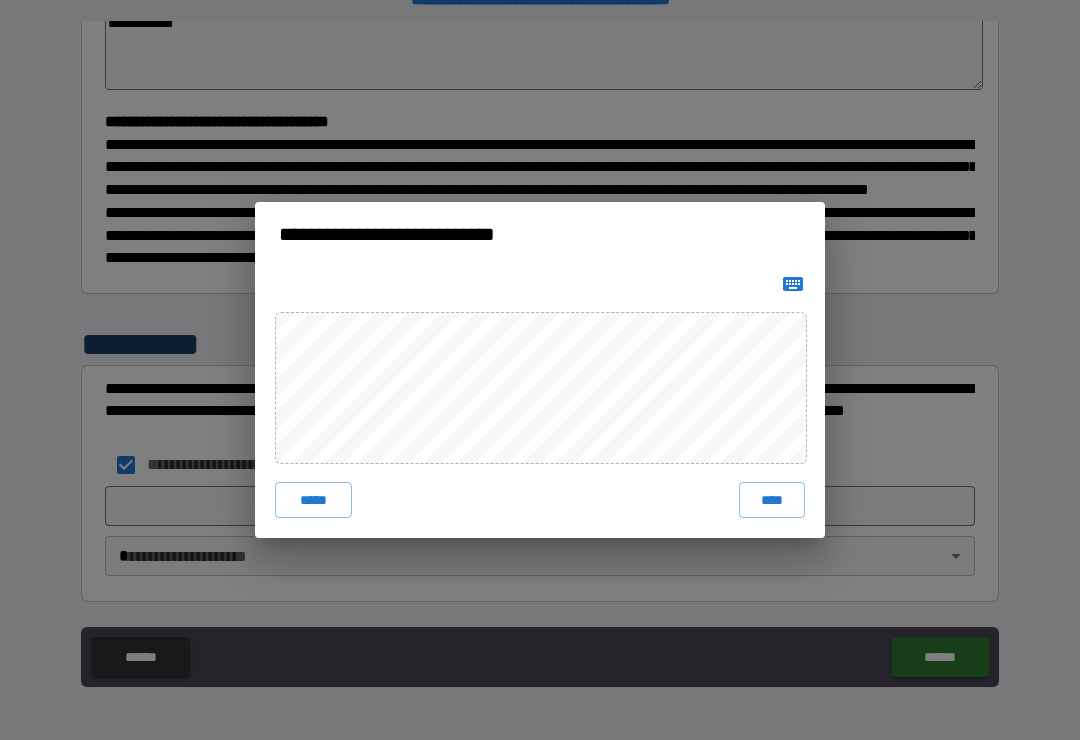 click on "****" at bounding box center [772, 500] 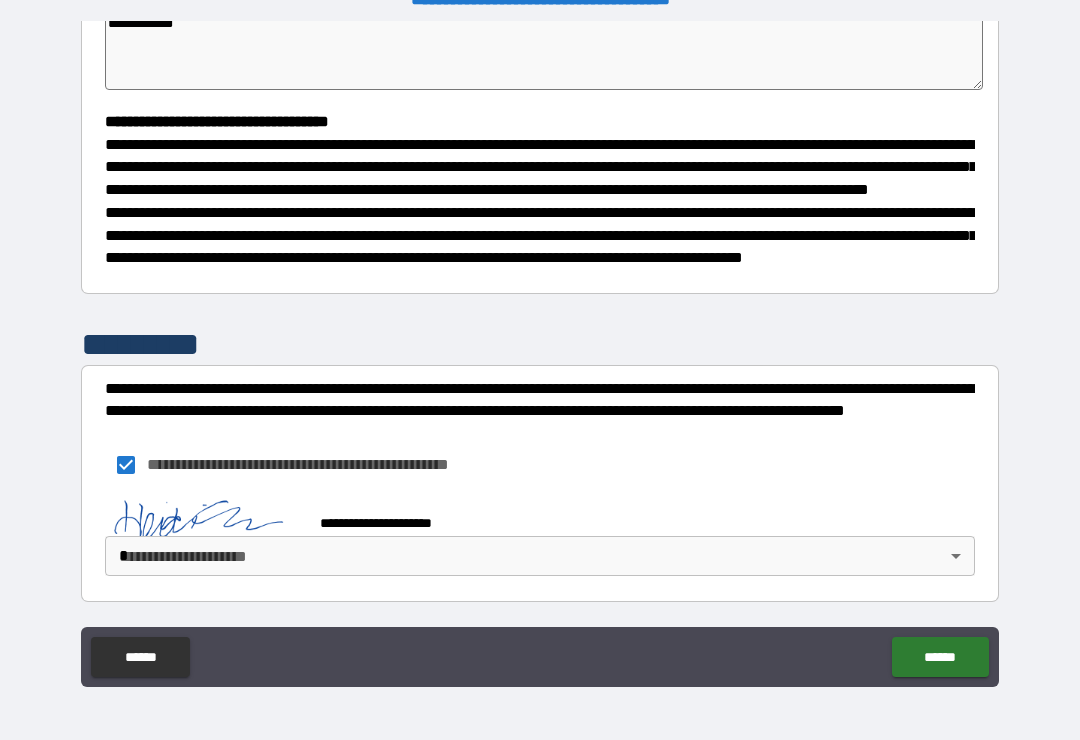 scroll, scrollTop: 516, scrollLeft: 0, axis: vertical 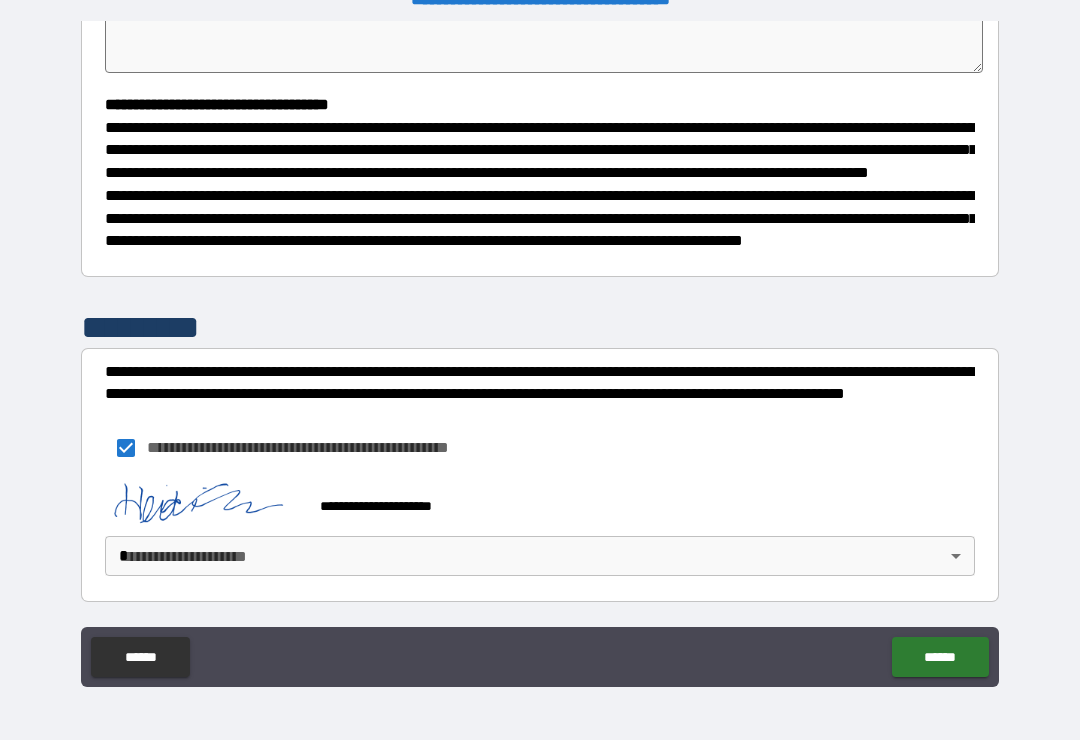 click on "**********" at bounding box center [540, 354] 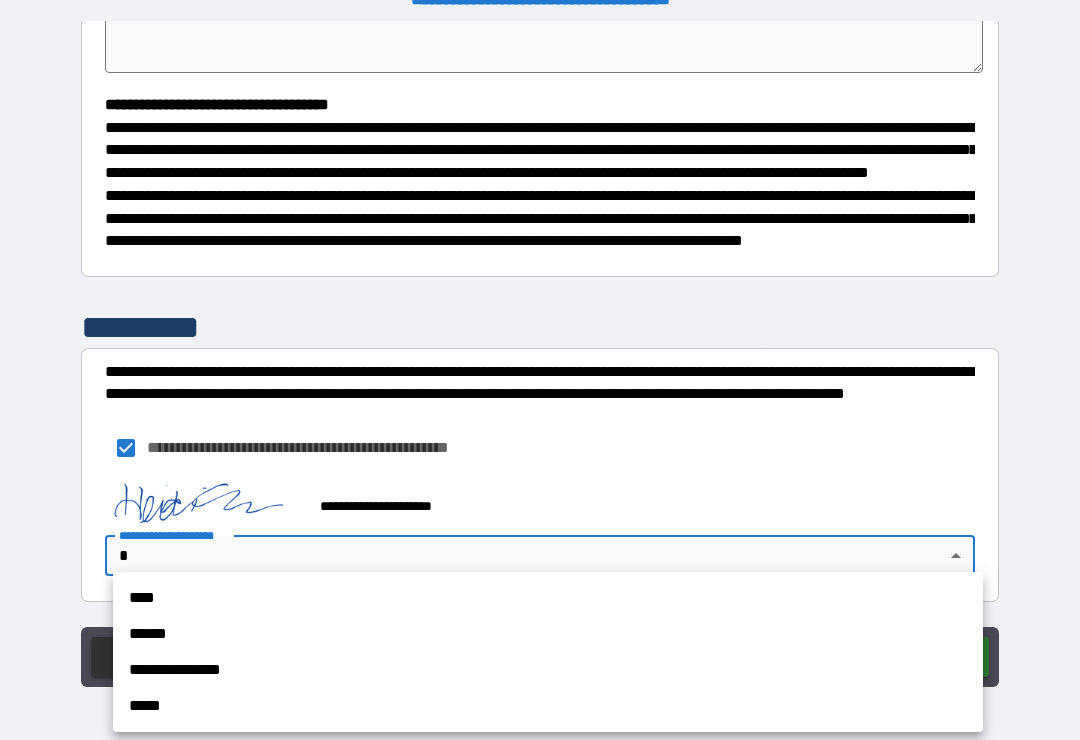 click on "**********" at bounding box center (548, 670) 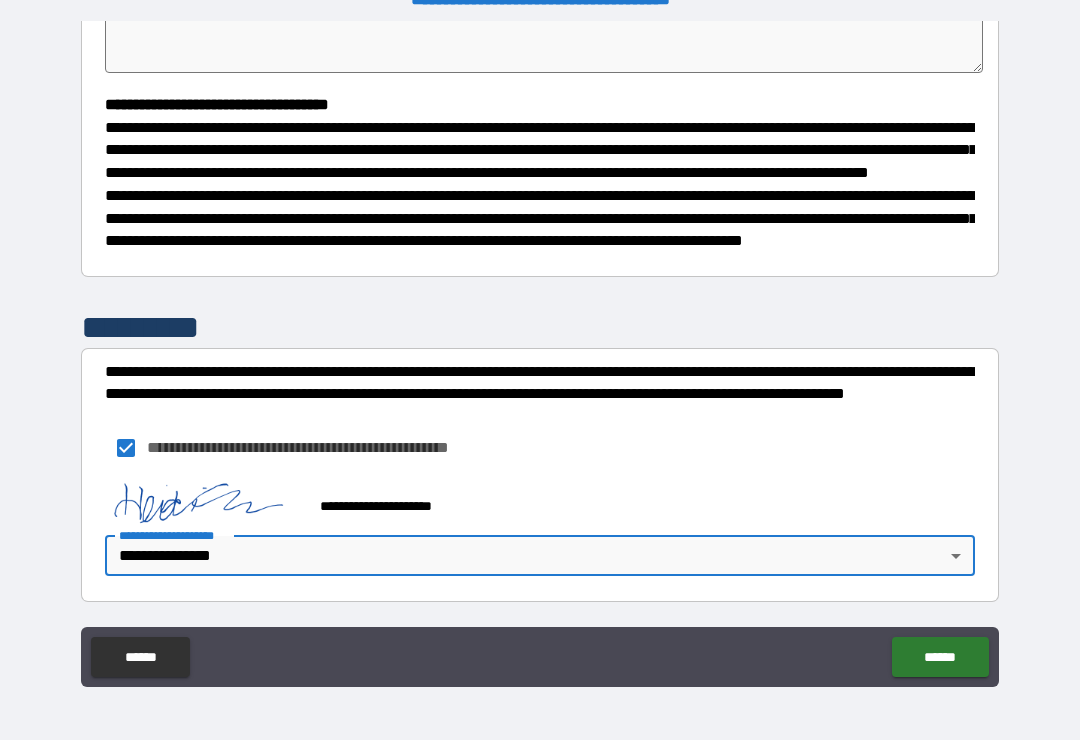scroll, scrollTop: 543, scrollLeft: 0, axis: vertical 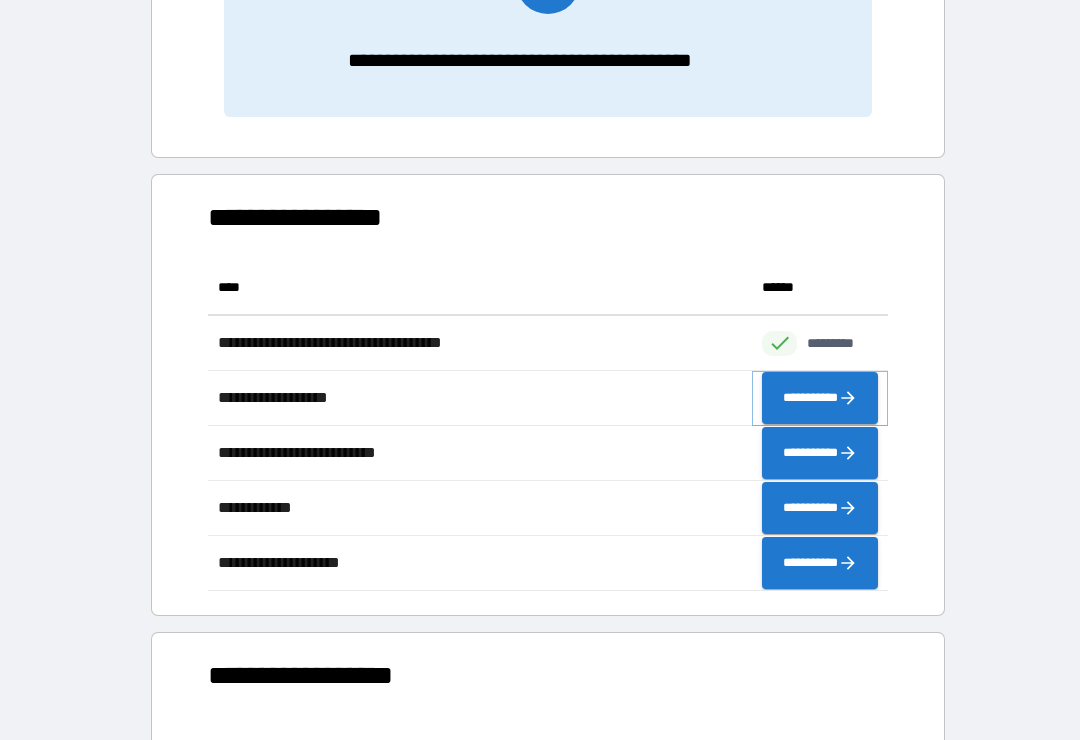 click on "**********" at bounding box center (820, 398) 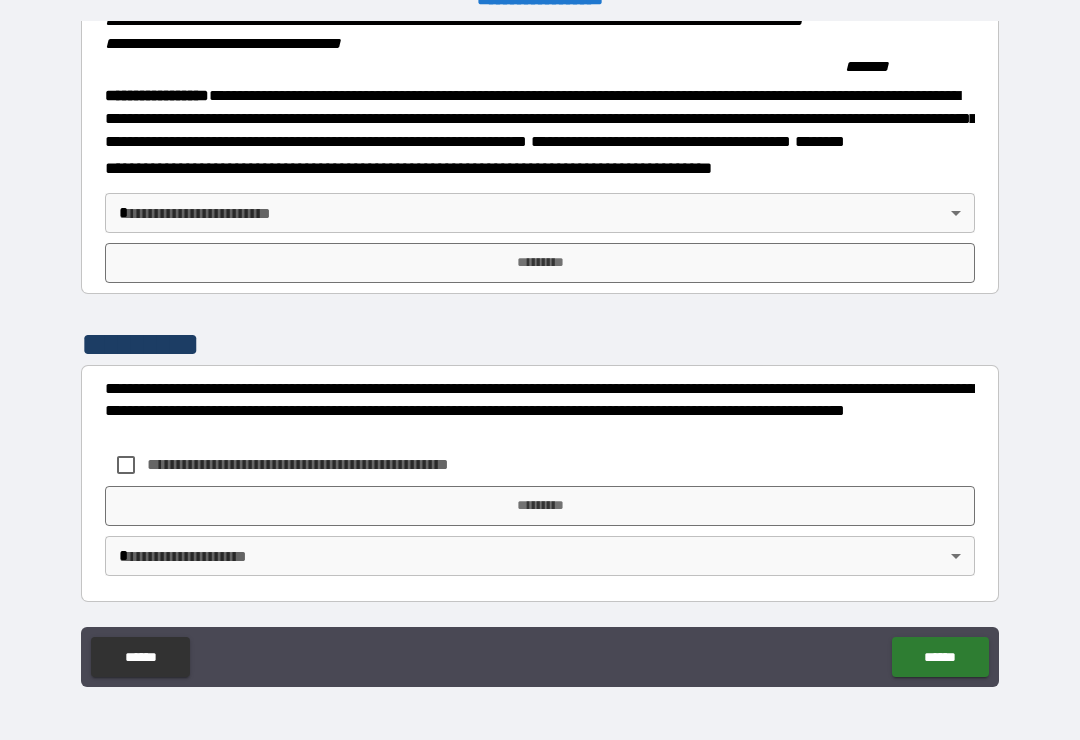 scroll, scrollTop: 2215, scrollLeft: 0, axis: vertical 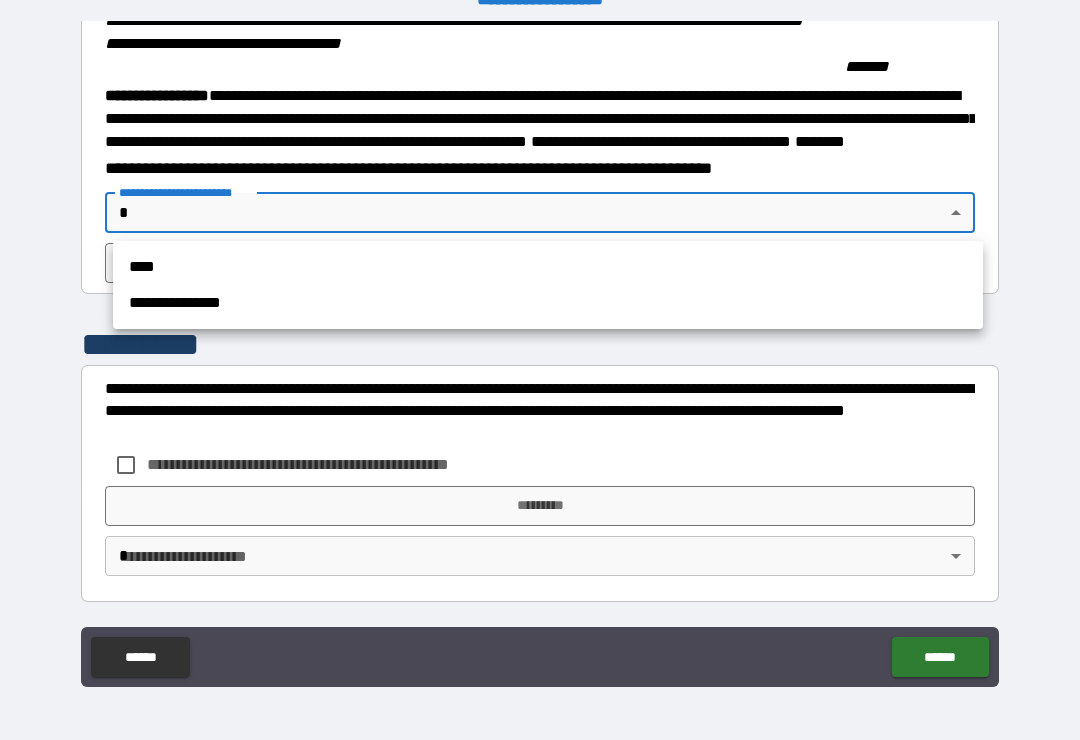click on "**********" at bounding box center (548, 303) 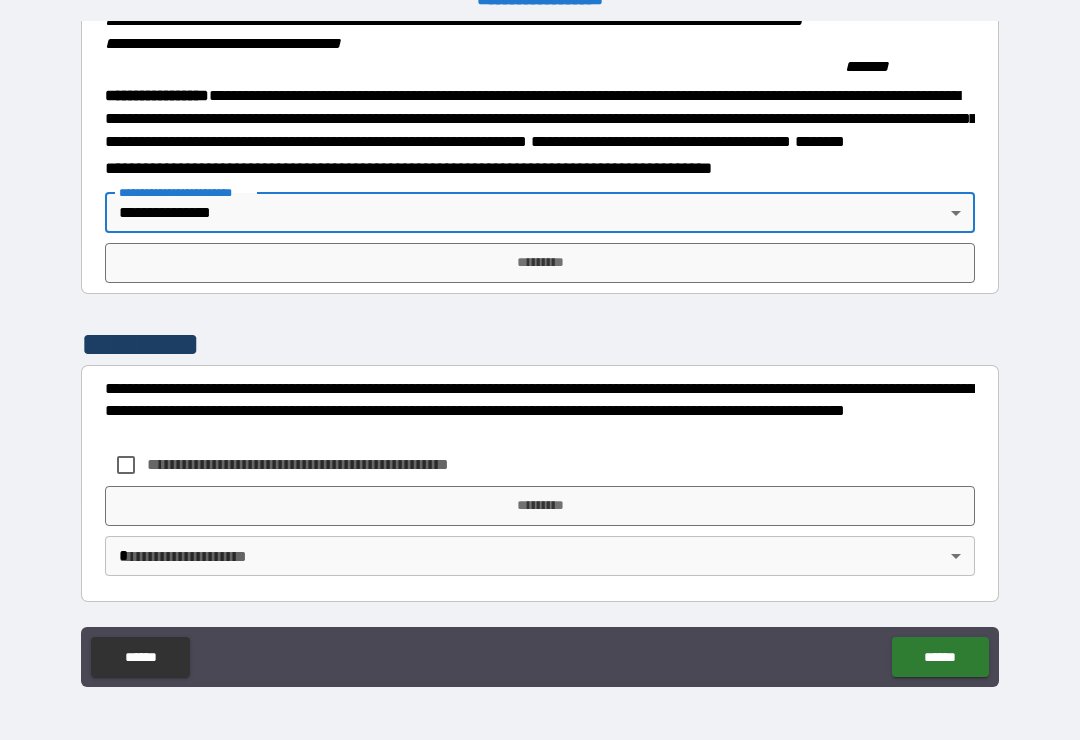 click on "*********" at bounding box center [540, 263] 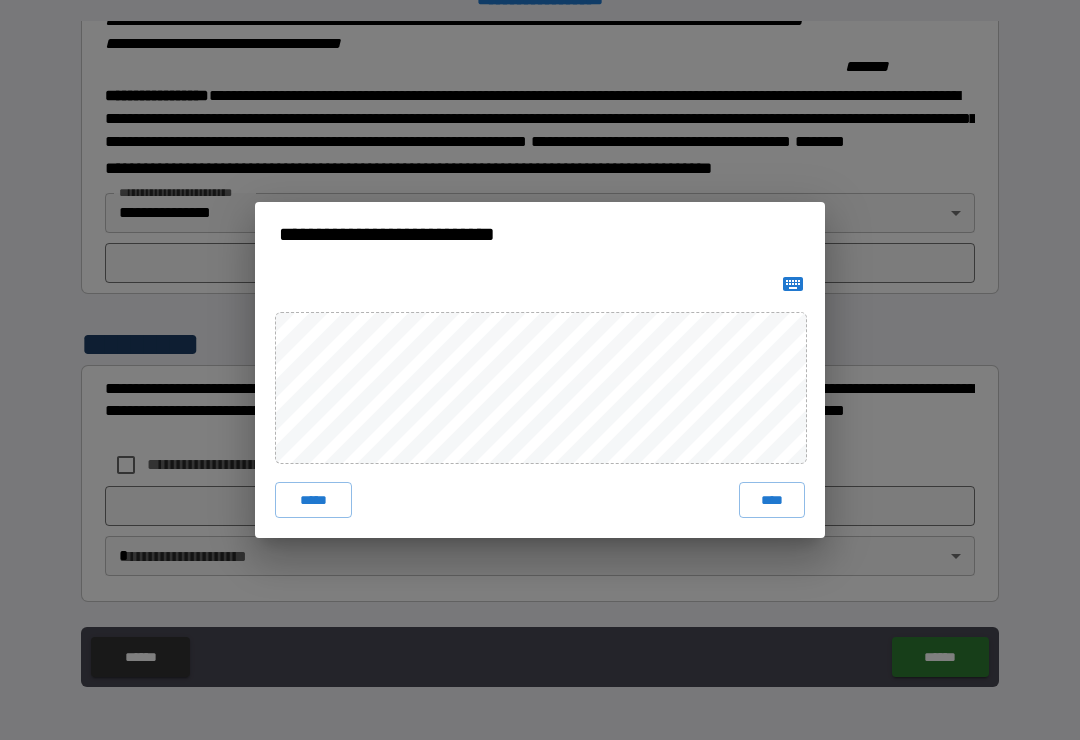 click on "****" at bounding box center (772, 500) 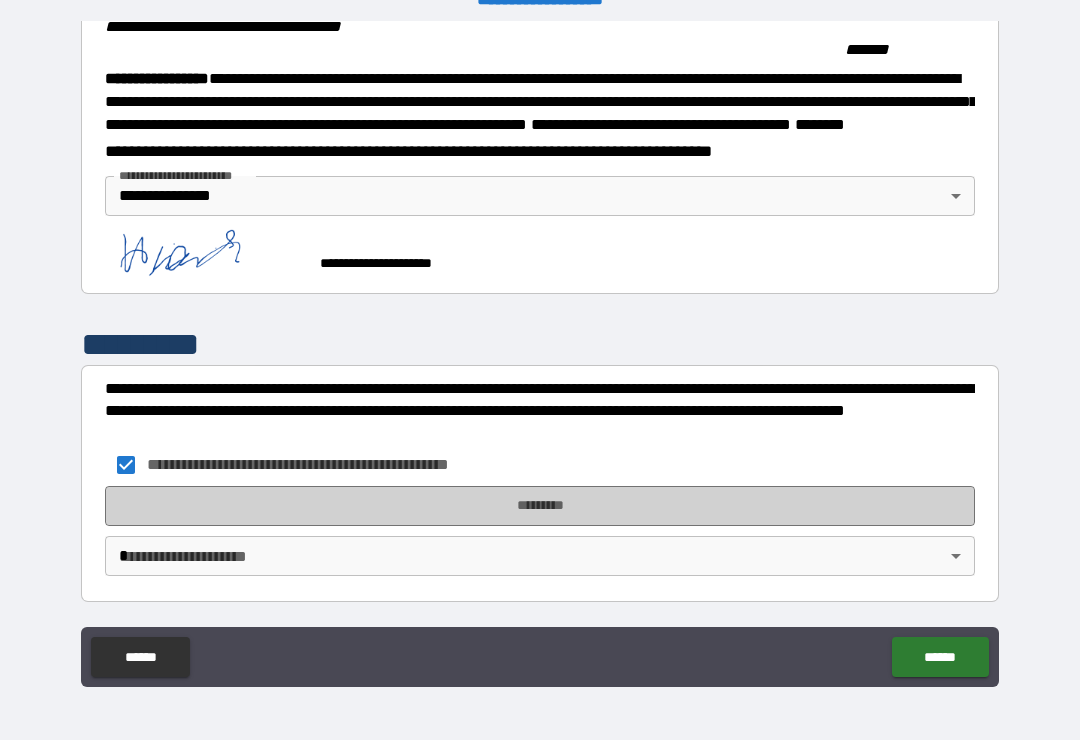 click on "*********" at bounding box center (540, 506) 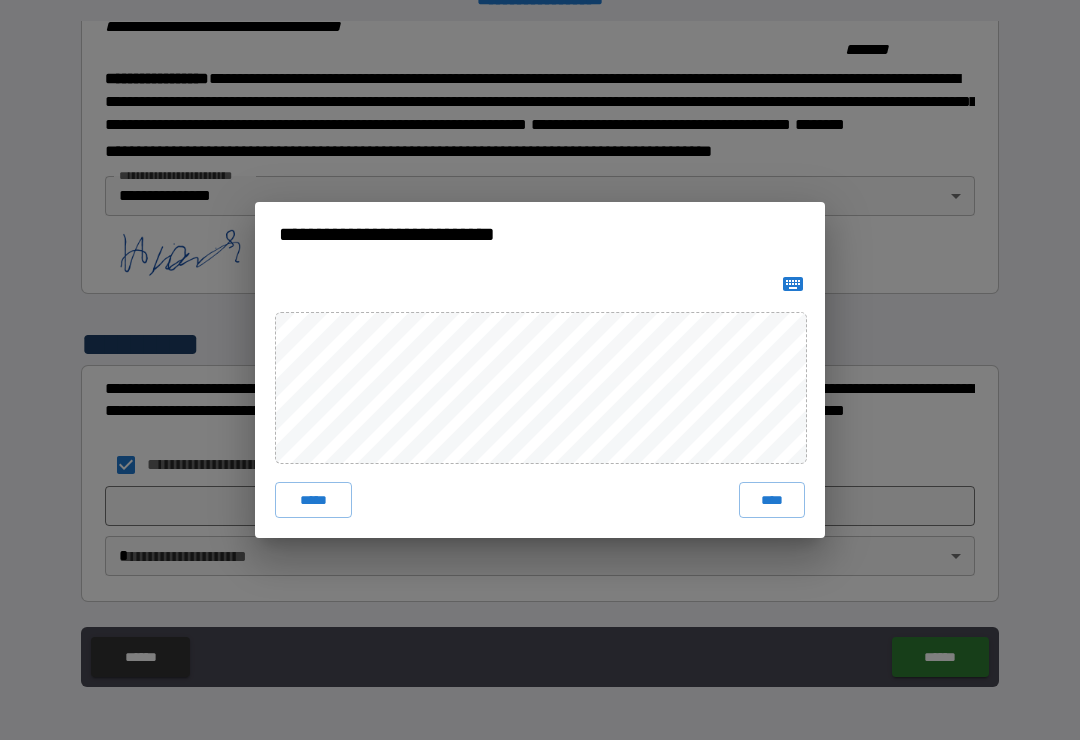 click on "****" at bounding box center [772, 500] 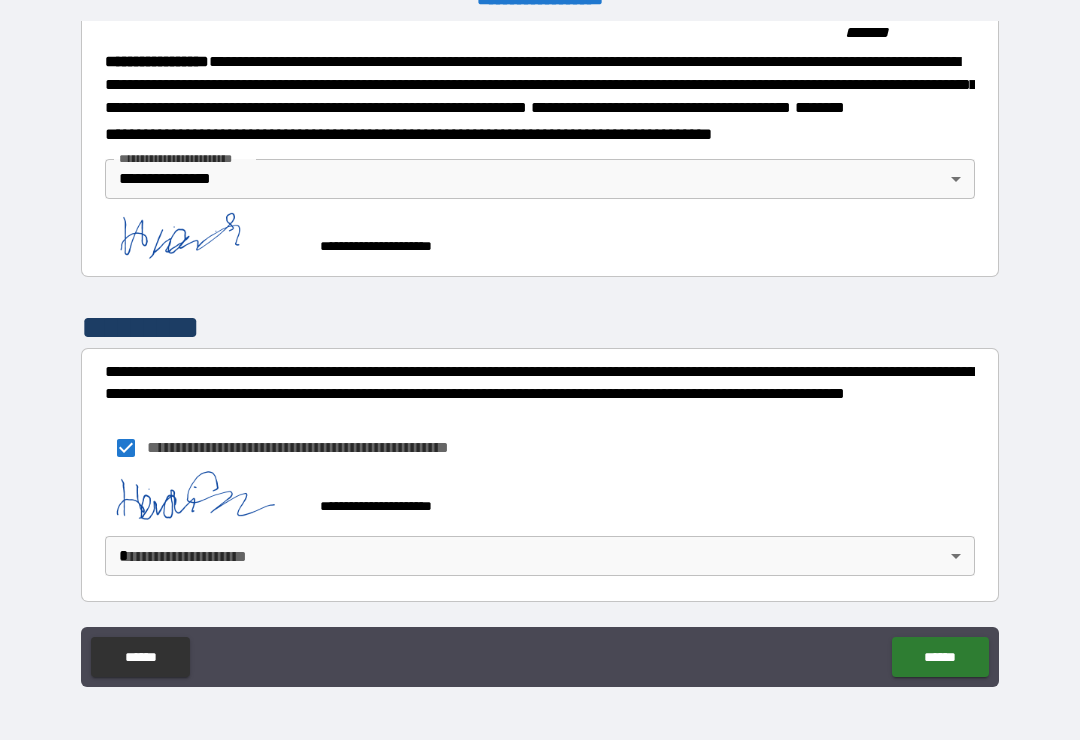 scroll, scrollTop: 2249, scrollLeft: 0, axis: vertical 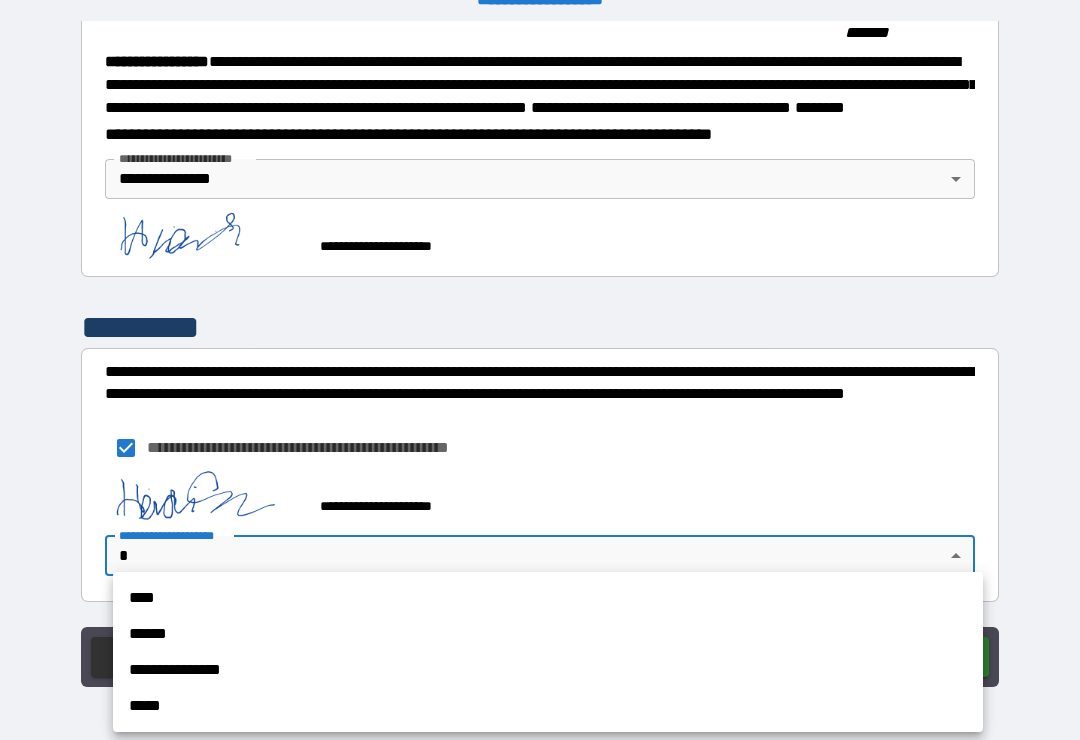 click on "**********" at bounding box center (548, 670) 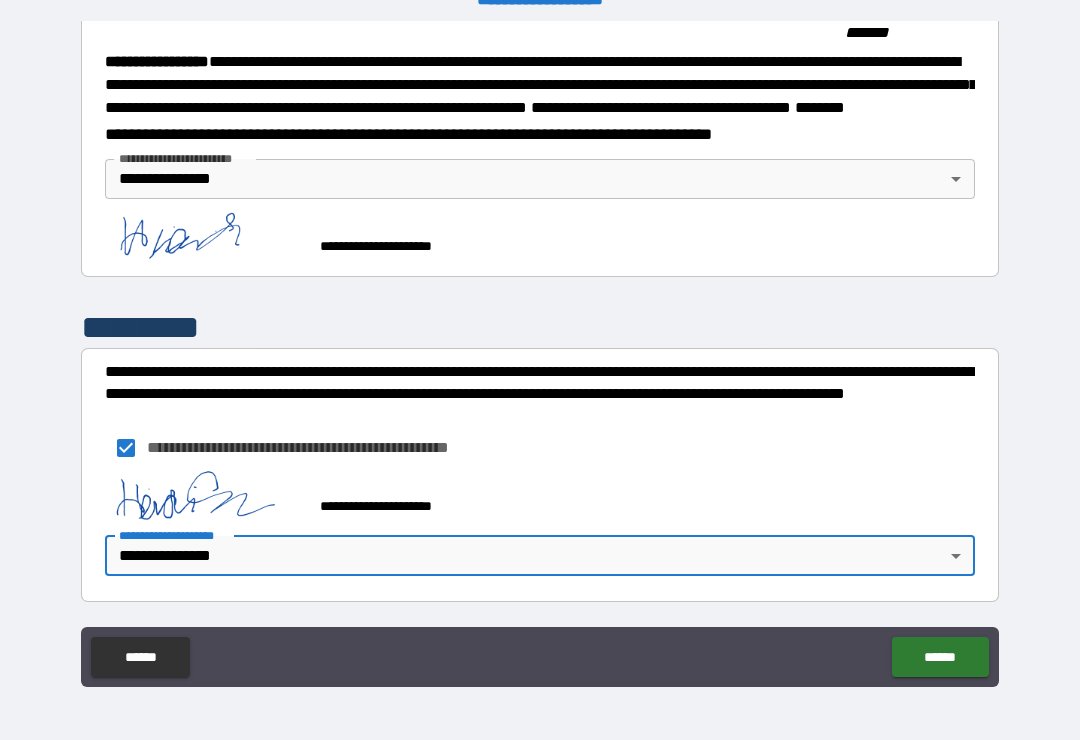 click on "******" at bounding box center [940, 657] 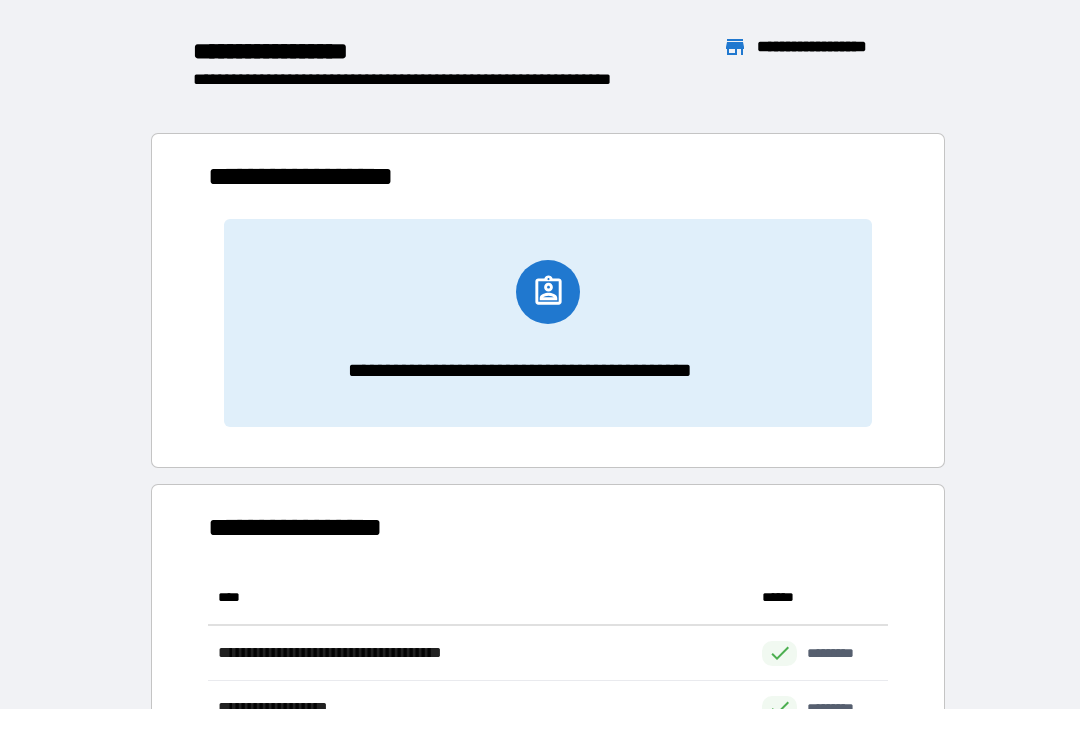 scroll, scrollTop: 331, scrollLeft: 680, axis: both 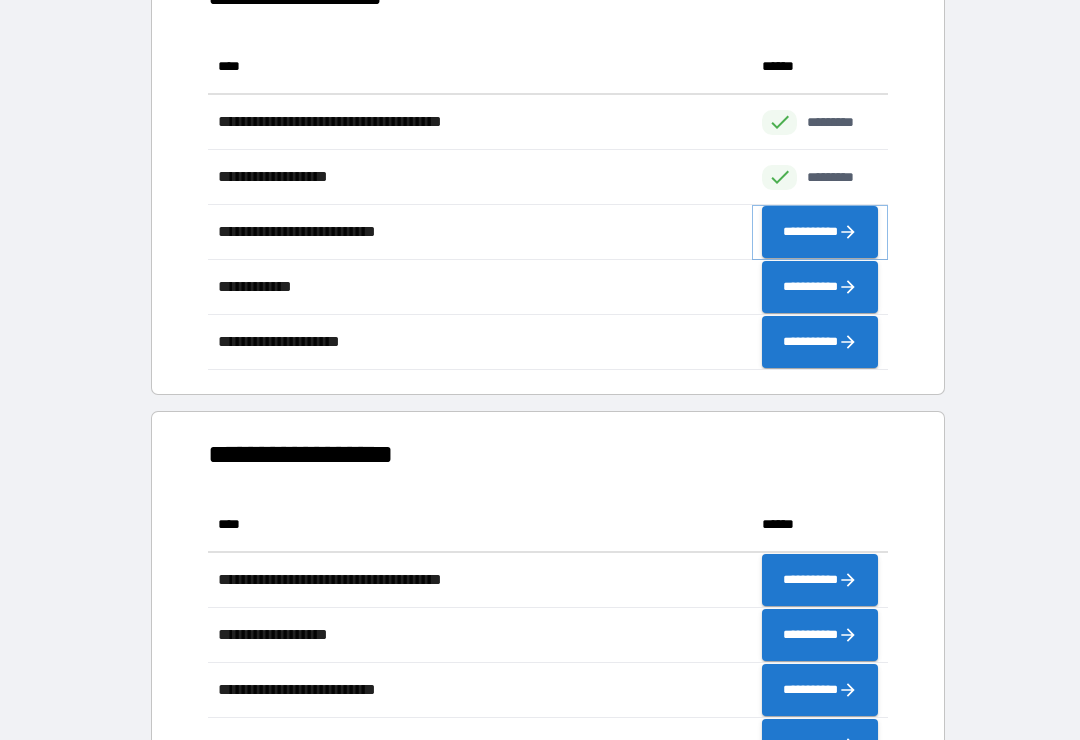 click on "**********" at bounding box center [820, 232] 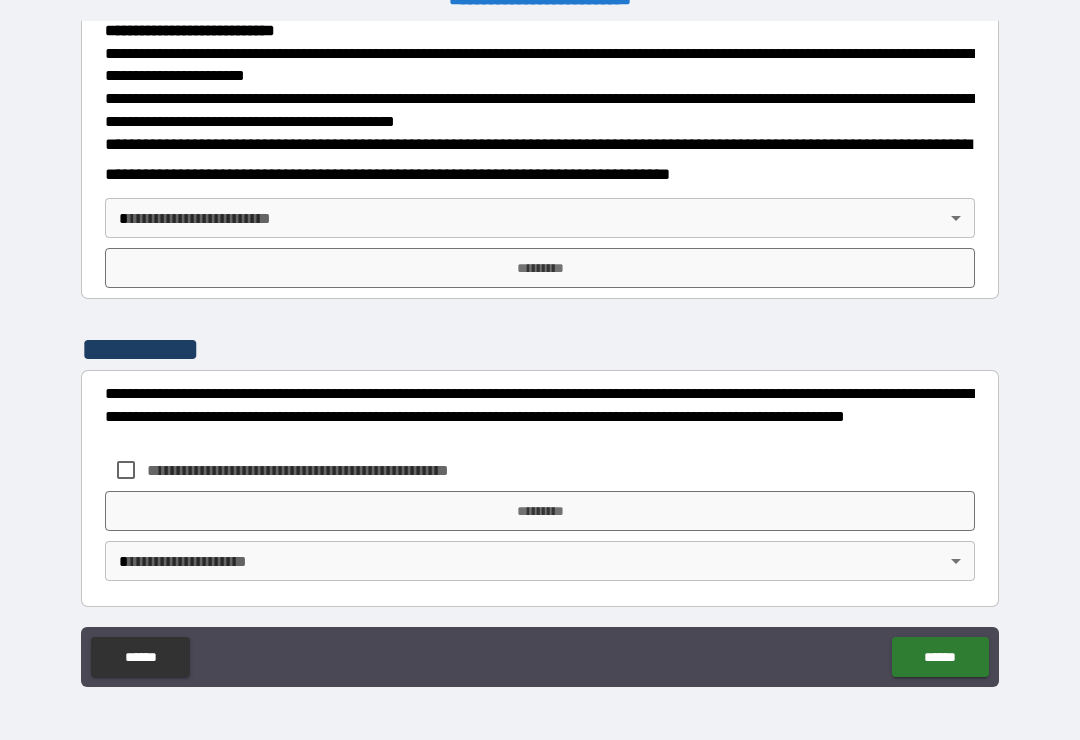 scroll, scrollTop: 721, scrollLeft: 0, axis: vertical 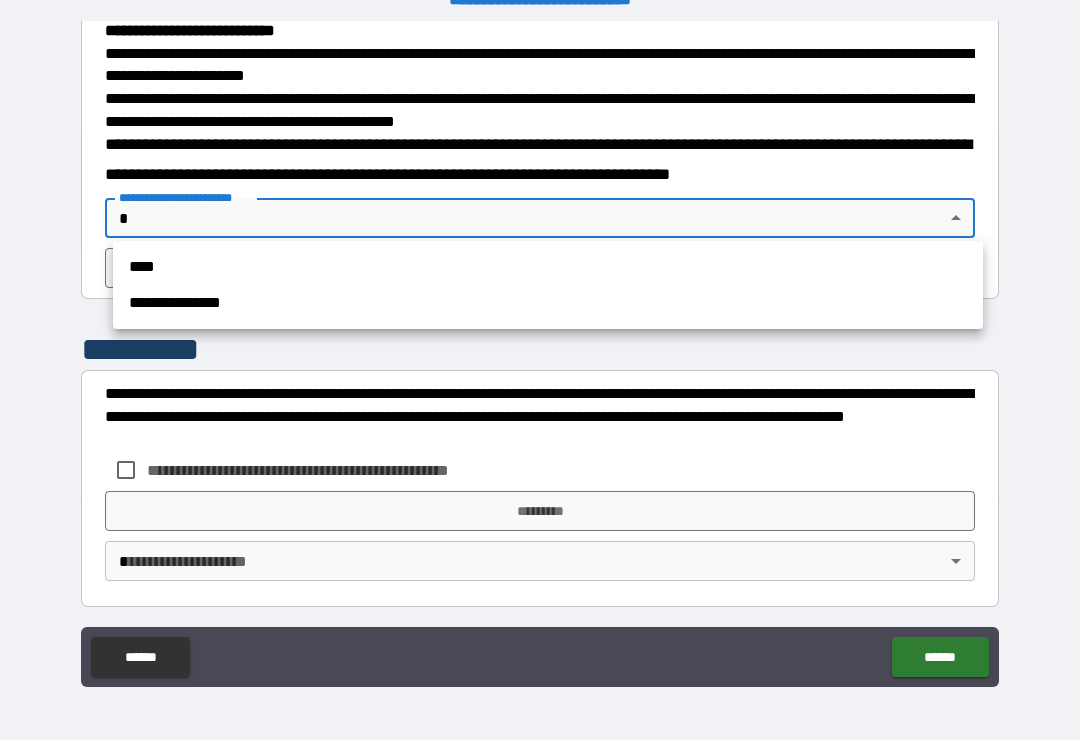 click on "**********" at bounding box center [548, 303] 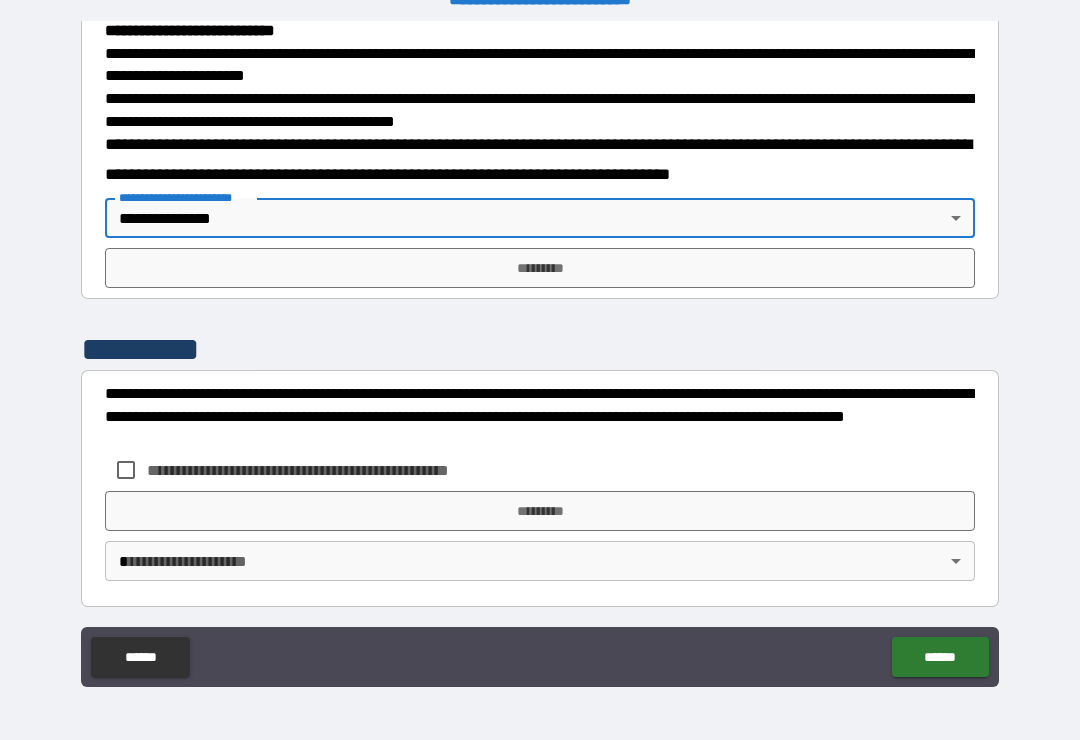 click on "*********" at bounding box center [540, 268] 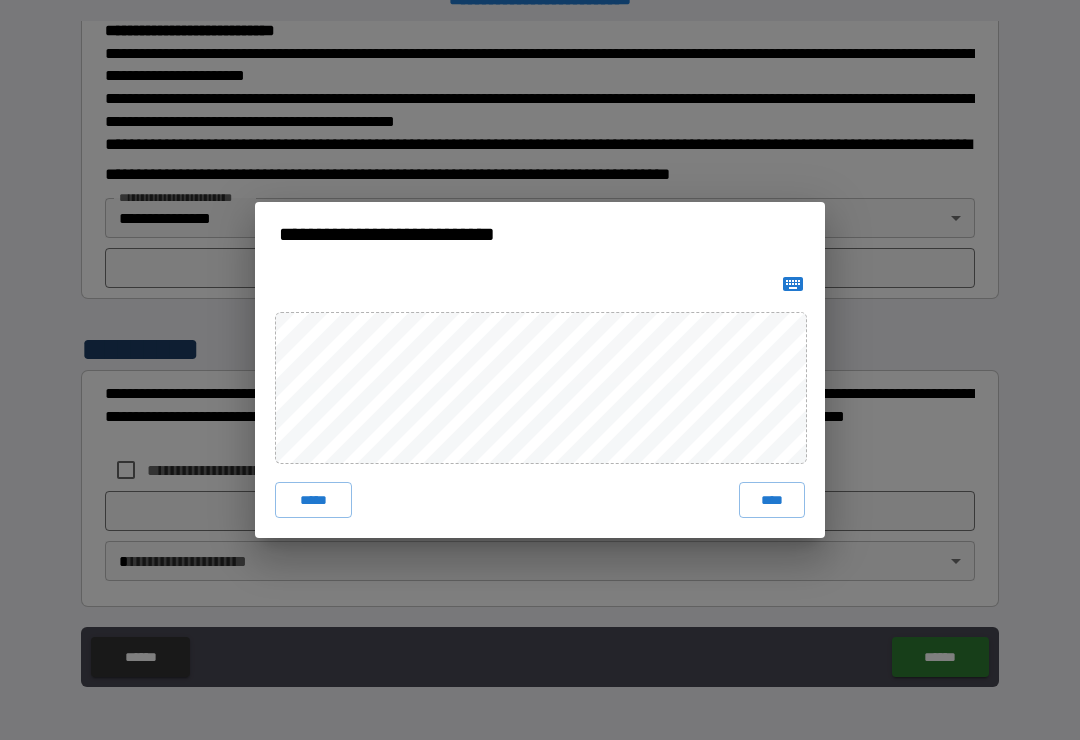 click on "****" at bounding box center (772, 500) 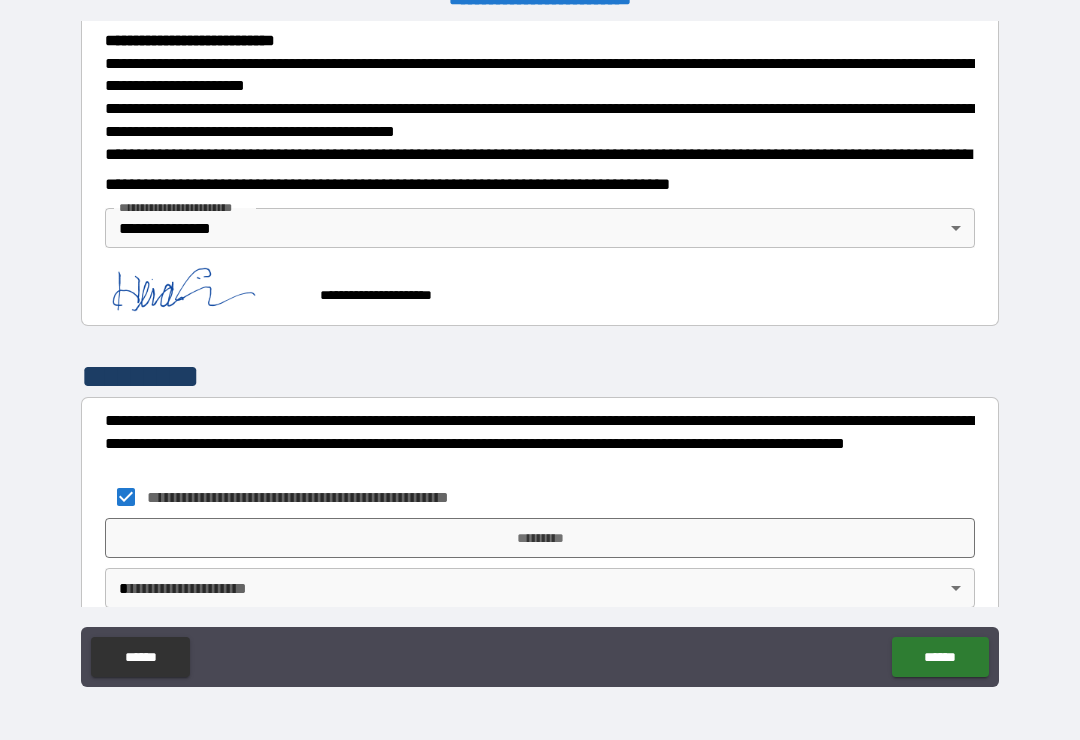 click on "*********" at bounding box center [540, 538] 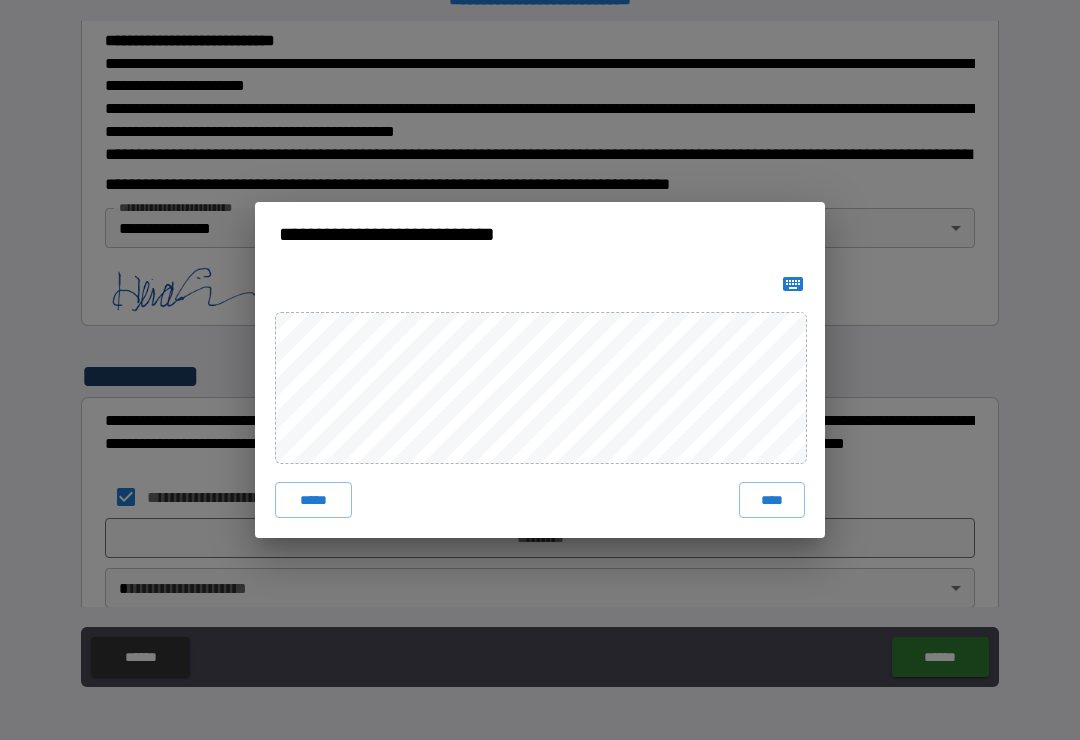 click on "****" at bounding box center (772, 500) 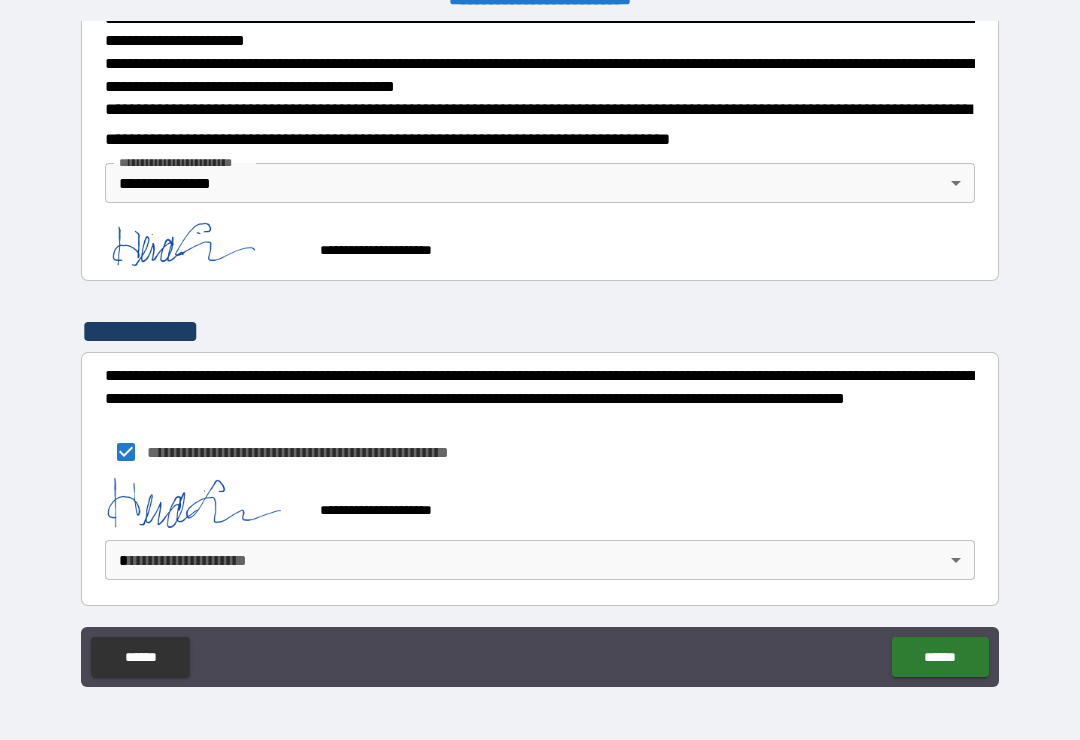 scroll, scrollTop: 755, scrollLeft: 0, axis: vertical 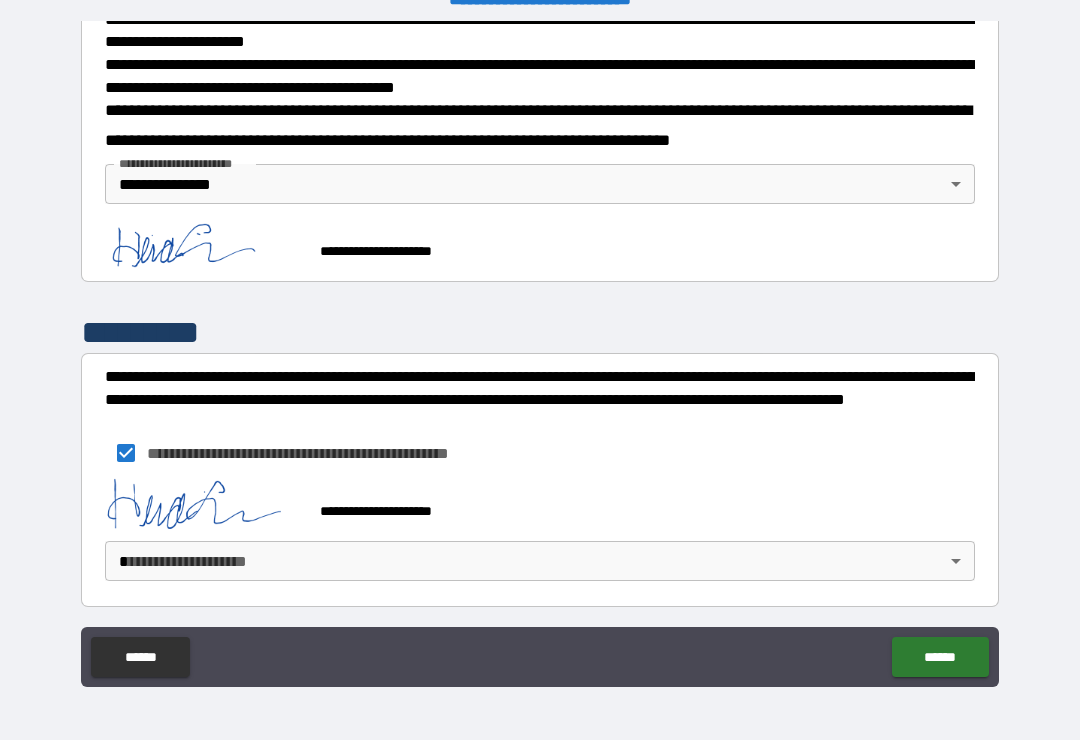 click on "**********" at bounding box center (540, 354) 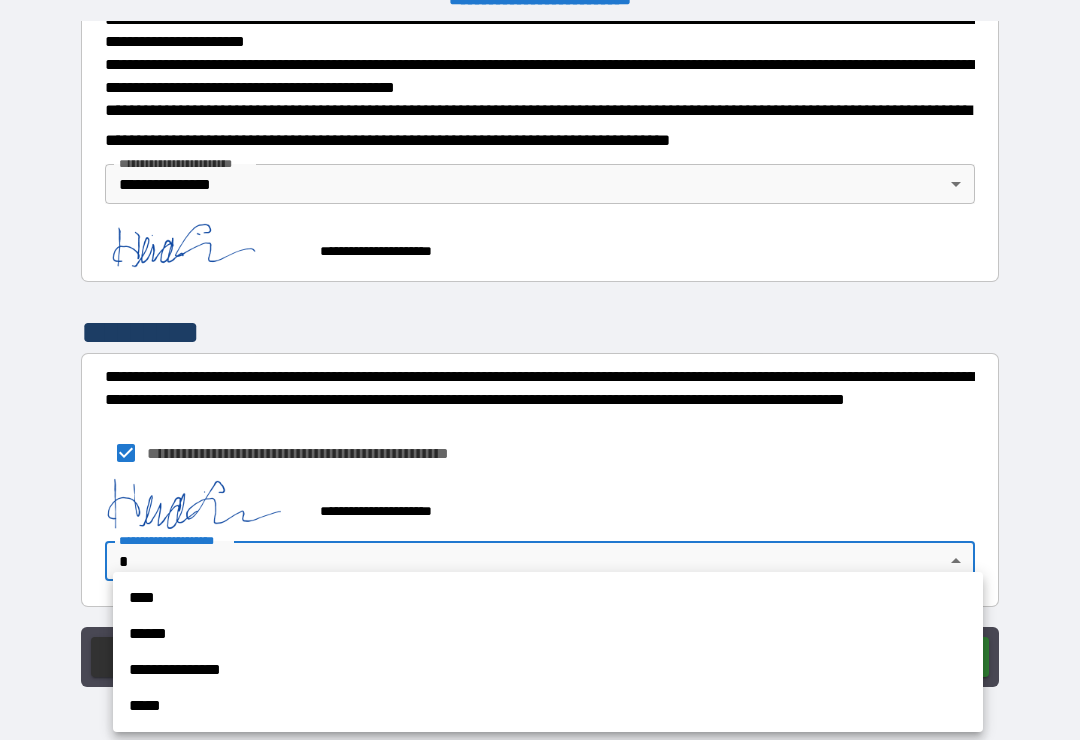 click on "**********" at bounding box center (548, 670) 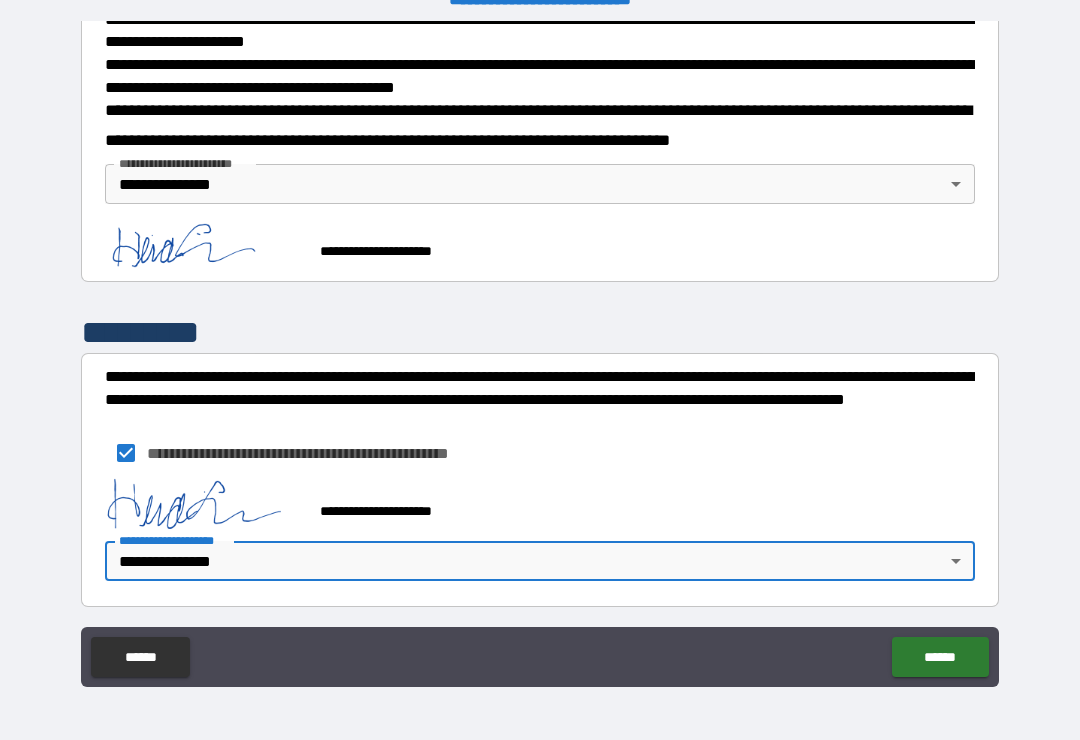 click on "******" at bounding box center (940, 657) 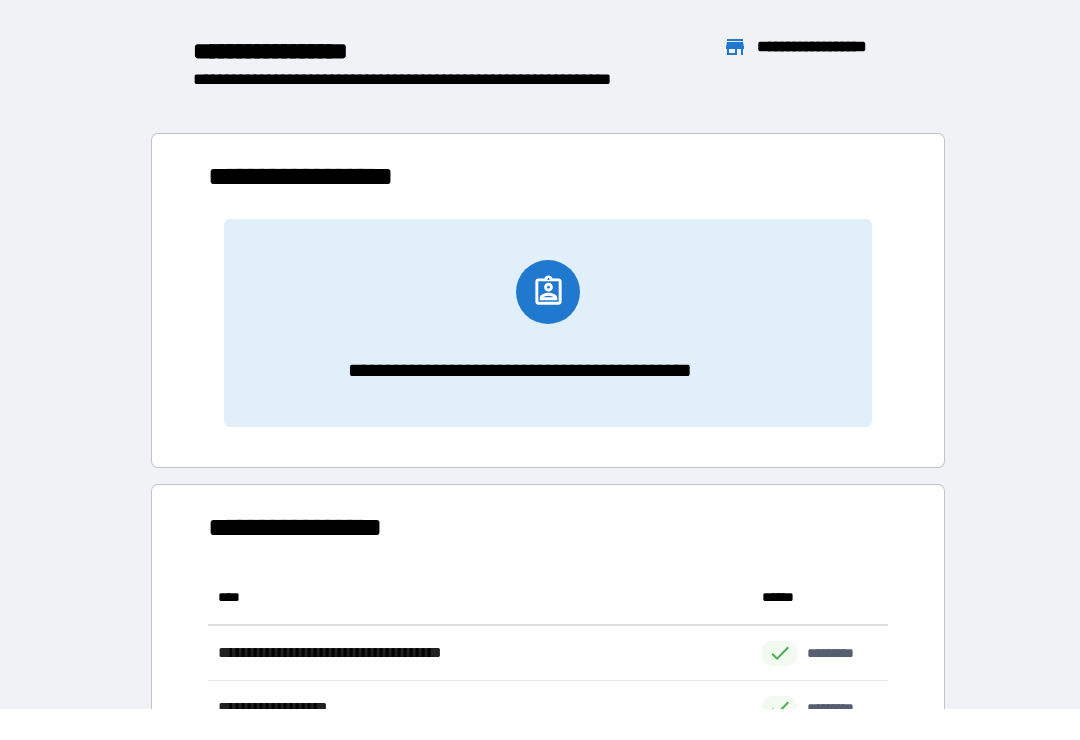scroll, scrollTop: 331, scrollLeft: 680, axis: both 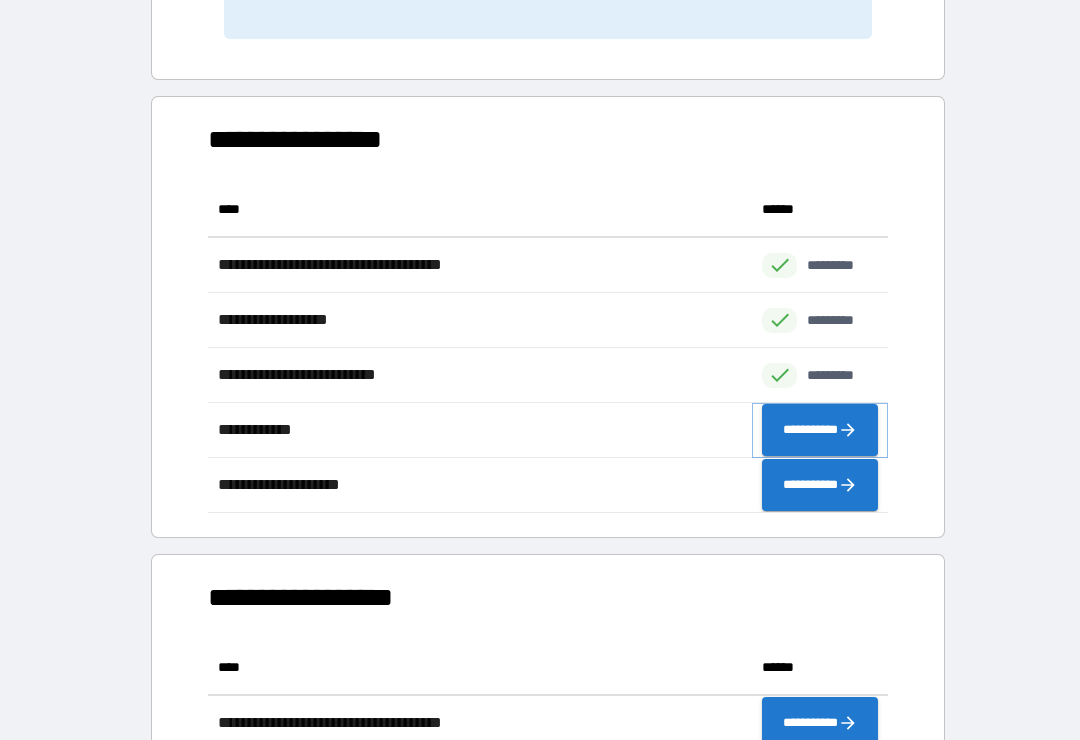 click on "**********" at bounding box center [820, 430] 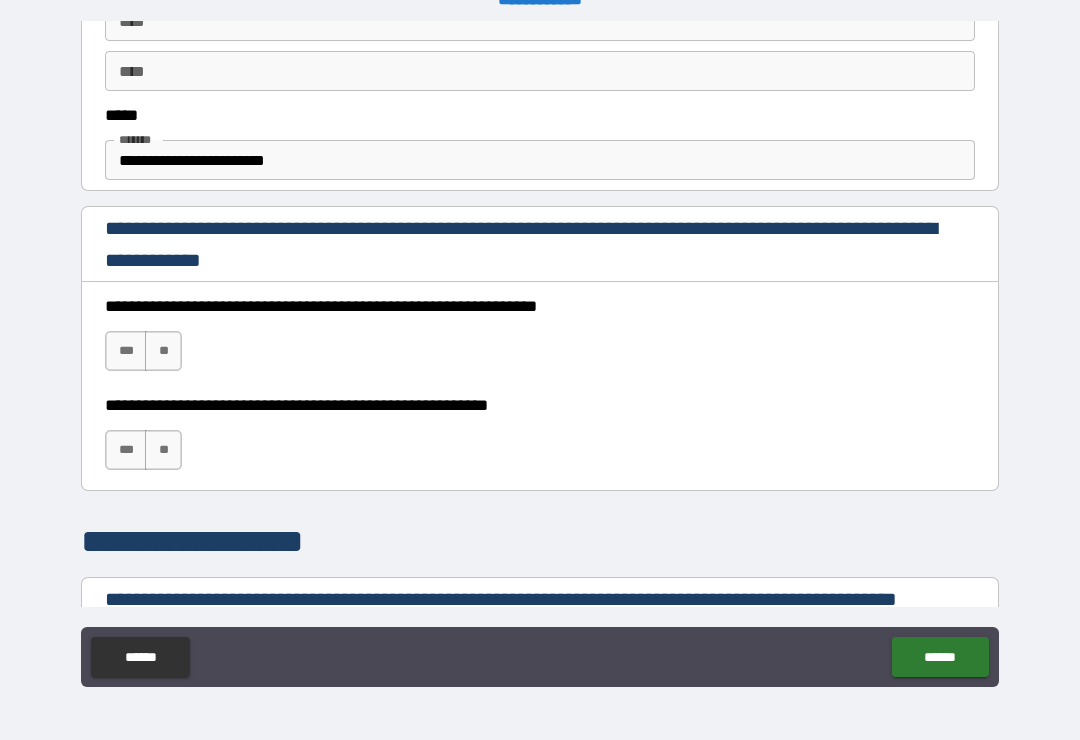 scroll, scrollTop: 1172, scrollLeft: 0, axis: vertical 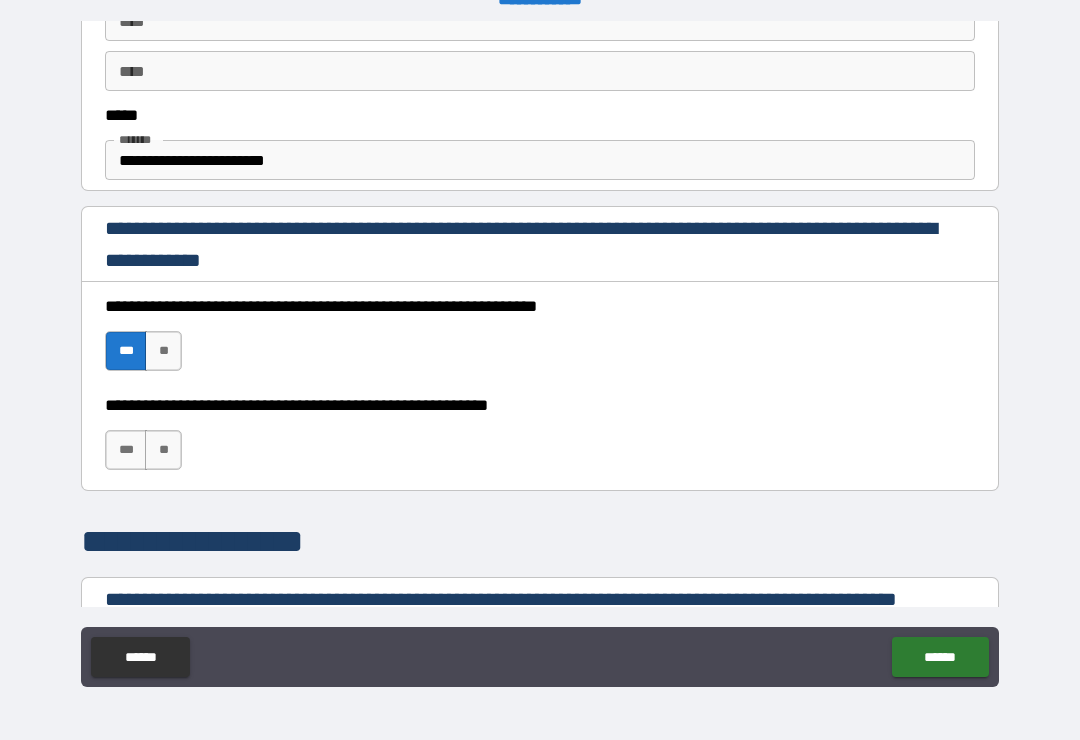 click on "***" at bounding box center [126, 450] 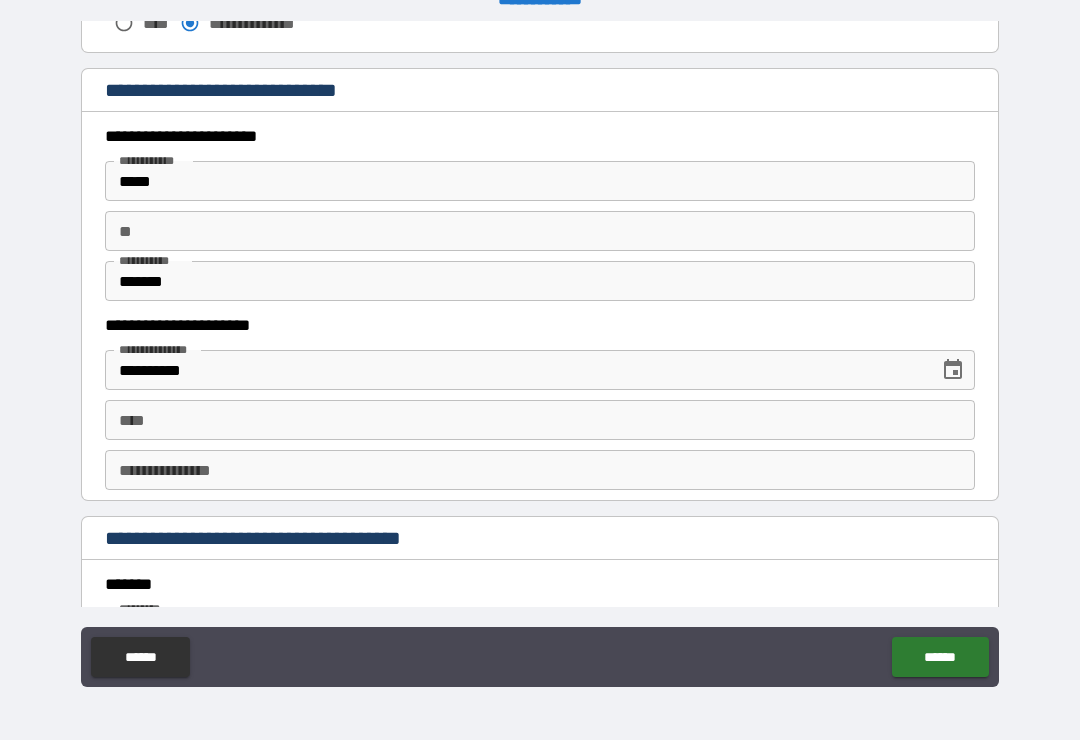 scroll, scrollTop: 1871, scrollLeft: 0, axis: vertical 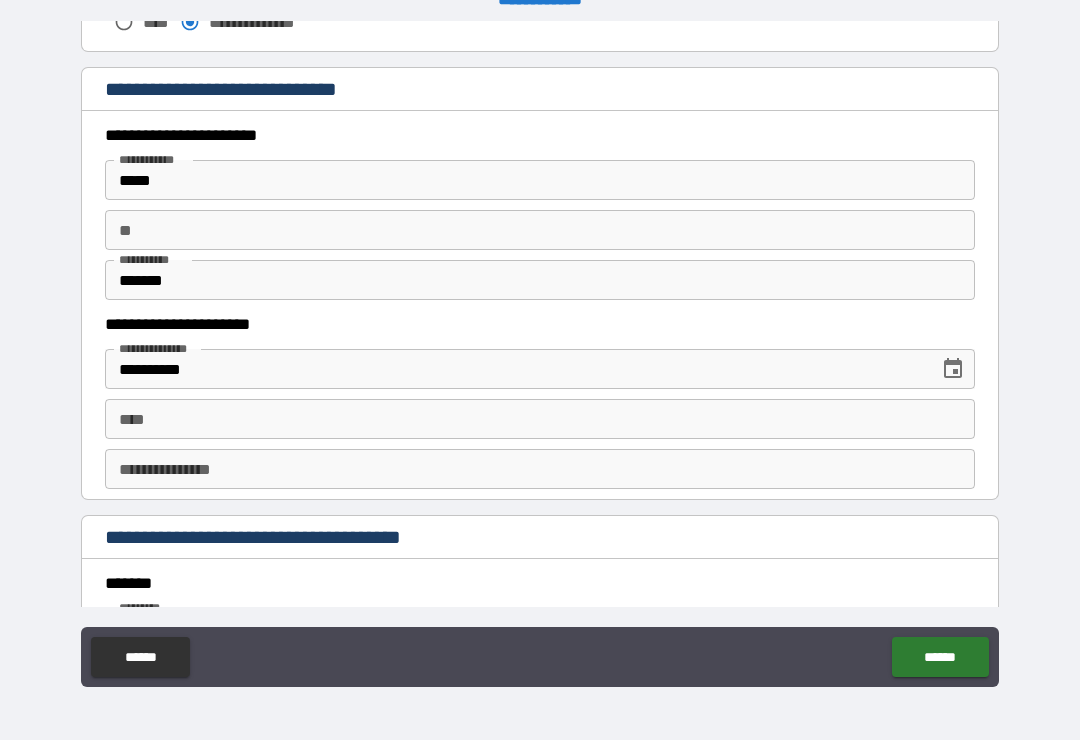 click on "****" at bounding box center (540, 419) 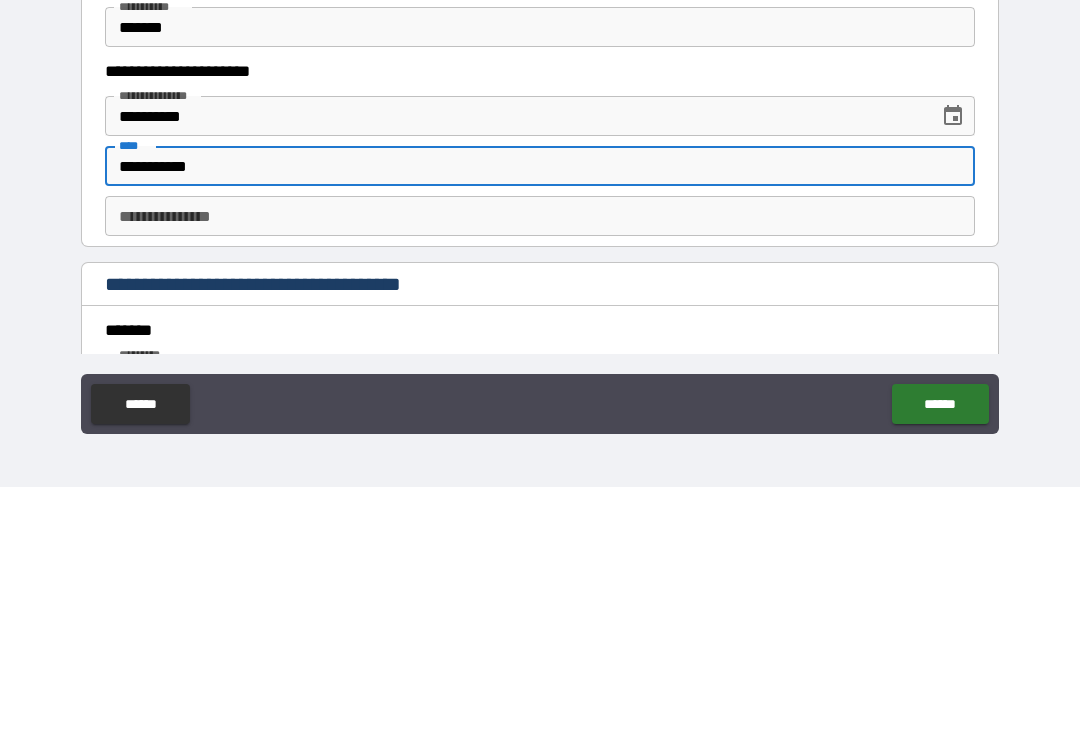 click on "**********" at bounding box center (540, 469) 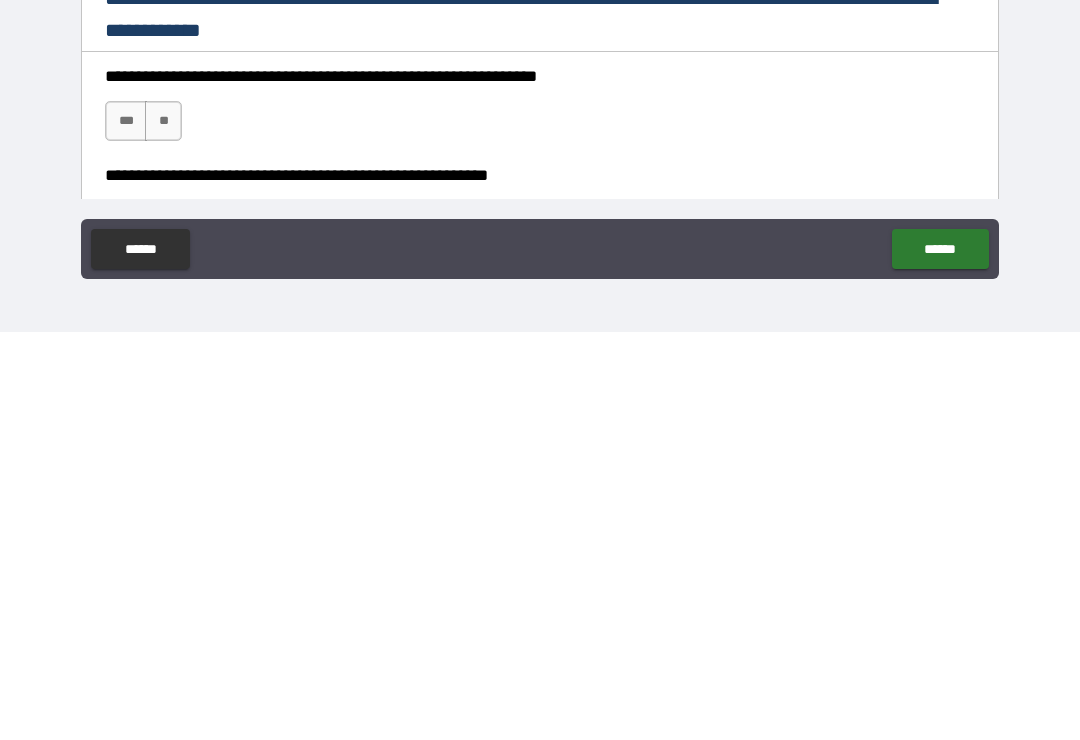 scroll, scrollTop: 2653, scrollLeft: 0, axis: vertical 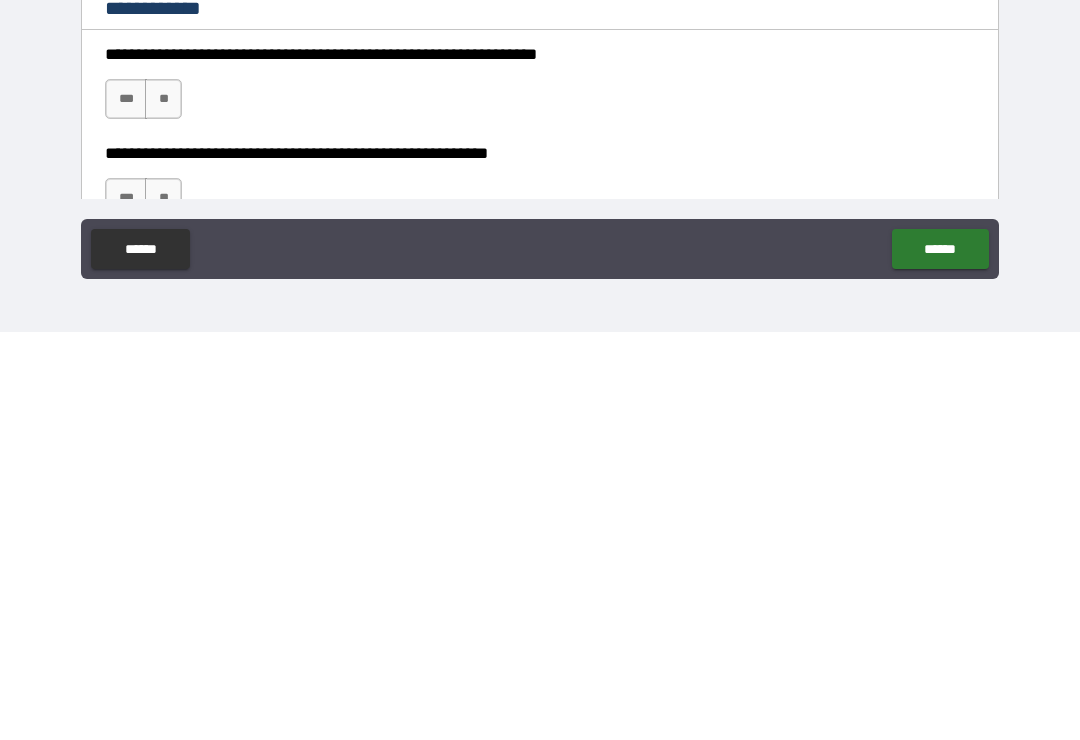 click on "***" at bounding box center [126, 507] 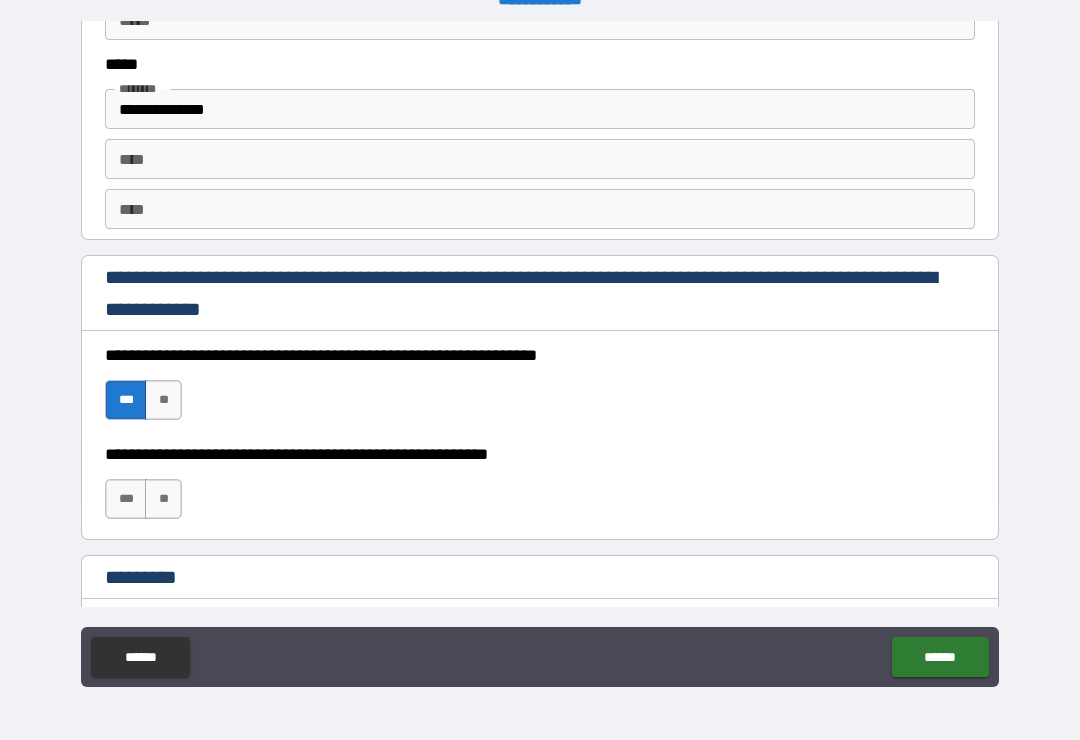 scroll, scrollTop: 2809, scrollLeft: 0, axis: vertical 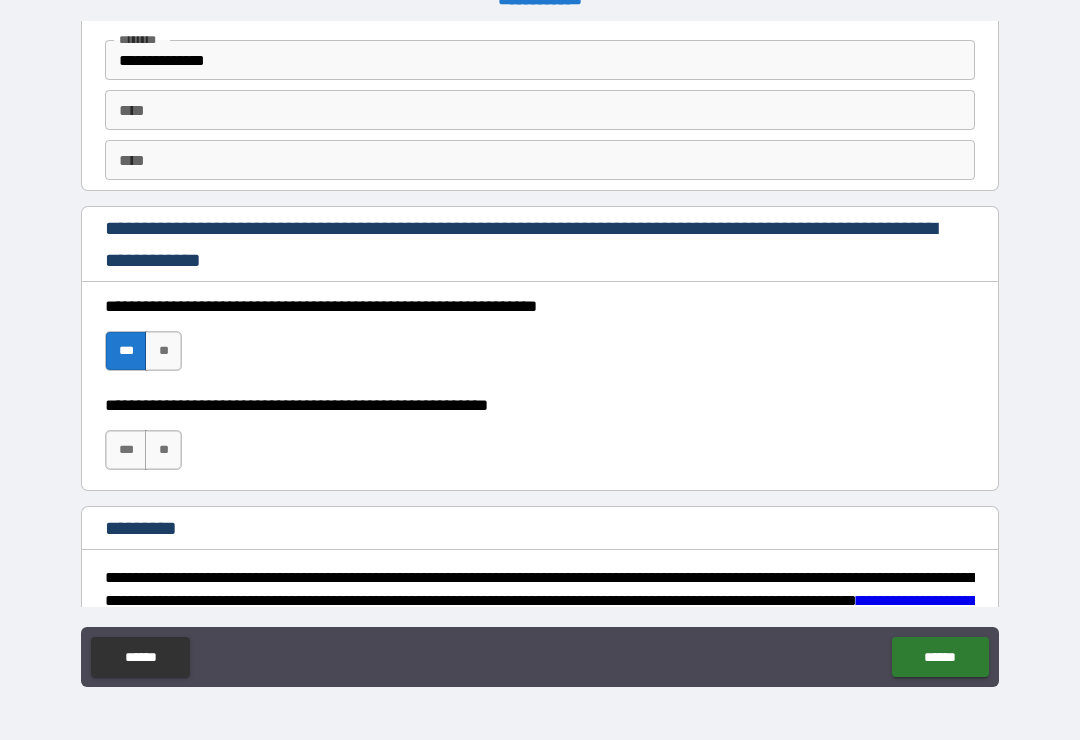 click on "***" at bounding box center (126, 450) 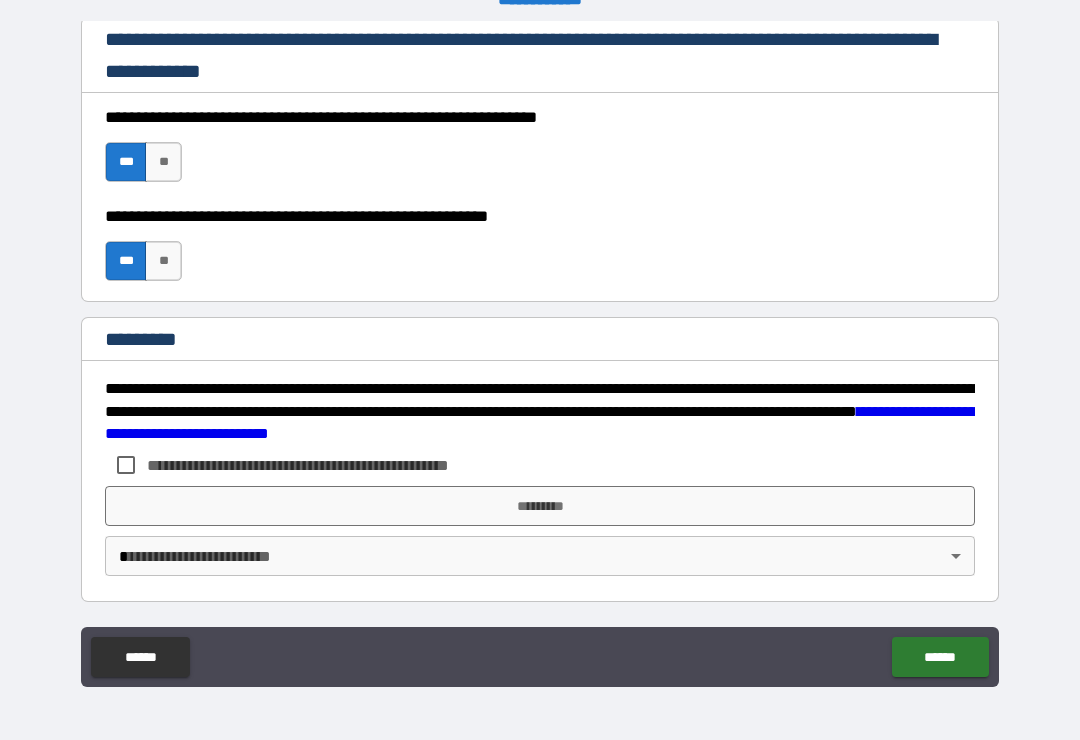 scroll, scrollTop: 2998, scrollLeft: 0, axis: vertical 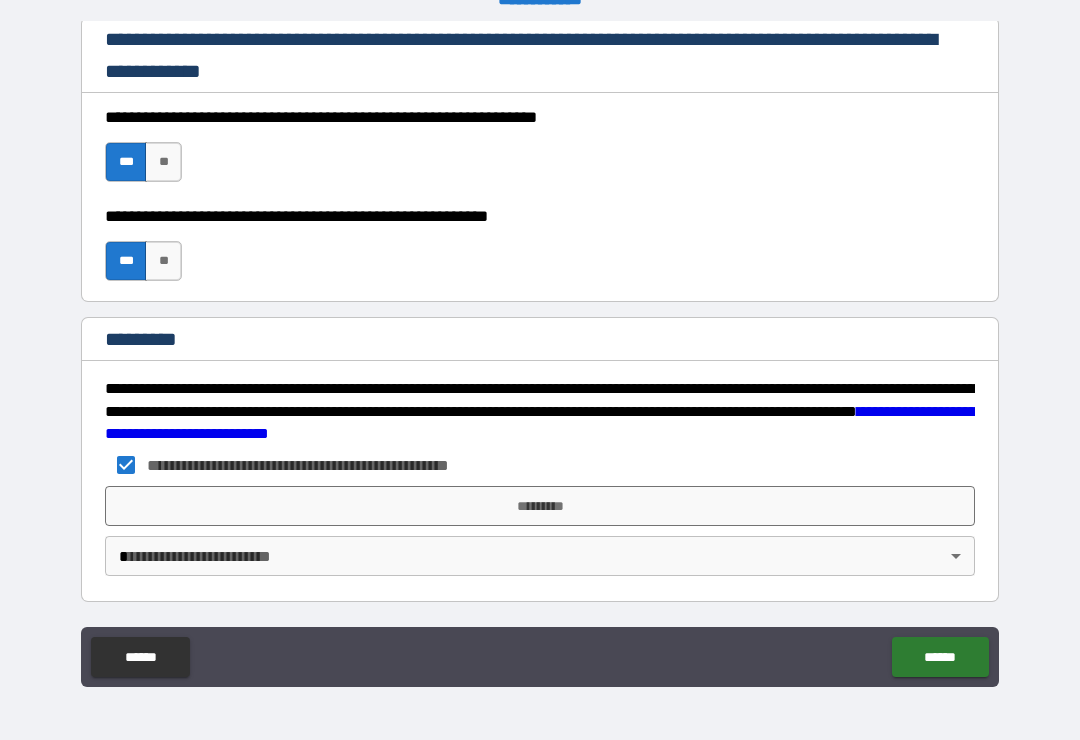 click on "*********" at bounding box center [540, 506] 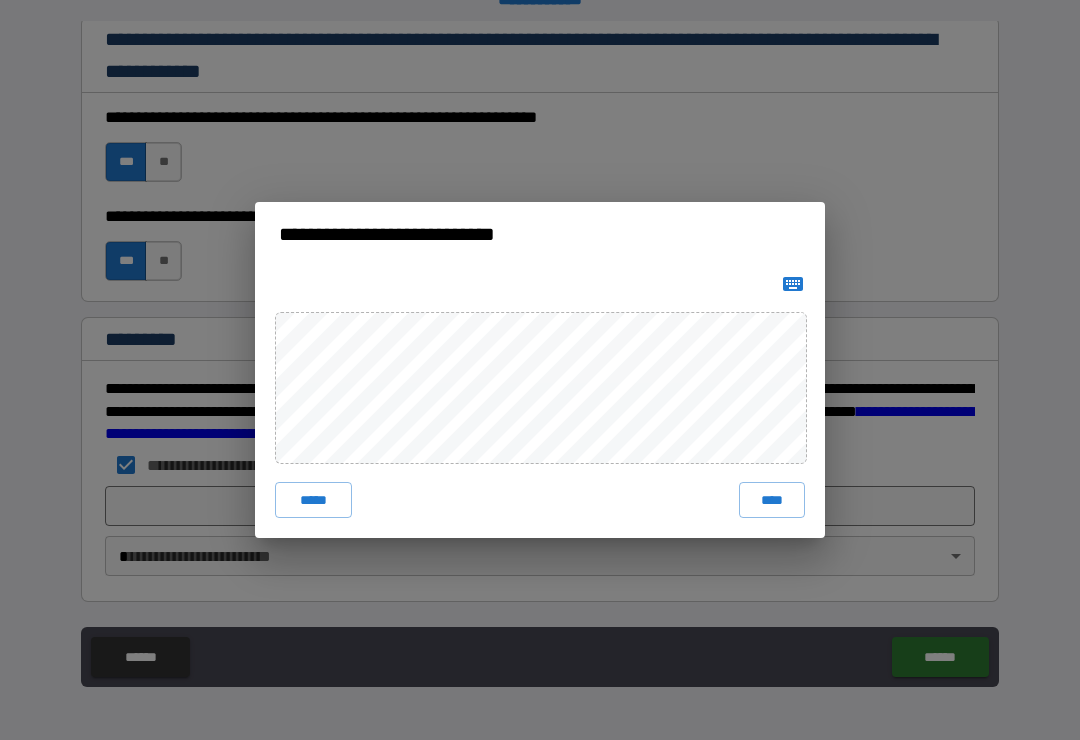 click on "****" at bounding box center (772, 500) 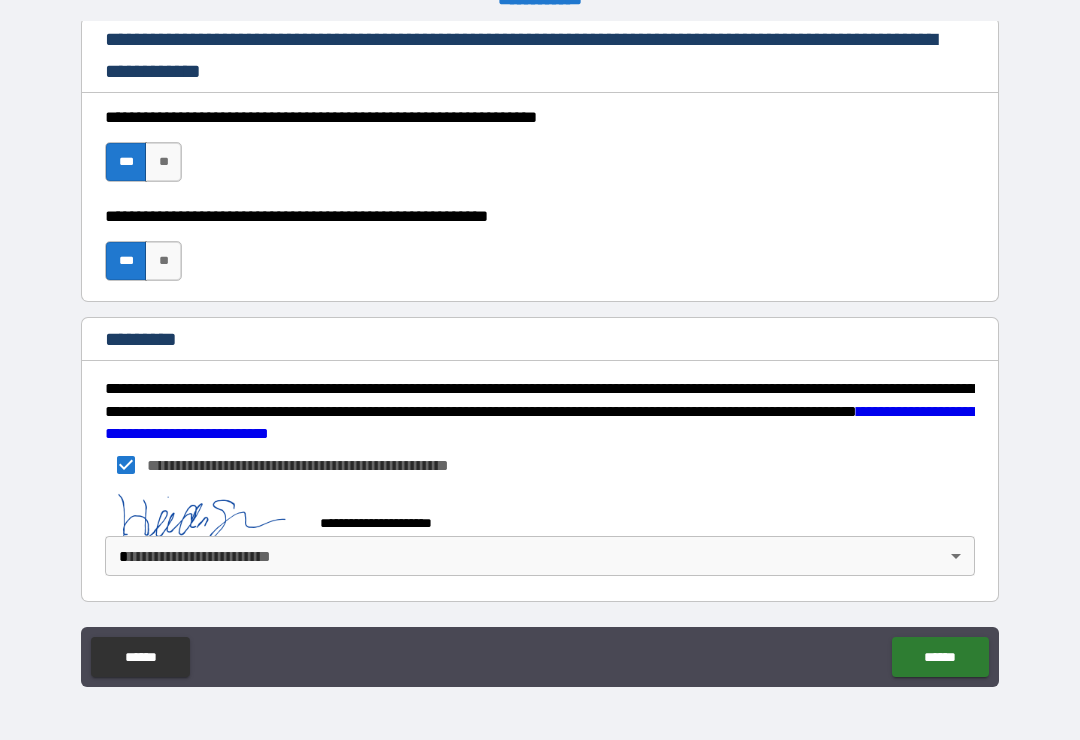 scroll, scrollTop: 2988, scrollLeft: 0, axis: vertical 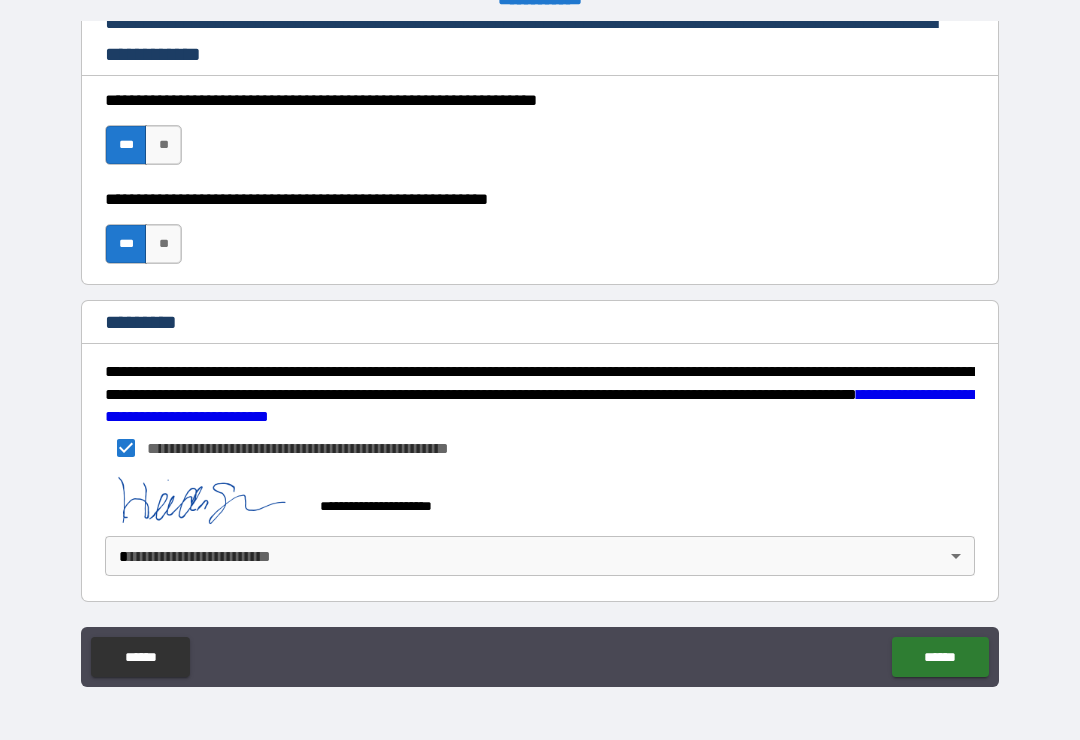 click on "**********" at bounding box center [540, 354] 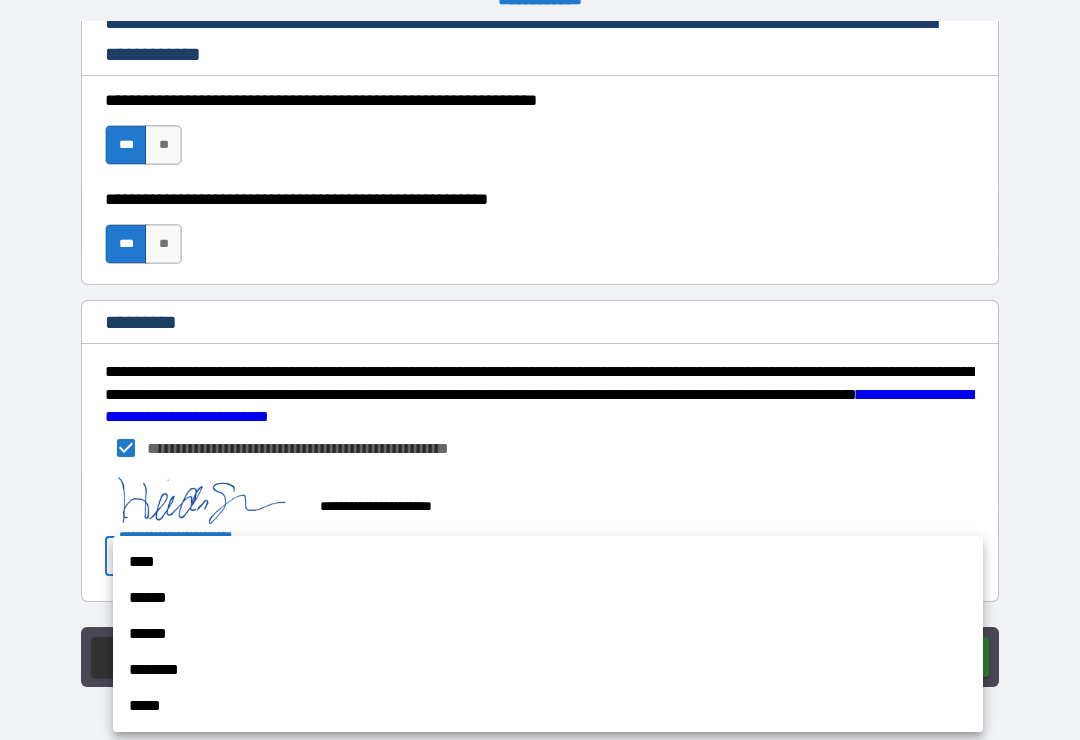 click on "******" at bounding box center [548, 598] 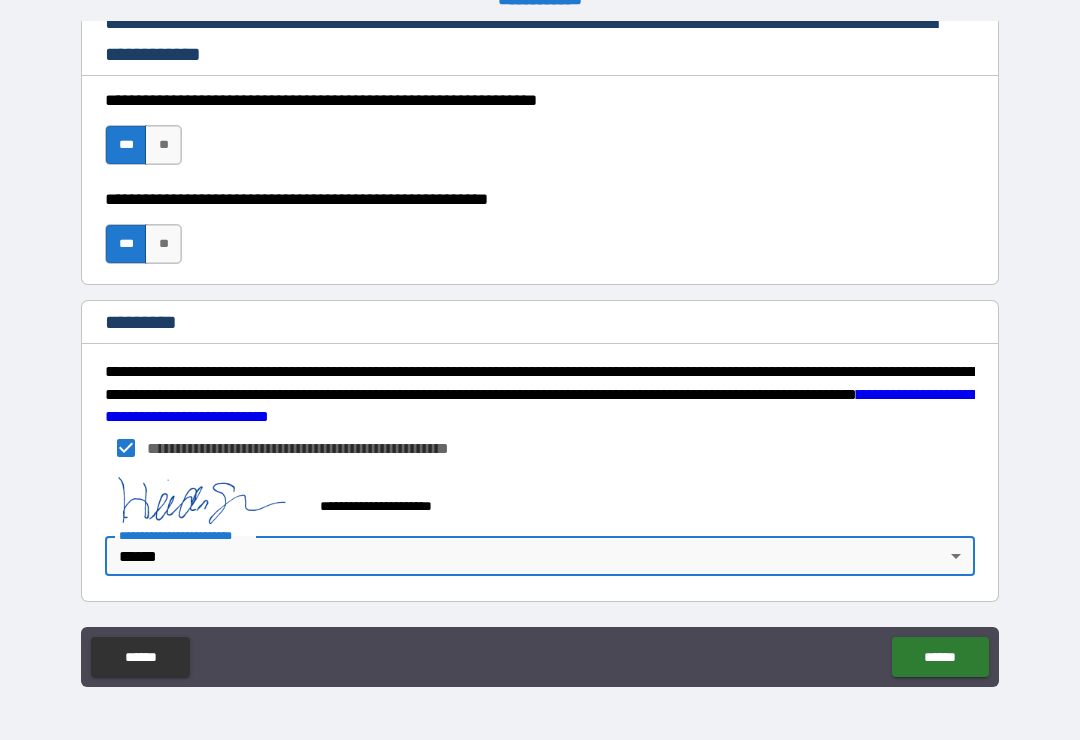 click on "******" at bounding box center (940, 657) 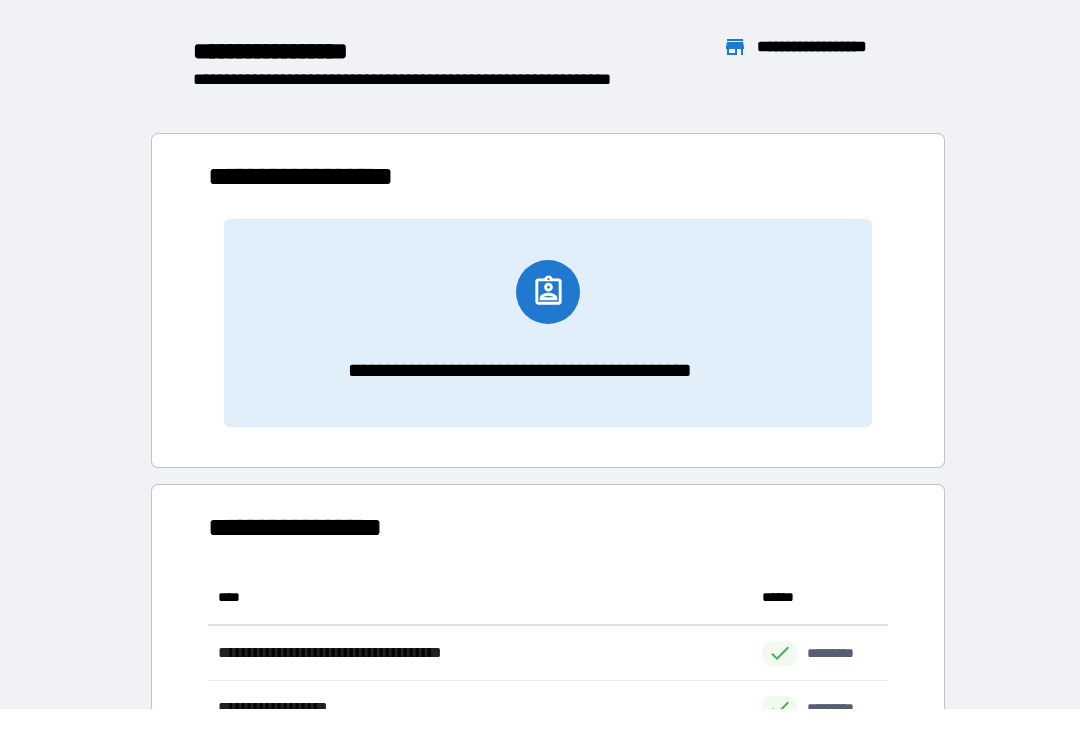 scroll, scrollTop: 331, scrollLeft: 680, axis: both 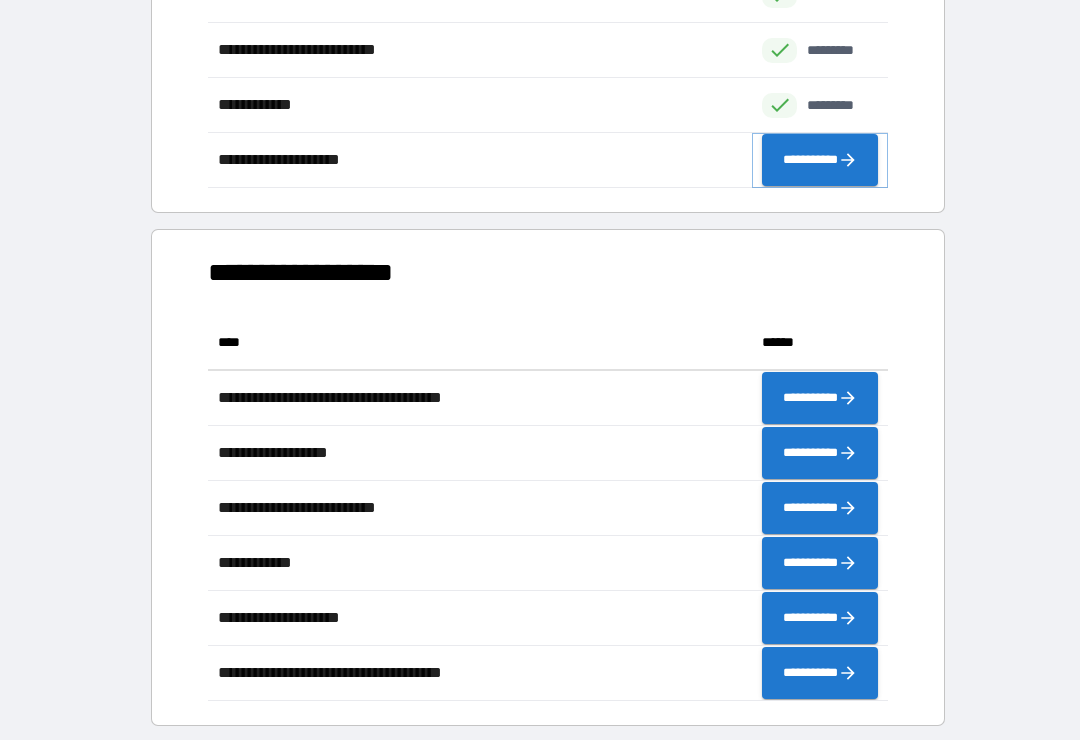 click 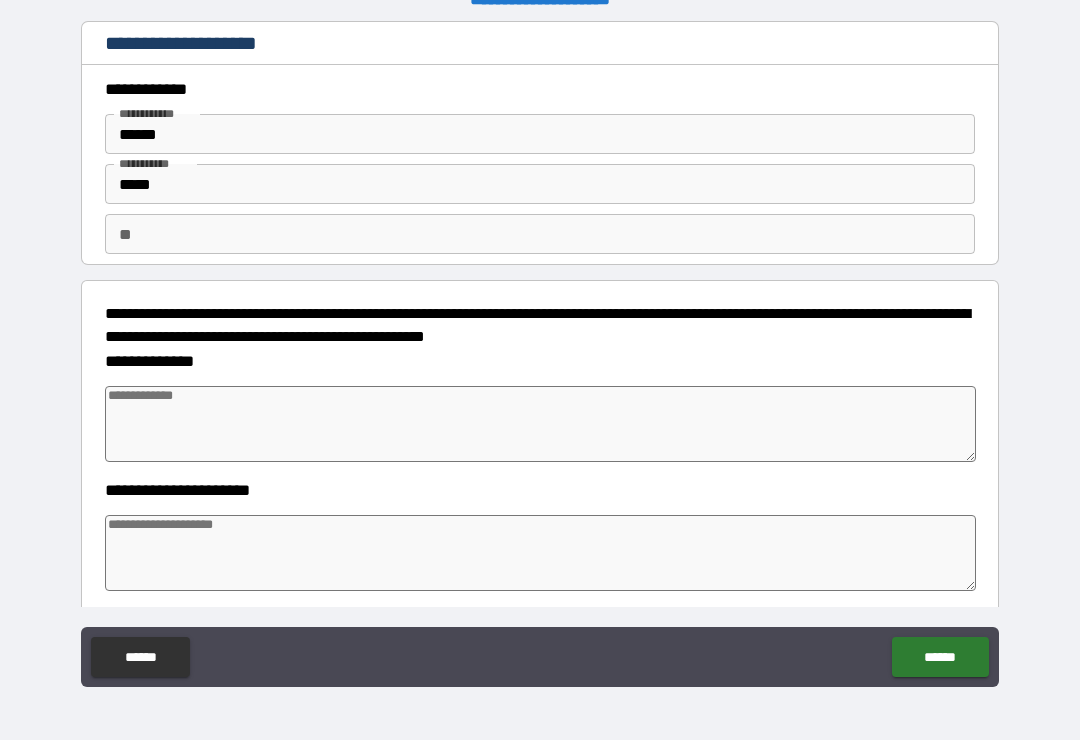 click at bounding box center (540, 424) 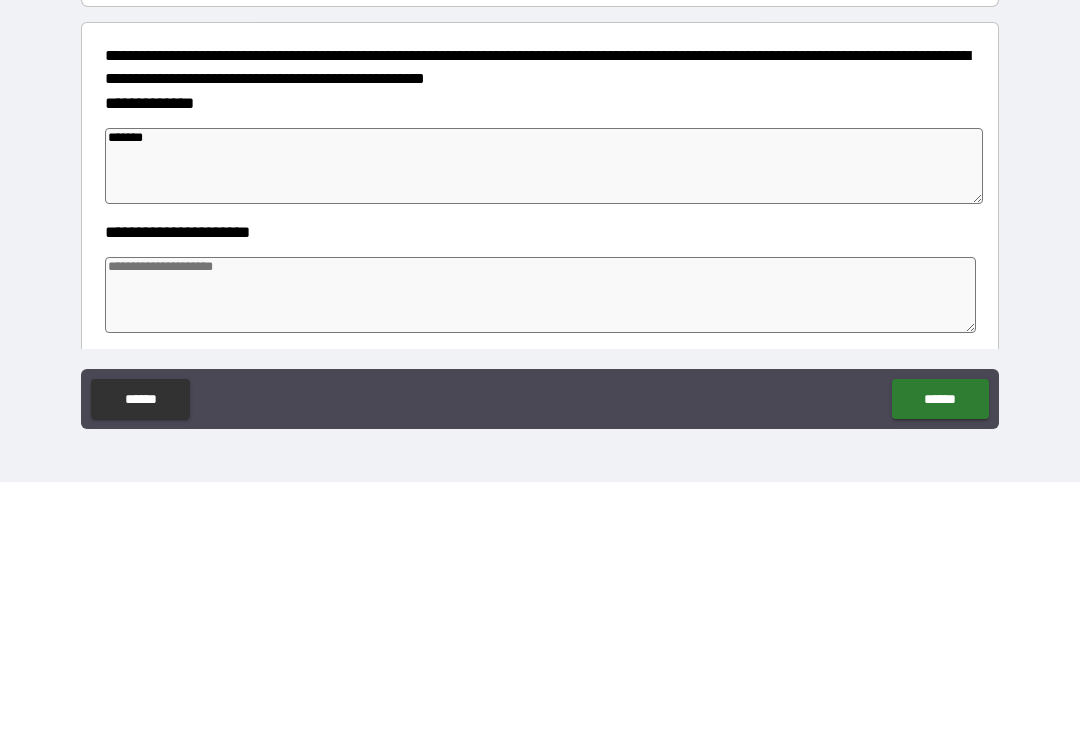 click at bounding box center [540, 553] 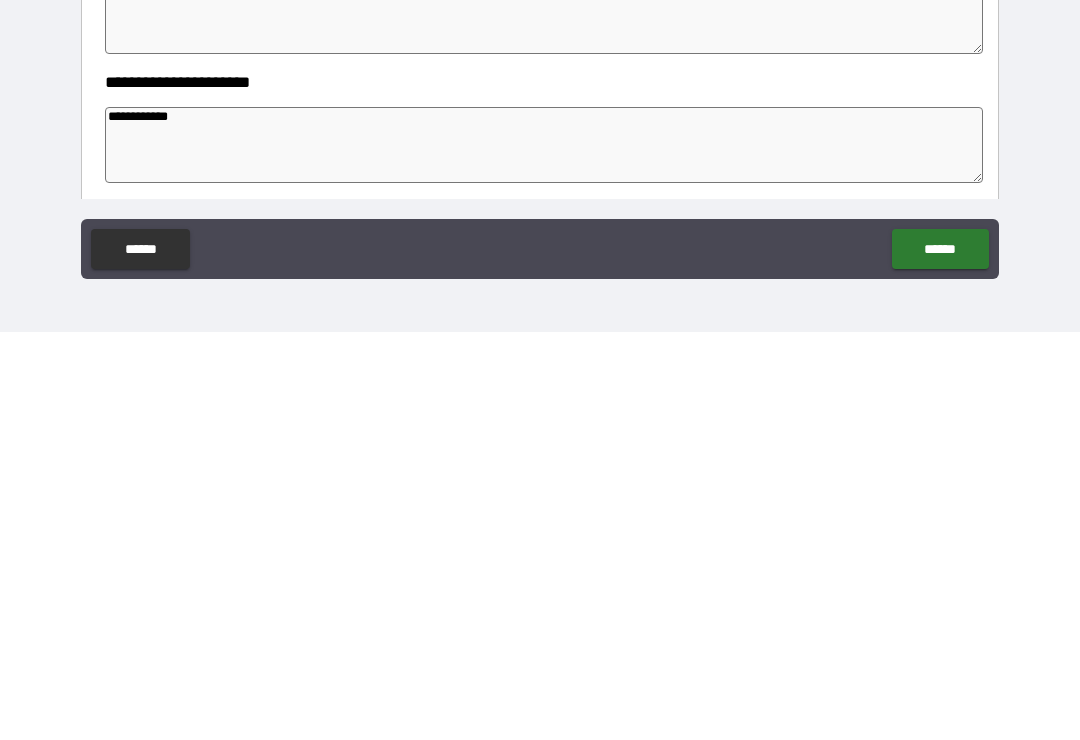 click on "******" at bounding box center (940, 657) 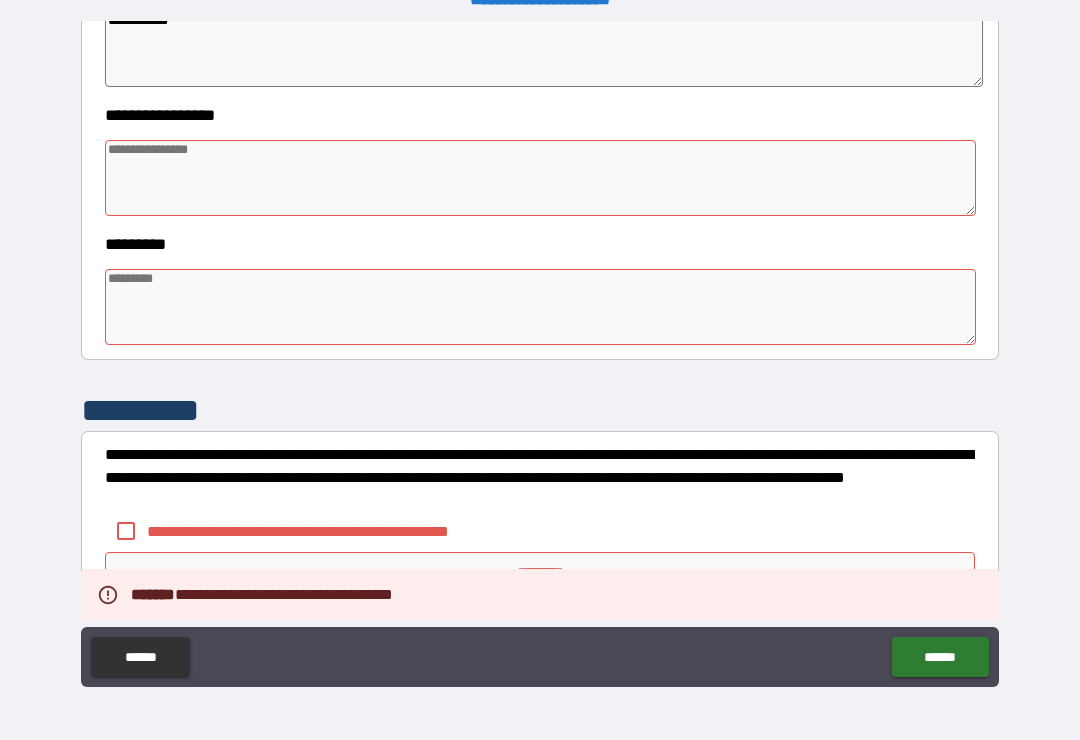 scroll, scrollTop: 505, scrollLeft: 0, axis: vertical 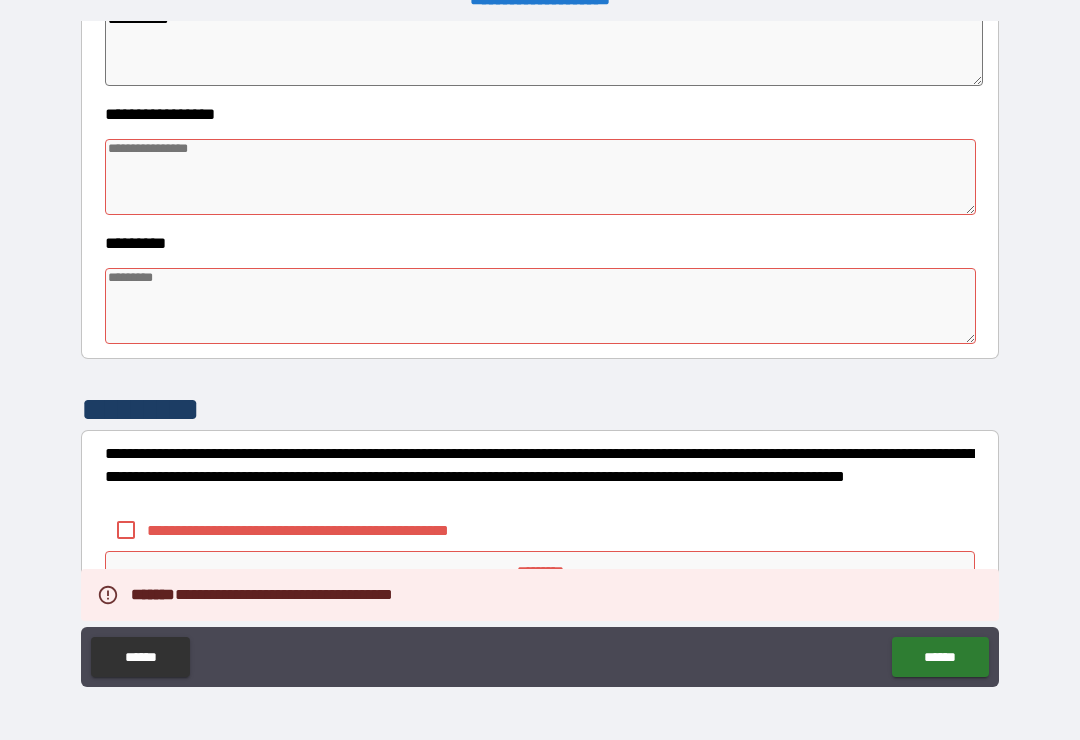 click at bounding box center [540, 177] 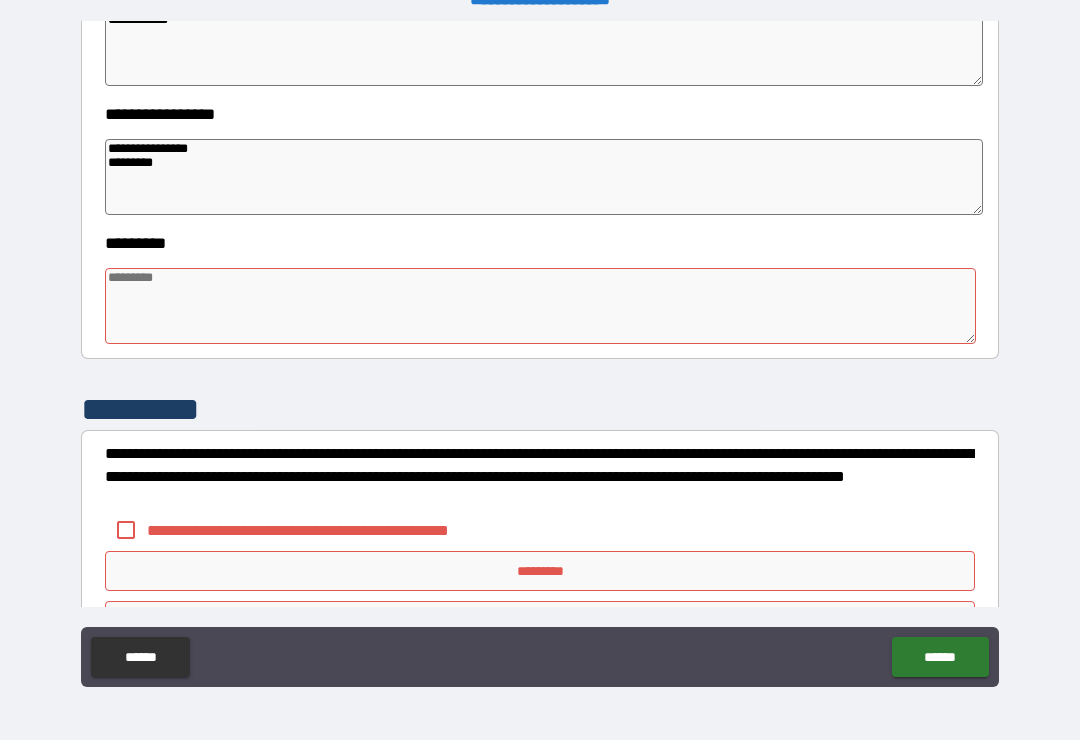 click at bounding box center (540, 306) 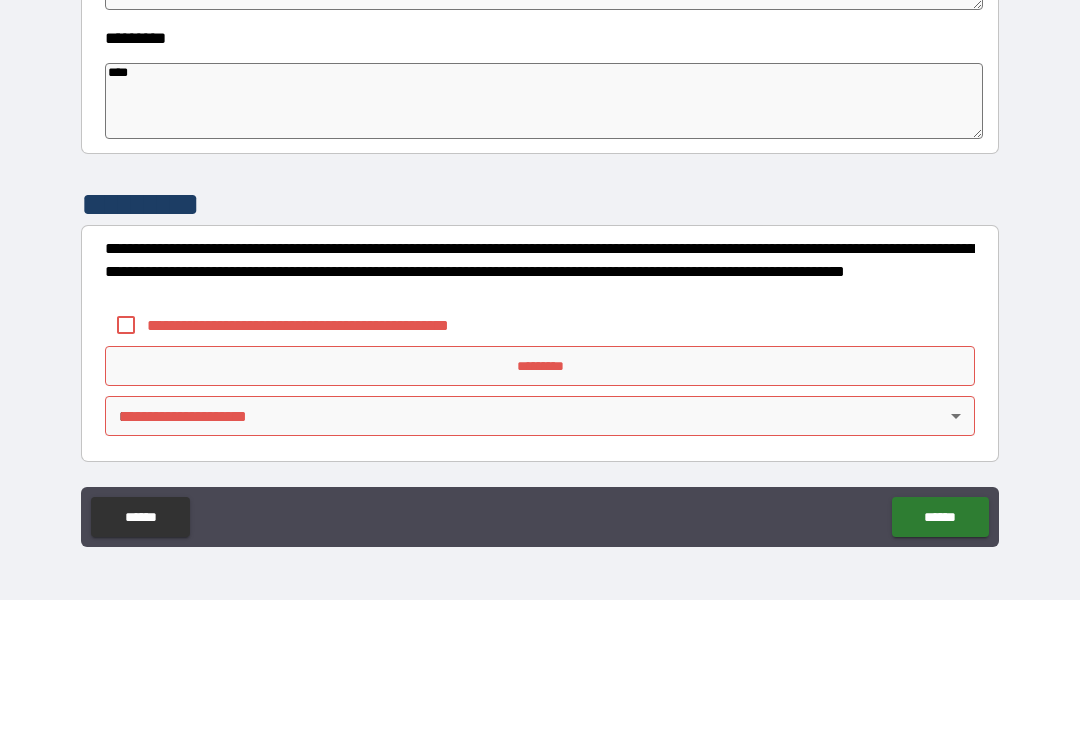 scroll, scrollTop: 570, scrollLeft: 0, axis: vertical 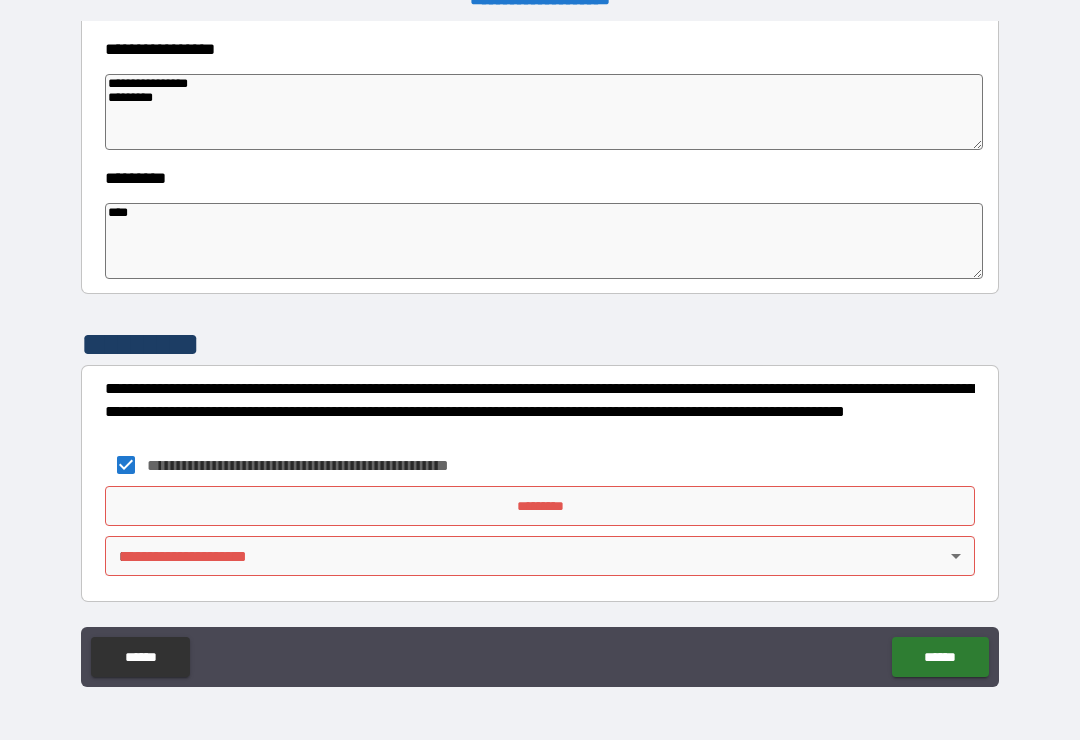 click on "*********" at bounding box center (540, 506) 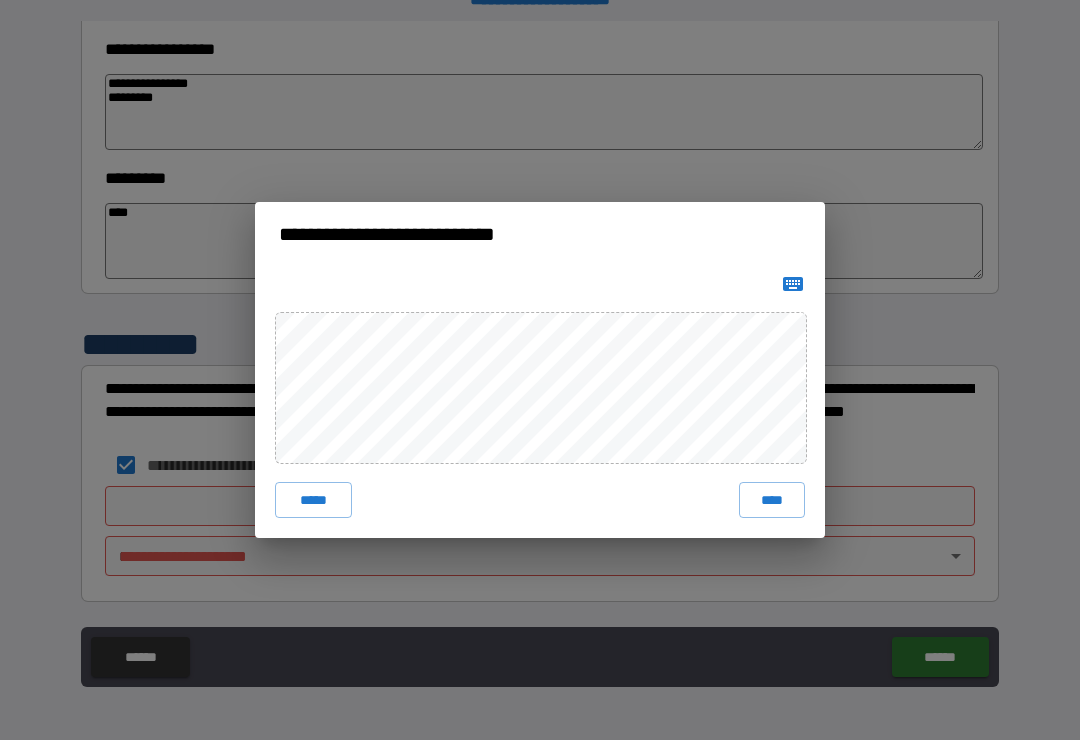 click on "****" at bounding box center [772, 500] 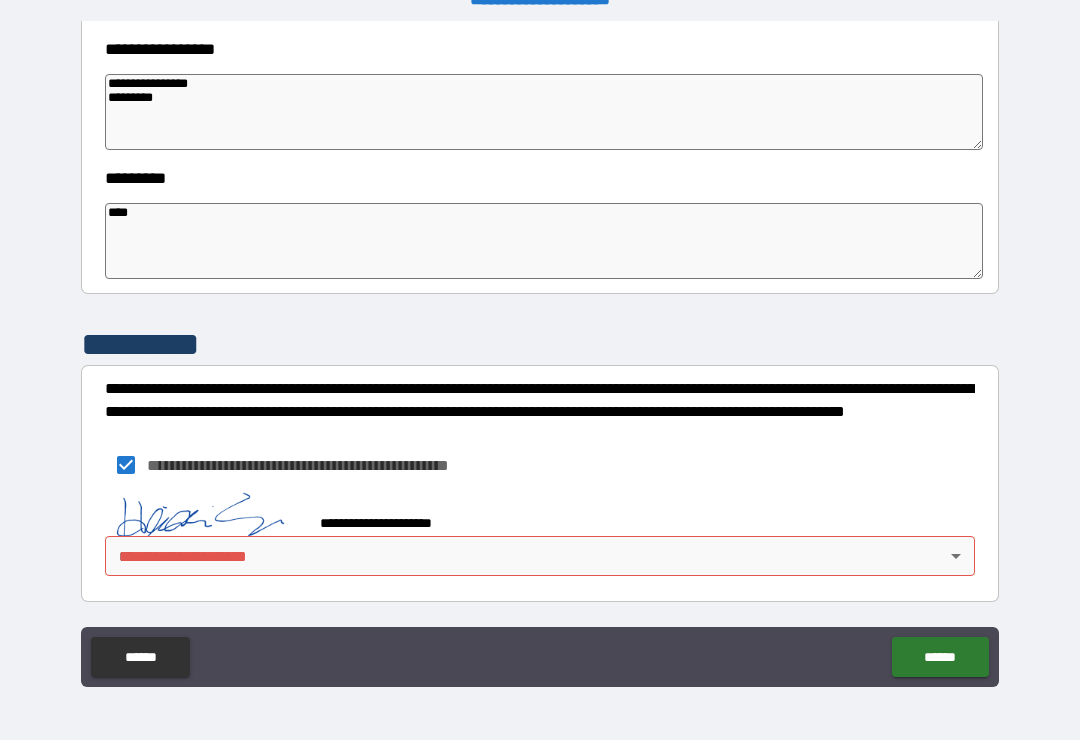 scroll, scrollTop: 560, scrollLeft: 0, axis: vertical 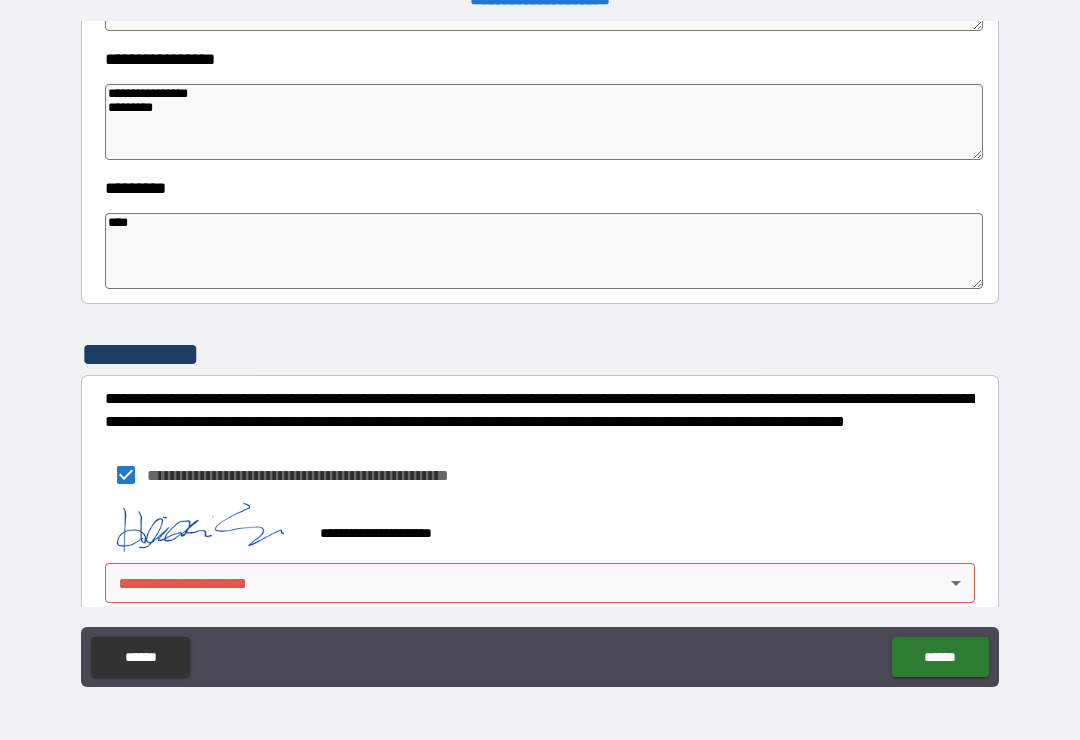 click on "**********" at bounding box center (540, 354) 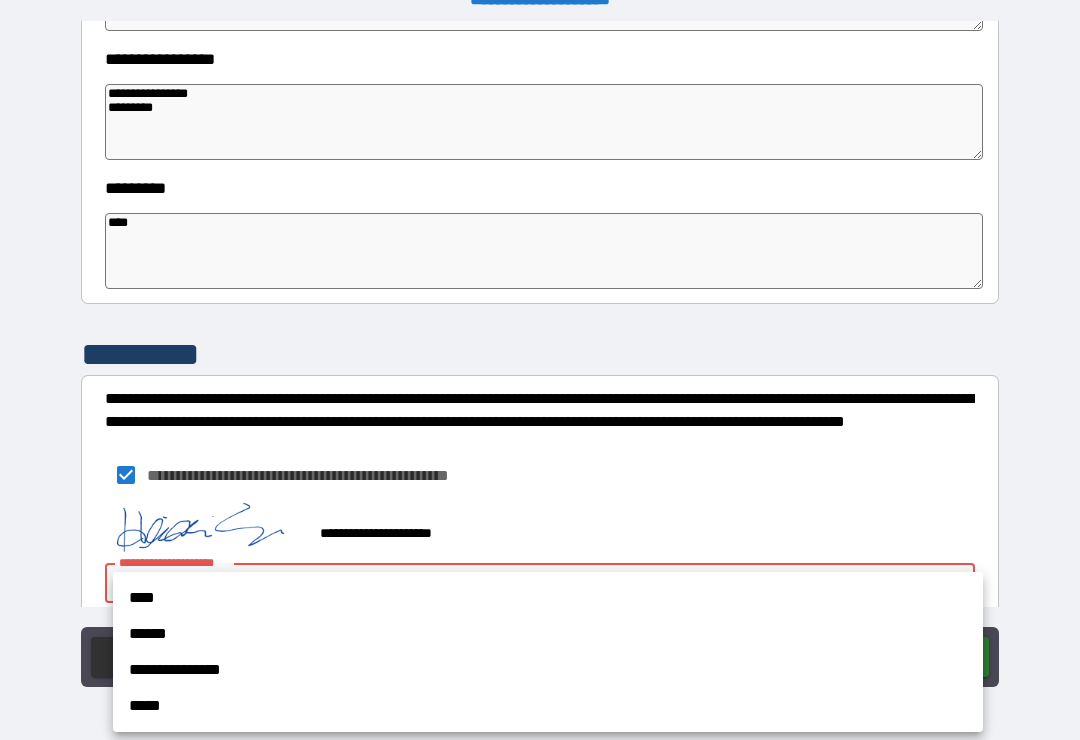 click on "**********" at bounding box center [548, 670] 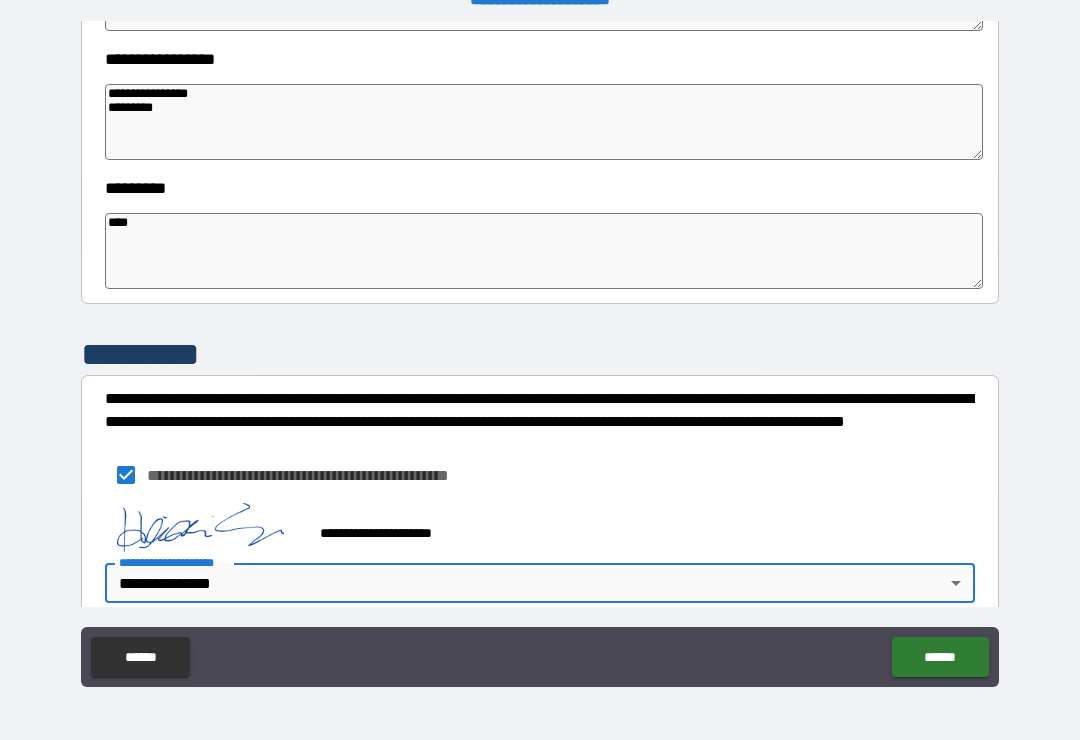 click on "******" at bounding box center [940, 657] 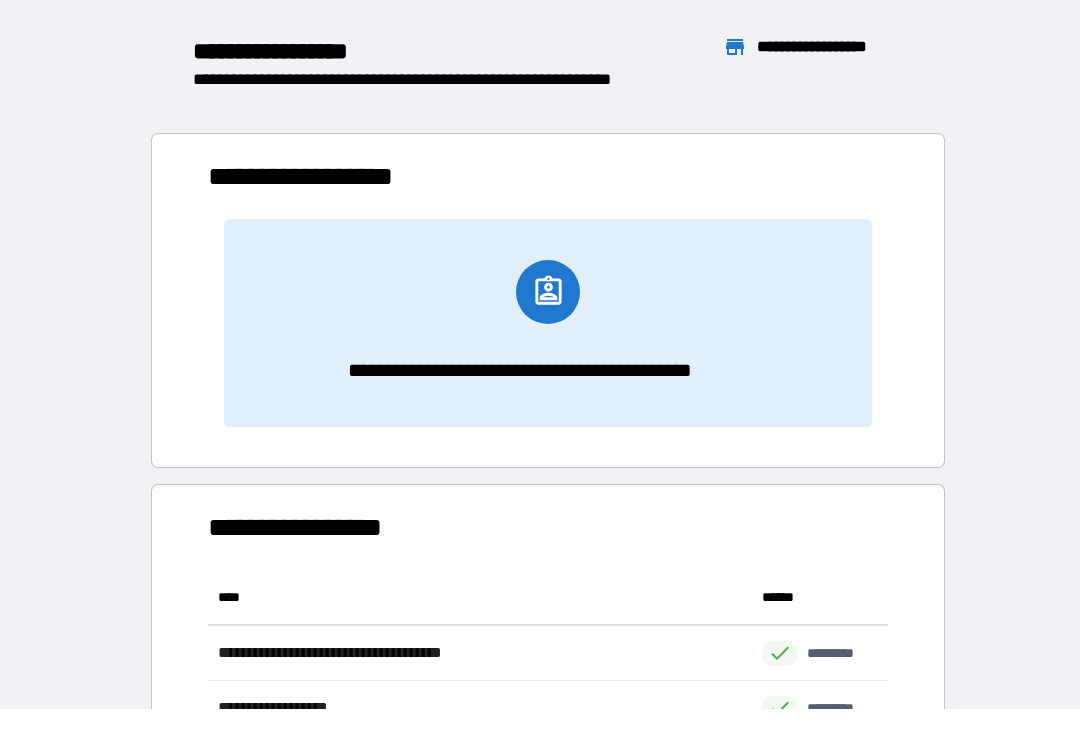 scroll, scrollTop: 1, scrollLeft: 1, axis: both 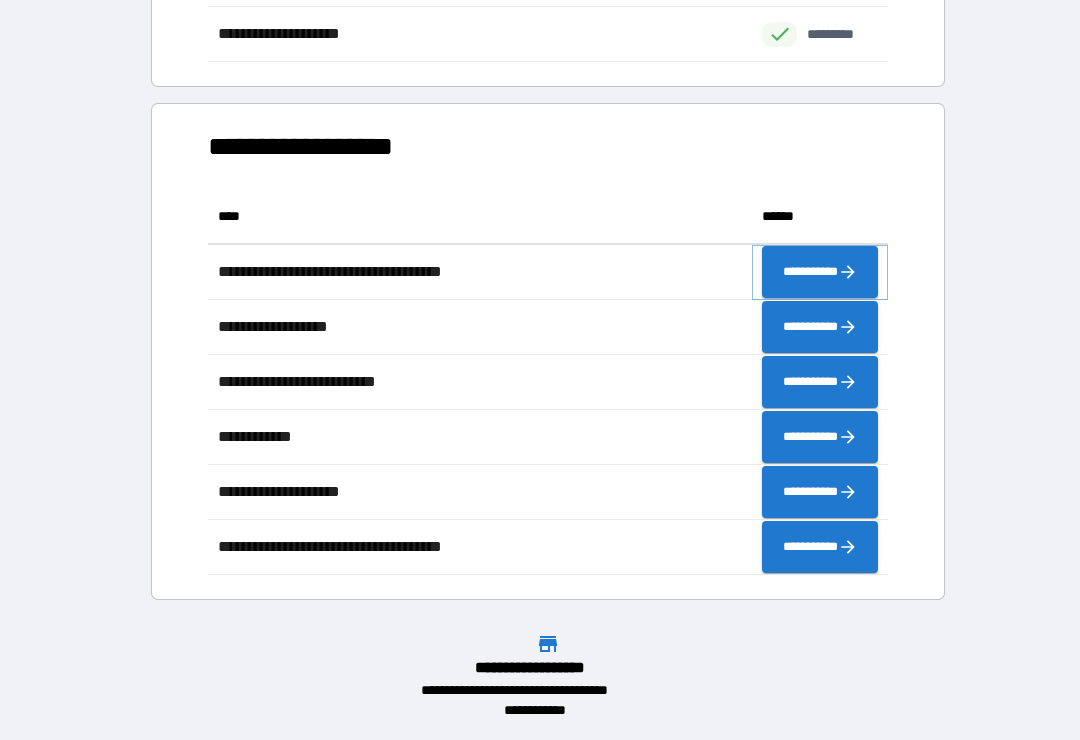 click 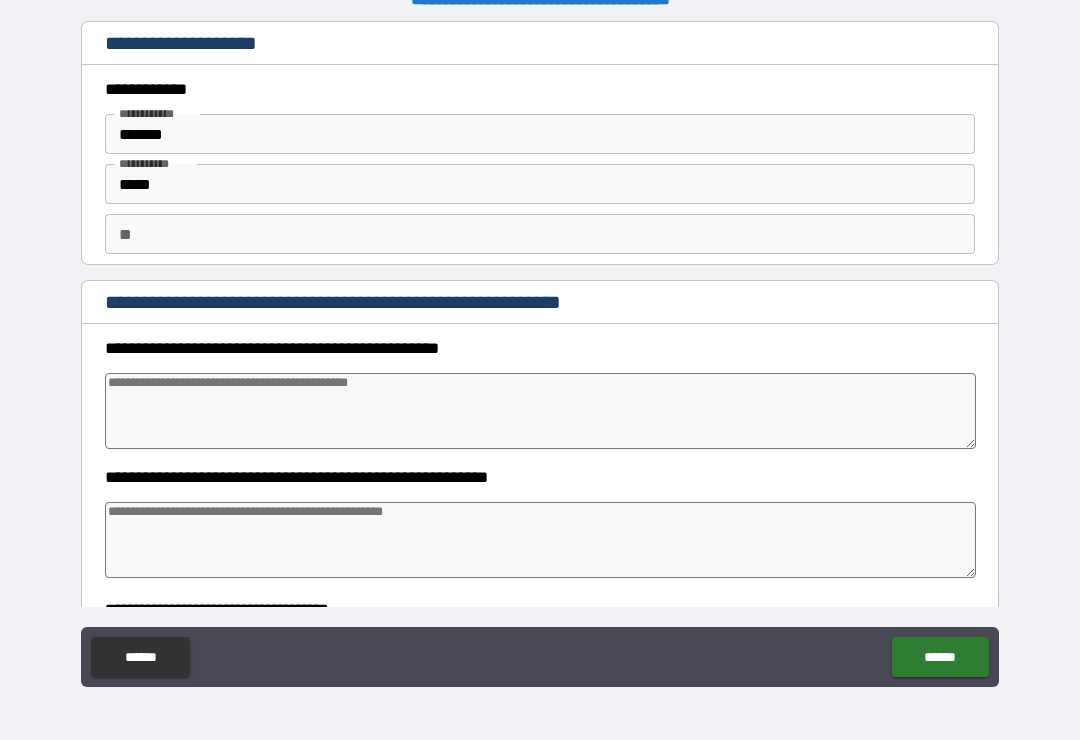 click at bounding box center [540, 411] 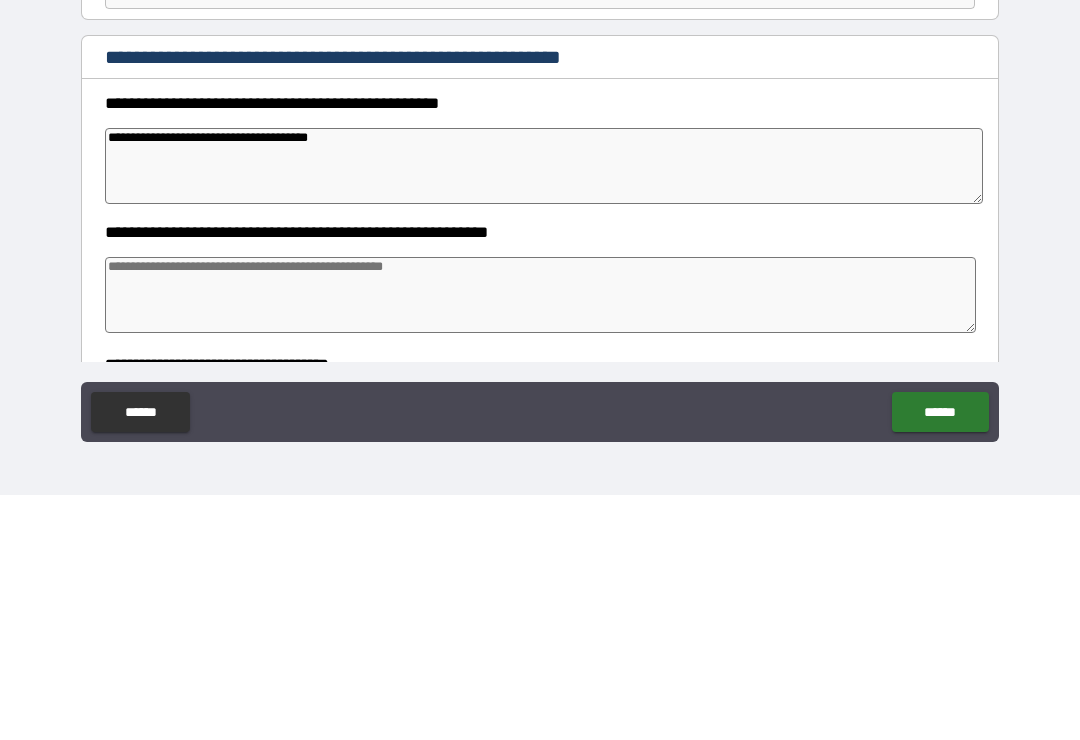 click at bounding box center (540, 540) 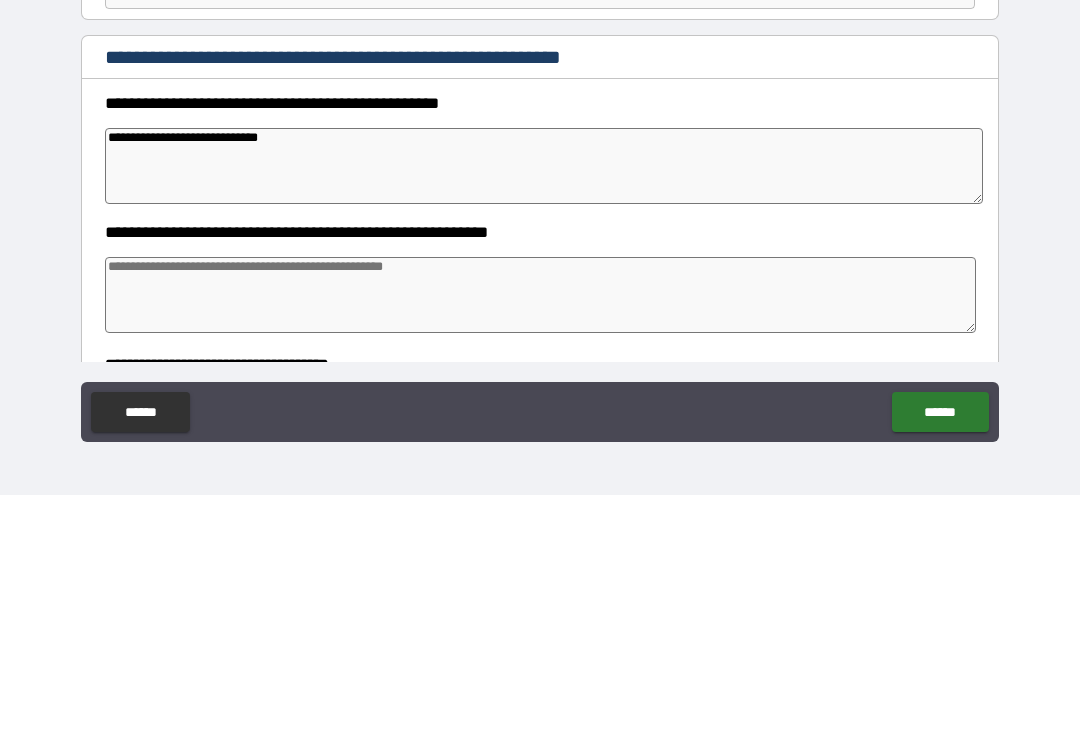click at bounding box center [540, 540] 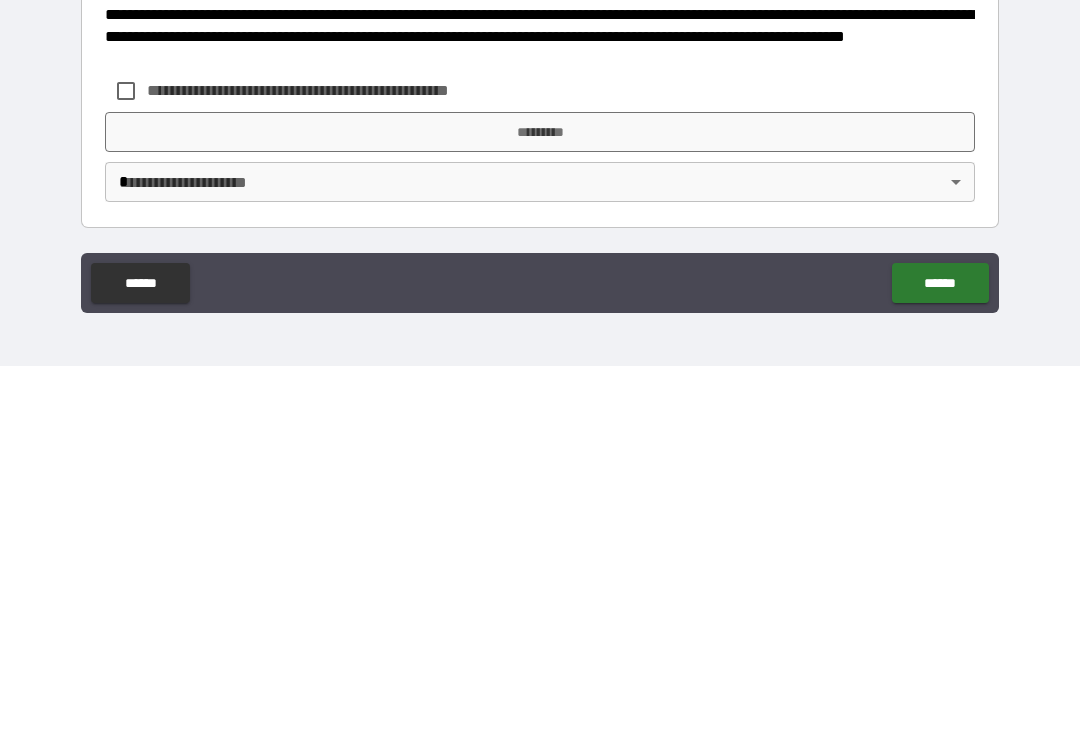 scroll, scrollTop: 494, scrollLeft: 0, axis: vertical 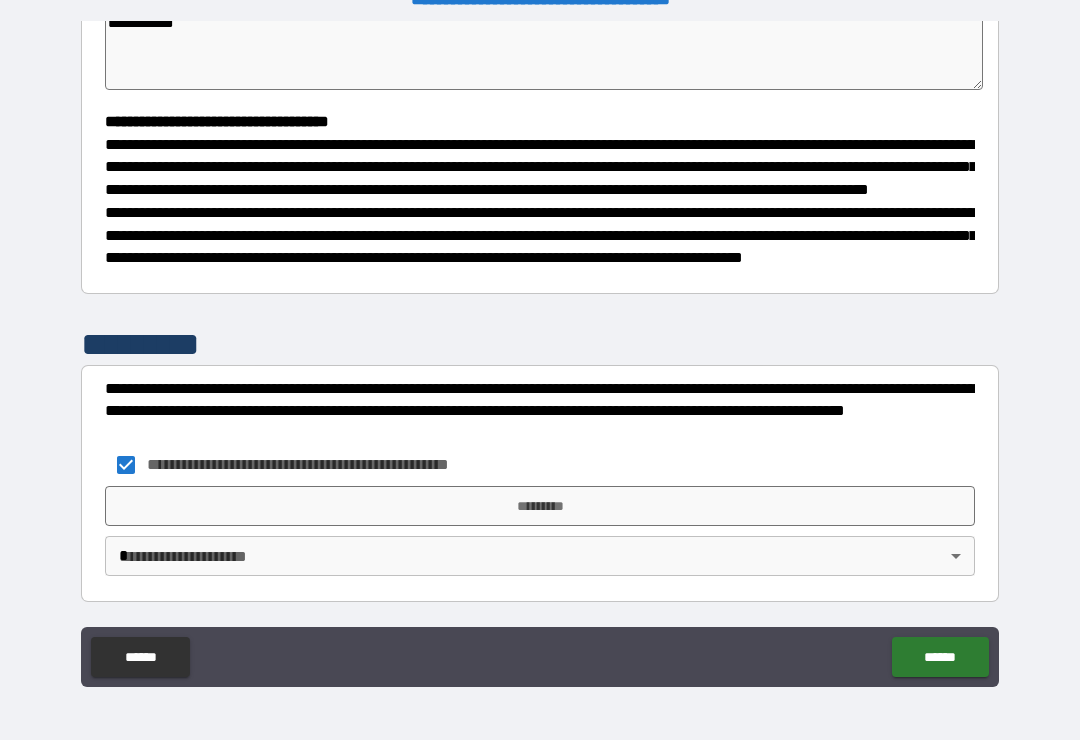 click on "*********" at bounding box center (540, 506) 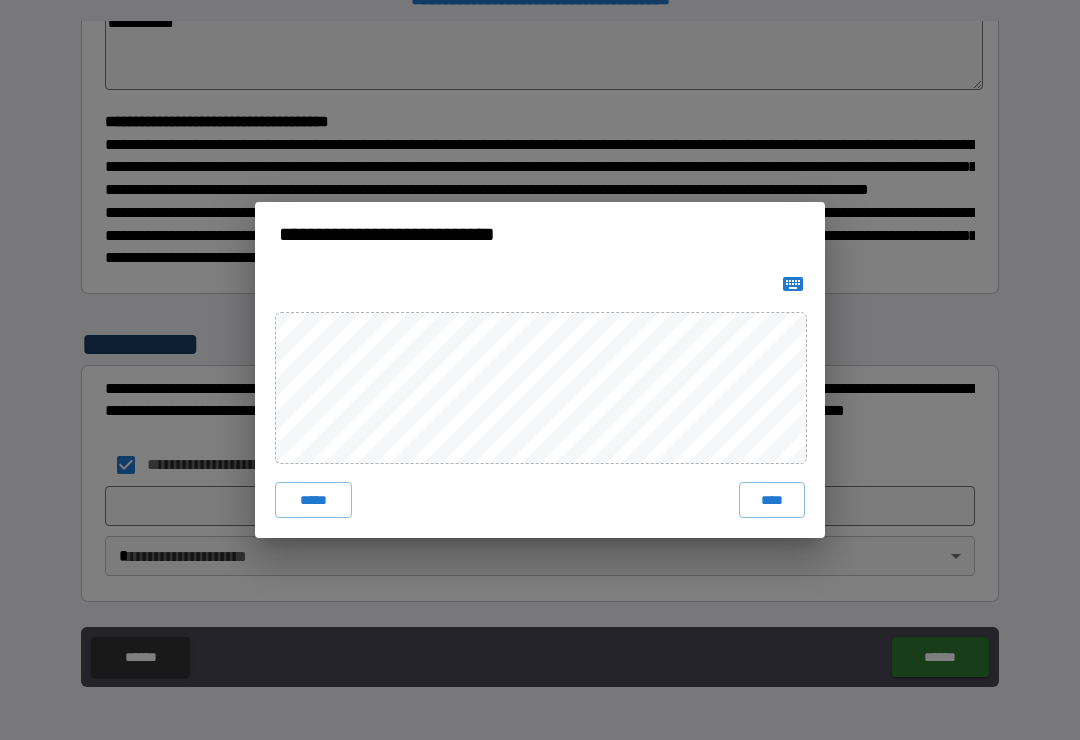 click on "****" at bounding box center (772, 500) 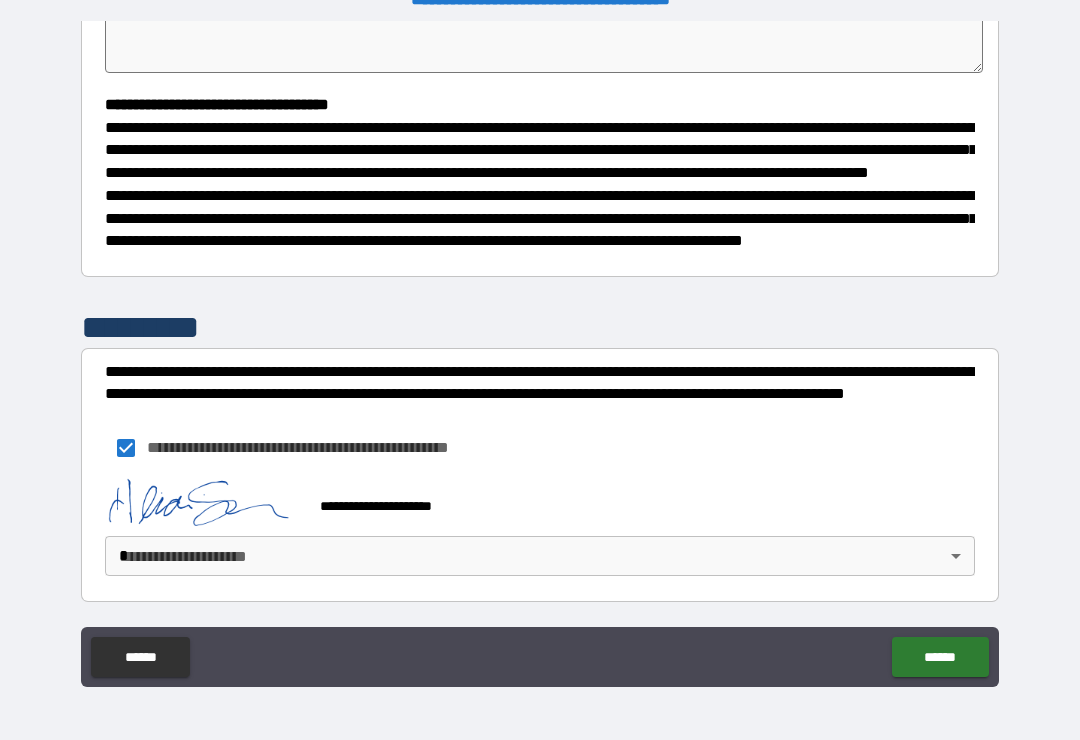 scroll, scrollTop: 543, scrollLeft: 0, axis: vertical 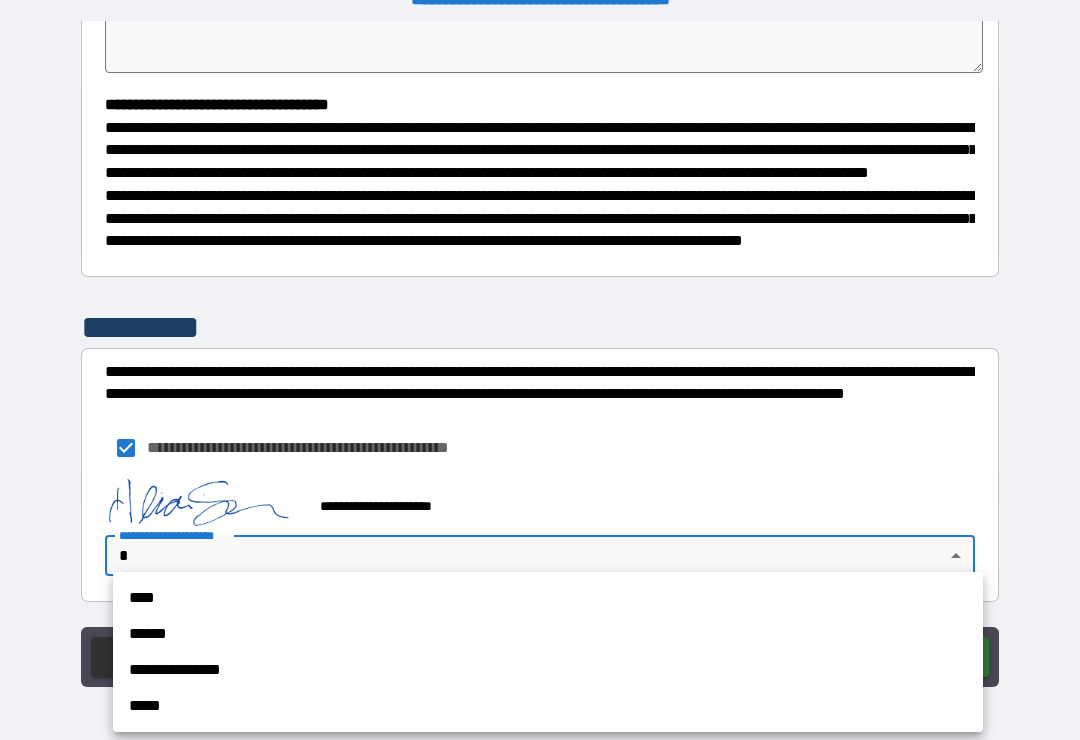 click on "**********" at bounding box center (548, 670) 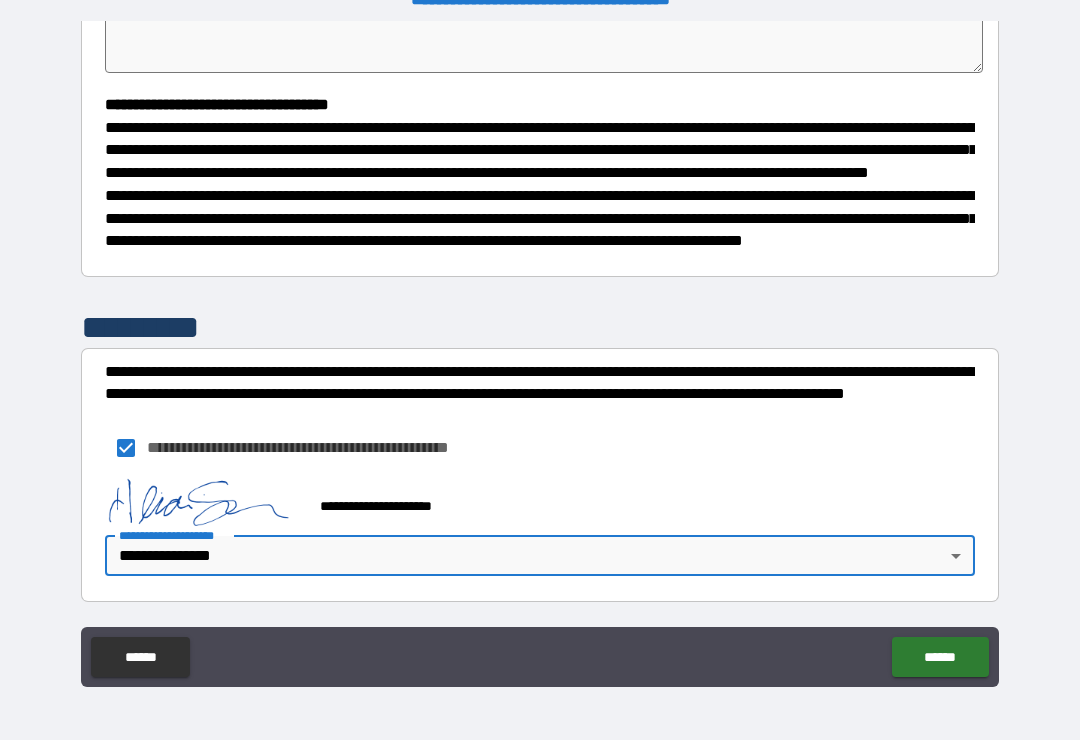 click on "******" at bounding box center [940, 657] 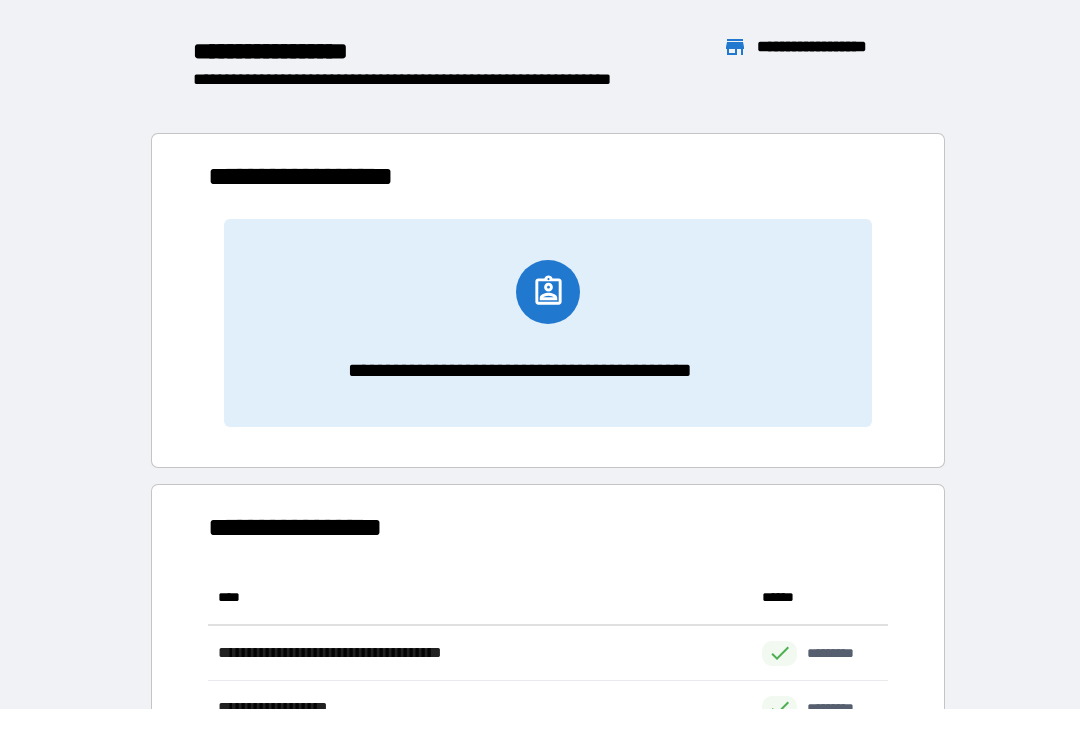 scroll, scrollTop: 331, scrollLeft: 680, axis: both 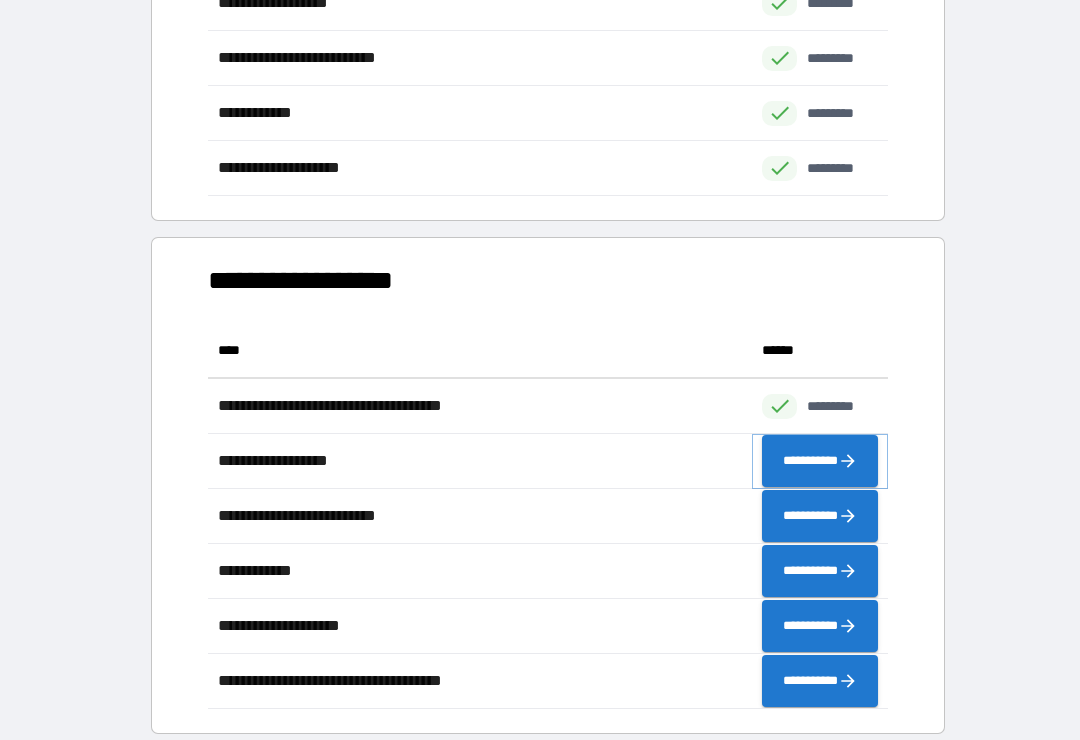 click on "**********" at bounding box center [820, 461] 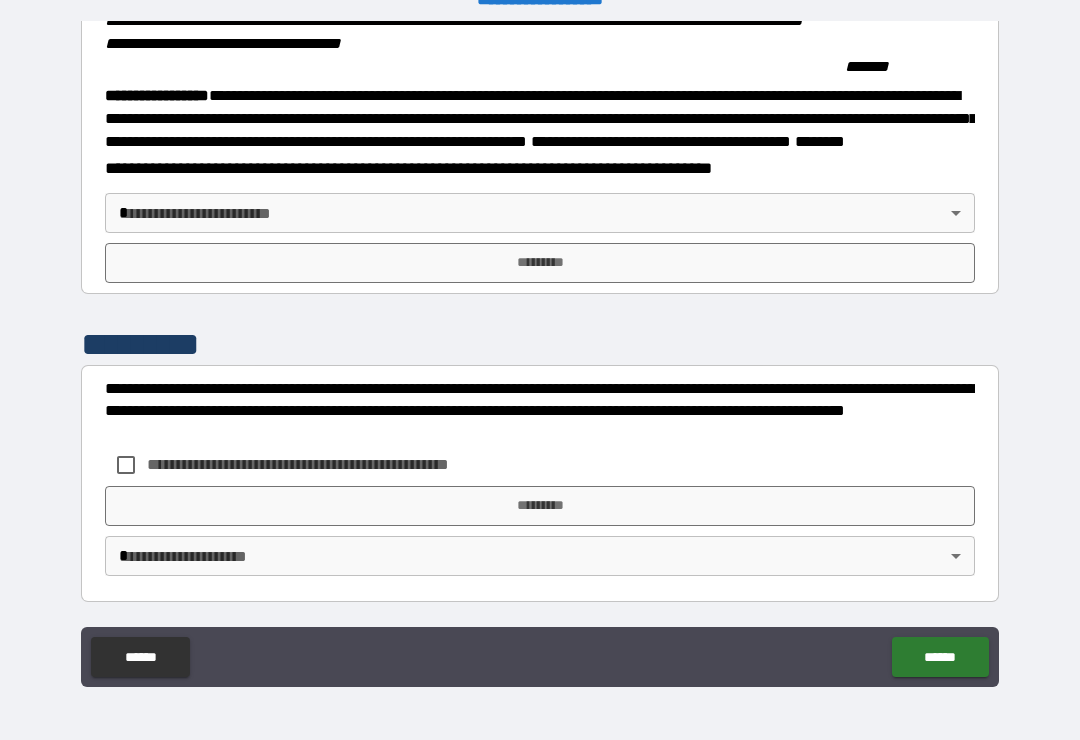 click on "**********" at bounding box center [540, 354] 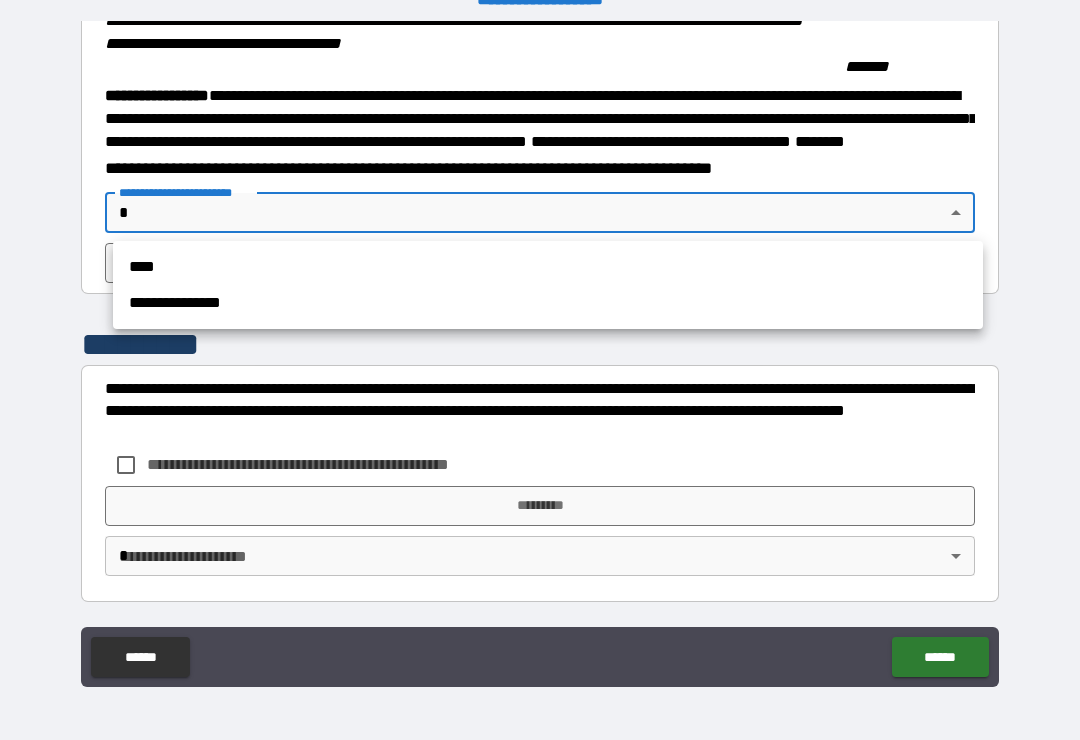click at bounding box center (540, 370) 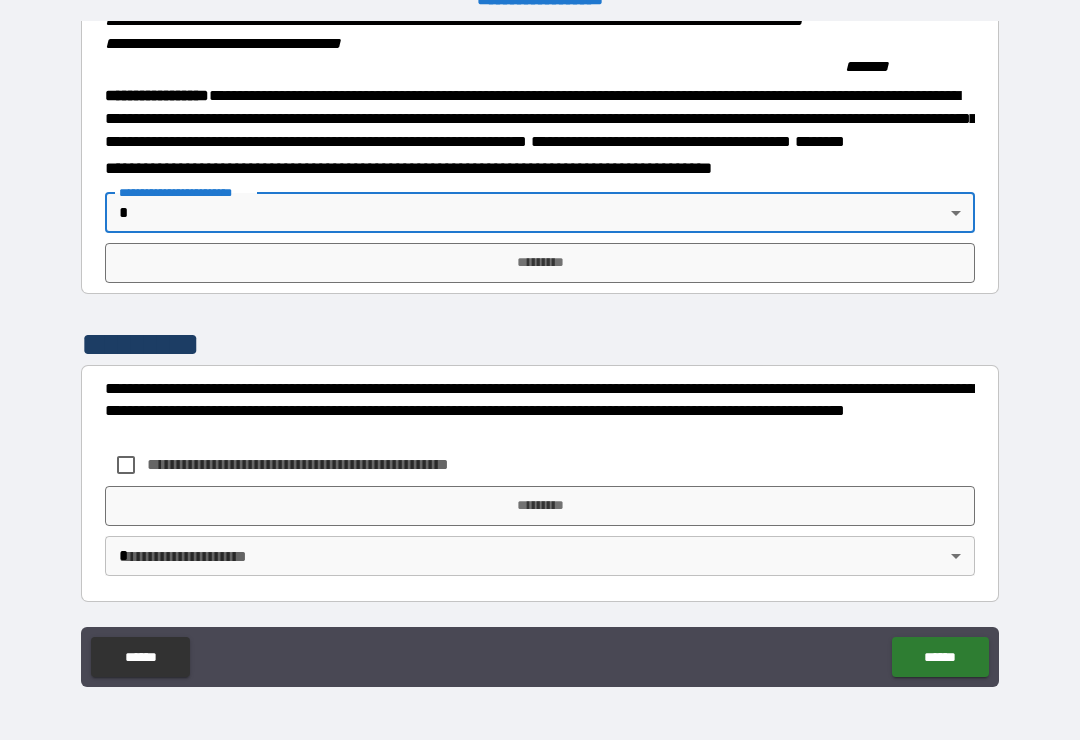 click on "*********" at bounding box center (540, 263) 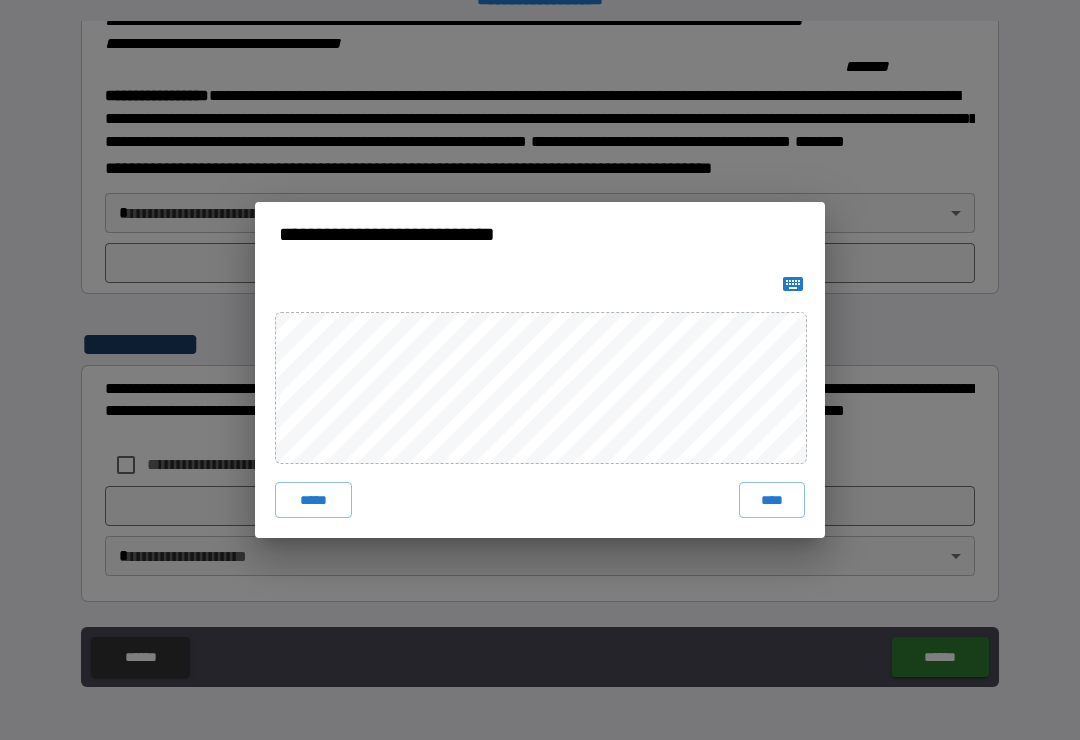 click on "****" at bounding box center [772, 500] 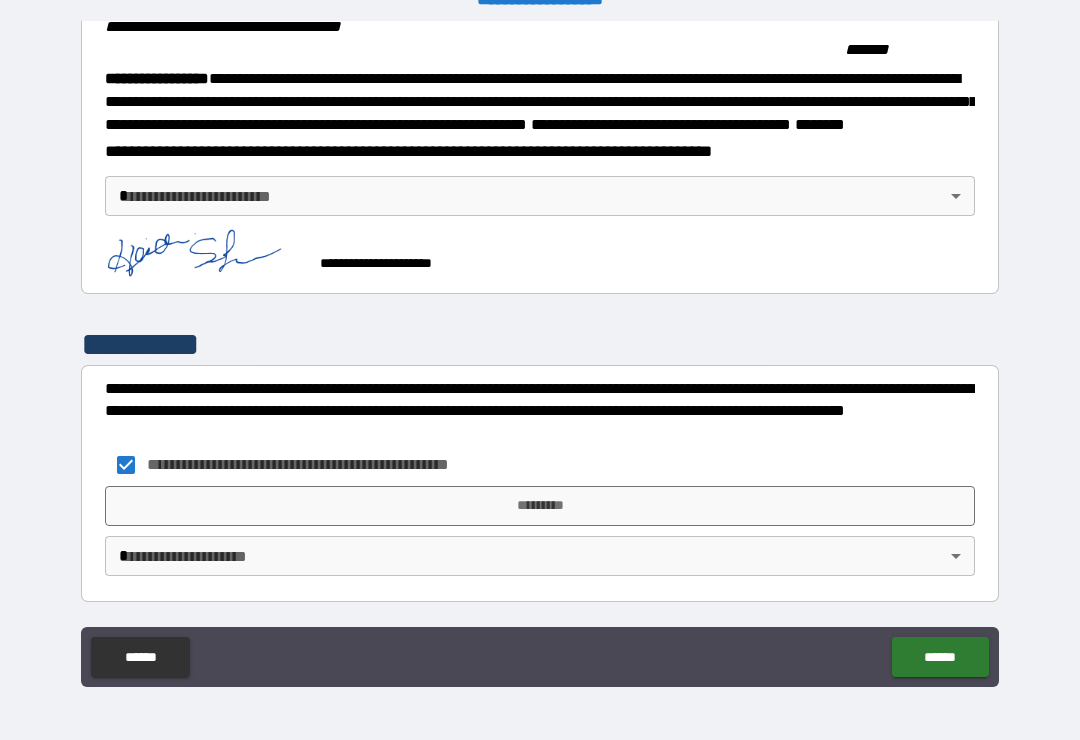 click on "*********" at bounding box center [540, 506] 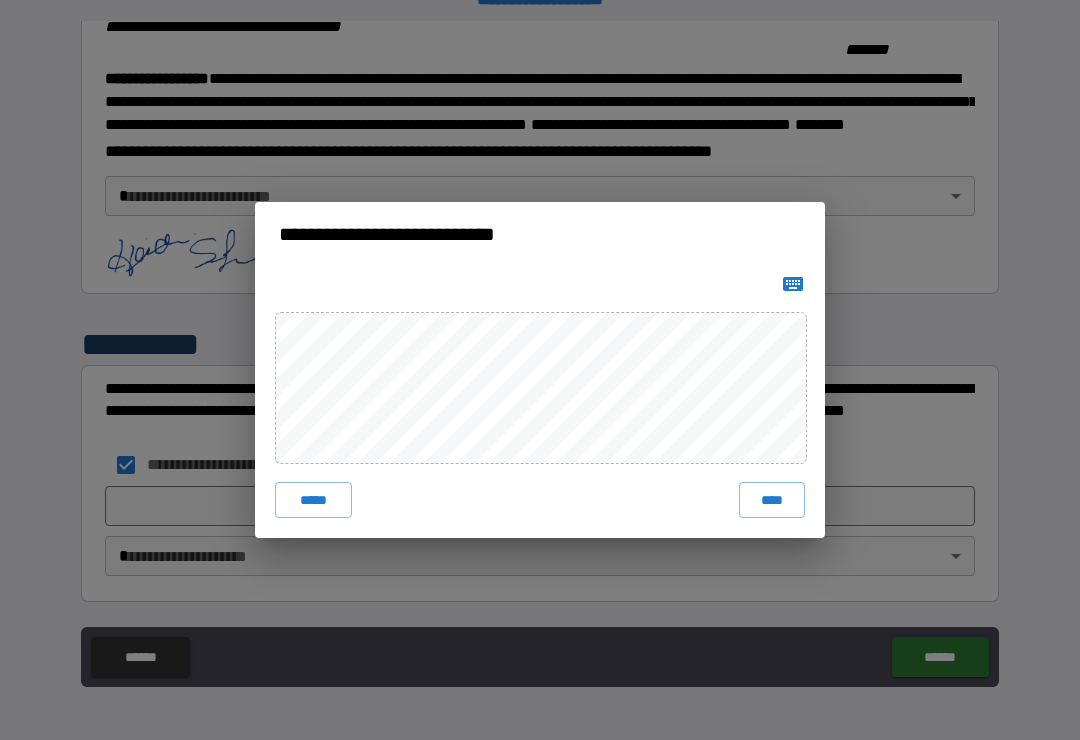 click on "****" at bounding box center (772, 500) 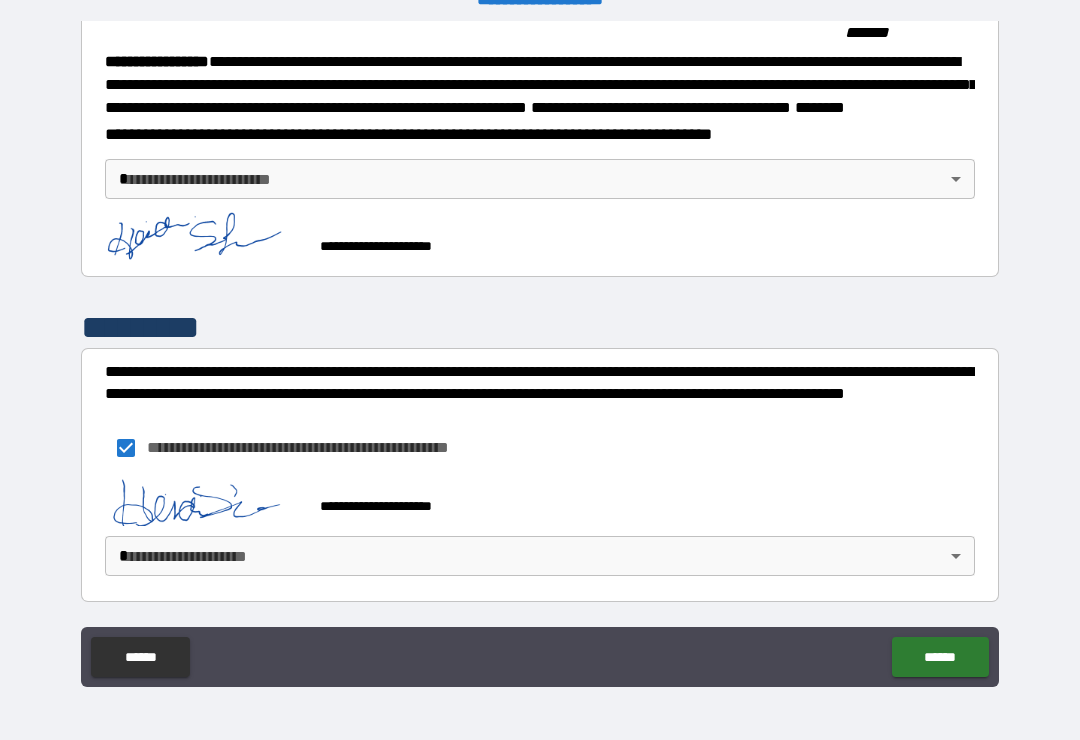 scroll, scrollTop: 2249, scrollLeft: 0, axis: vertical 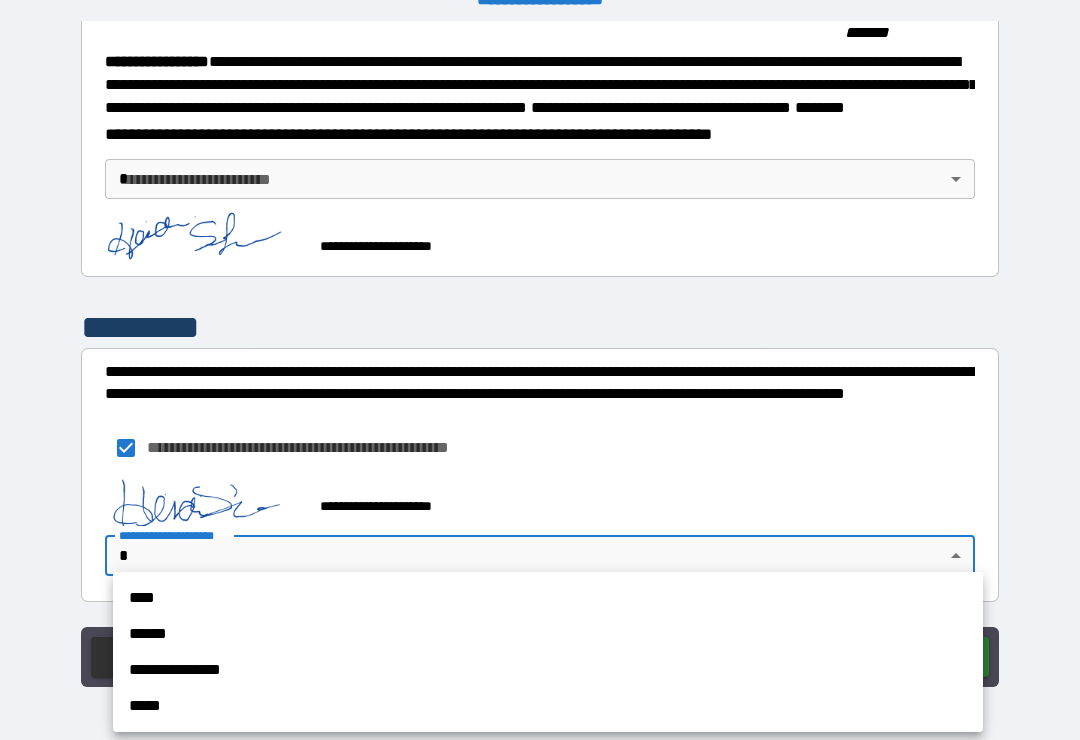 click on "**********" at bounding box center (548, 670) 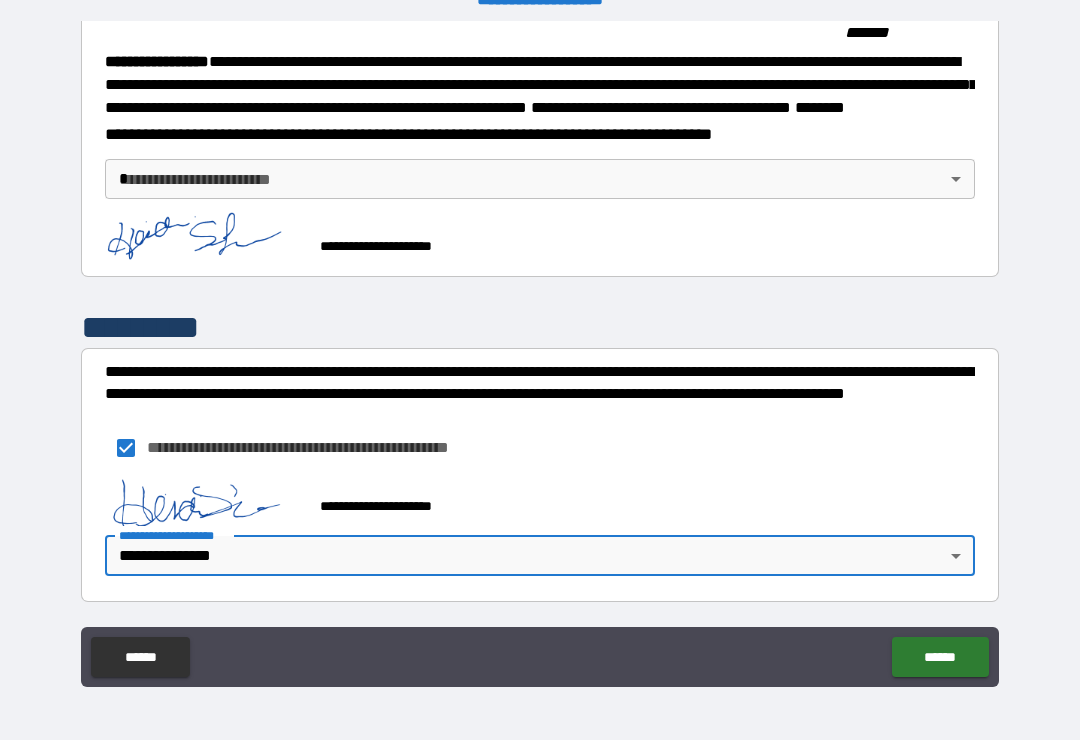 click on "******" at bounding box center (940, 657) 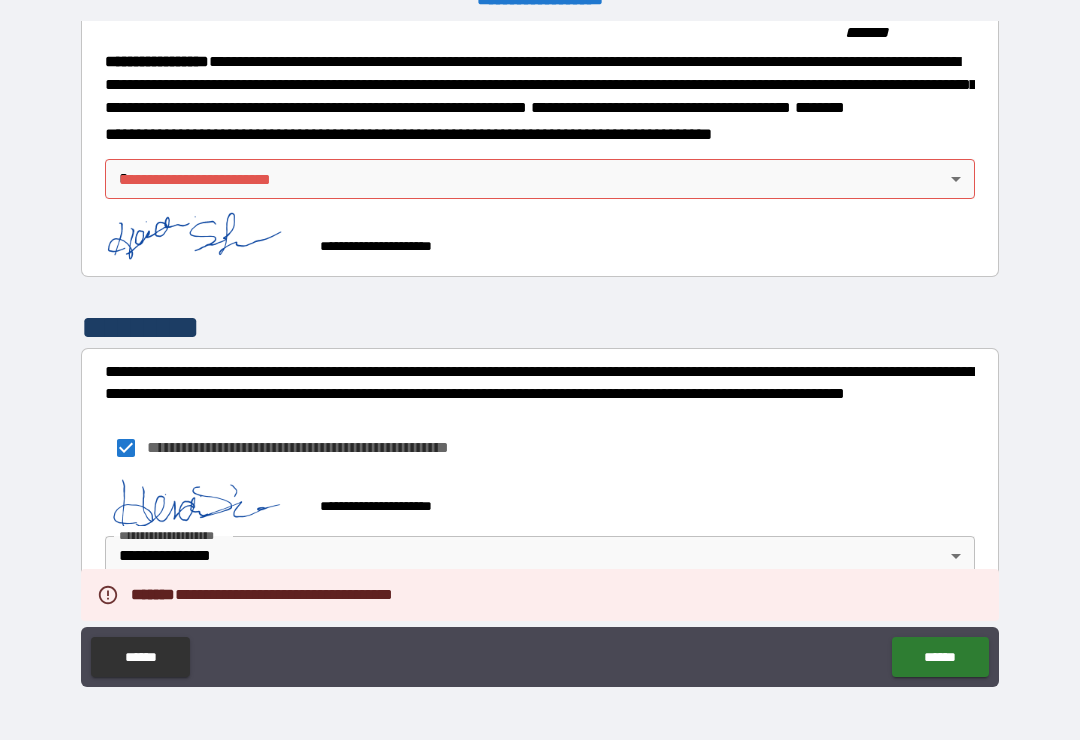 scroll, scrollTop: 2249, scrollLeft: 0, axis: vertical 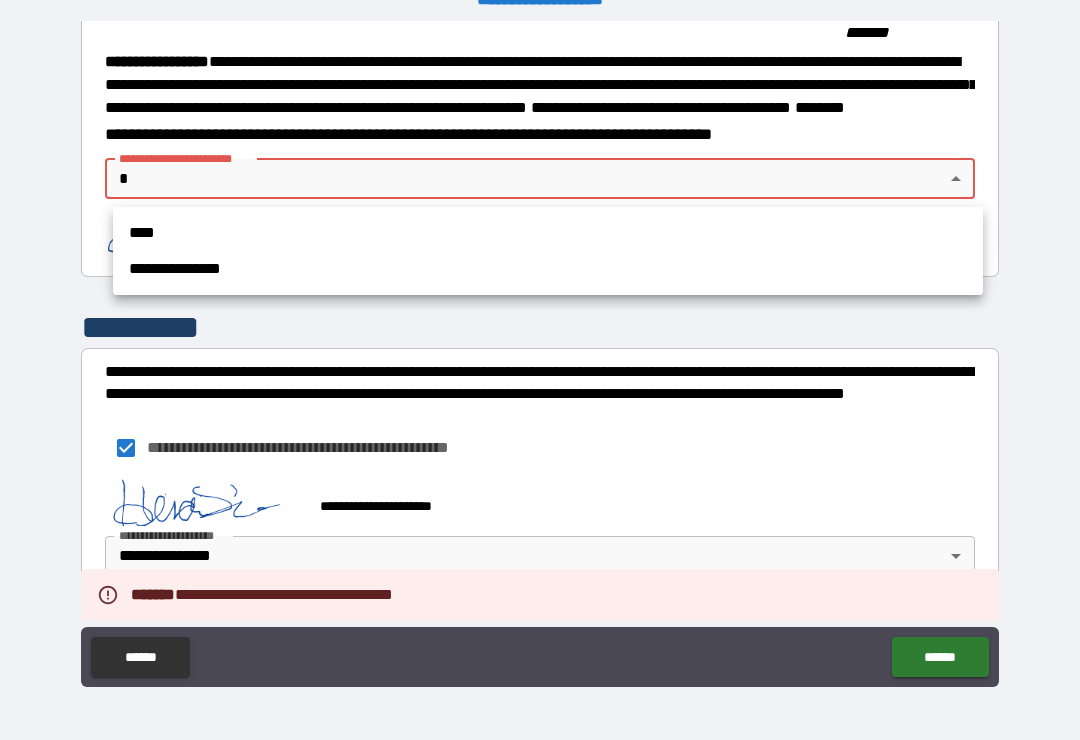 click on "**********" at bounding box center (548, 269) 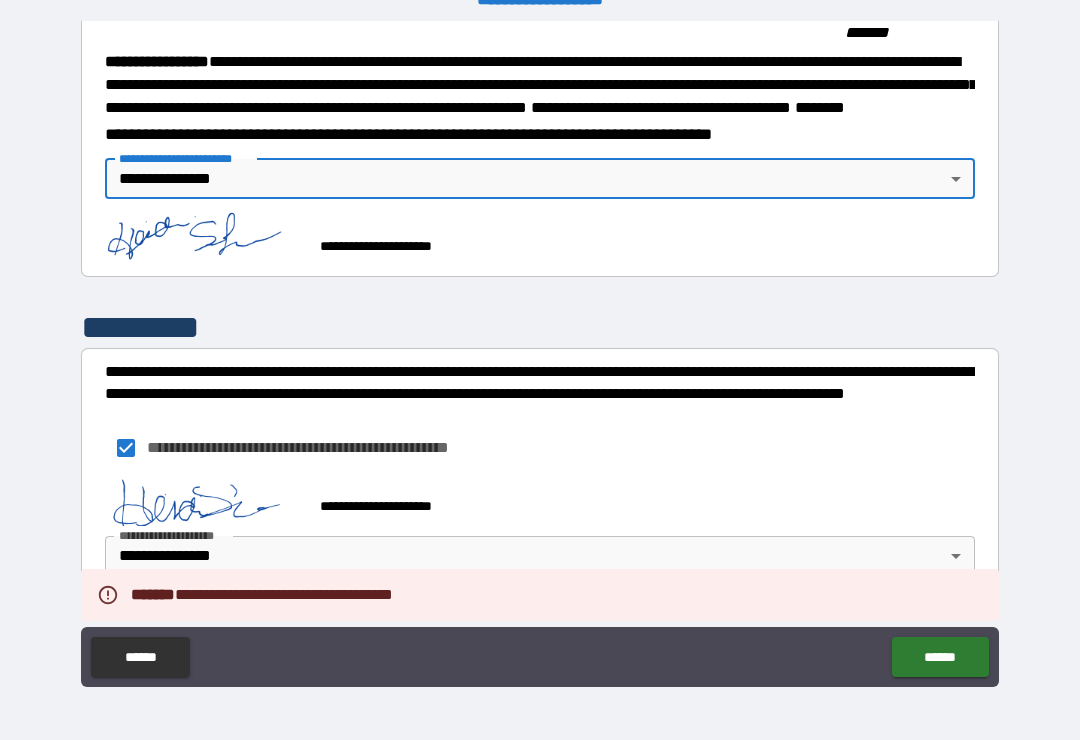 click on "******" at bounding box center (940, 657) 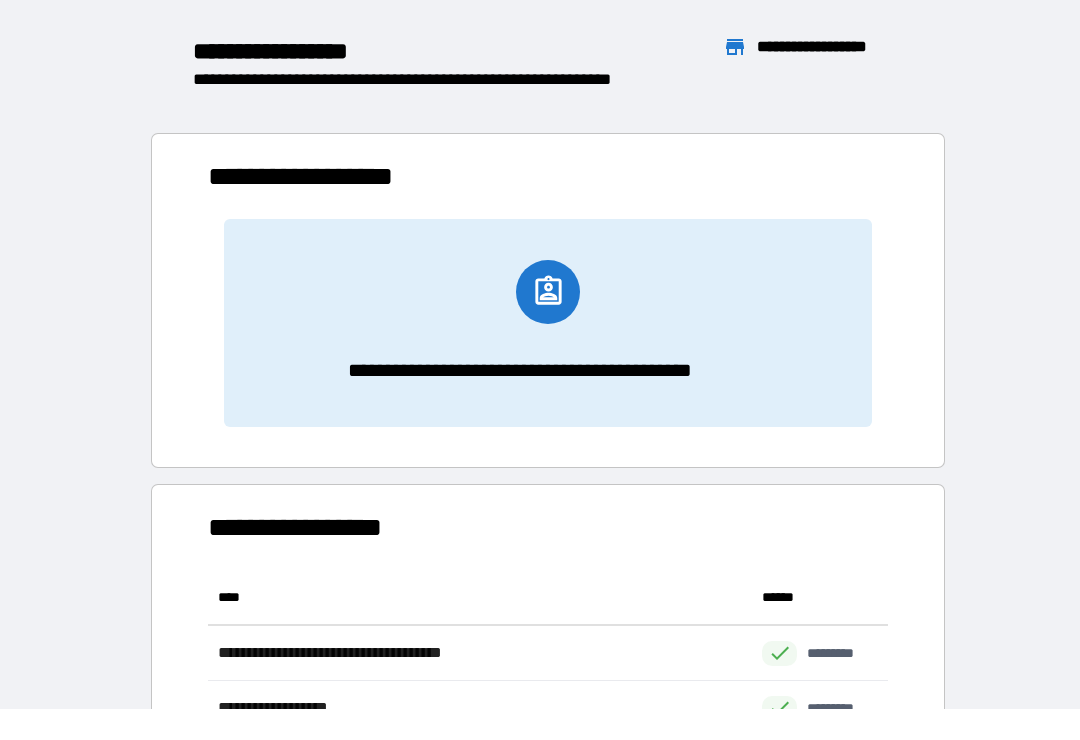 scroll, scrollTop: 331, scrollLeft: 680, axis: both 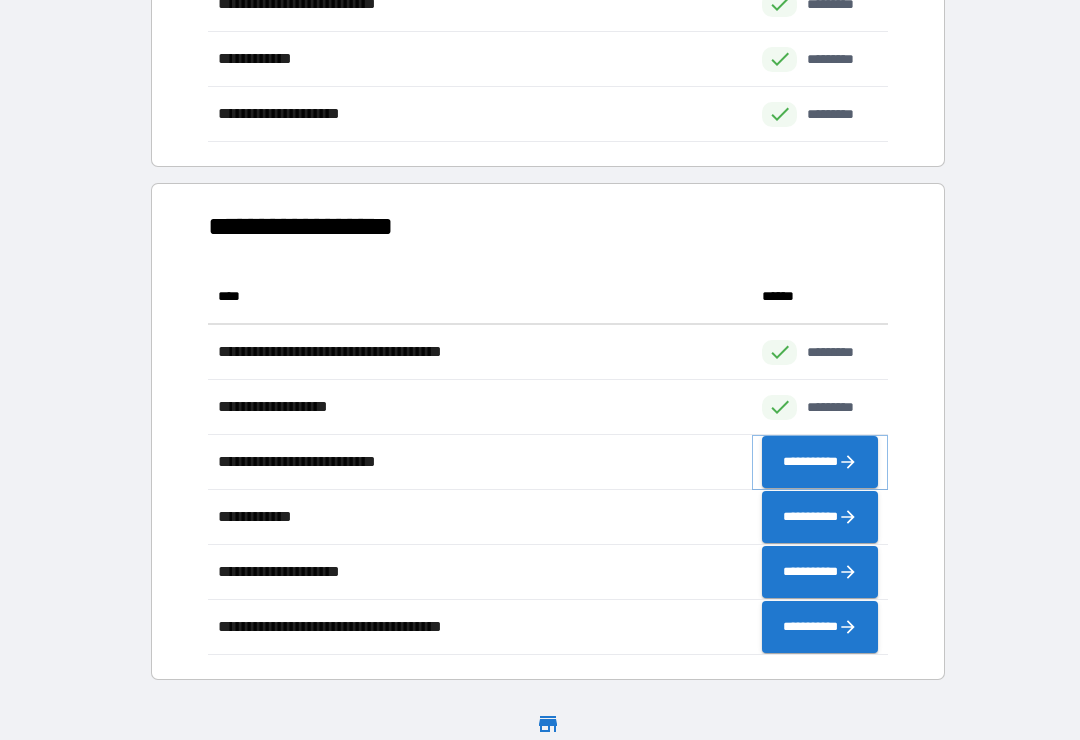 click on "**********" at bounding box center (820, 462) 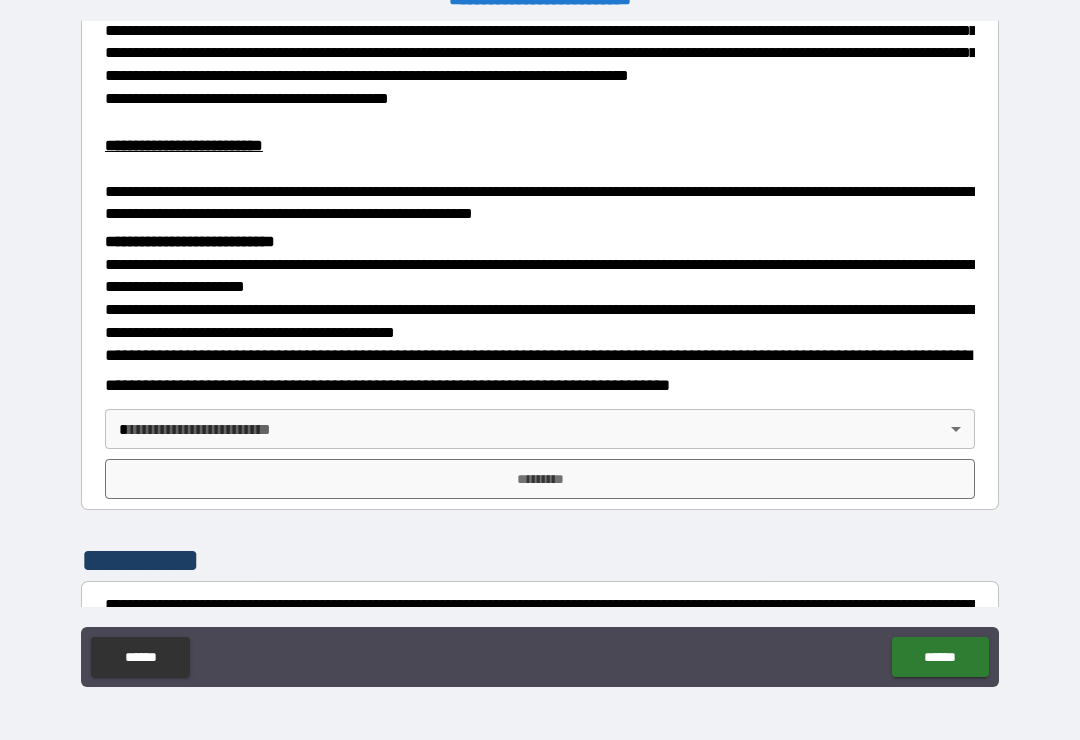 scroll, scrollTop: 592, scrollLeft: 0, axis: vertical 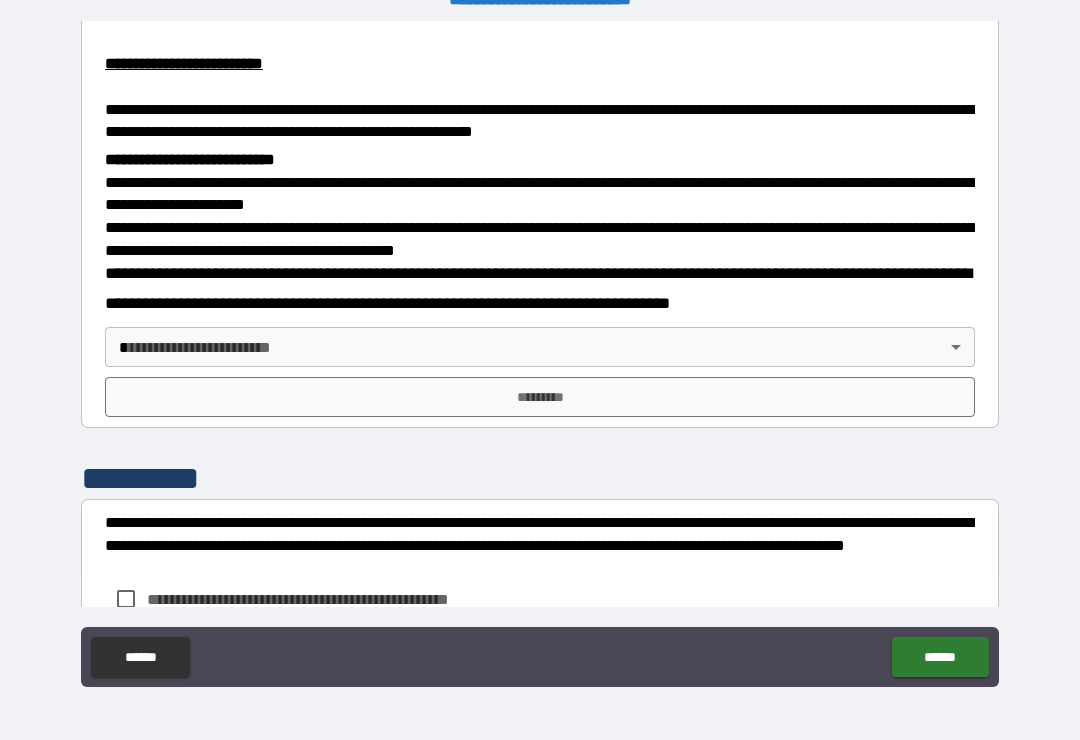 click on "**********" at bounding box center (540, 354) 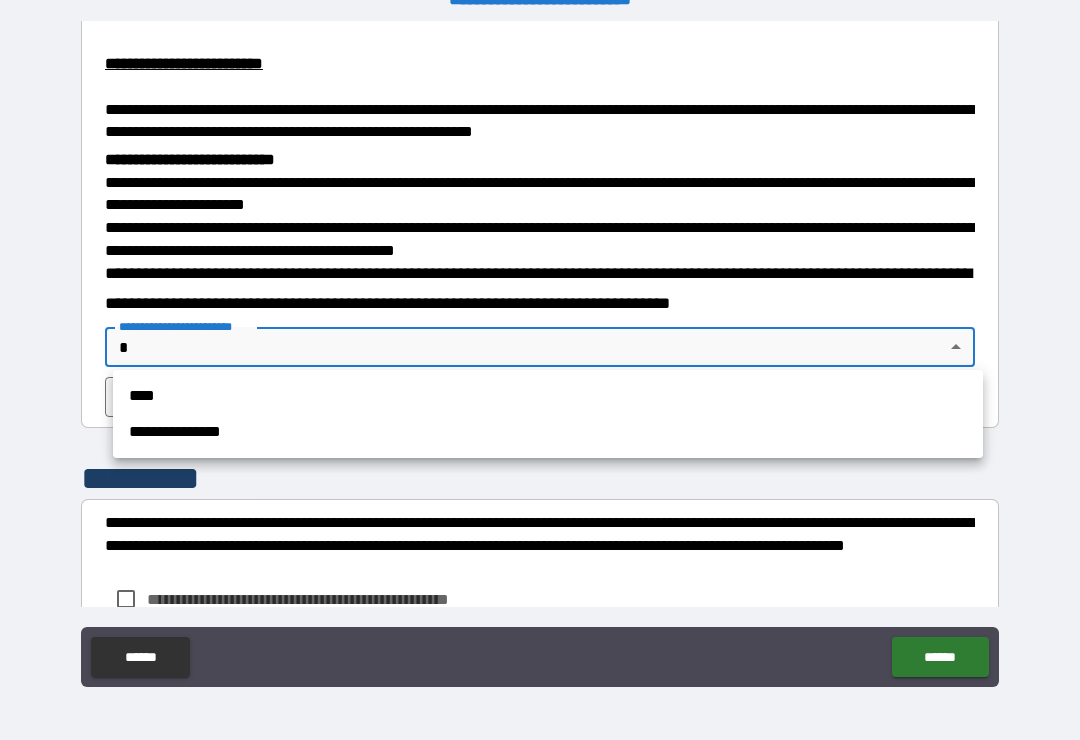 click on "**********" at bounding box center [548, 432] 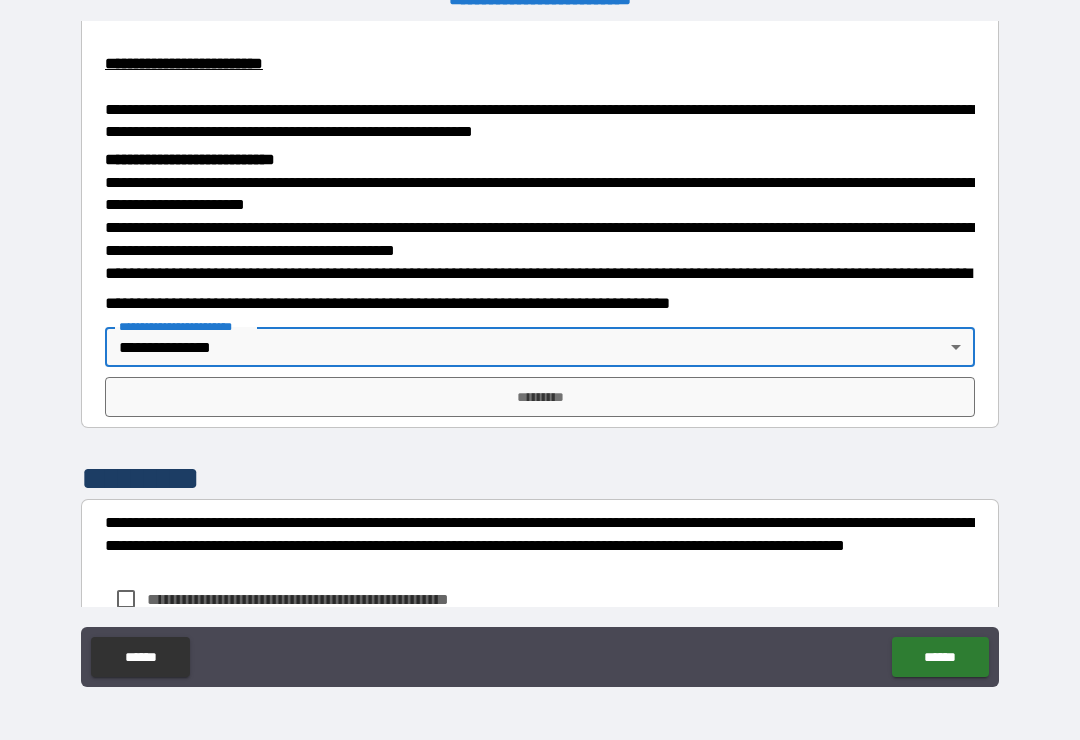 click on "*********" at bounding box center [540, 397] 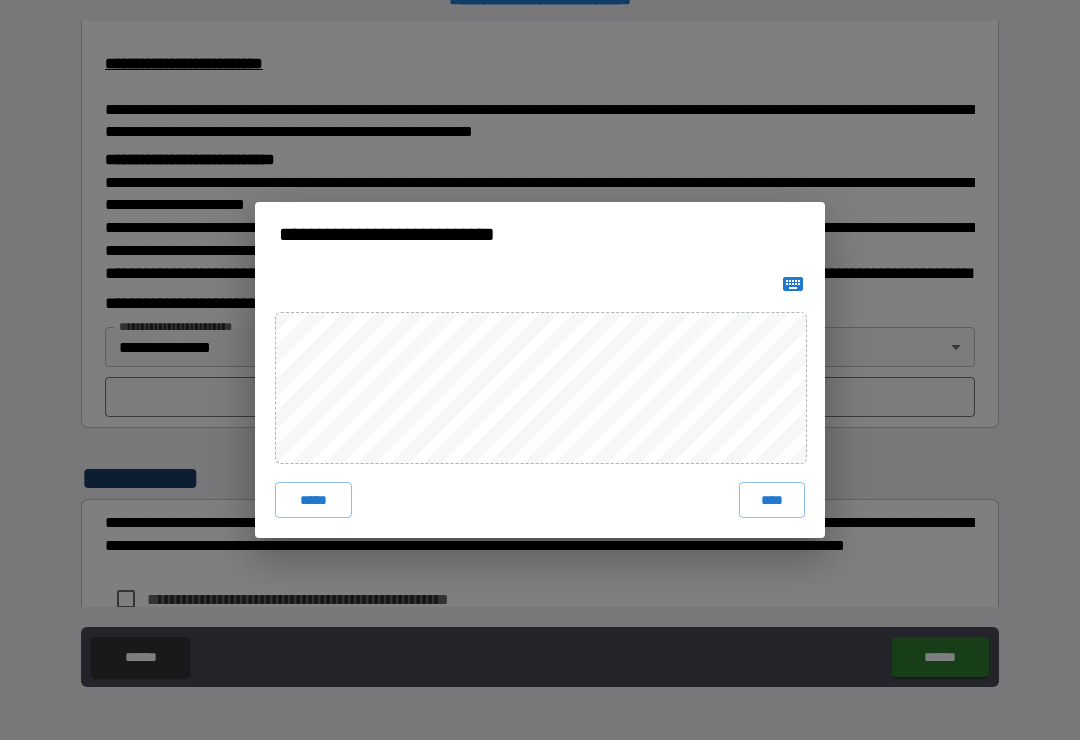 click on "****" at bounding box center (772, 500) 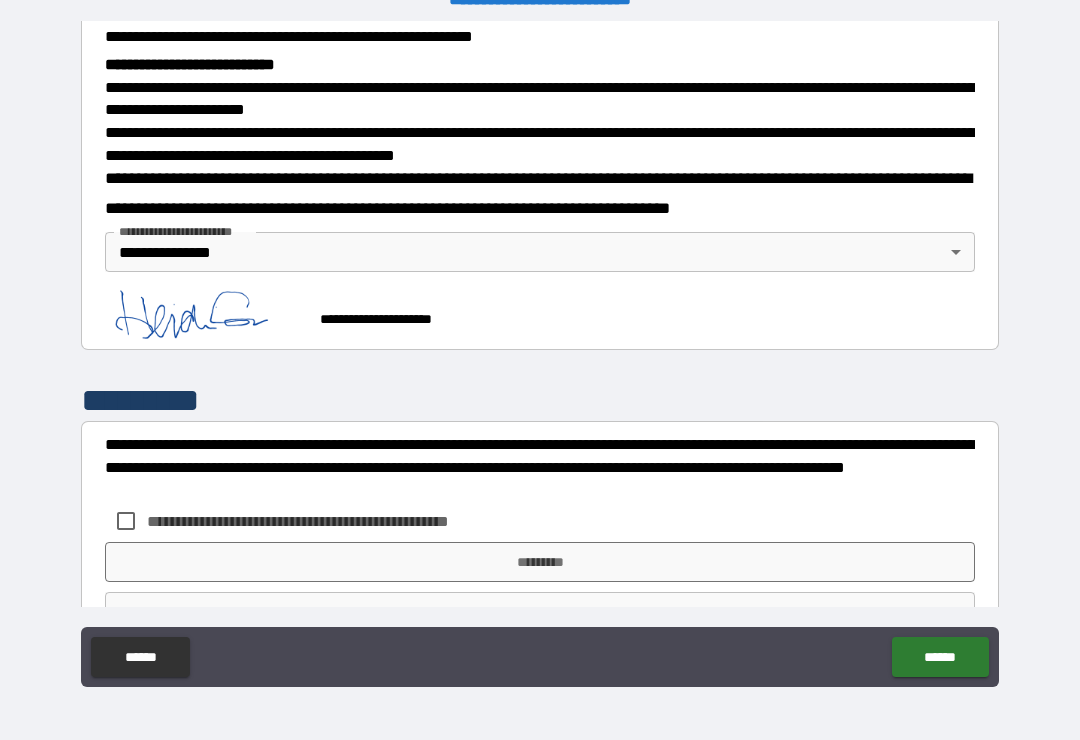 scroll, scrollTop: 705, scrollLeft: 0, axis: vertical 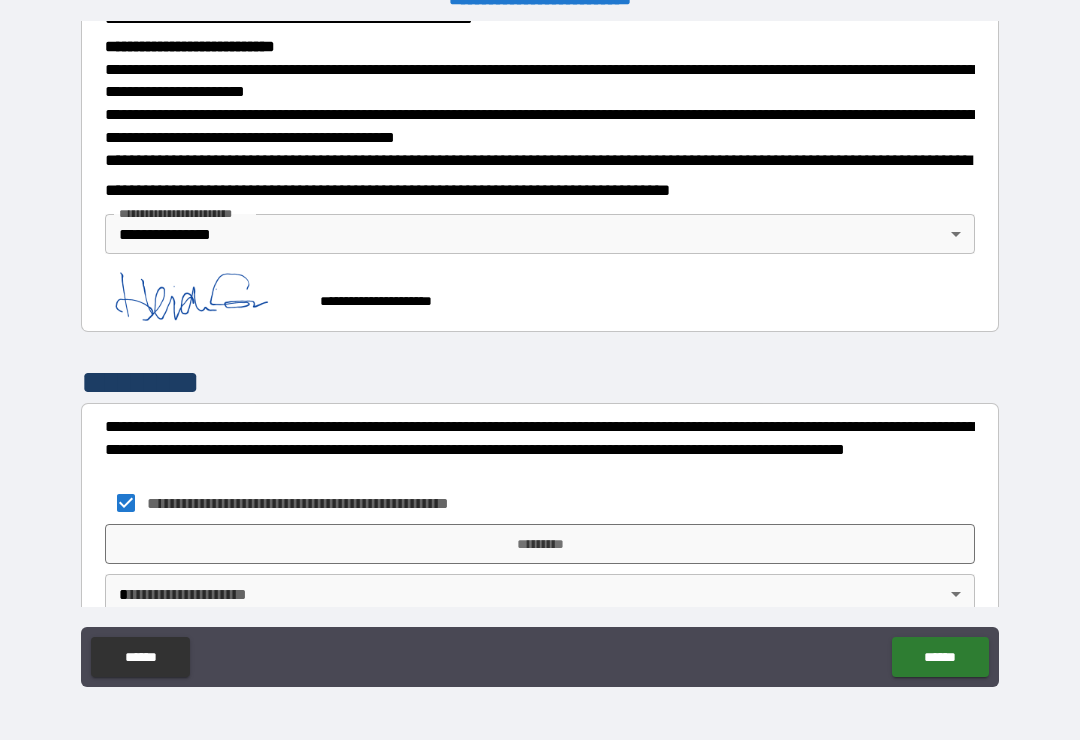 click on "*********" at bounding box center [540, 544] 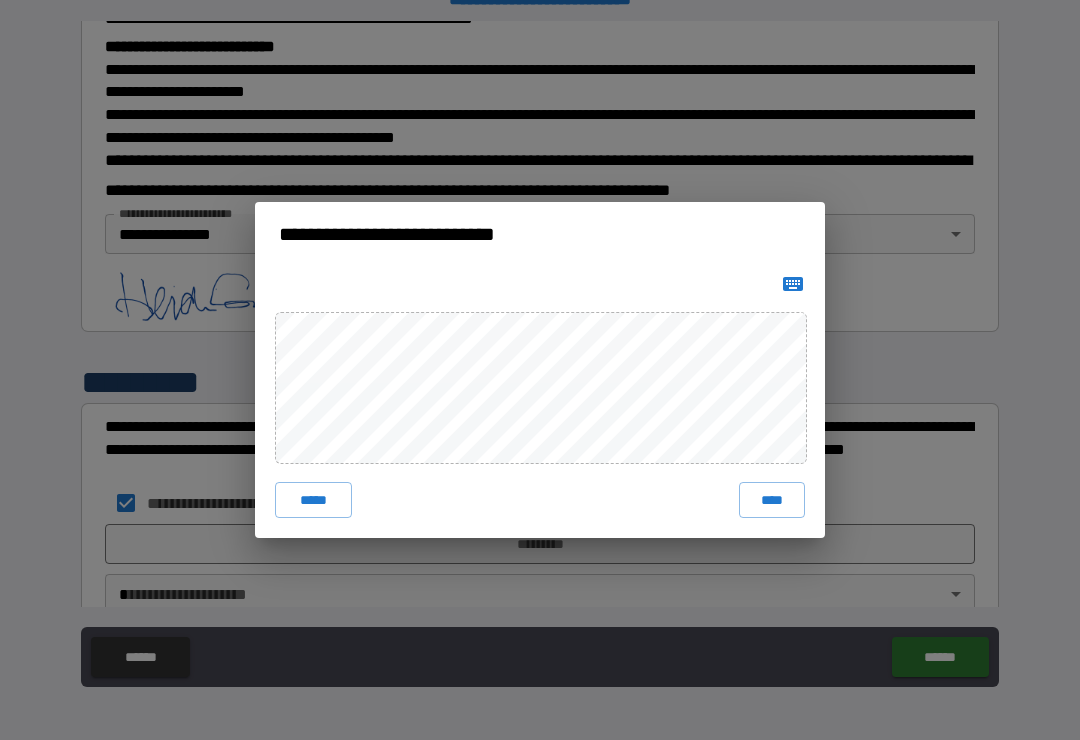 click on "****" at bounding box center (772, 500) 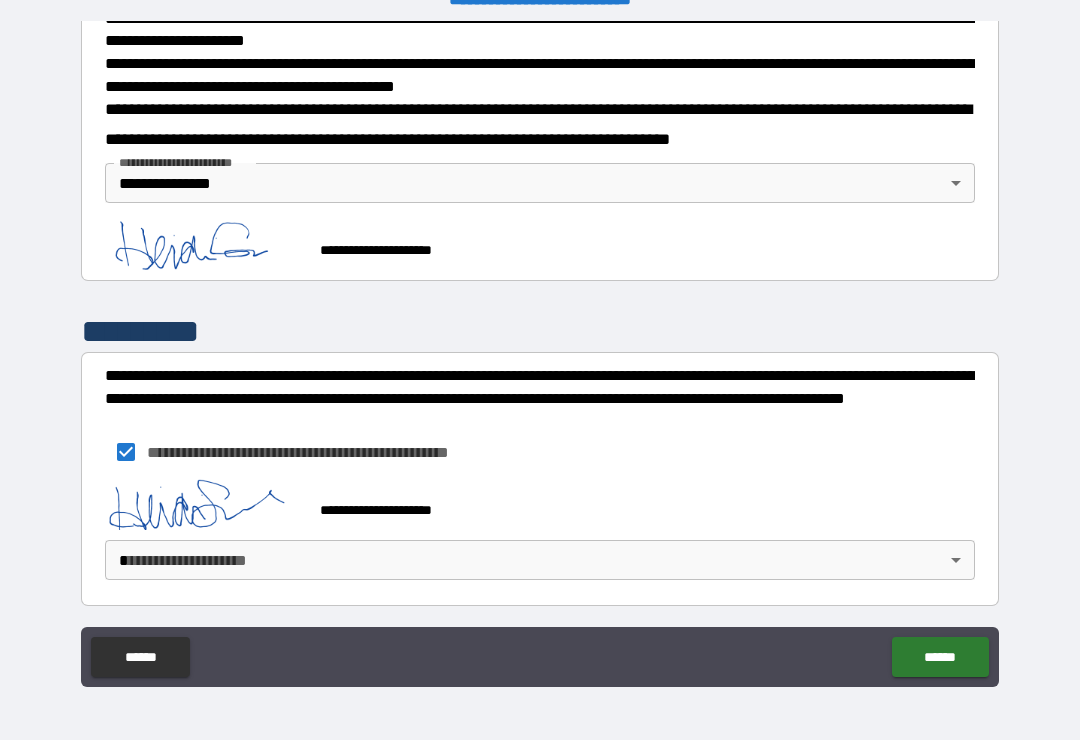 scroll, scrollTop: 755, scrollLeft: 0, axis: vertical 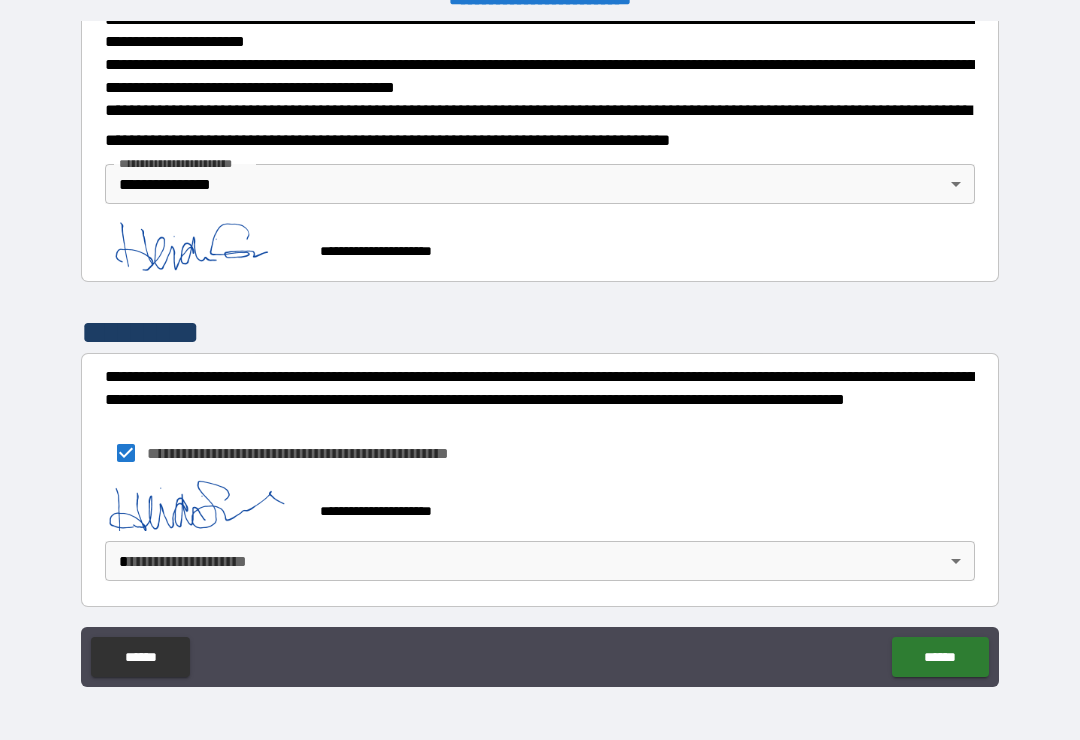click on "**********" at bounding box center [540, 354] 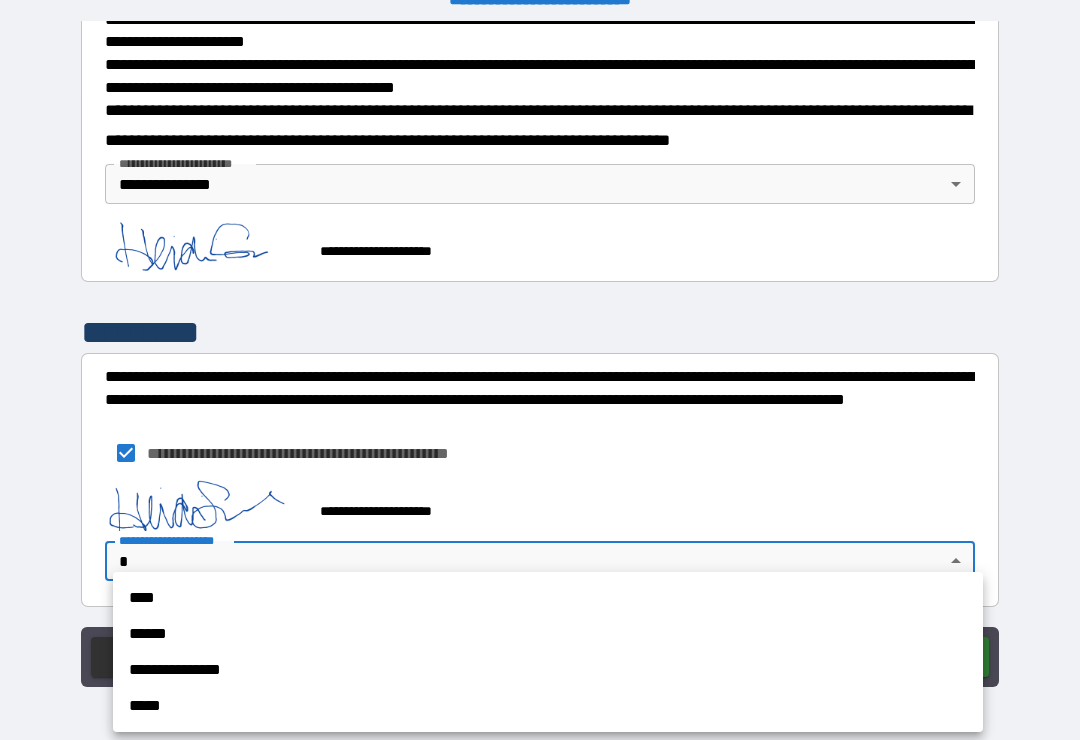 click on "**********" at bounding box center (548, 670) 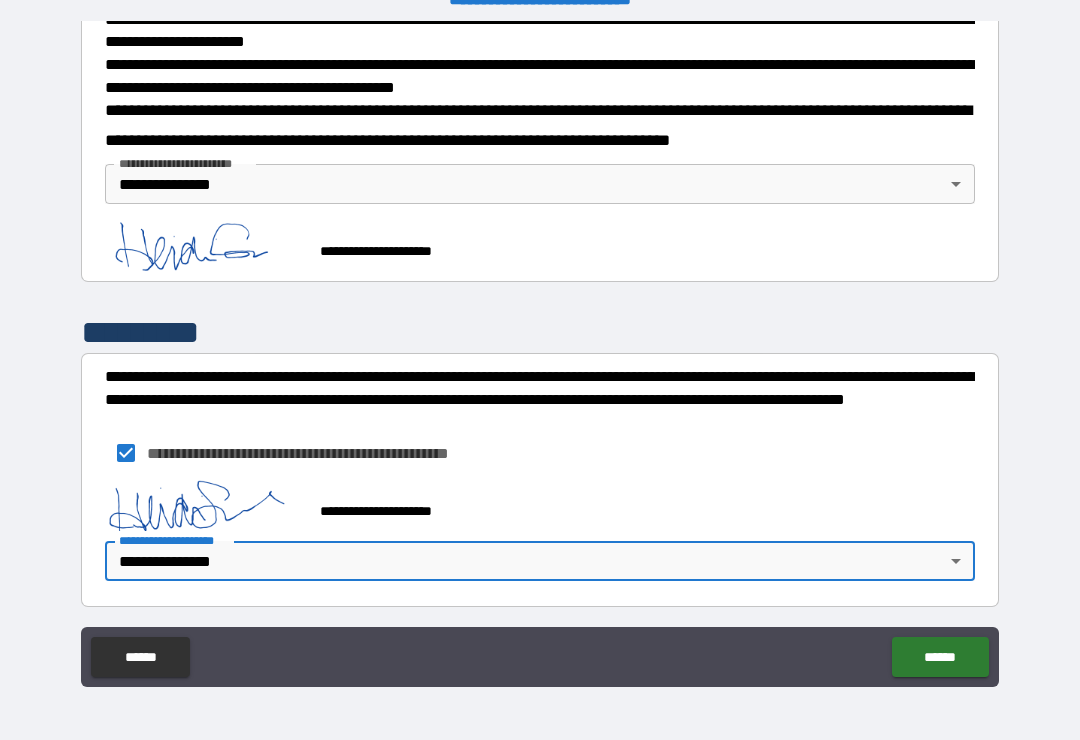 click on "******" at bounding box center [940, 657] 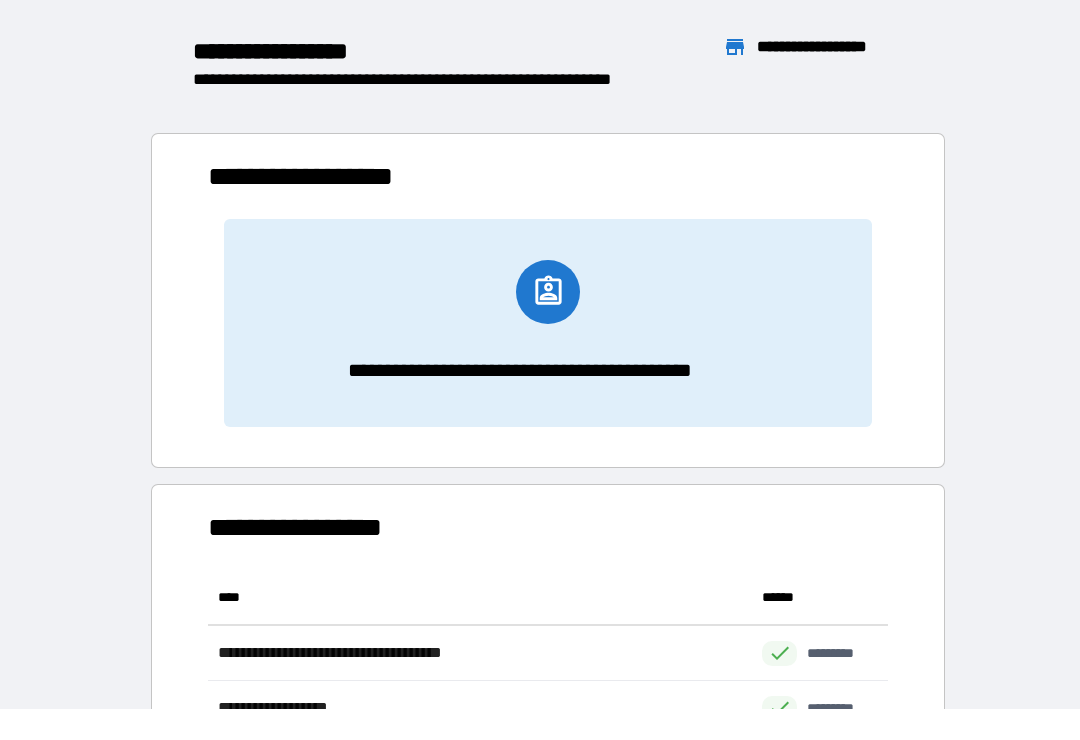 scroll, scrollTop: 331, scrollLeft: 680, axis: both 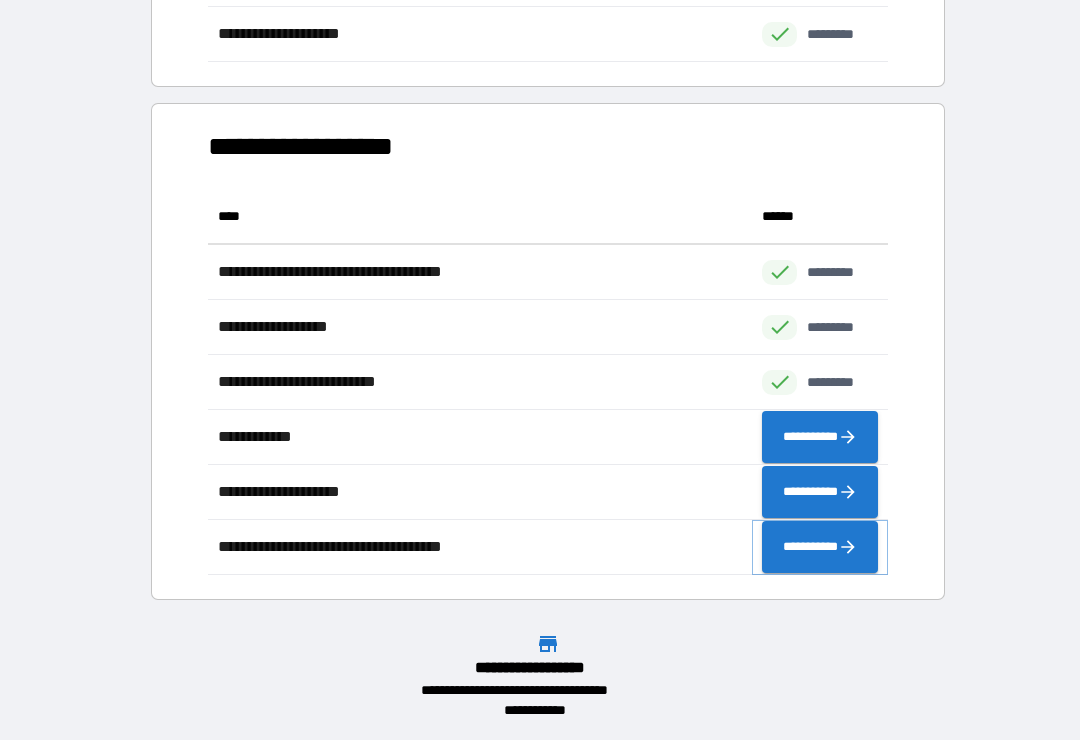 click on "**********" at bounding box center [820, 547] 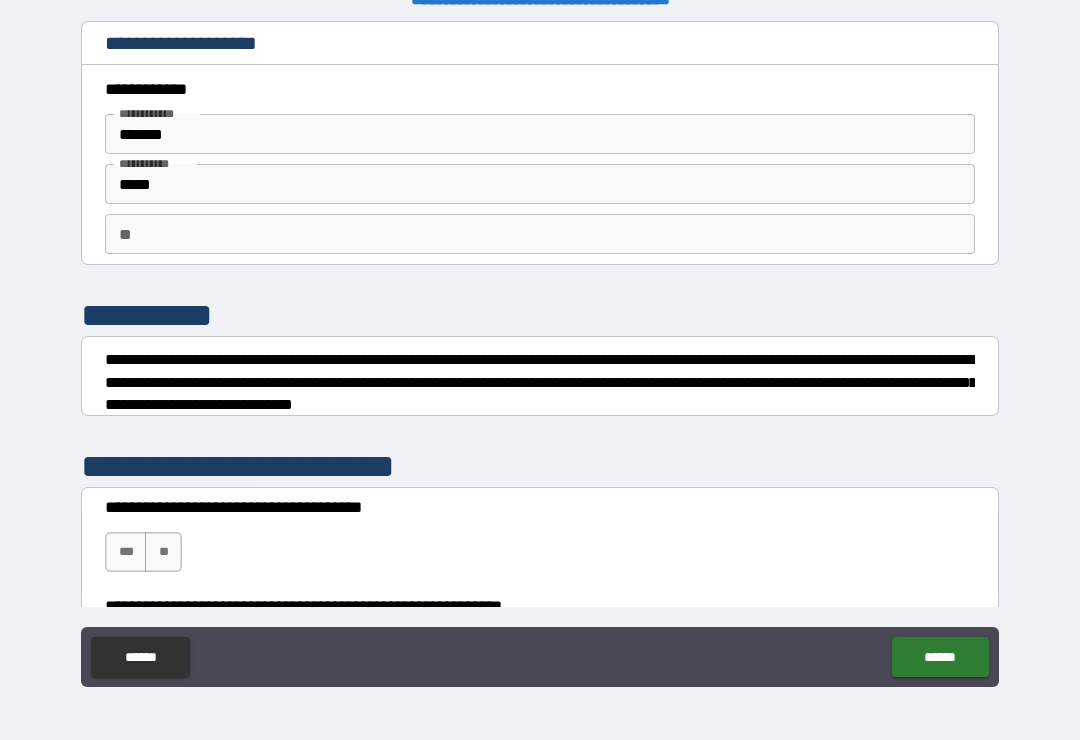 click on "**" at bounding box center [163, 552] 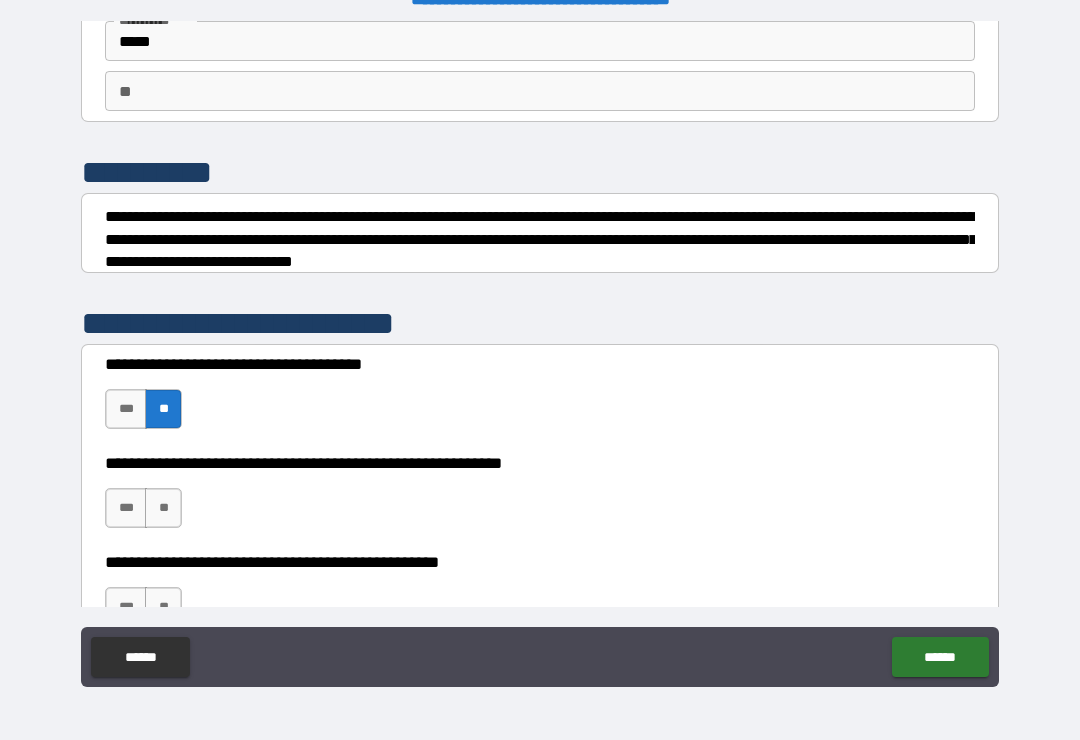 scroll, scrollTop: 144, scrollLeft: 0, axis: vertical 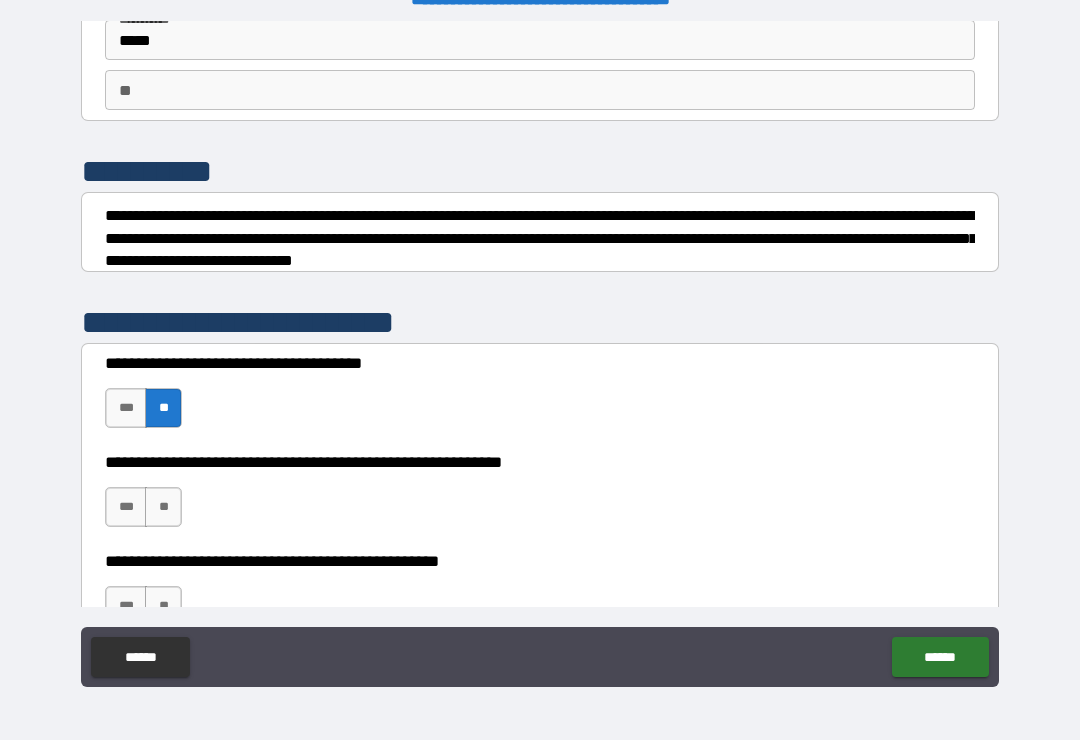 click on "**" at bounding box center [163, 507] 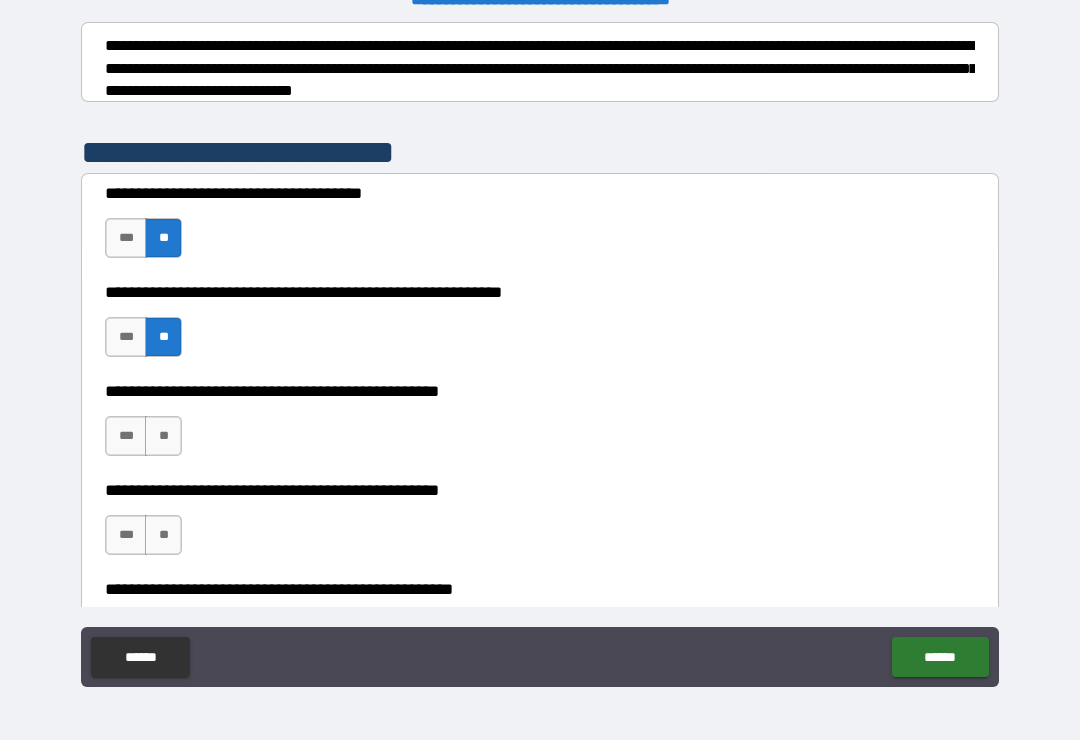scroll, scrollTop: 339, scrollLeft: 0, axis: vertical 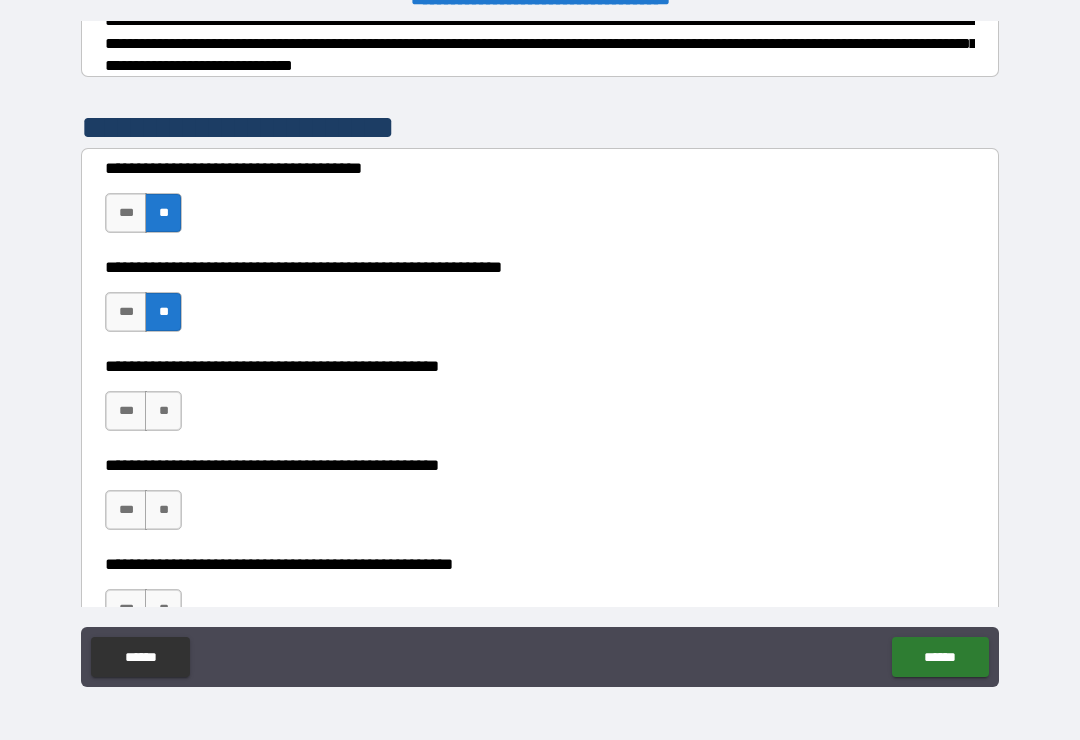 click on "**" at bounding box center [163, 411] 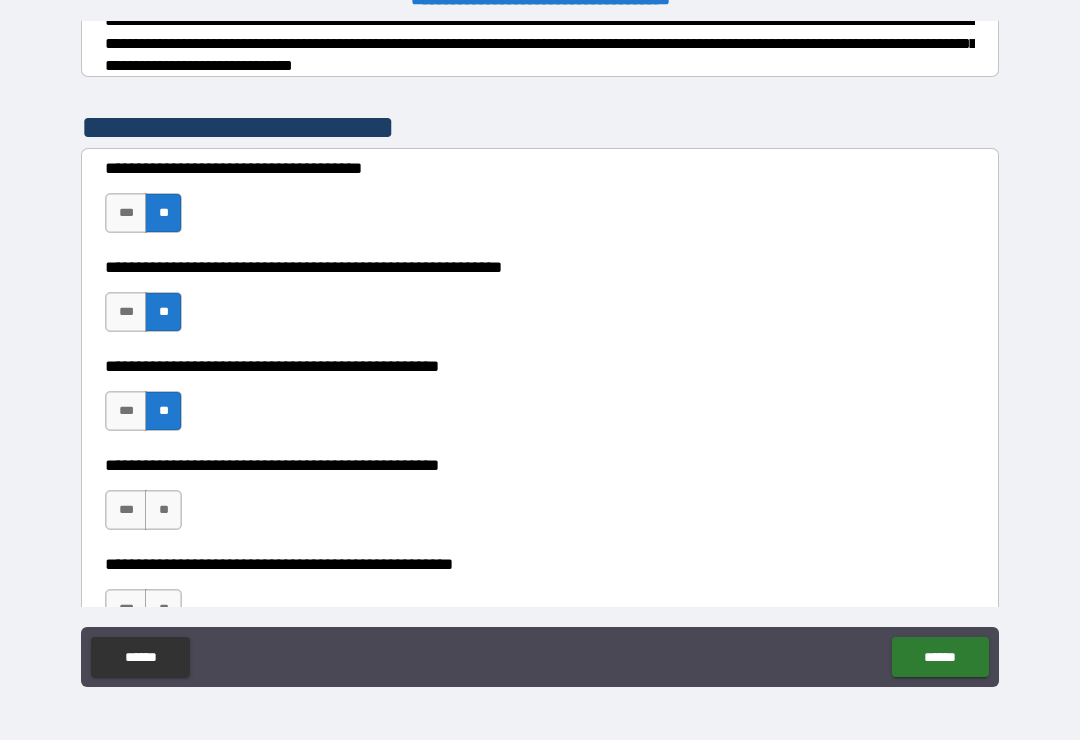 click on "**" at bounding box center (163, 510) 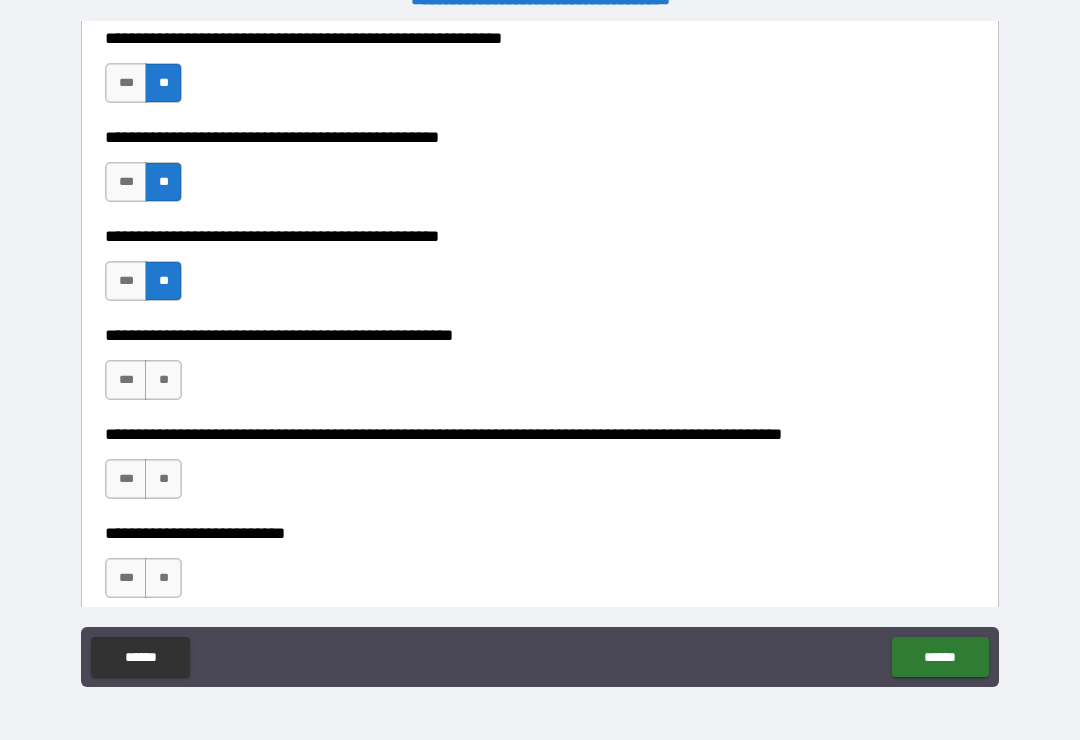 scroll, scrollTop: 583, scrollLeft: 0, axis: vertical 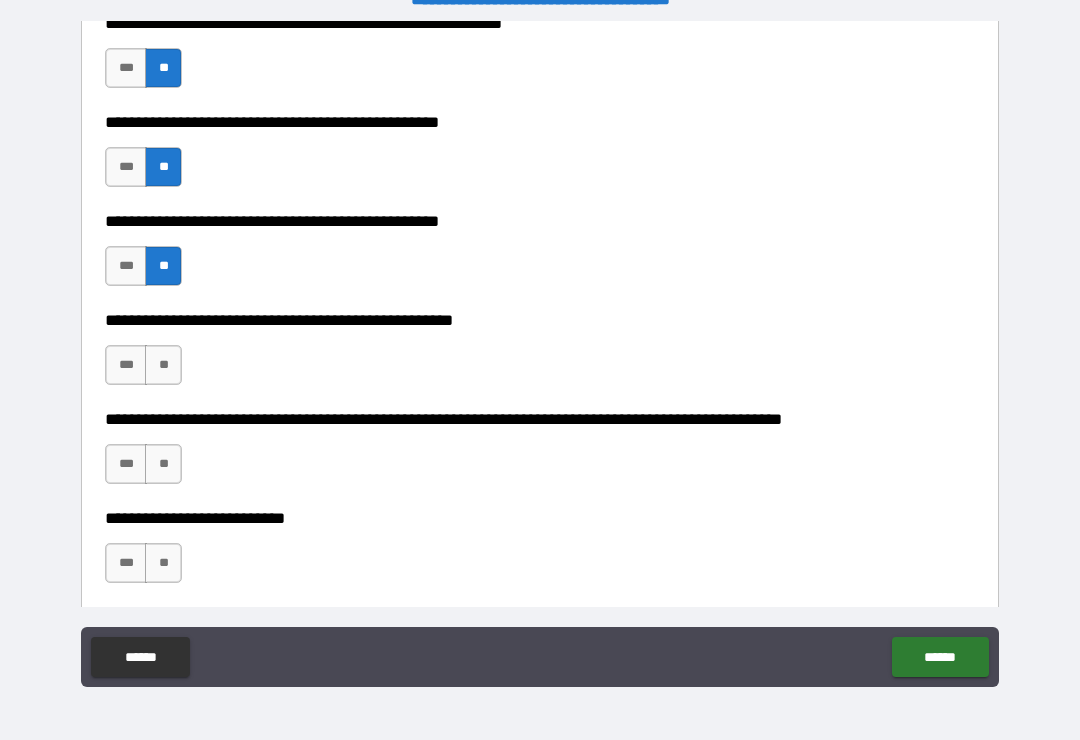 click on "**" at bounding box center (163, 365) 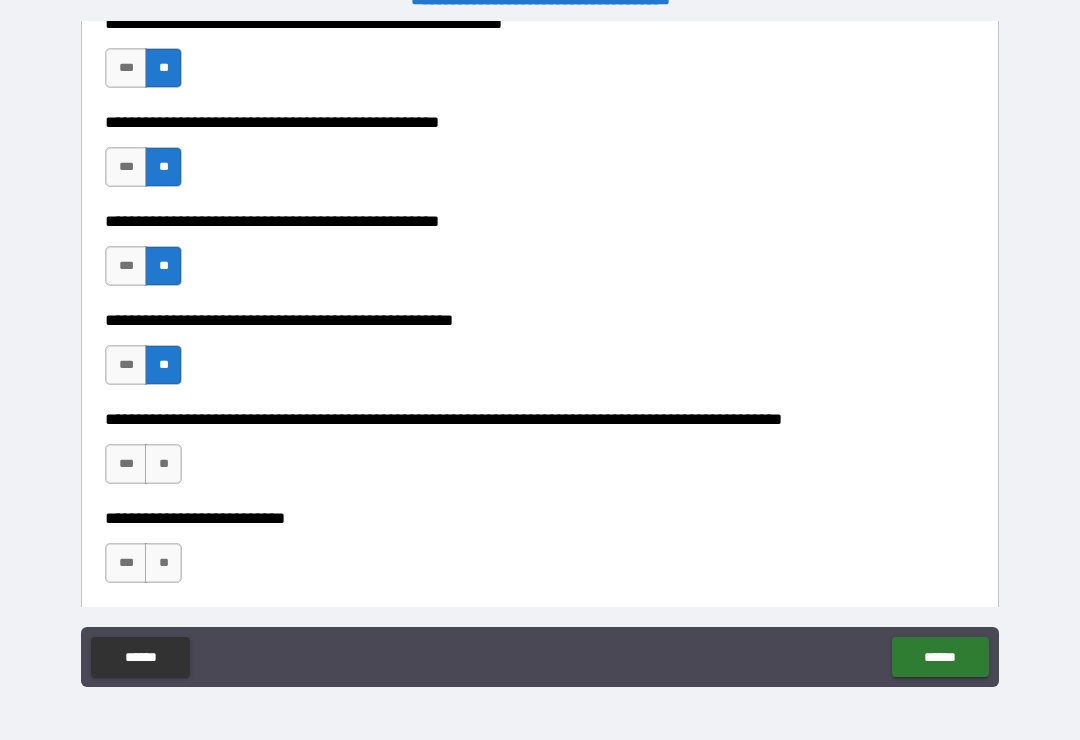 click on "**" at bounding box center (163, 464) 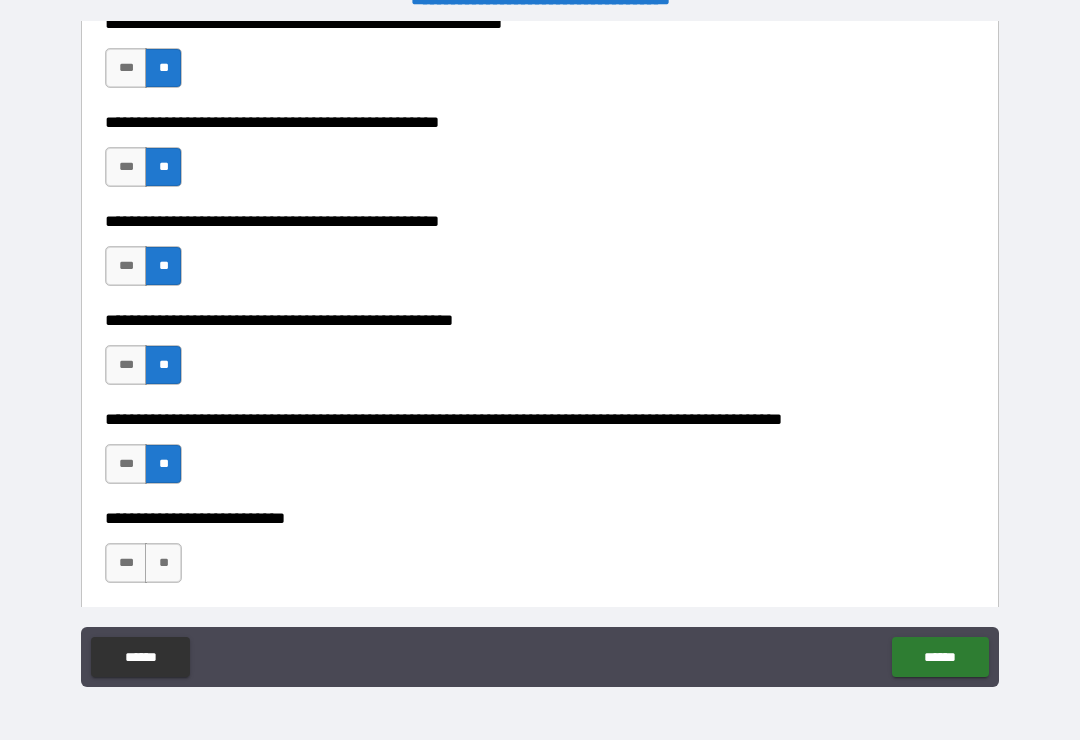 click on "**" at bounding box center [163, 563] 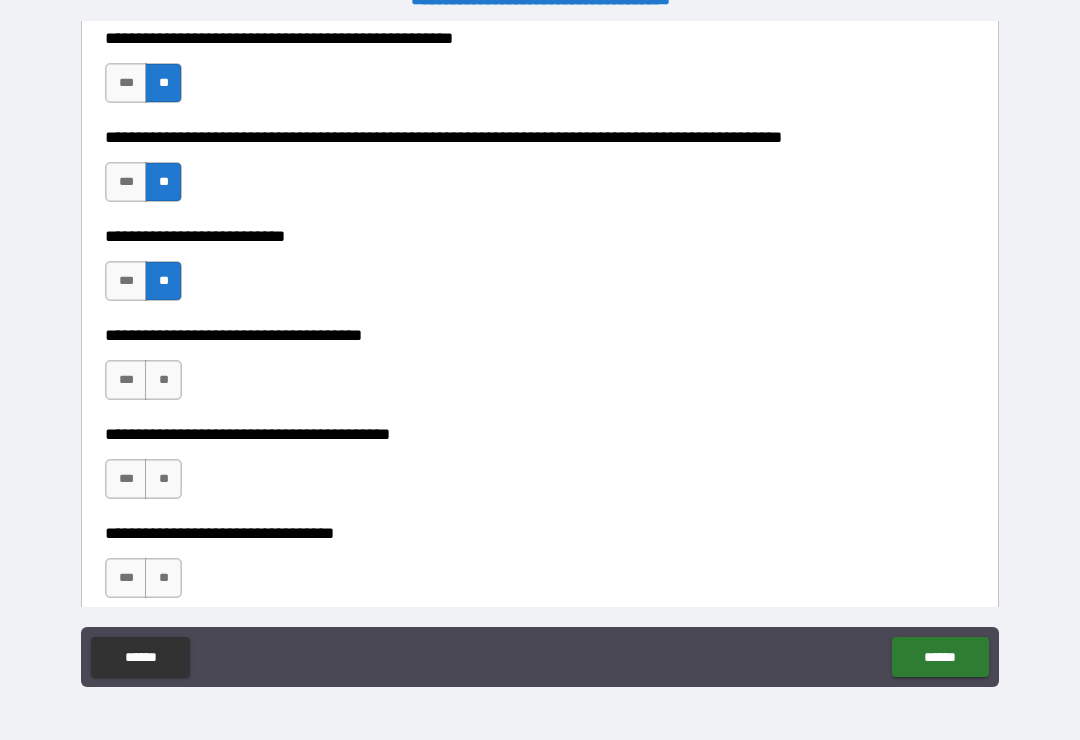 scroll, scrollTop: 871, scrollLeft: 0, axis: vertical 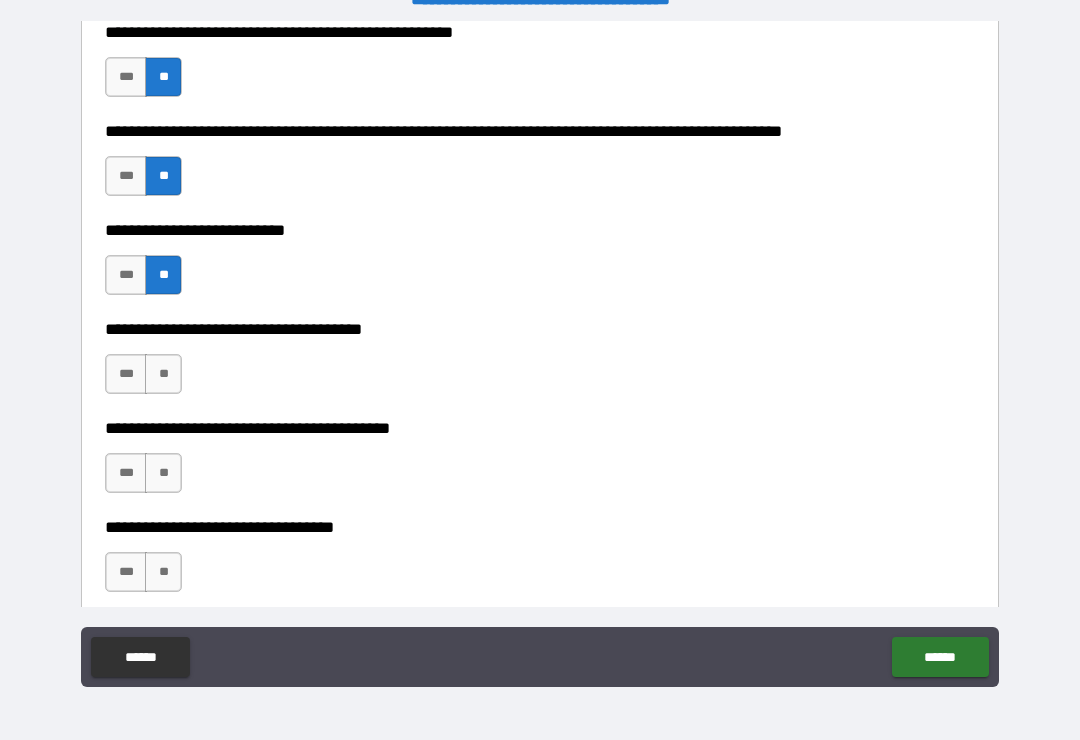 click on "**" at bounding box center [163, 374] 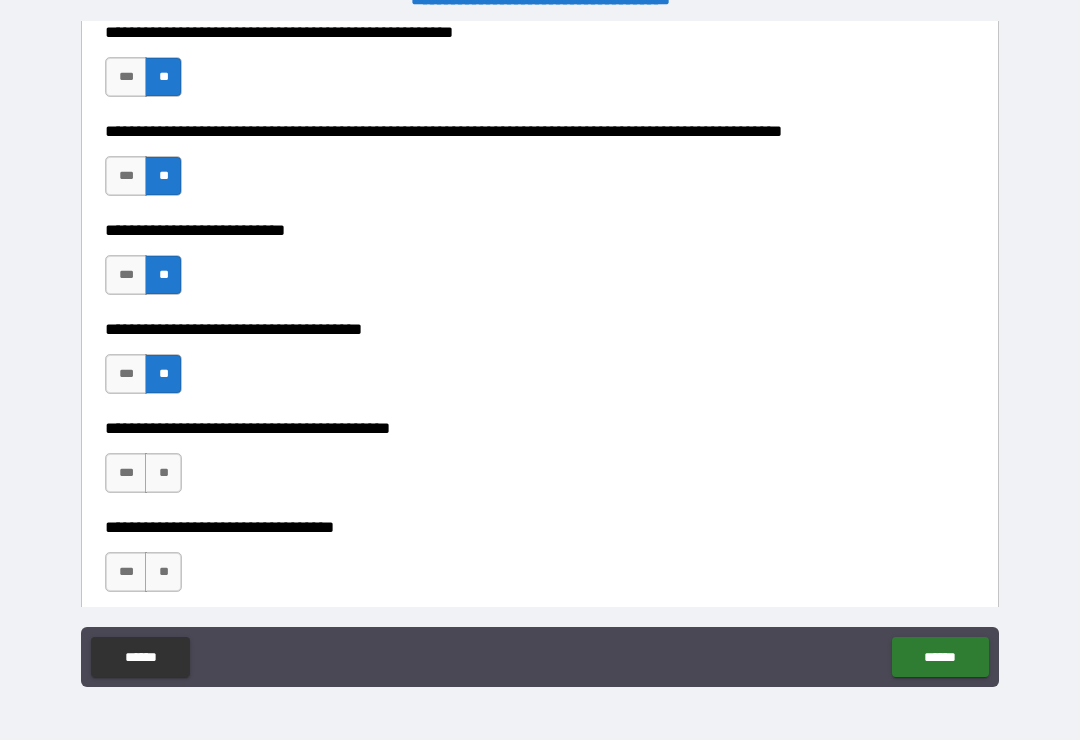 click on "**" at bounding box center (163, 473) 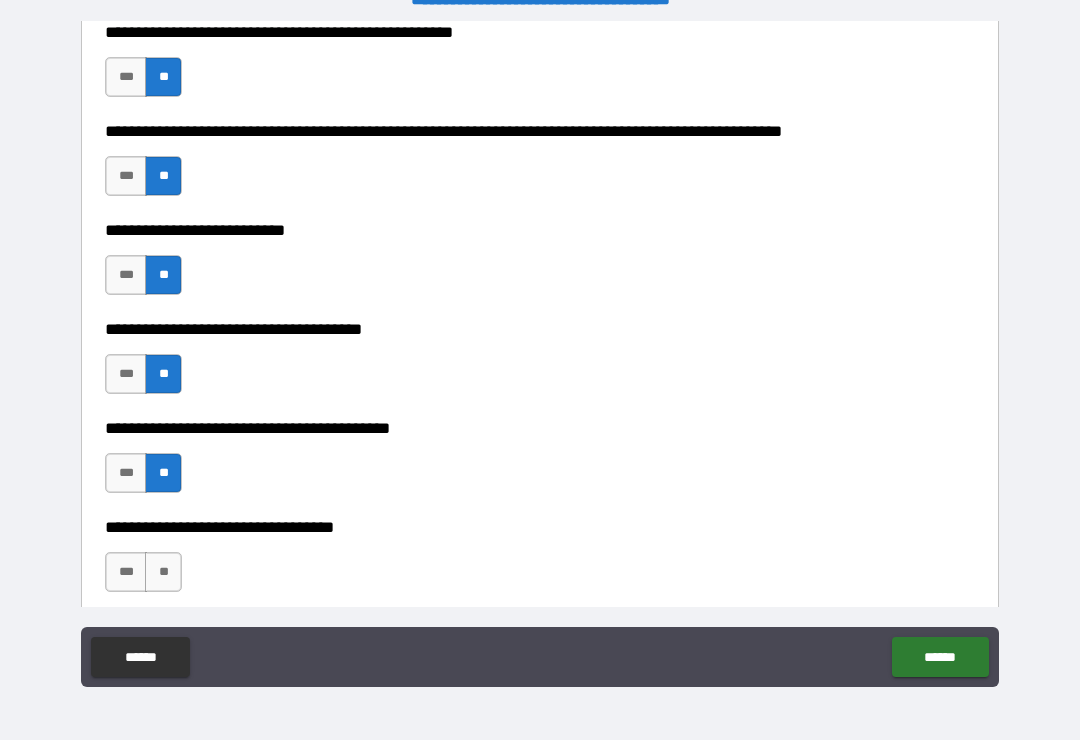 click on "**" at bounding box center (163, 572) 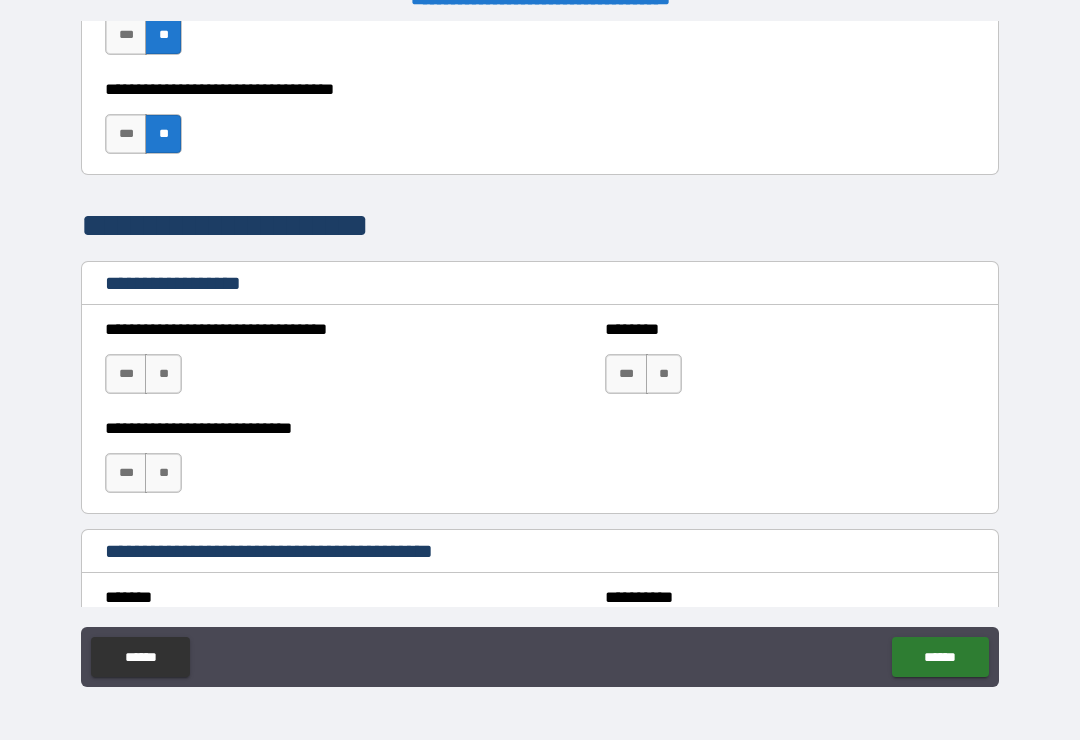 scroll, scrollTop: 1312, scrollLeft: 0, axis: vertical 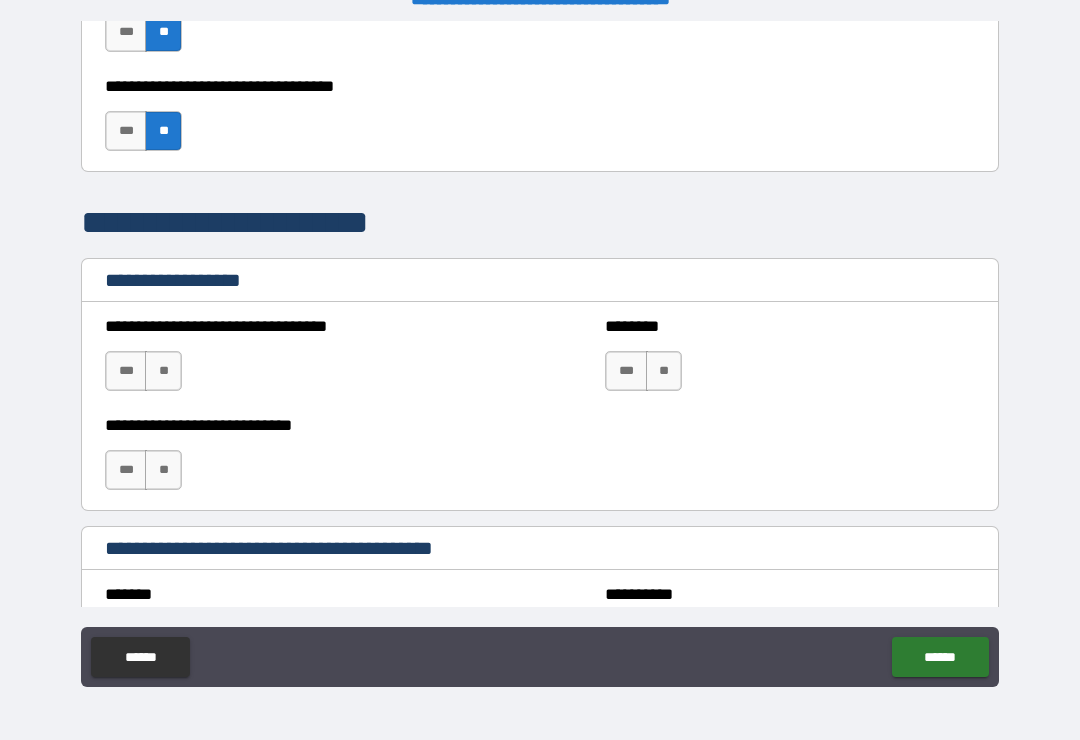 click on "**" at bounding box center (163, 371) 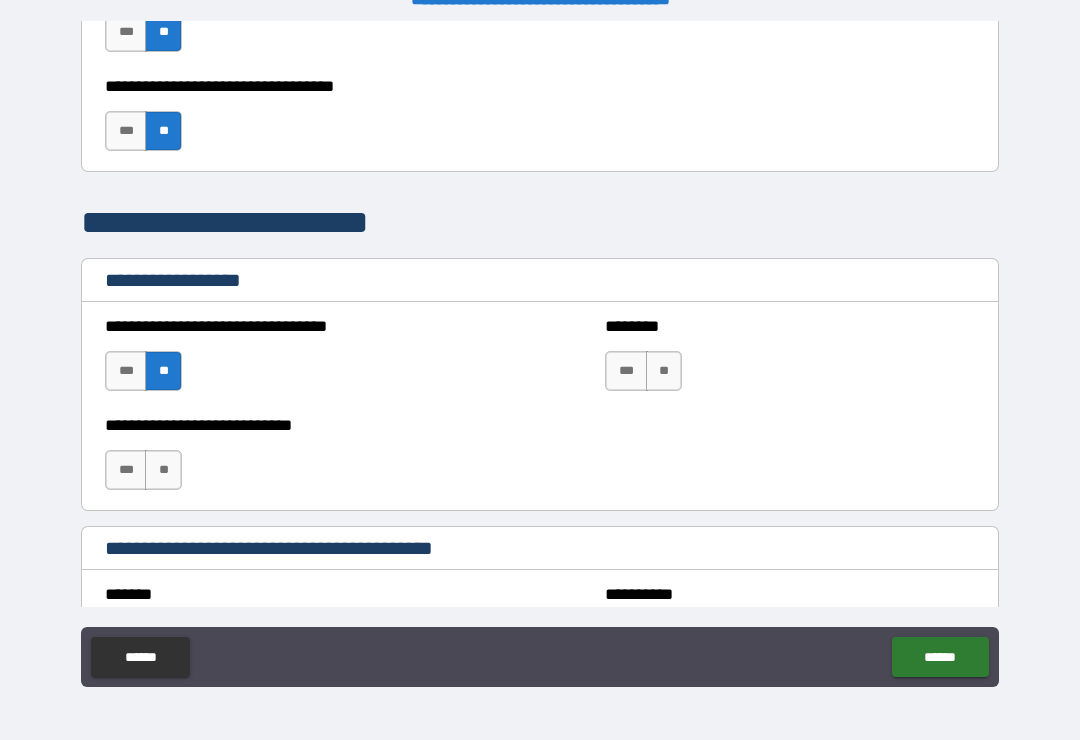 click on "**" at bounding box center (163, 470) 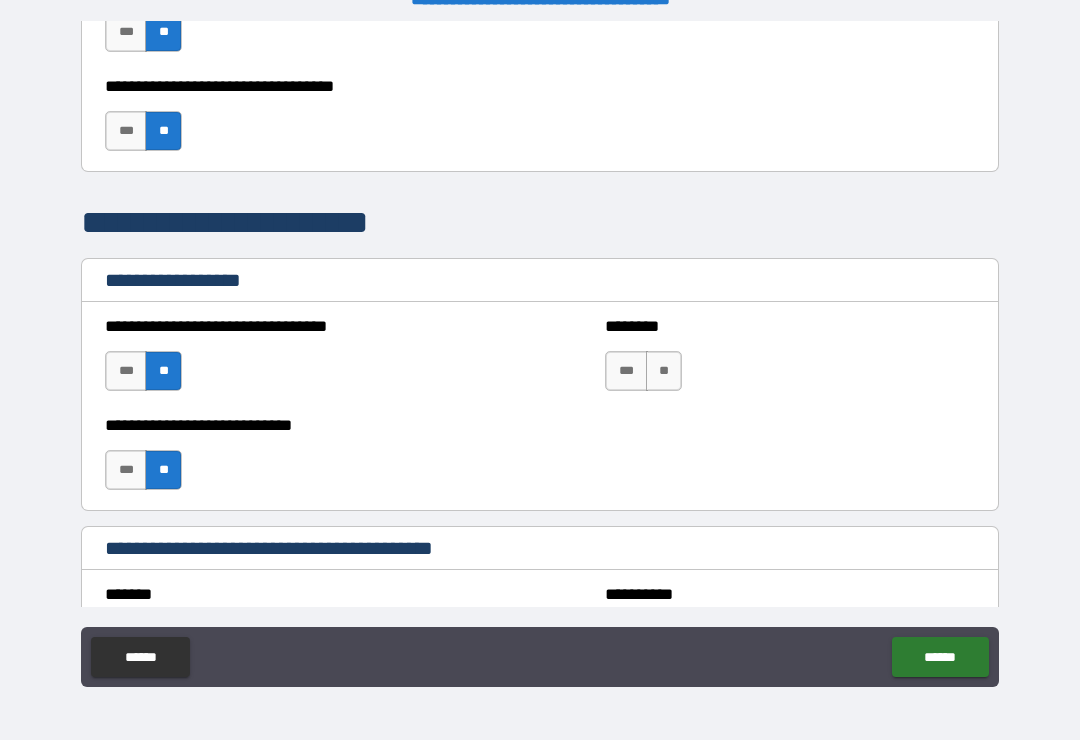click on "**" at bounding box center [664, 371] 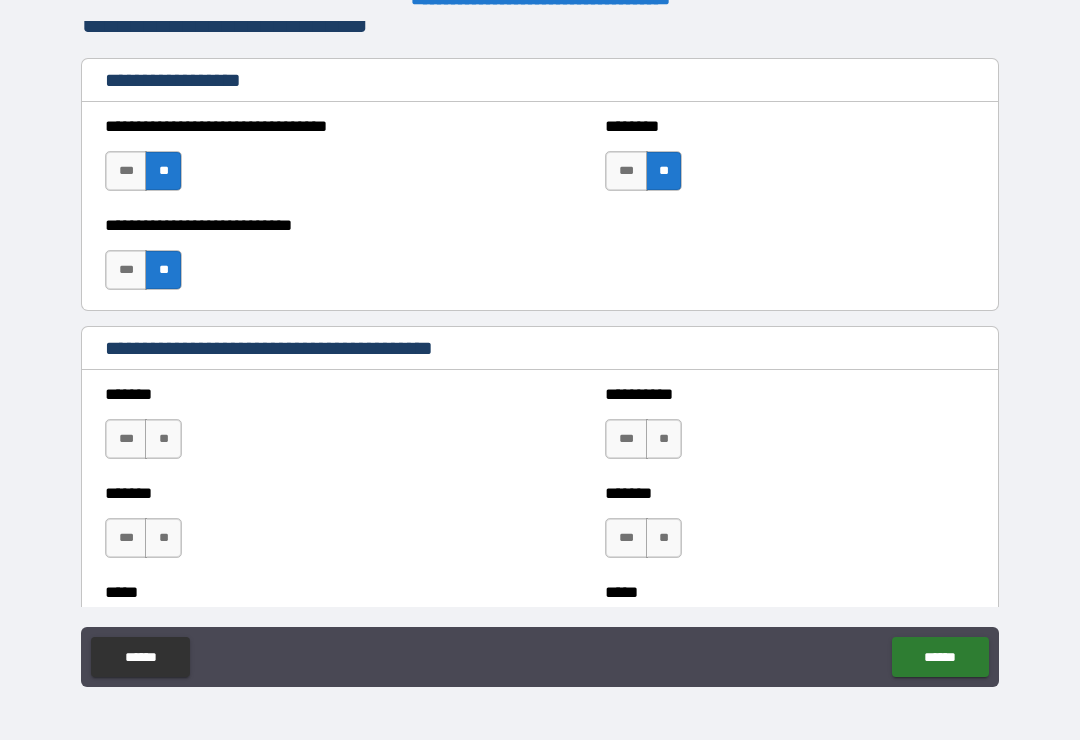 scroll, scrollTop: 1516, scrollLeft: 0, axis: vertical 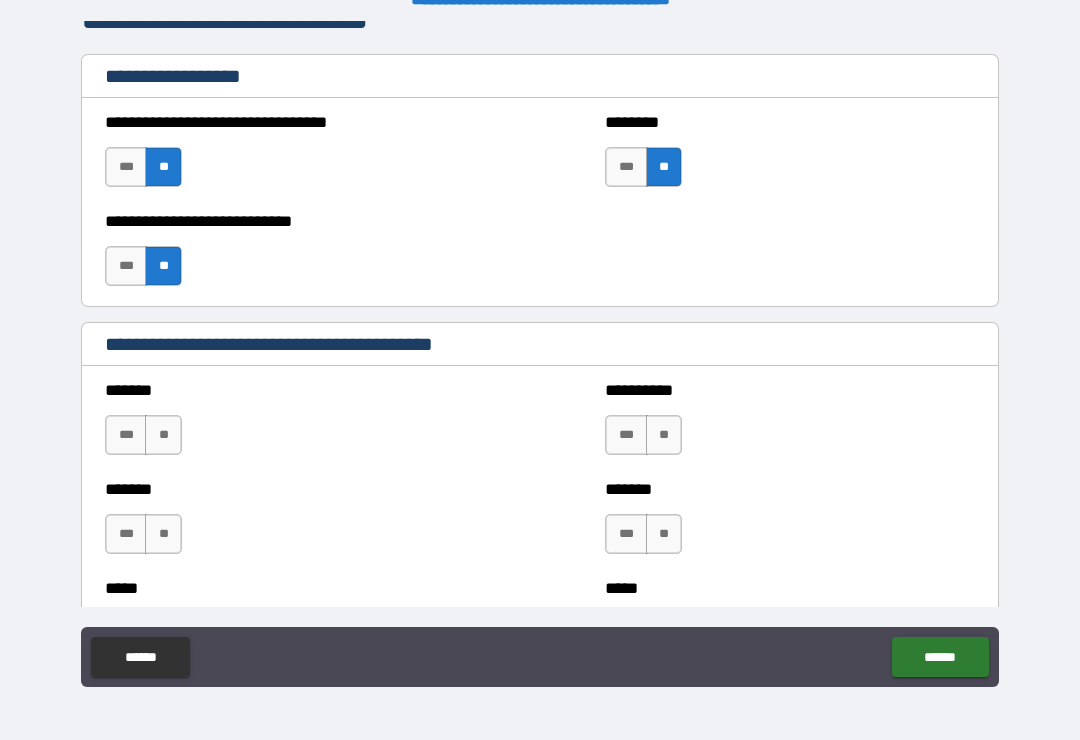 click on "**" at bounding box center (163, 435) 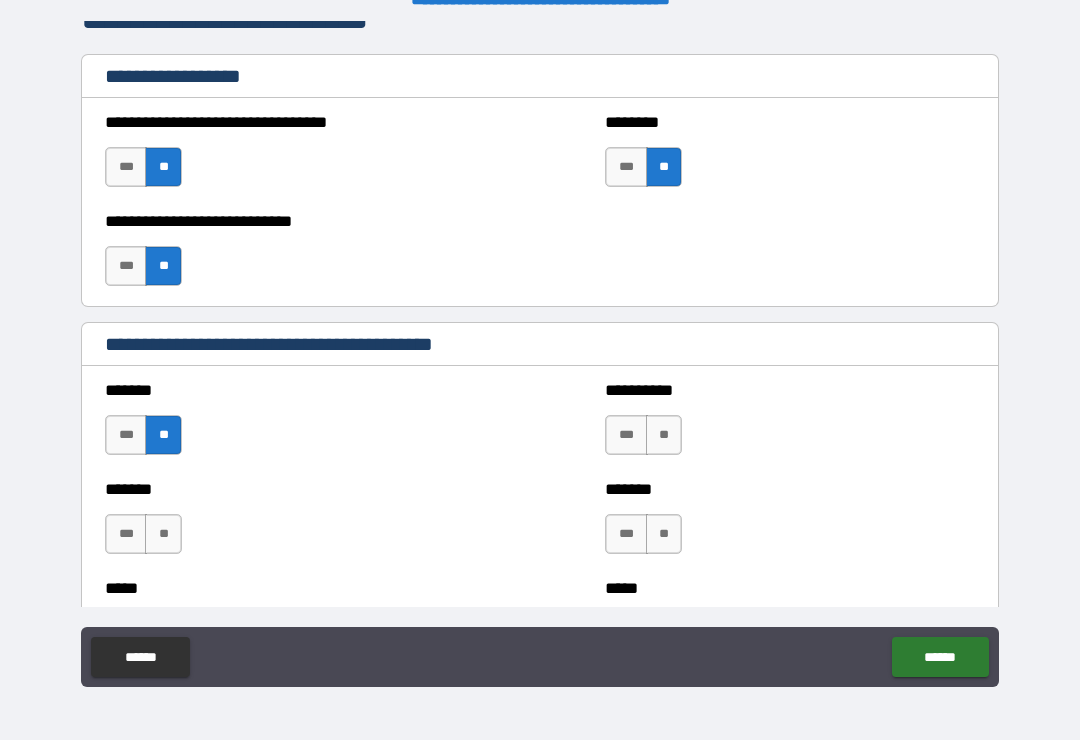 click on "**" at bounding box center [163, 534] 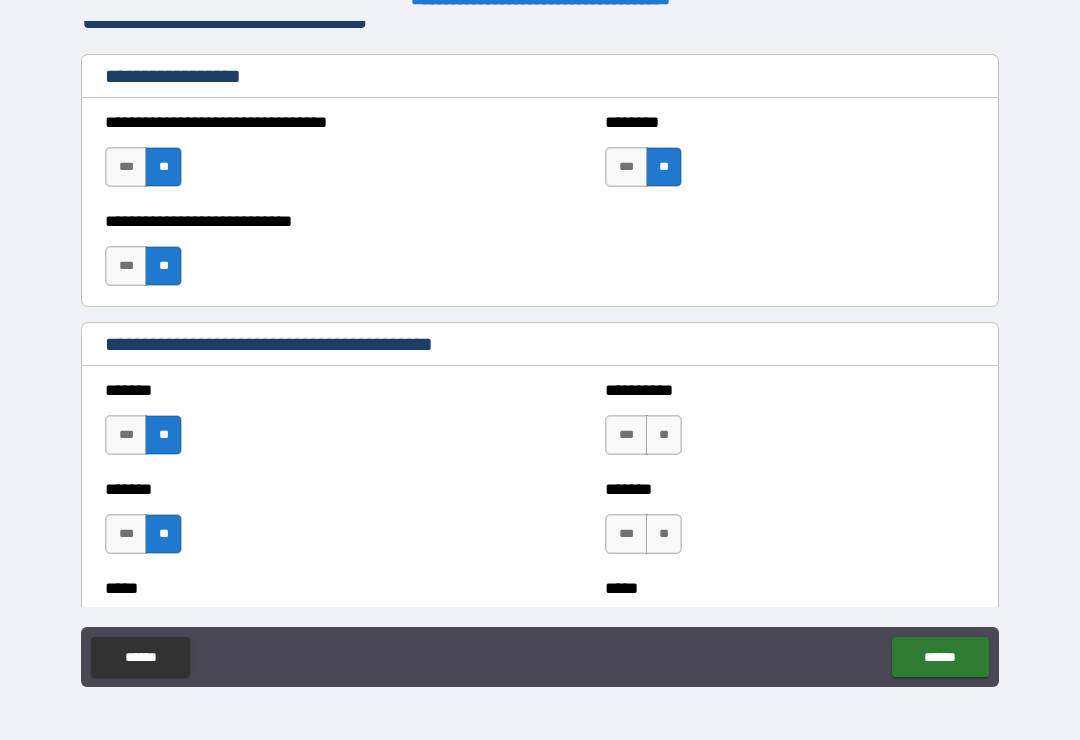click on "**" at bounding box center (664, 435) 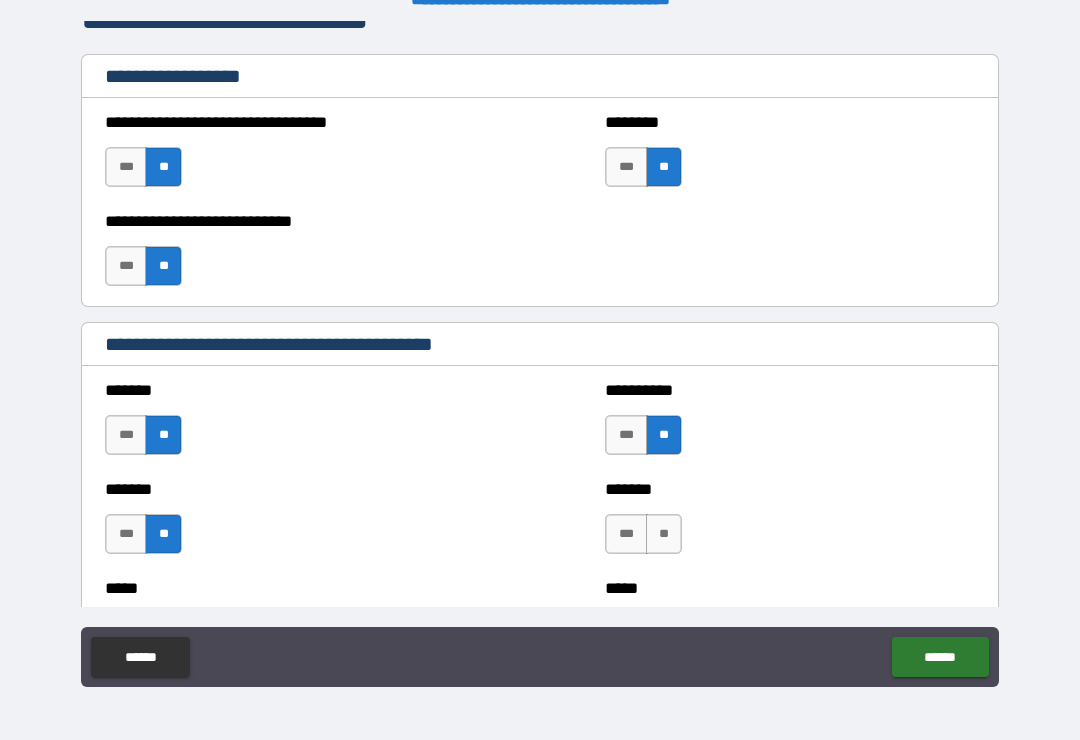 click on "**" at bounding box center (664, 534) 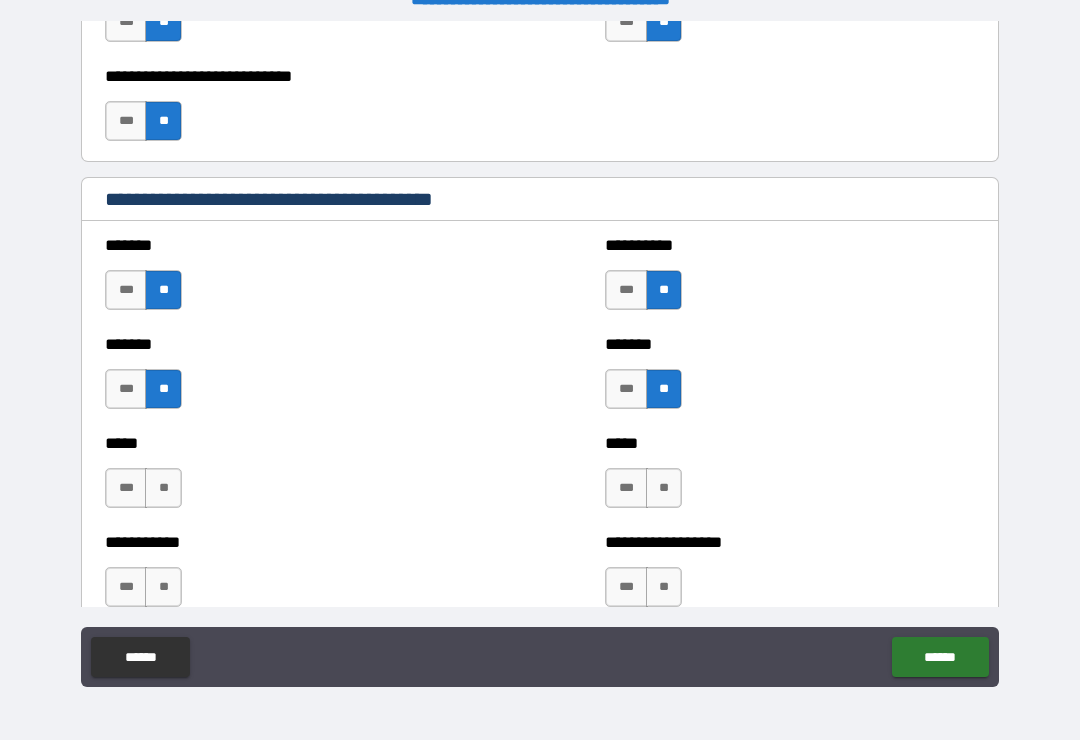 scroll, scrollTop: 1750, scrollLeft: 0, axis: vertical 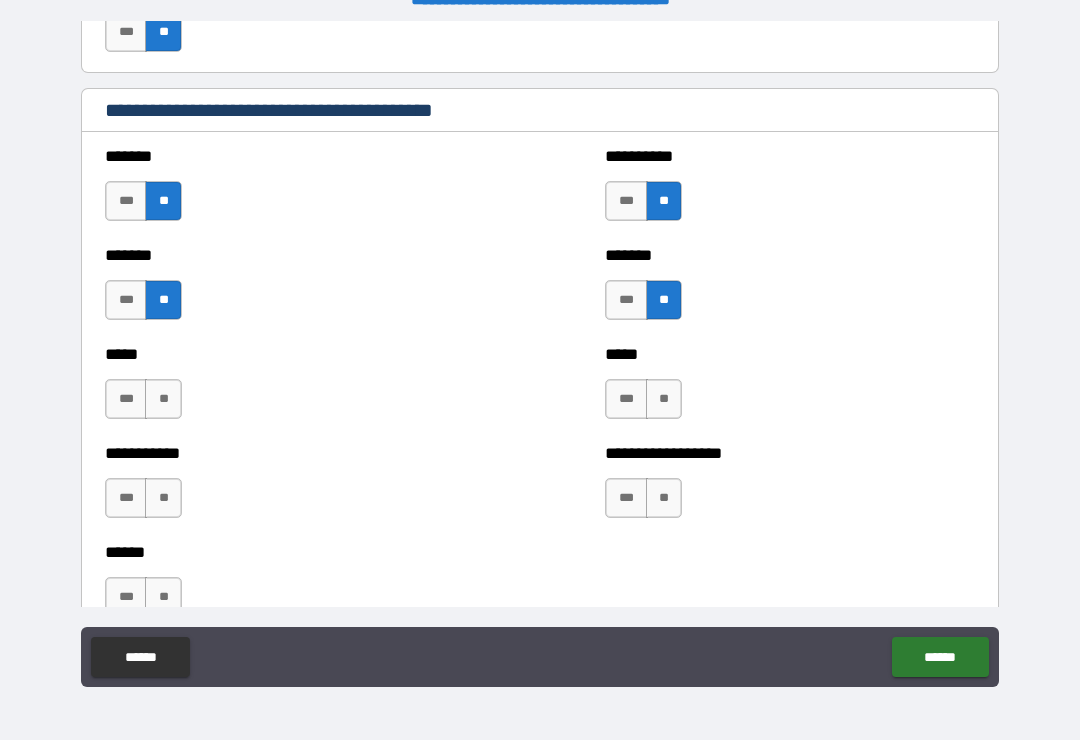 click on "**" at bounding box center [664, 399] 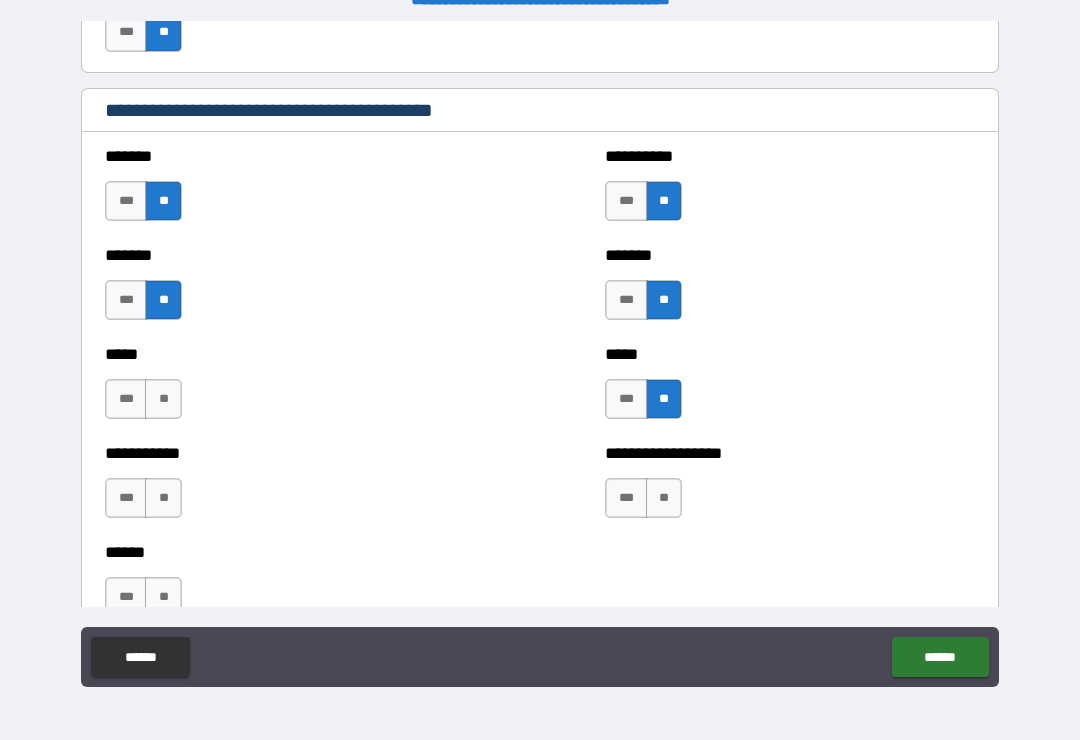 click on "**" at bounding box center (664, 498) 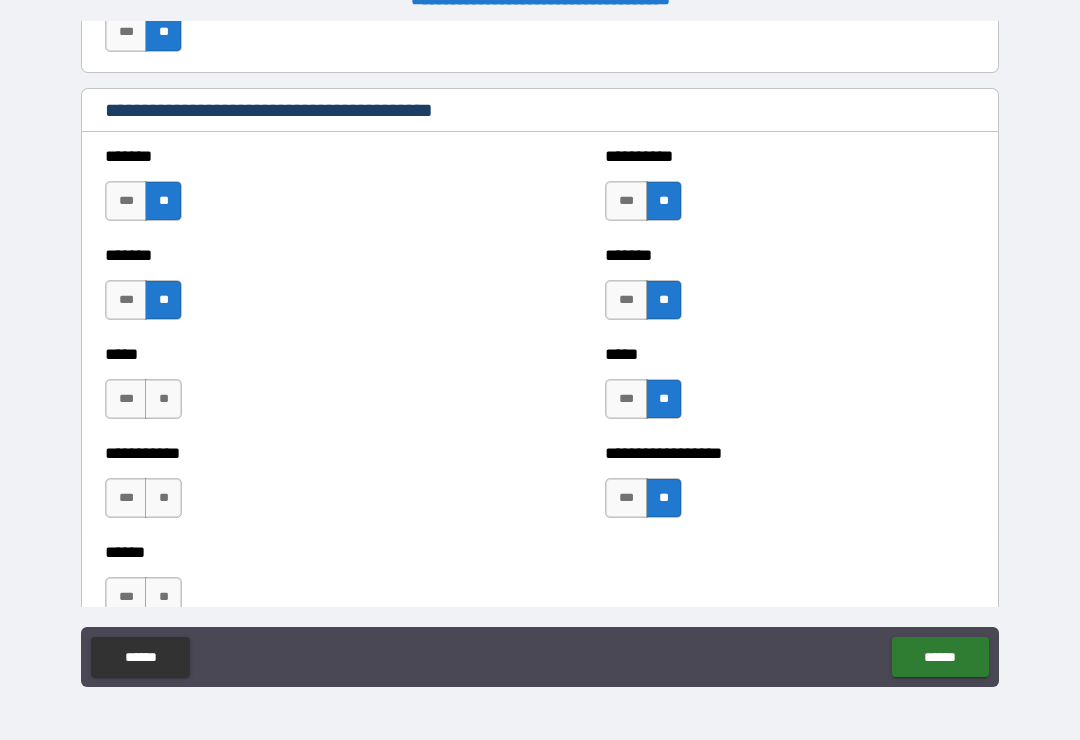 click on "**" at bounding box center (163, 399) 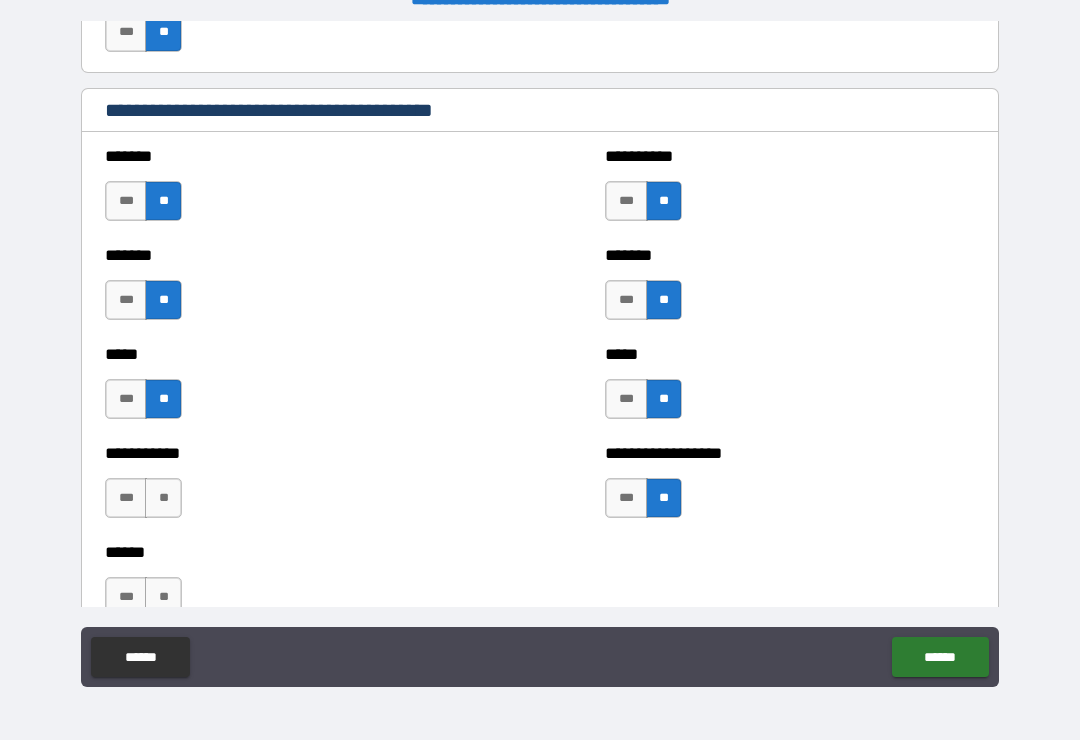 click on "**" at bounding box center [163, 498] 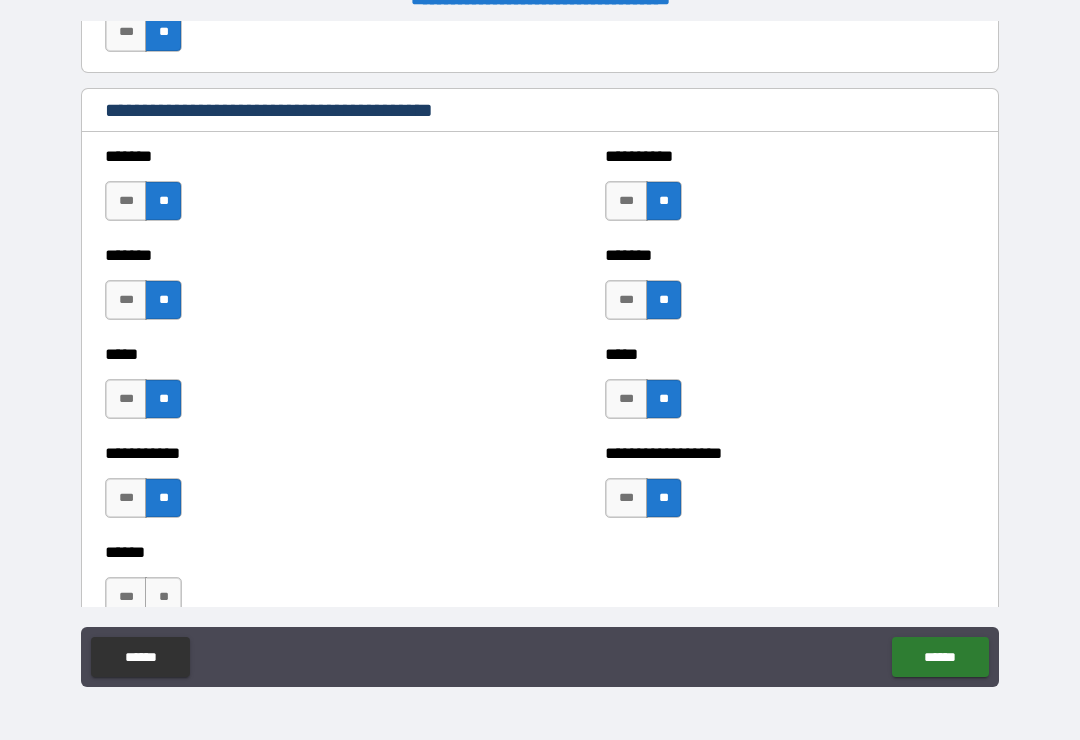click on "**" at bounding box center [163, 597] 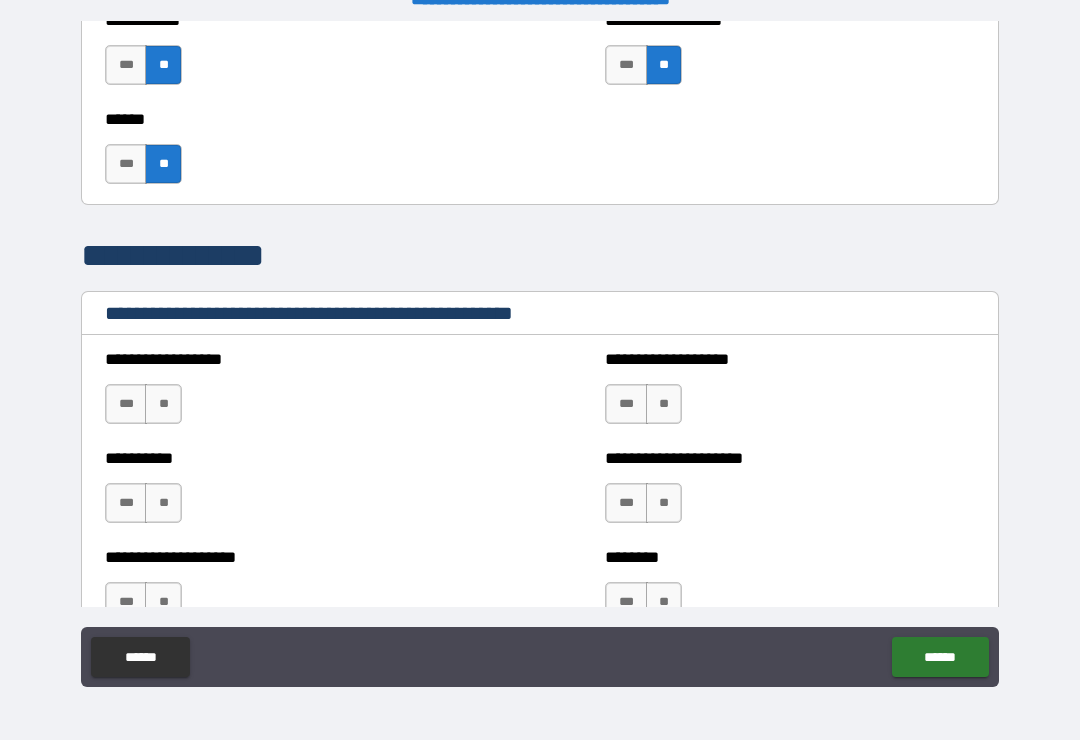 scroll, scrollTop: 2193, scrollLeft: 0, axis: vertical 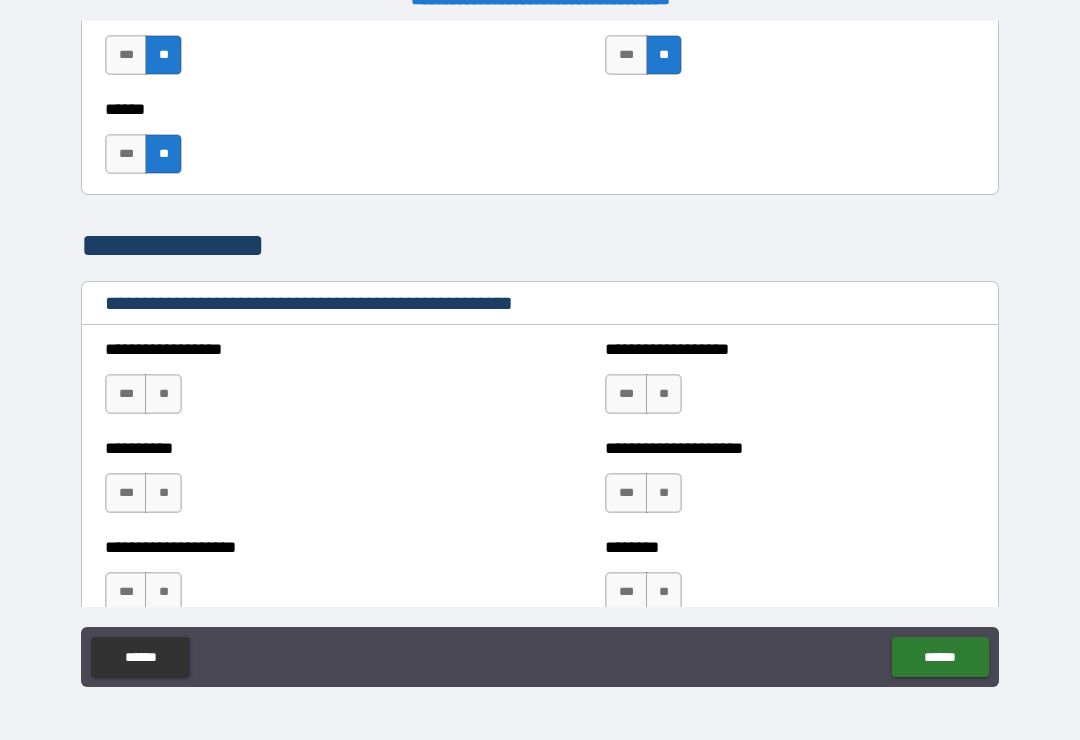 click on "**" at bounding box center [163, 394] 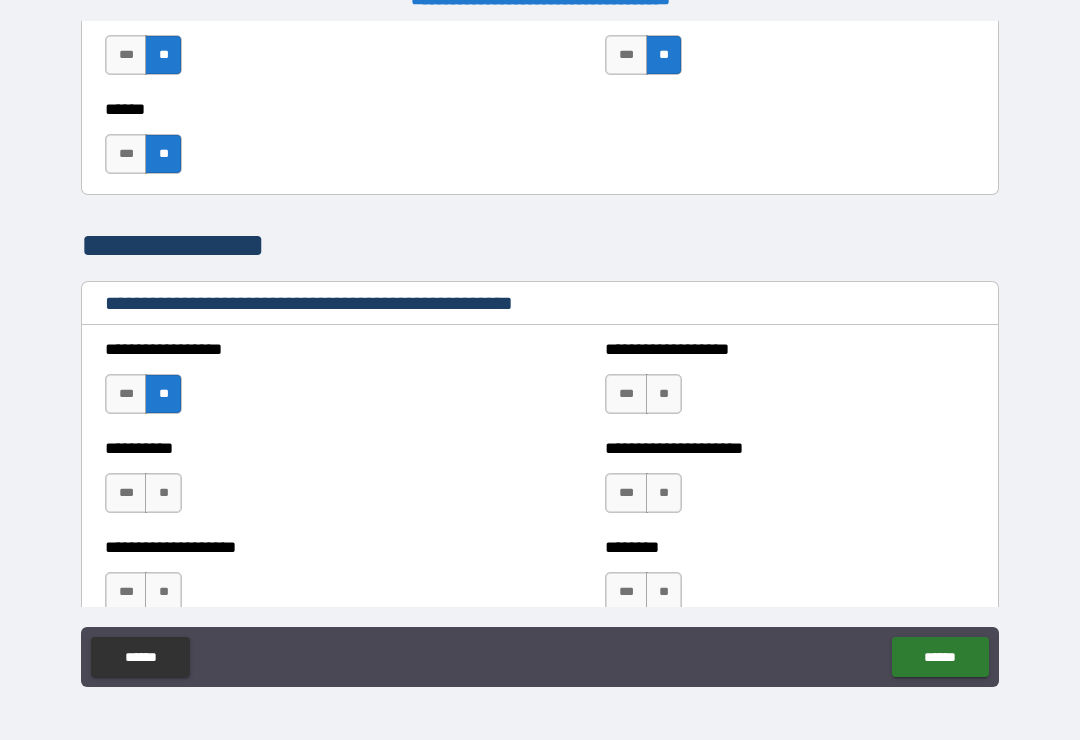 click on "**" at bounding box center [163, 493] 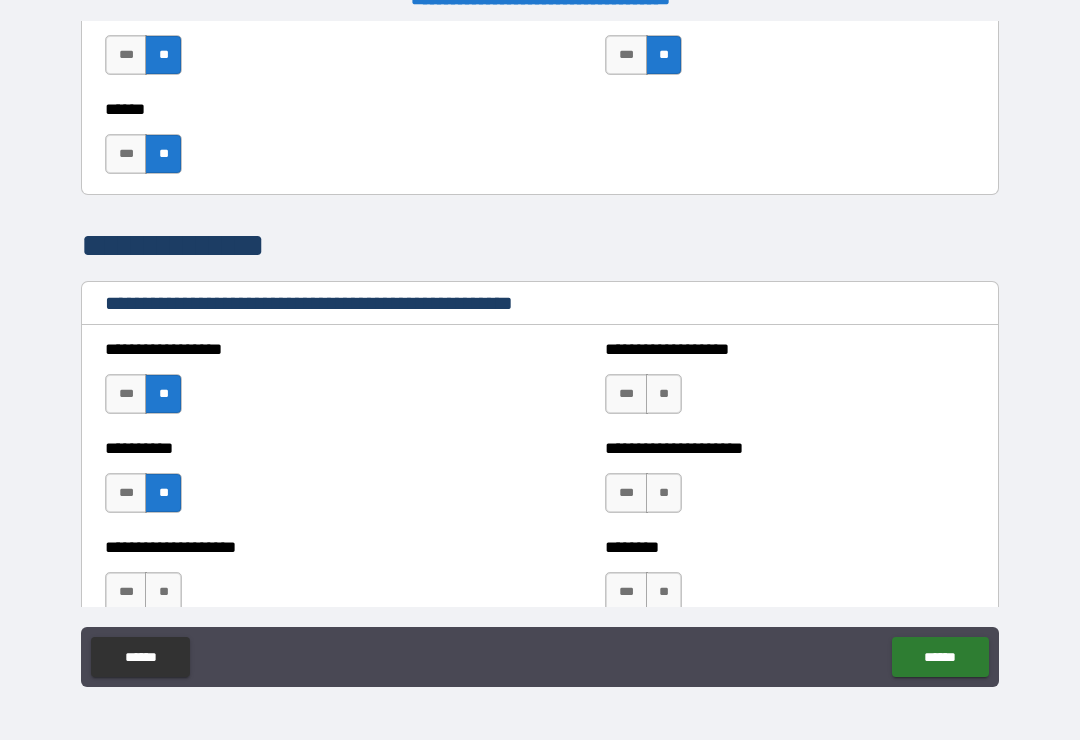 click on "**" at bounding box center (664, 394) 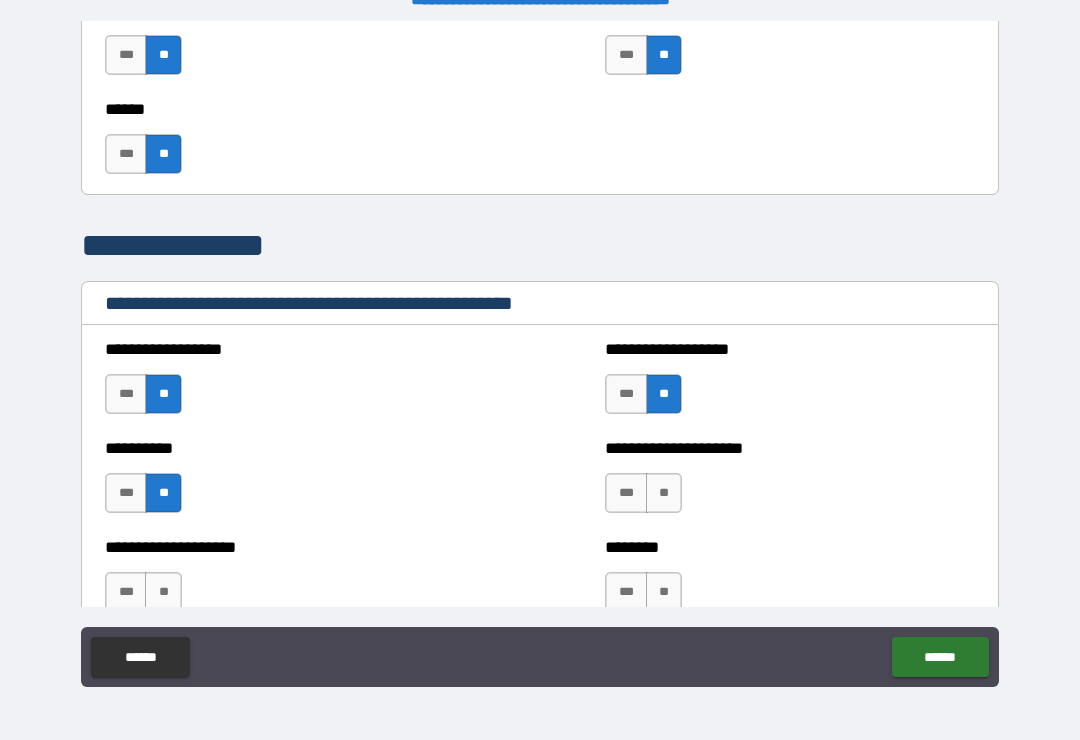 click on "**" at bounding box center (664, 493) 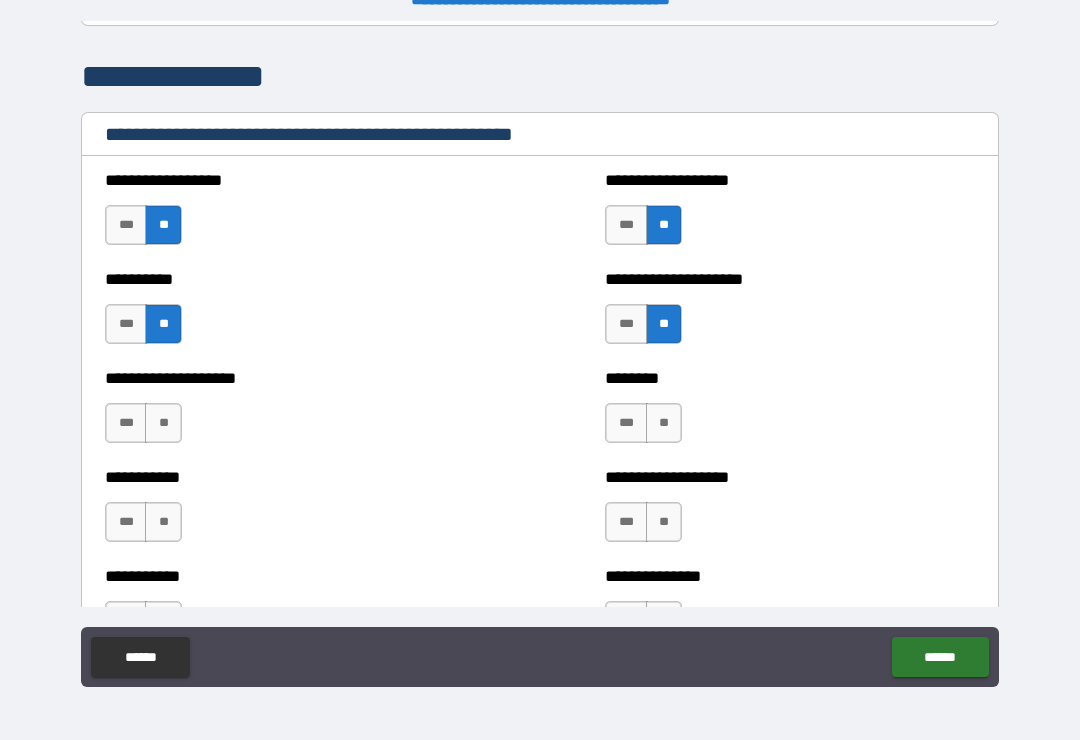 scroll, scrollTop: 2399, scrollLeft: 0, axis: vertical 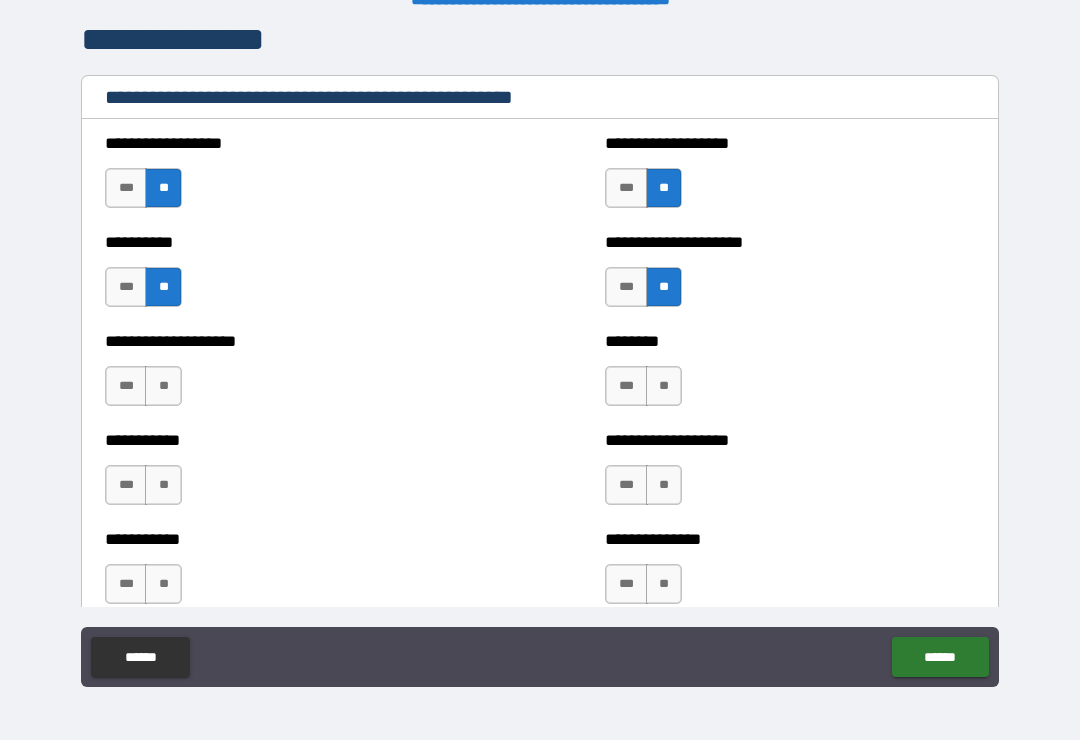 click on "**" at bounding box center (664, 386) 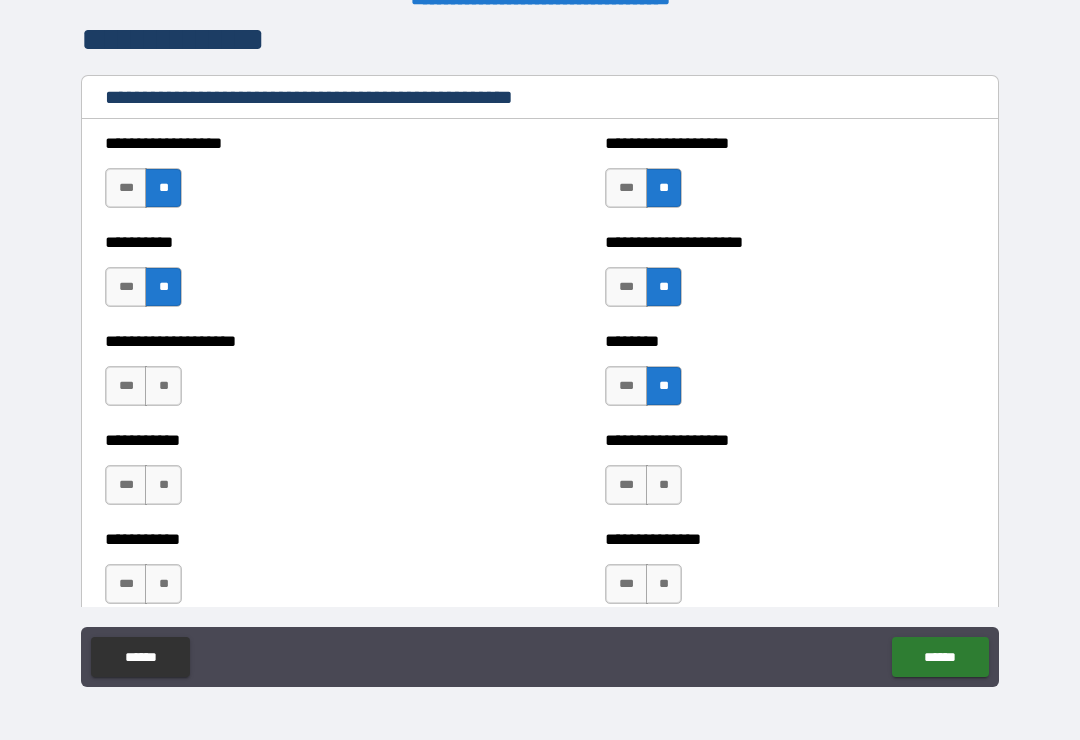 click on "**" at bounding box center [163, 386] 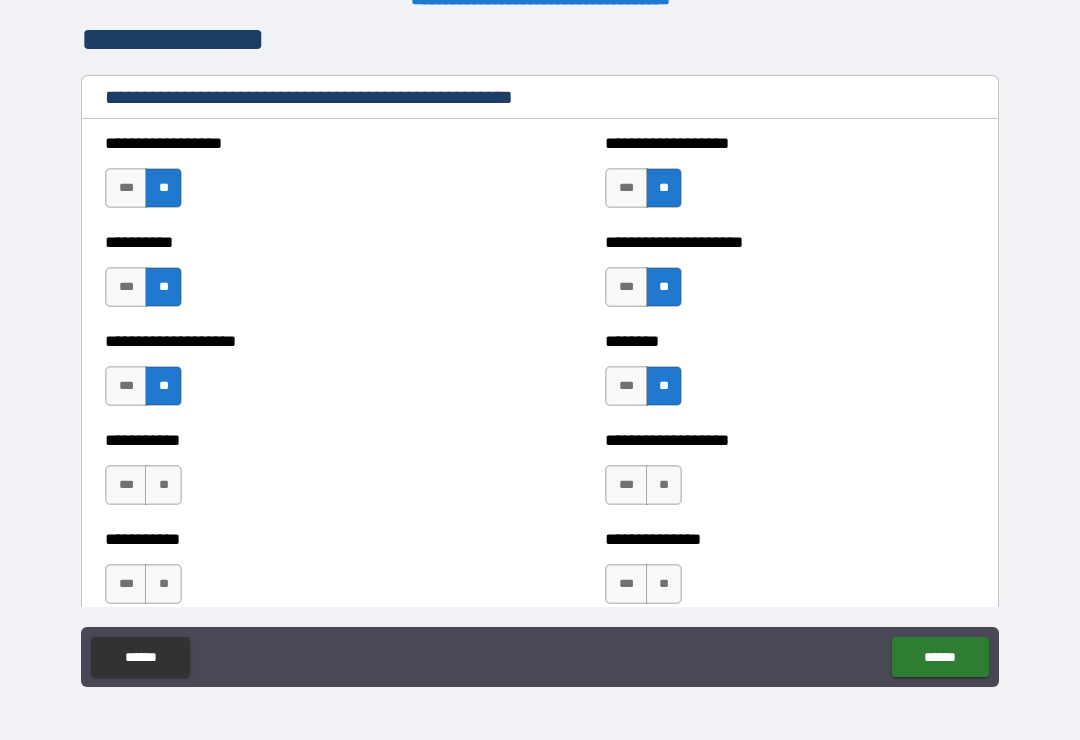 click on "**" at bounding box center [163, 485] 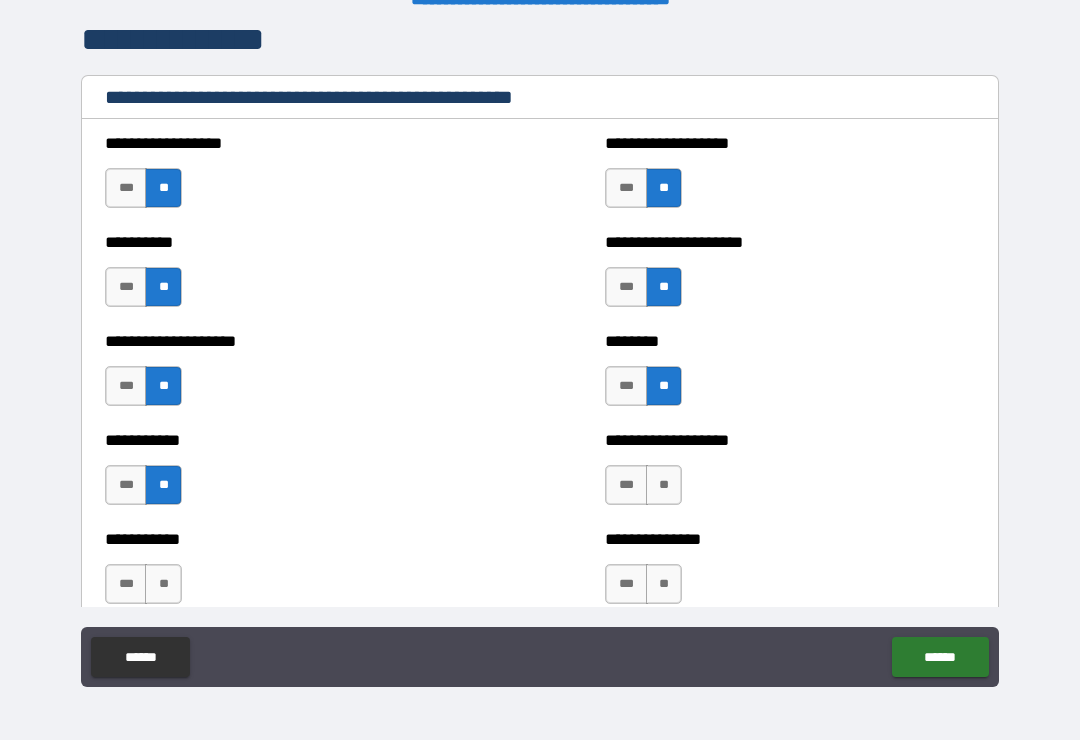 click on "**" at bounding box center [163, 584] 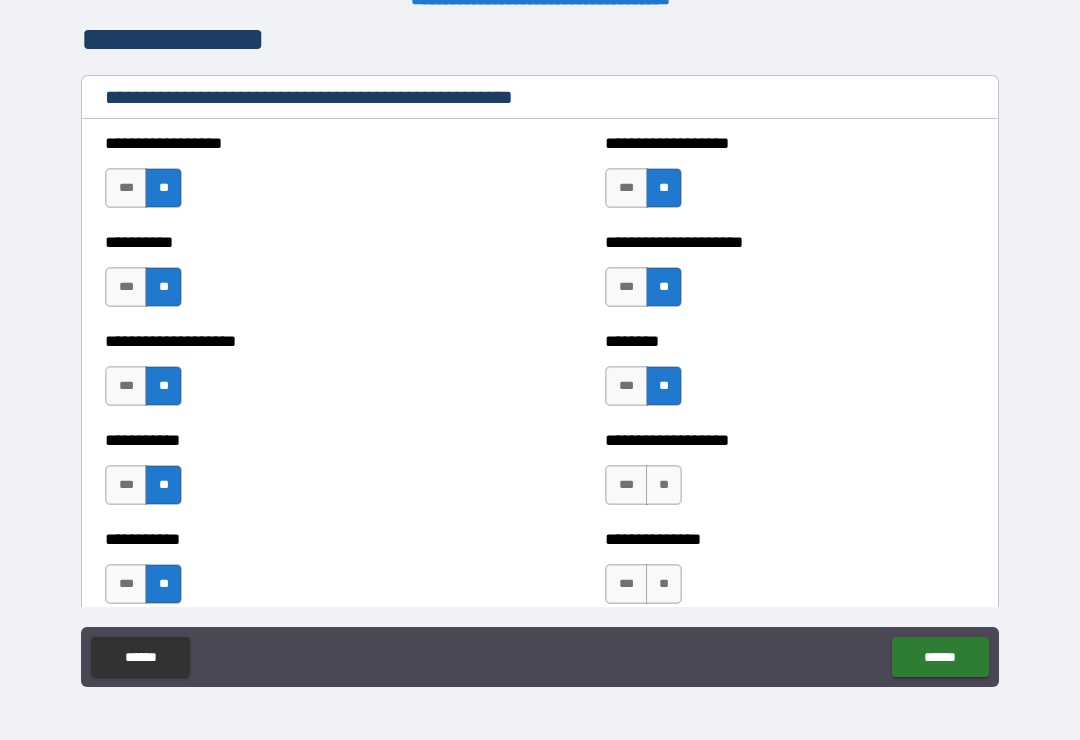 click on "**" at bounding box center [664, 485] 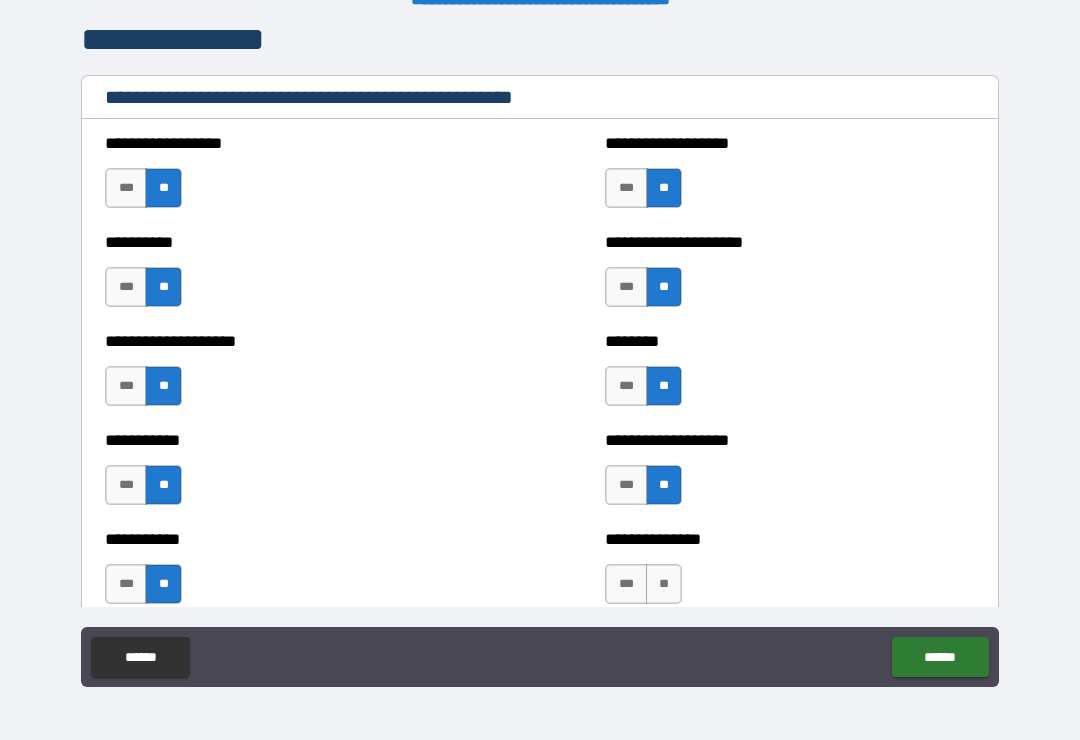 click on "**" at bounding box center (664, 584) 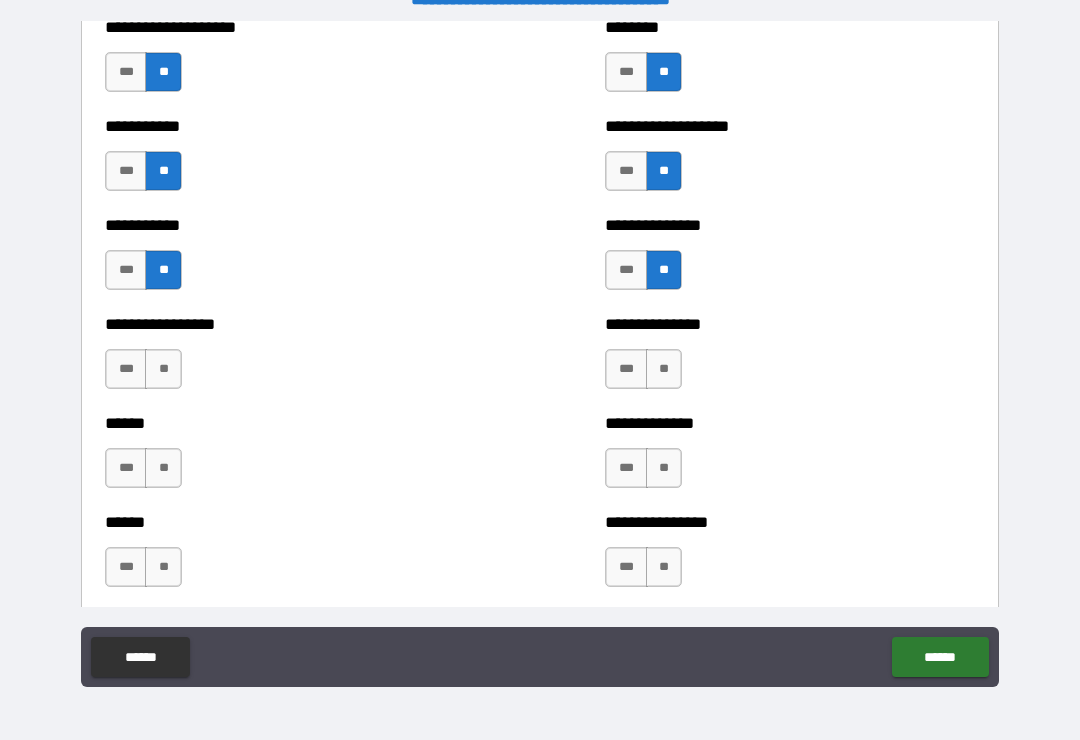 scroll, scrollTop: 2717, scrollLeft: 0, axis: vertical 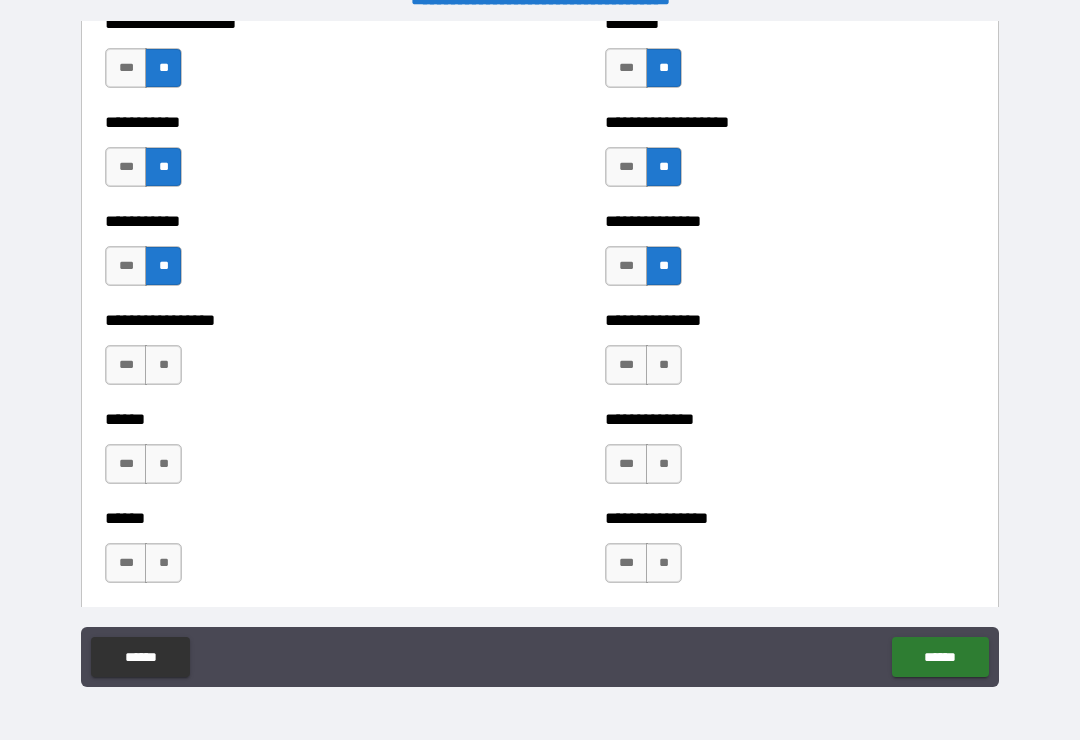 click on "**" at bounding box center [664, 365] 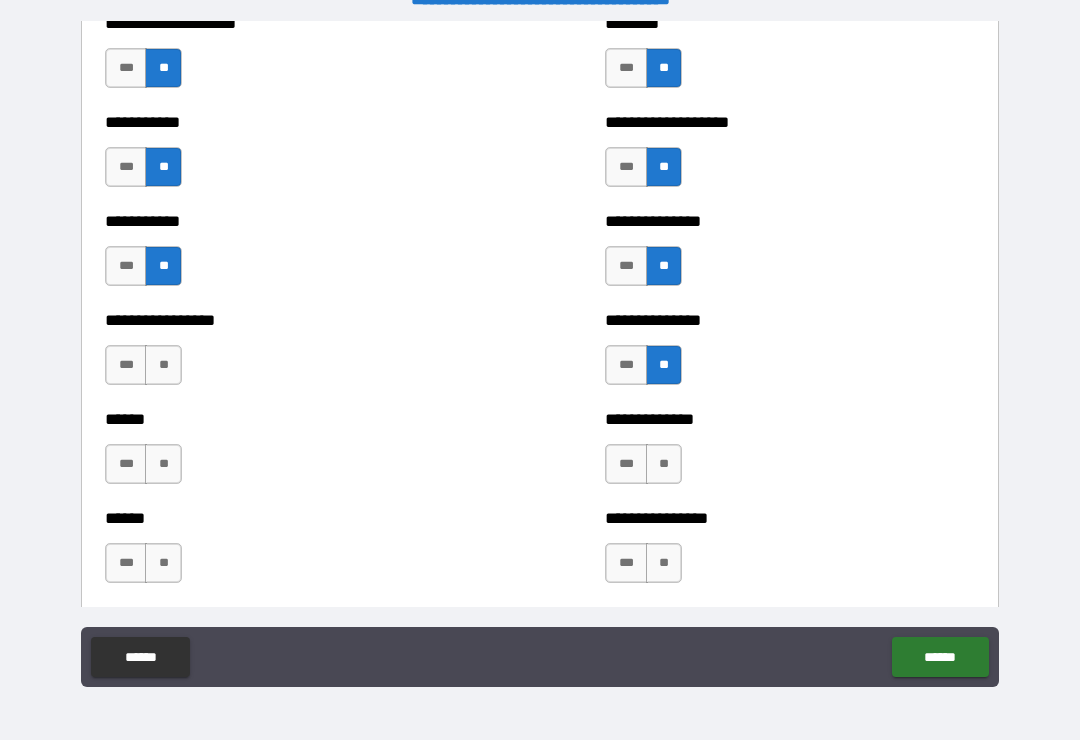 click on "**" at bounding box center [163, 365] 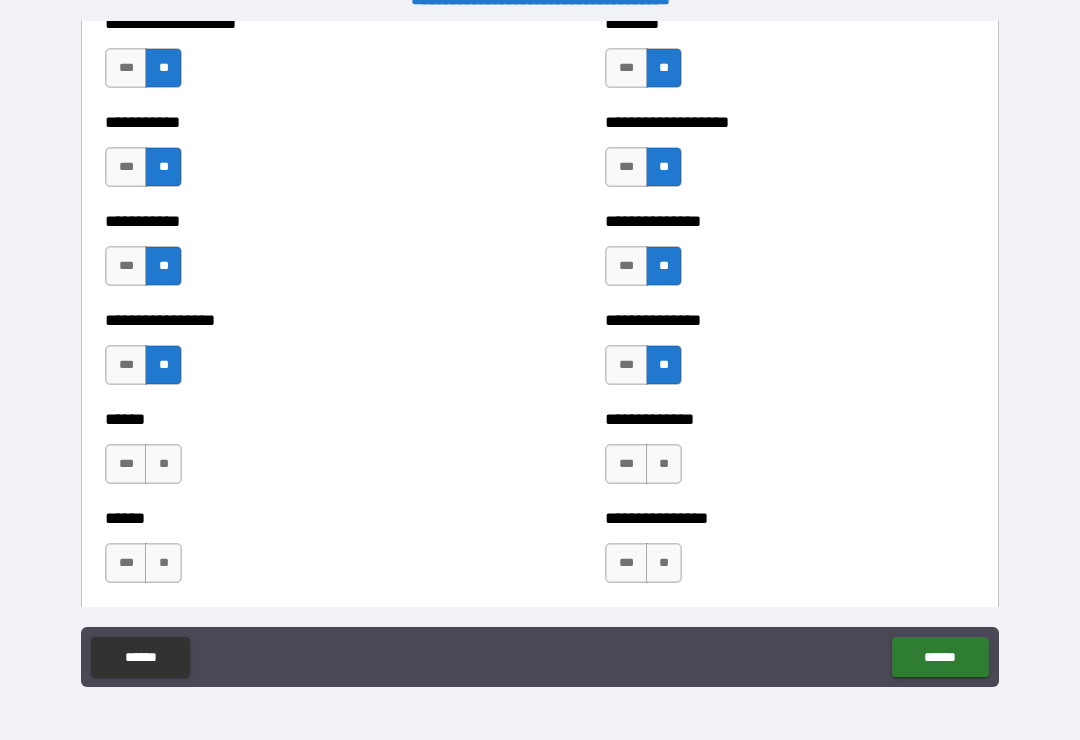 click on "**" at bounding box center (163, 464) 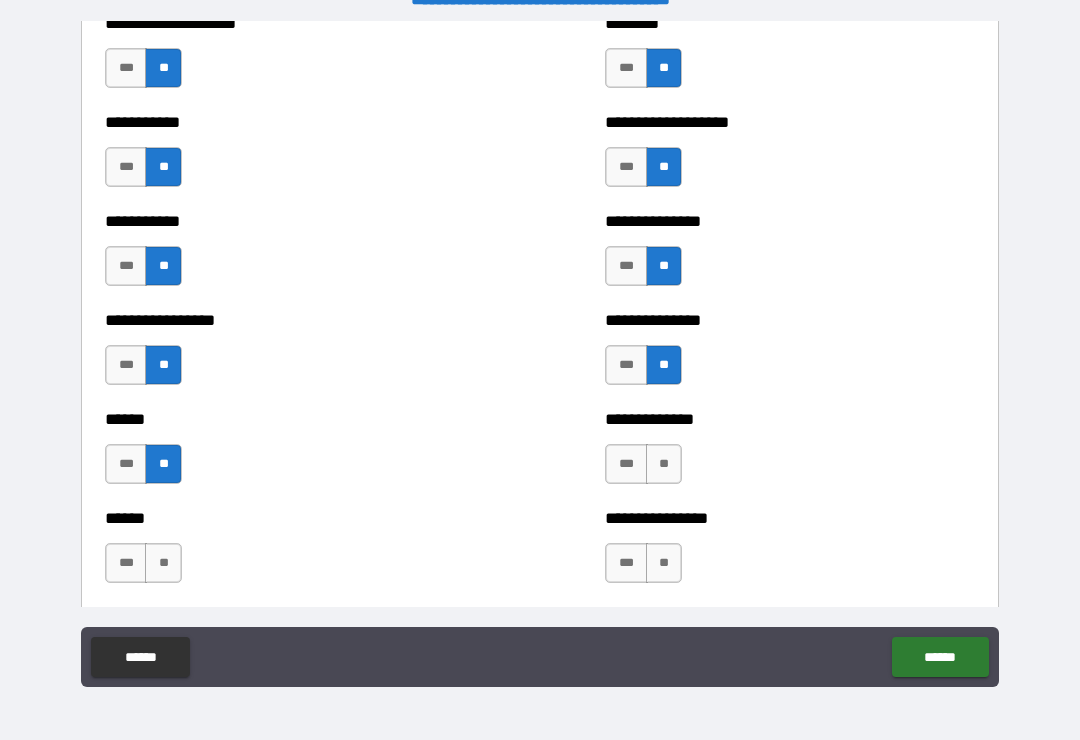 click on "**" at bounding box center (163, 563) 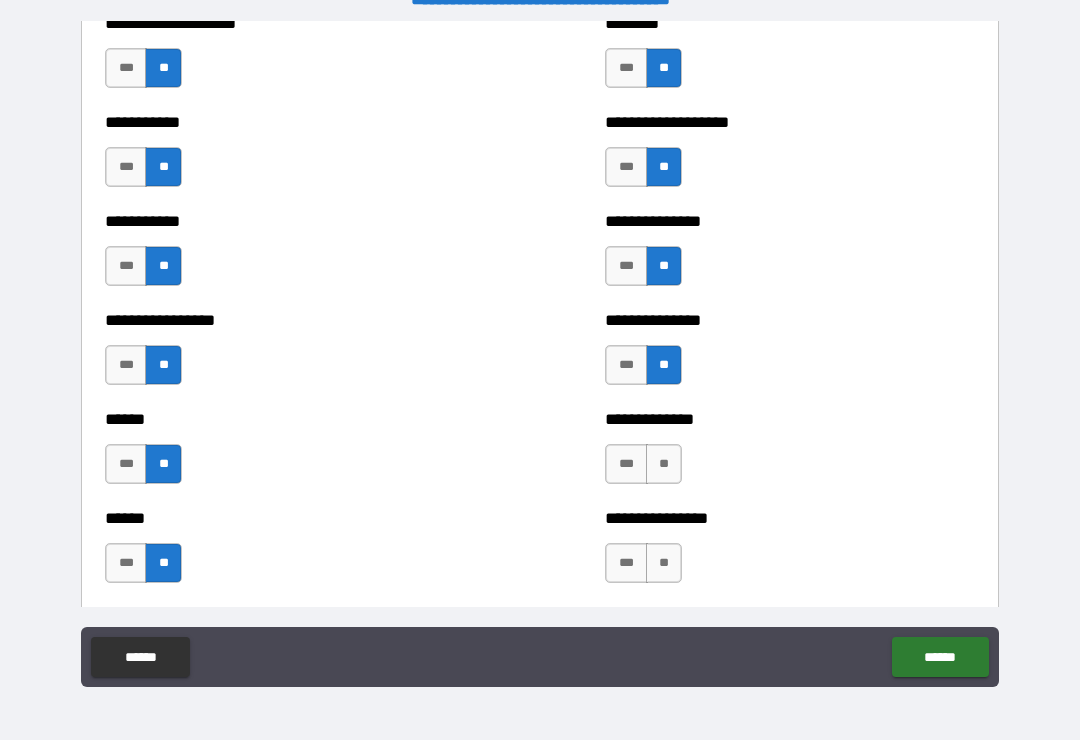 click on "**" at bounding box center [664, 464] 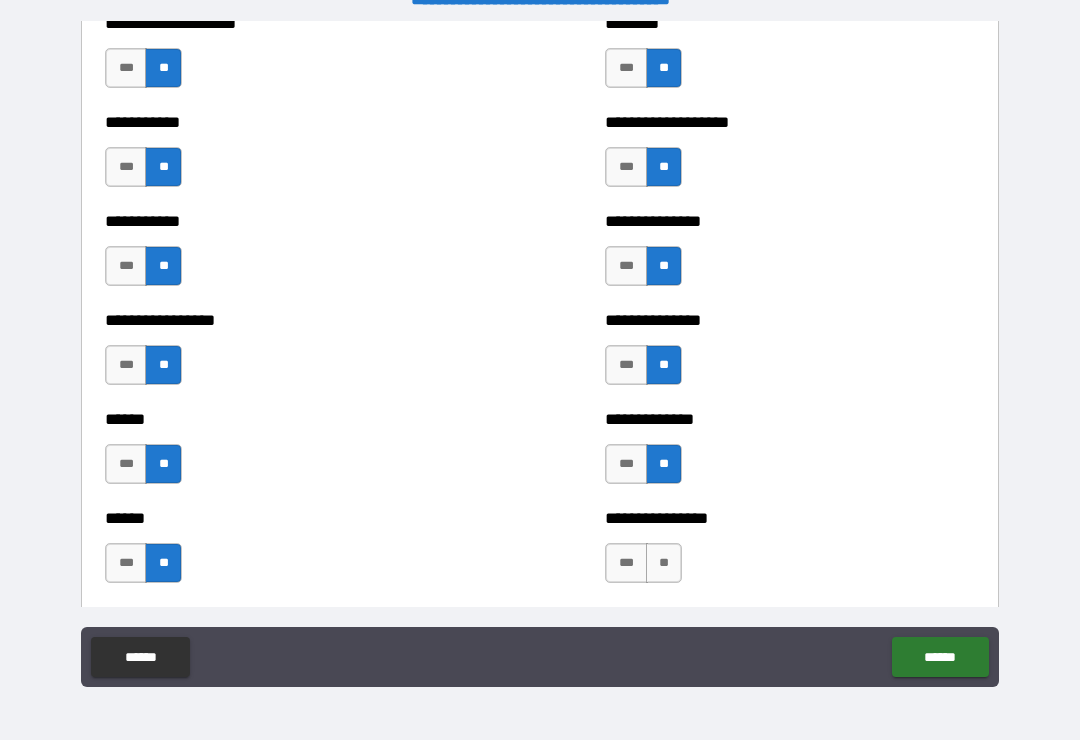 click on "**" at bounding box center [664, 563] 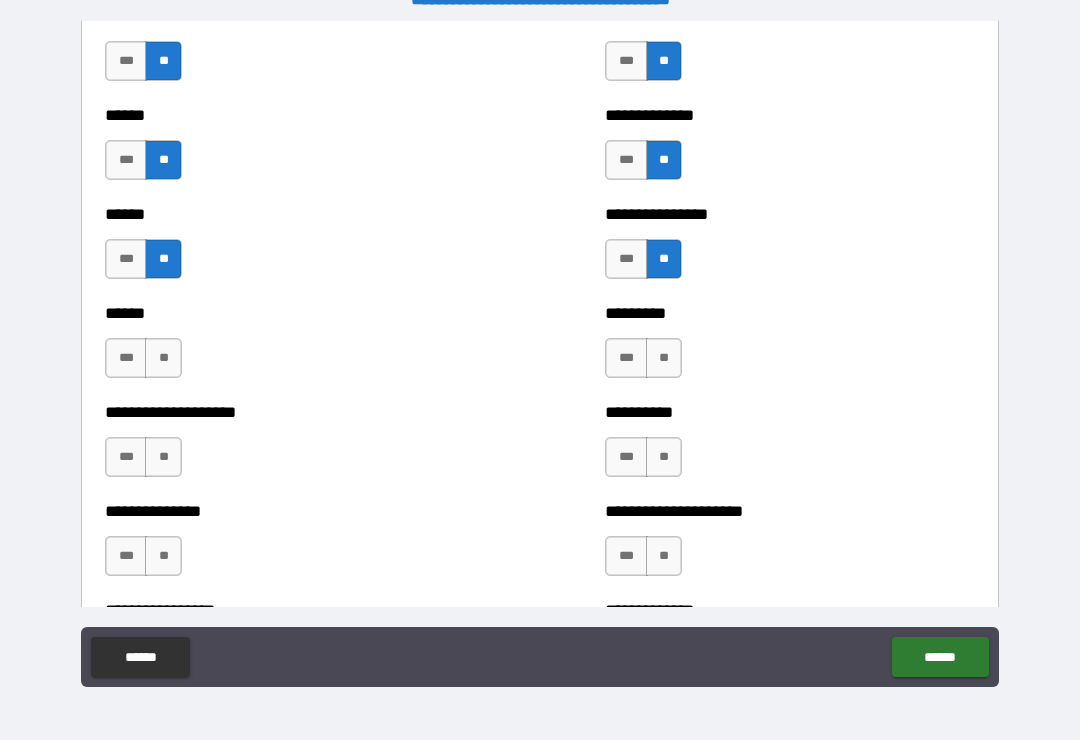 scroll, scrollTop: 3062, scrollLeft: 0, axis: vertical 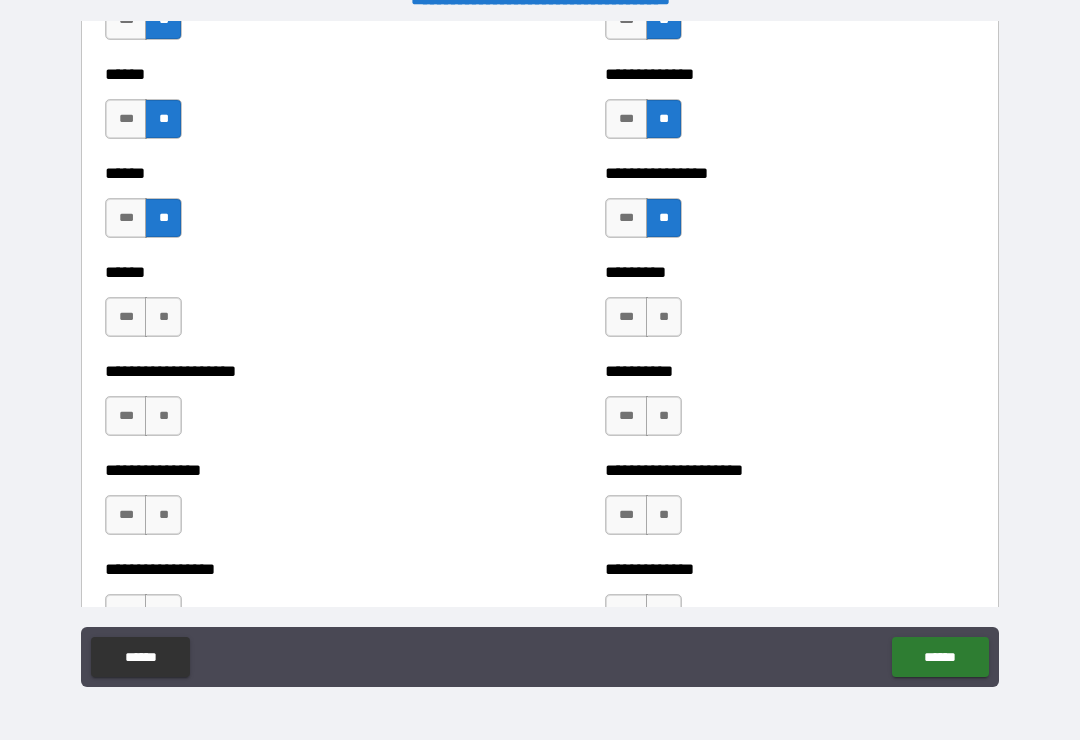 click on "**" at bounding box center [664, 317] 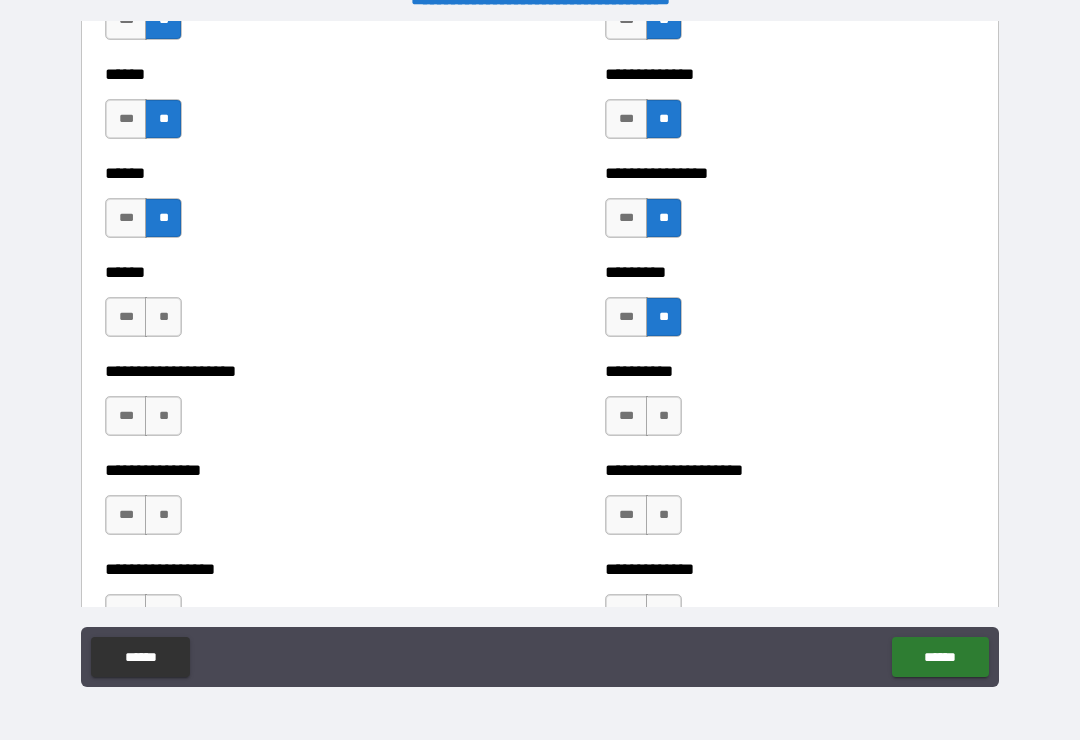 click on "**" at bounding box center [163, 317] 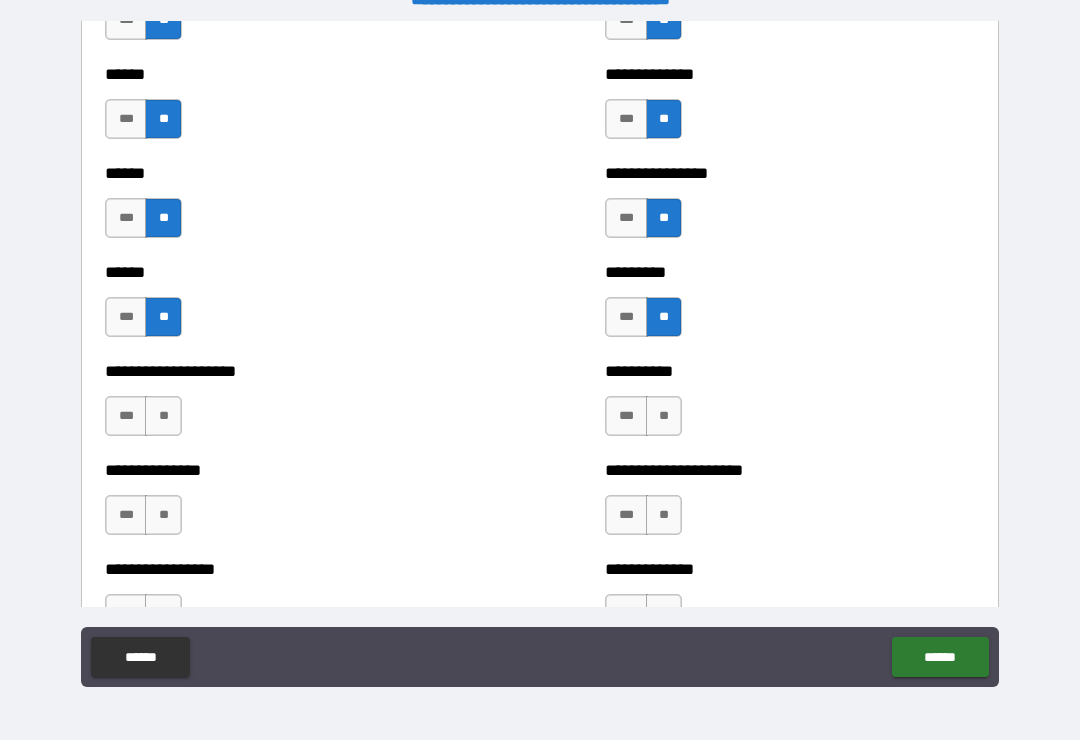 click on "**" at bounding box center (163, 416) 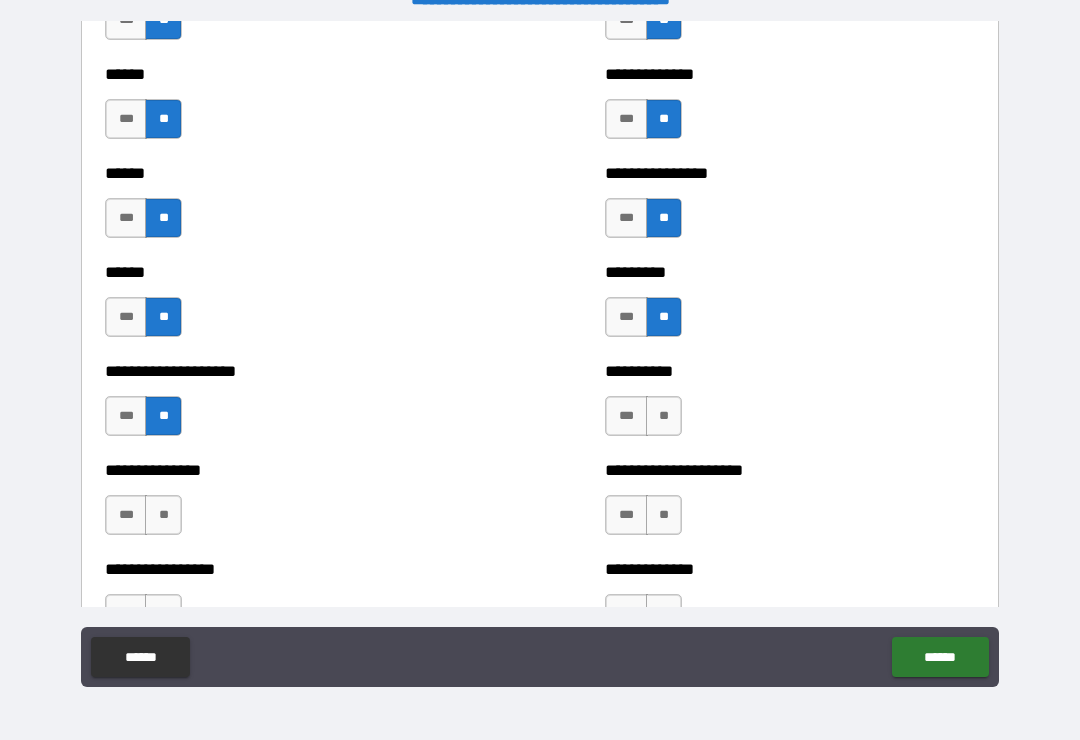 click on "**" at bounding box center (163, 515) 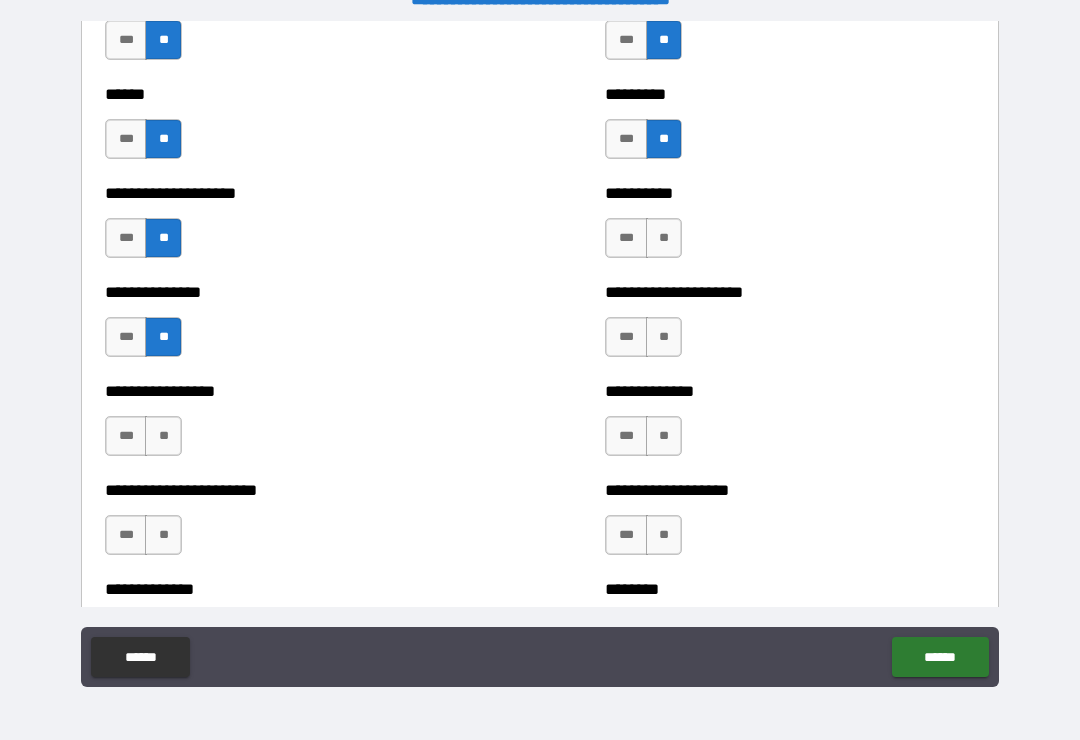 scroll, scrollTop: 3250, scrollLeft: 0, axis: vertical 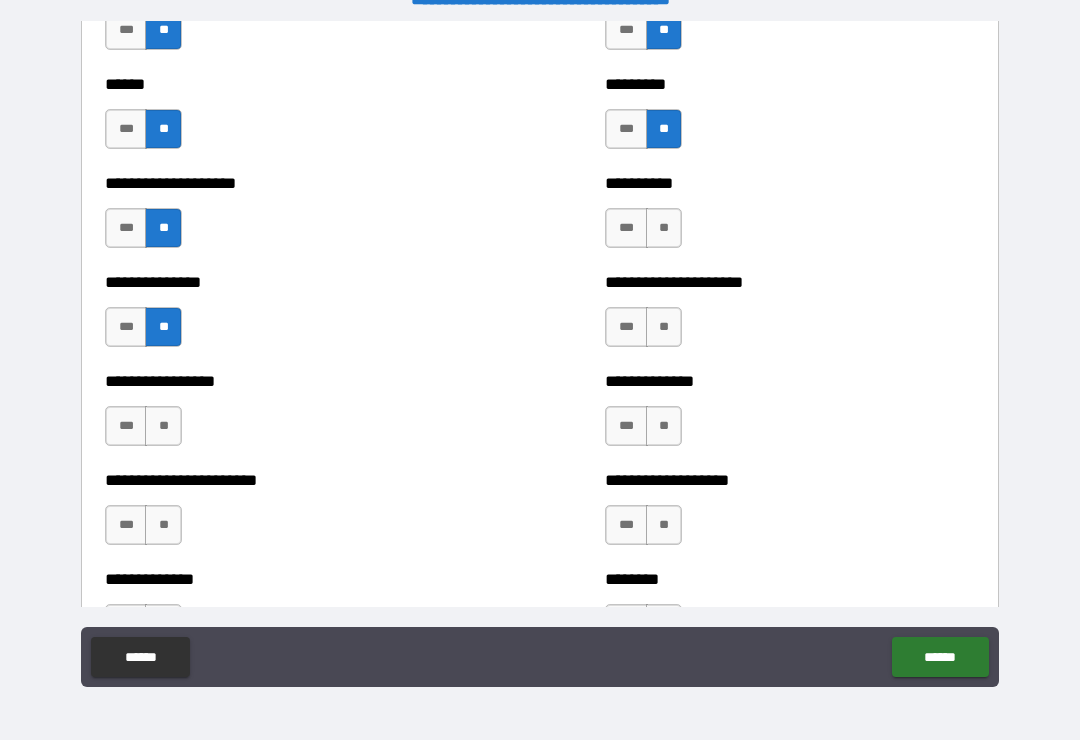click on "**" at bounding box center [664, 228] 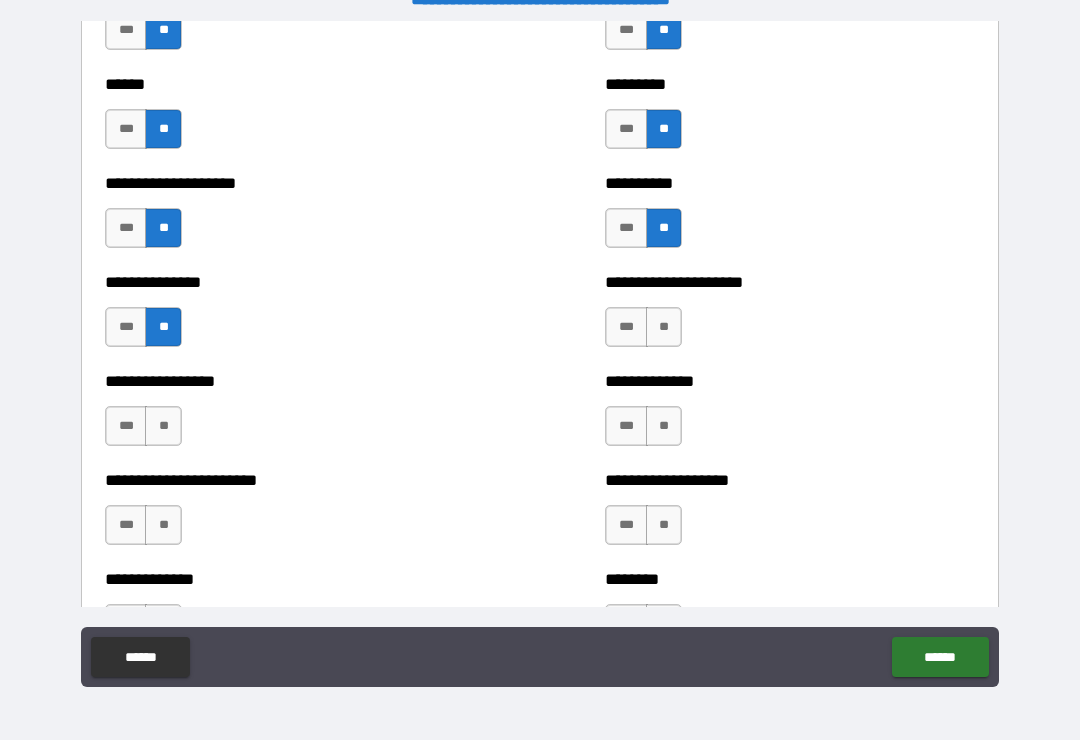 click on "**" at bounding box center (664, 327) 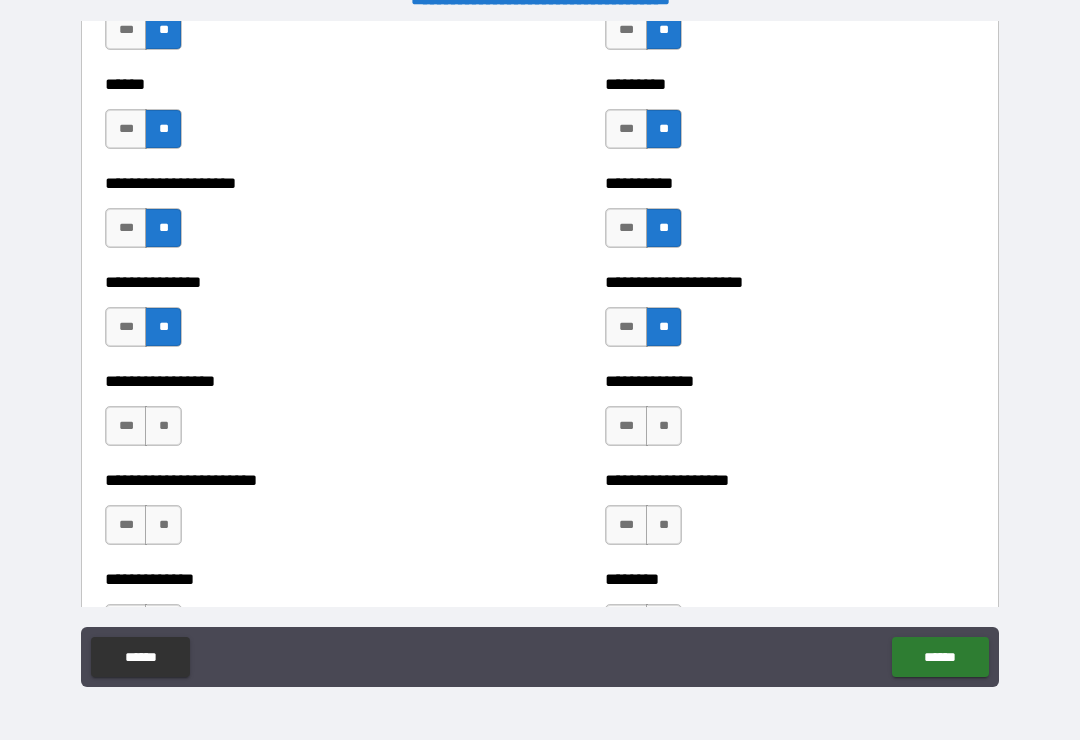 click on "**" at bounding box center [664, 426] 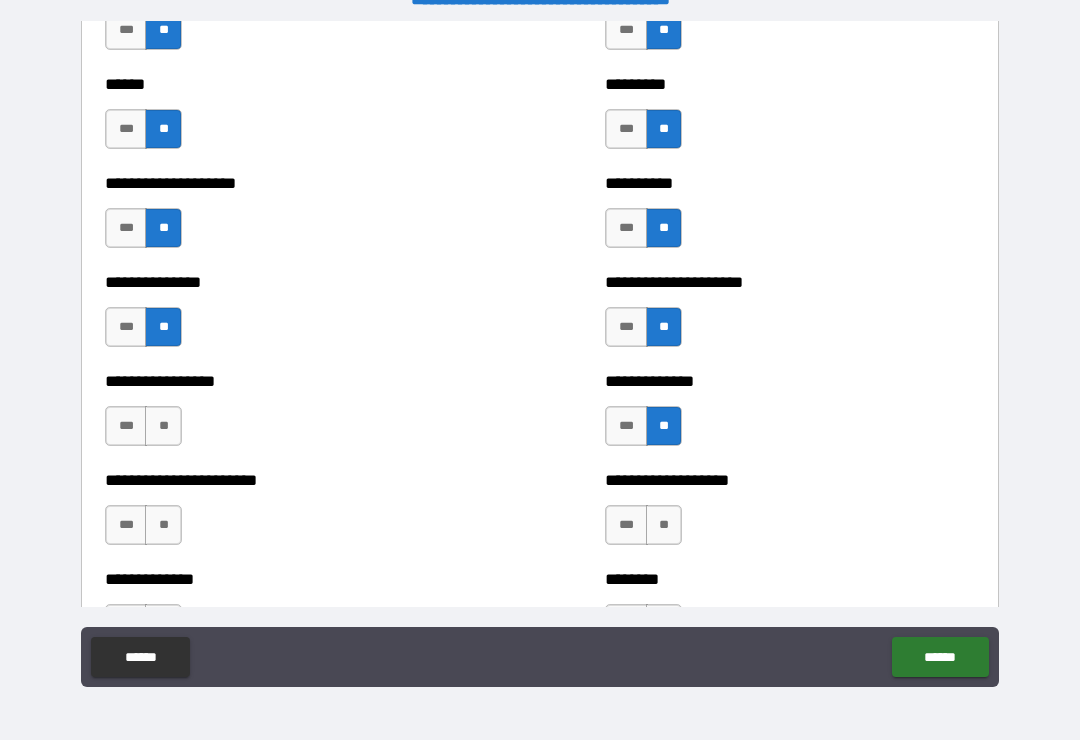 click on "**" at bounding box center (664, 525) 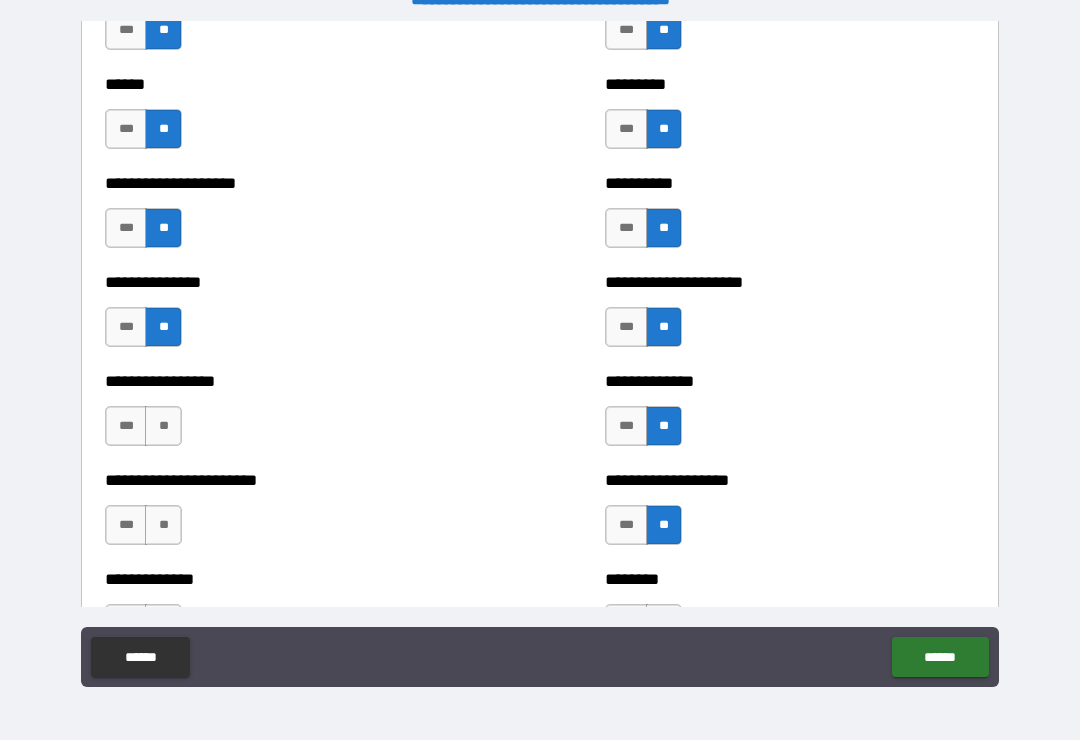 click on "**" at bounding box center [163, 426] 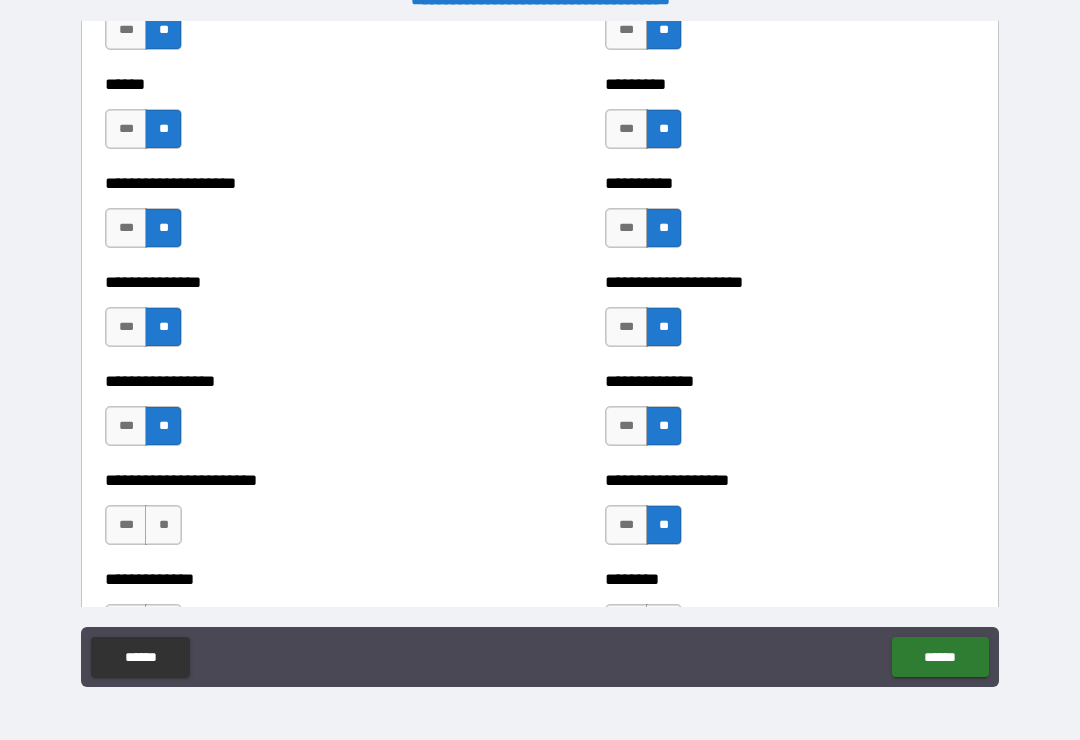 click on "**" at bounding box center [163, 525] 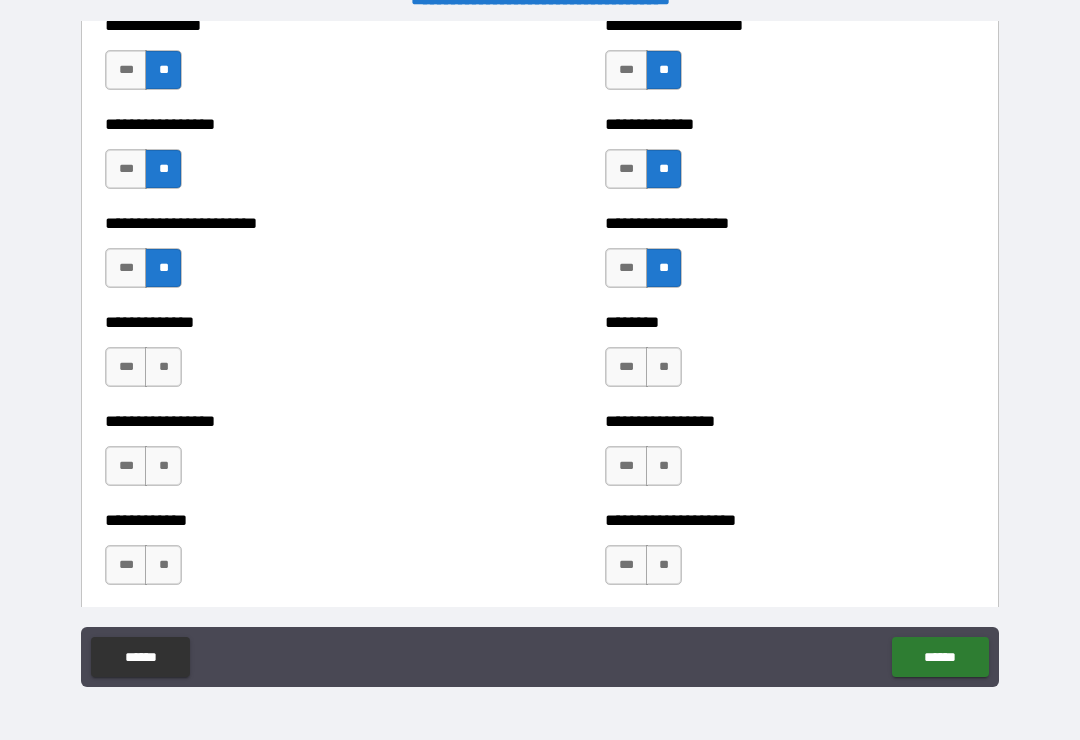 scroll, scrollTop: 3509, scrollLeft: 0, axis: vertical 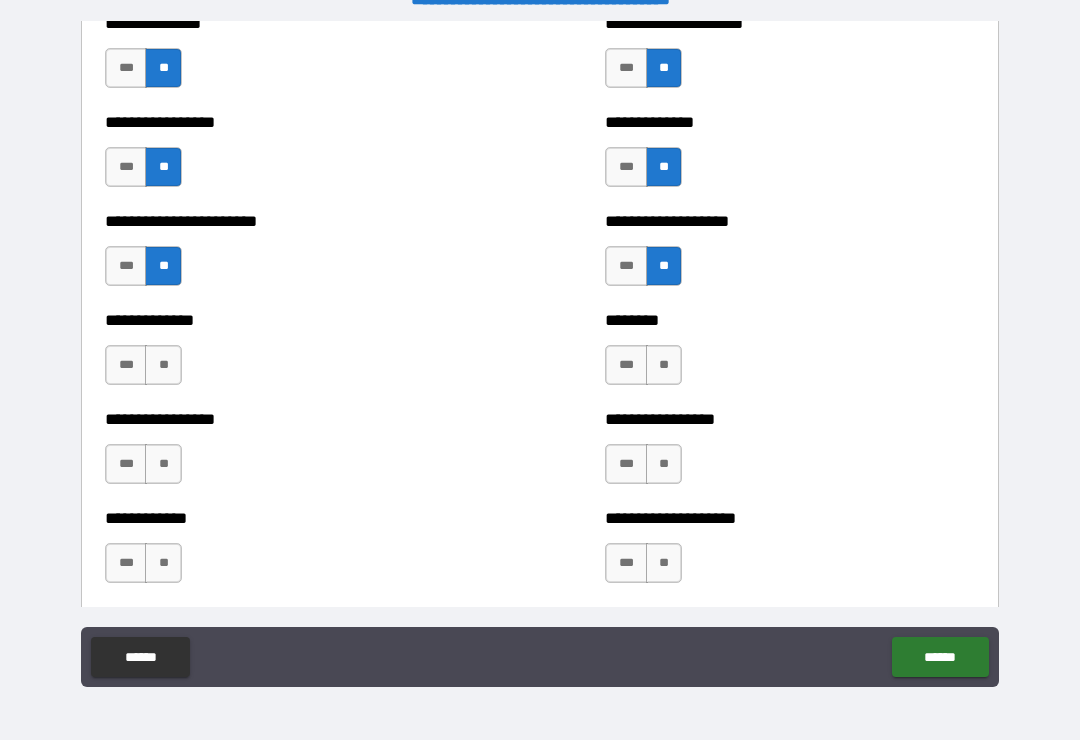 click on "**" at bounding box center (163, 365) 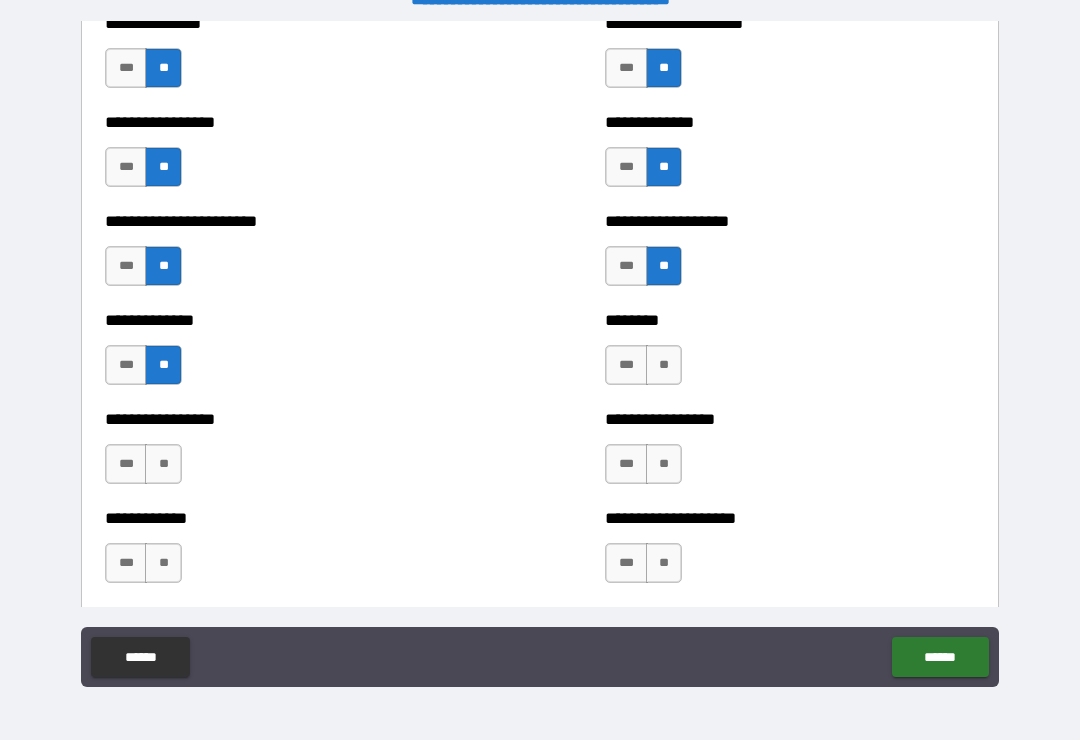 click on "**" at bounding box center [163, 464] 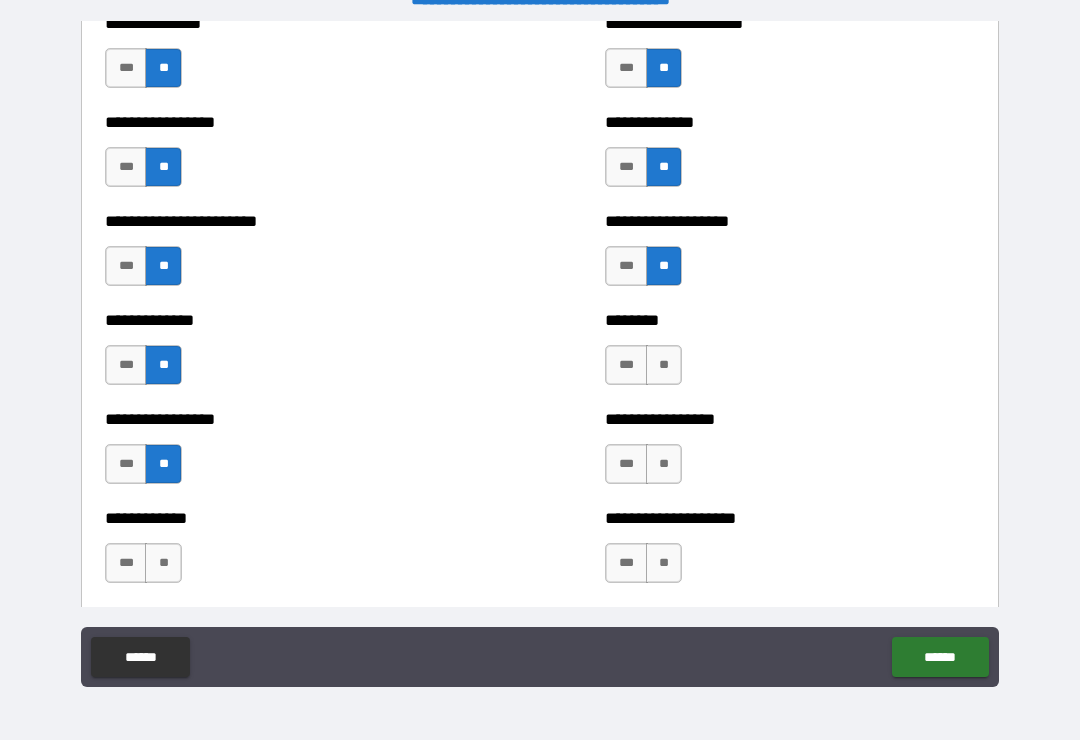 click on "**" at bounding box center [163, 563] 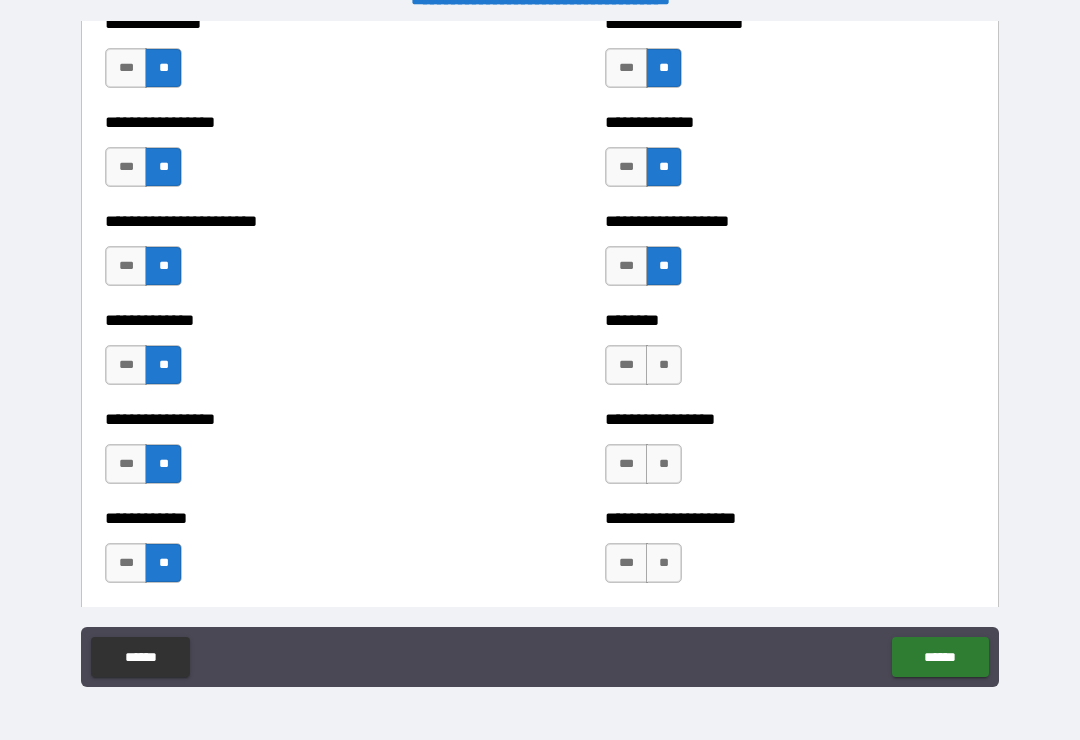 click on "**" at bounding box center (664, 365) 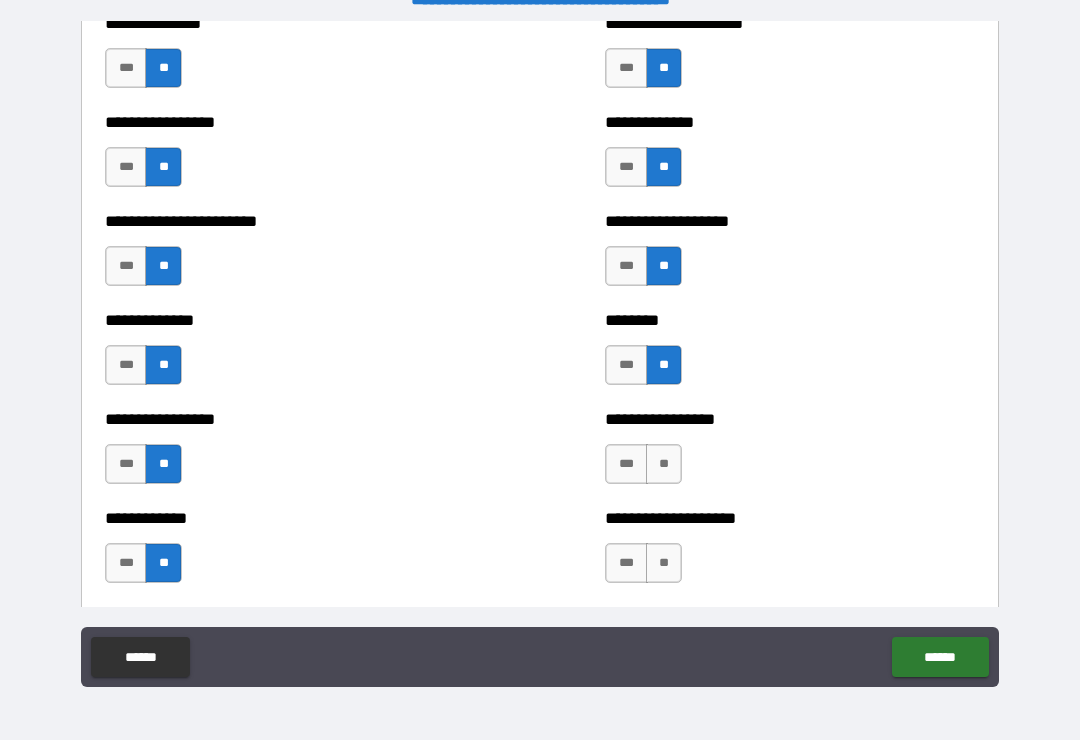 click on "**" at bounding box center [664, 464] 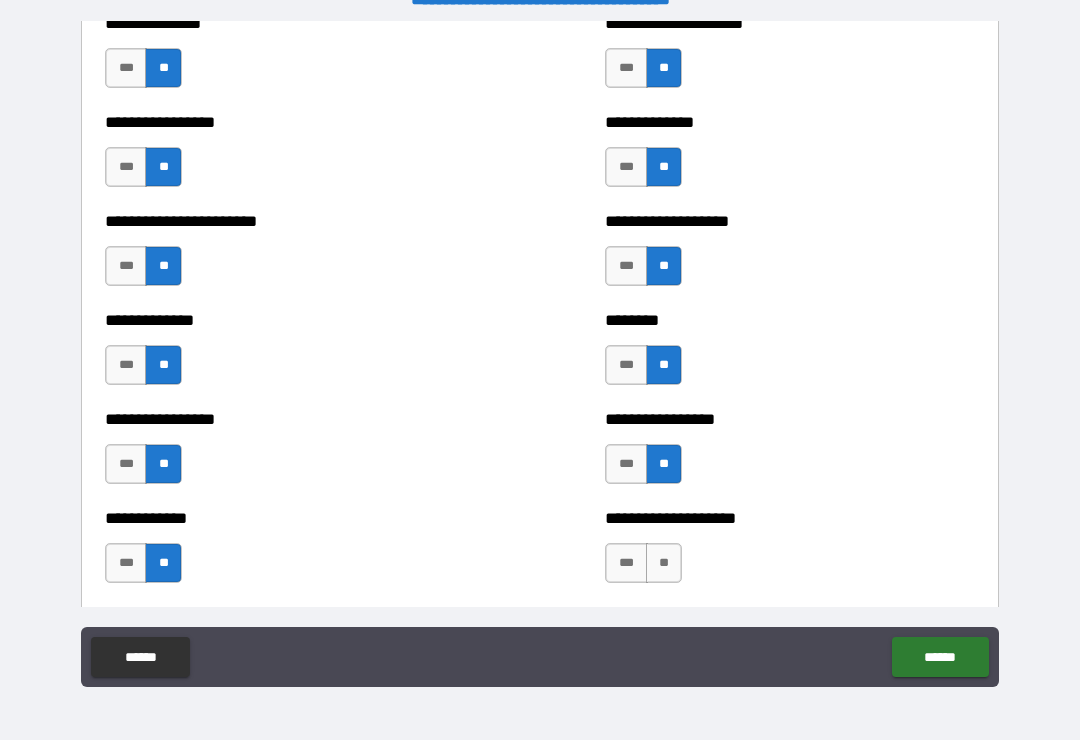click on "**" at bounding box center [664, 563] 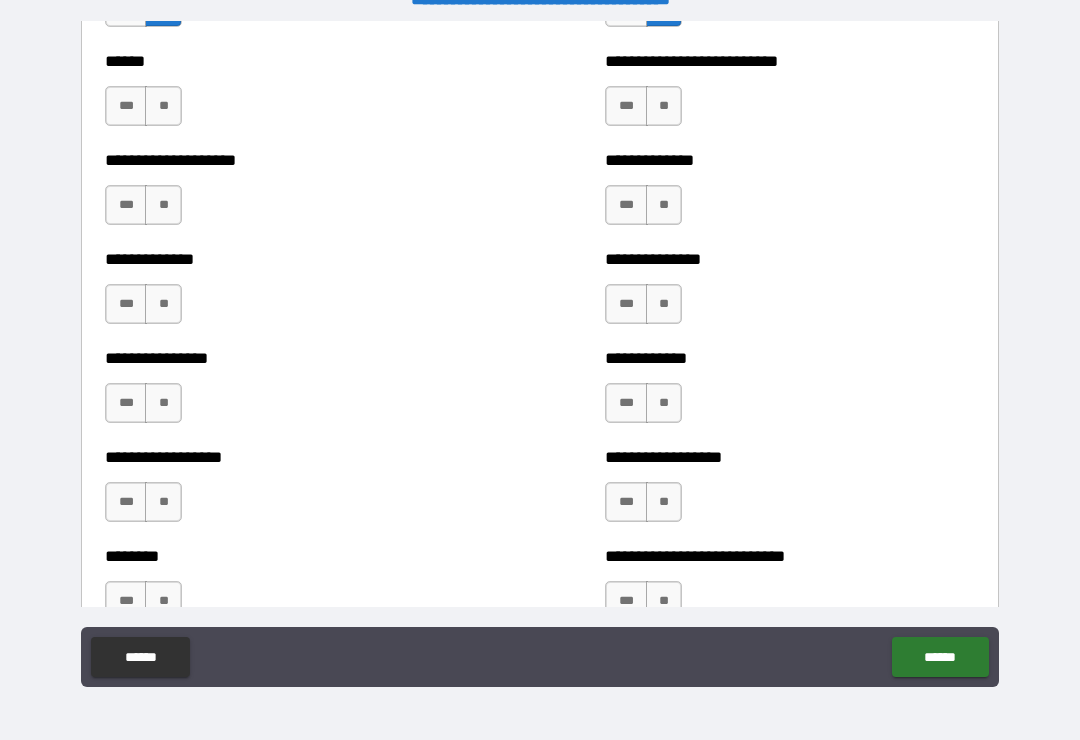 scroll, scrollTop: 4051, scrollLeft: 0, axis: vertical 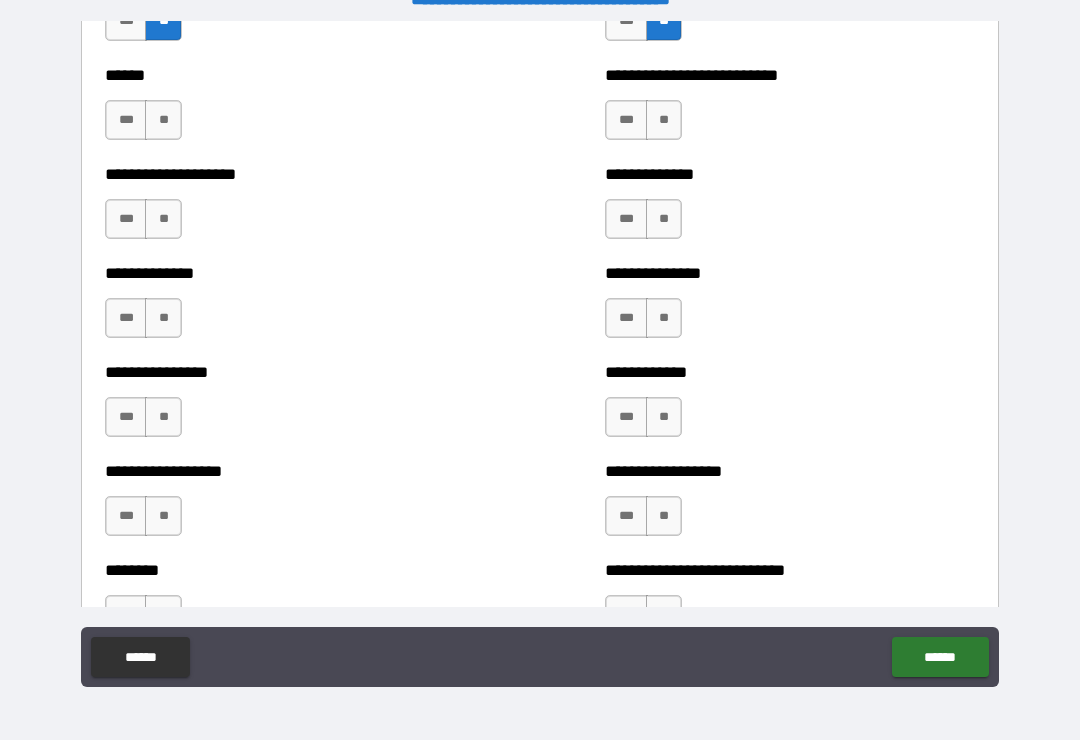 click on "**" at bounding box center (163, 120) 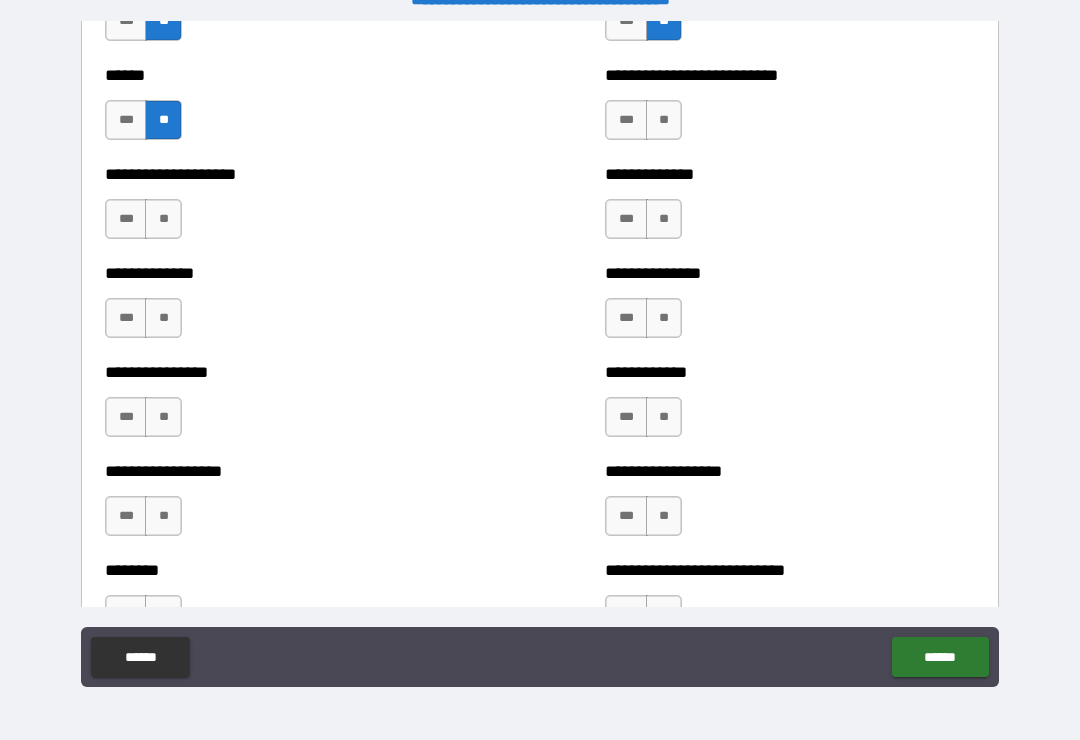 click on "**" at bounding box center (163, 219) 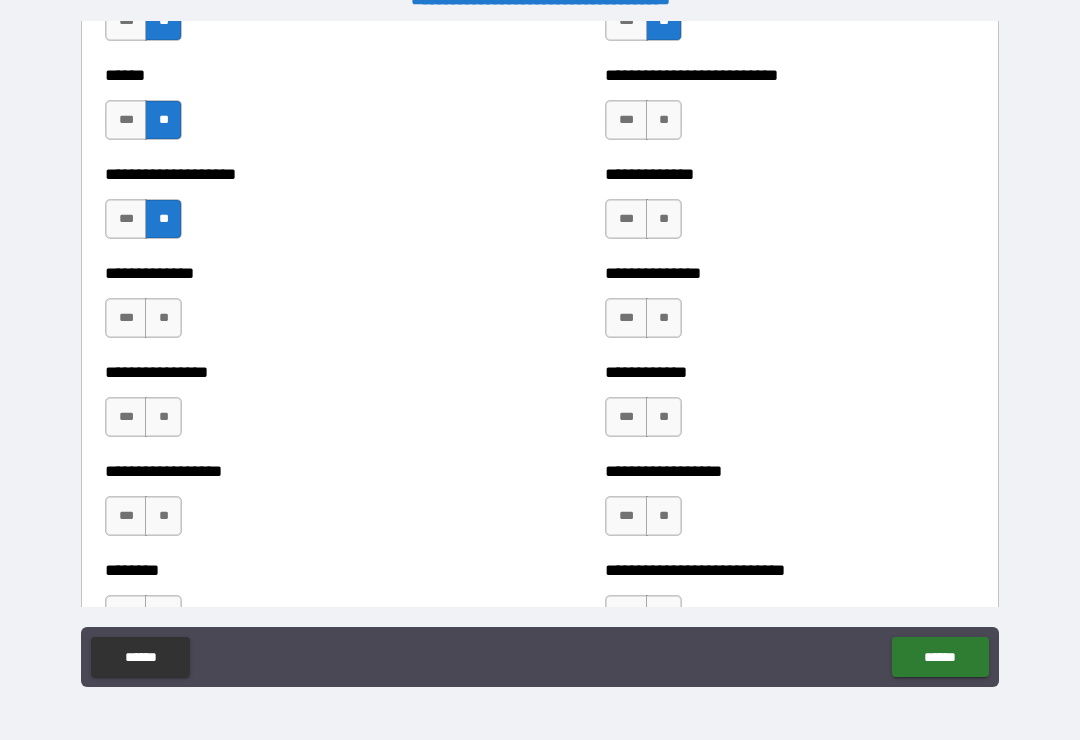 click on "**" at bounding box center (664, 120) 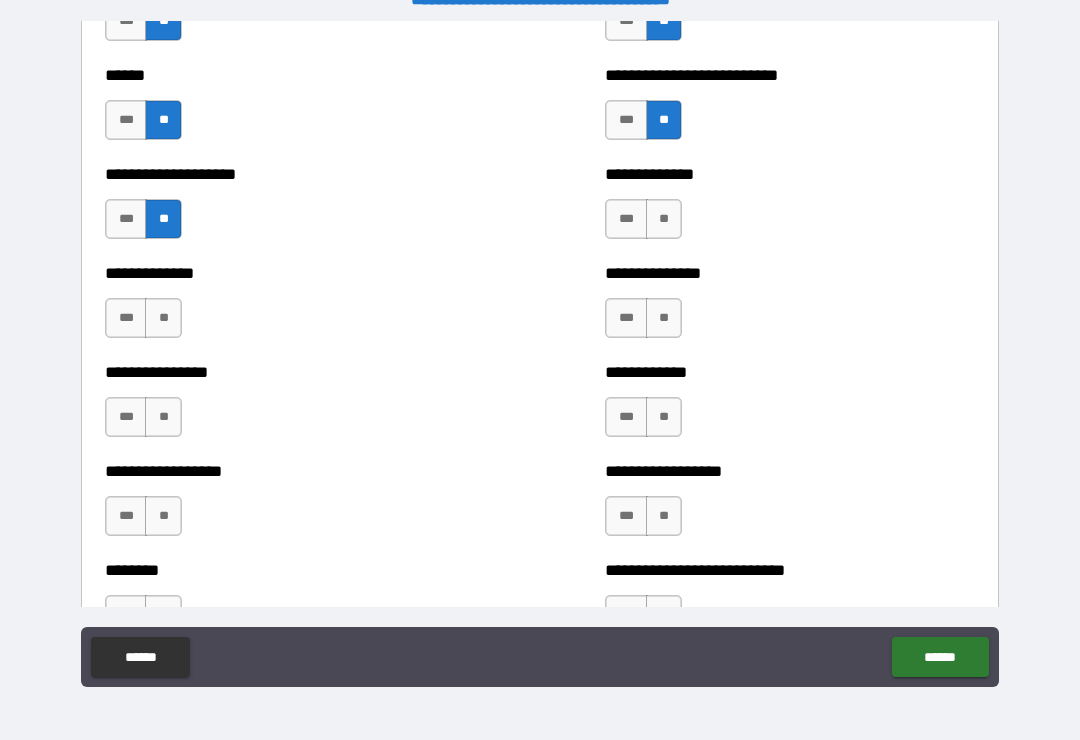 click on "**" at bounding box center [664, 219] 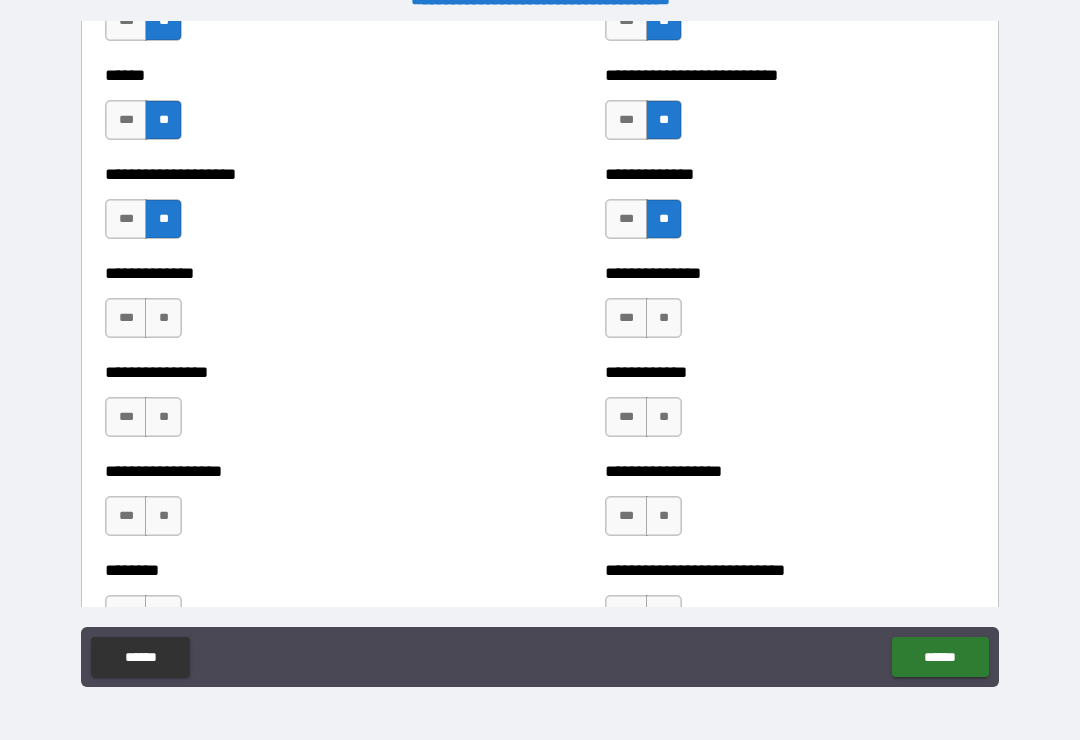 click on "**" at bounding box center (664, 318) 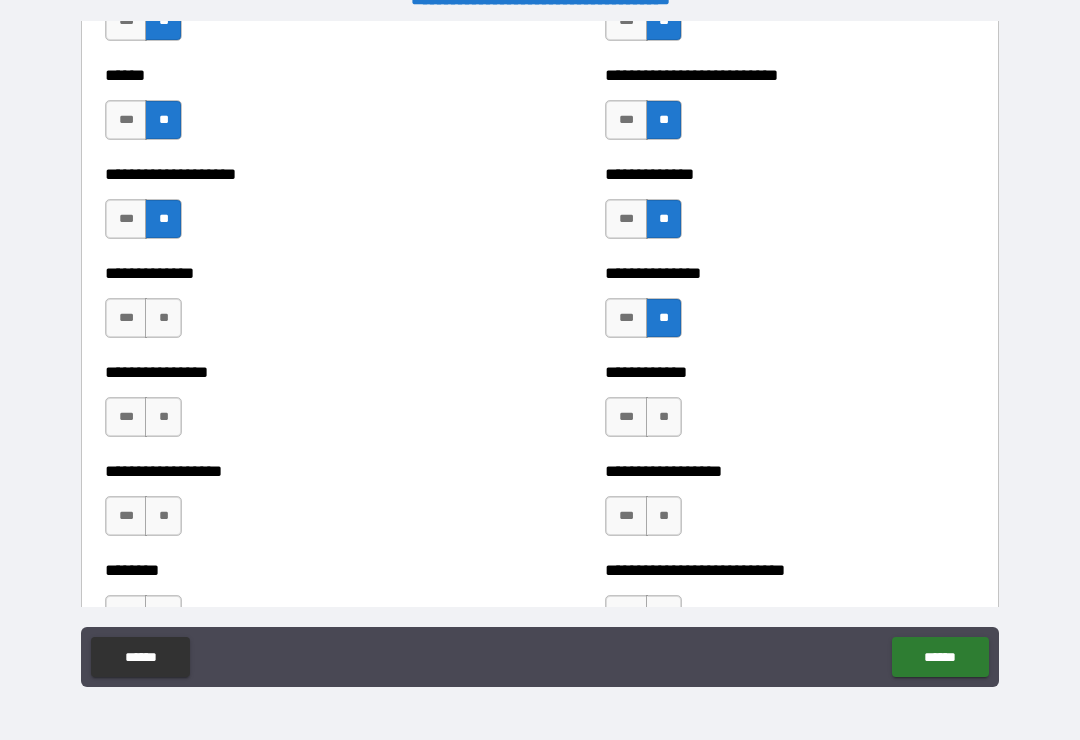 click on "**" at bounding box center (664, 417) 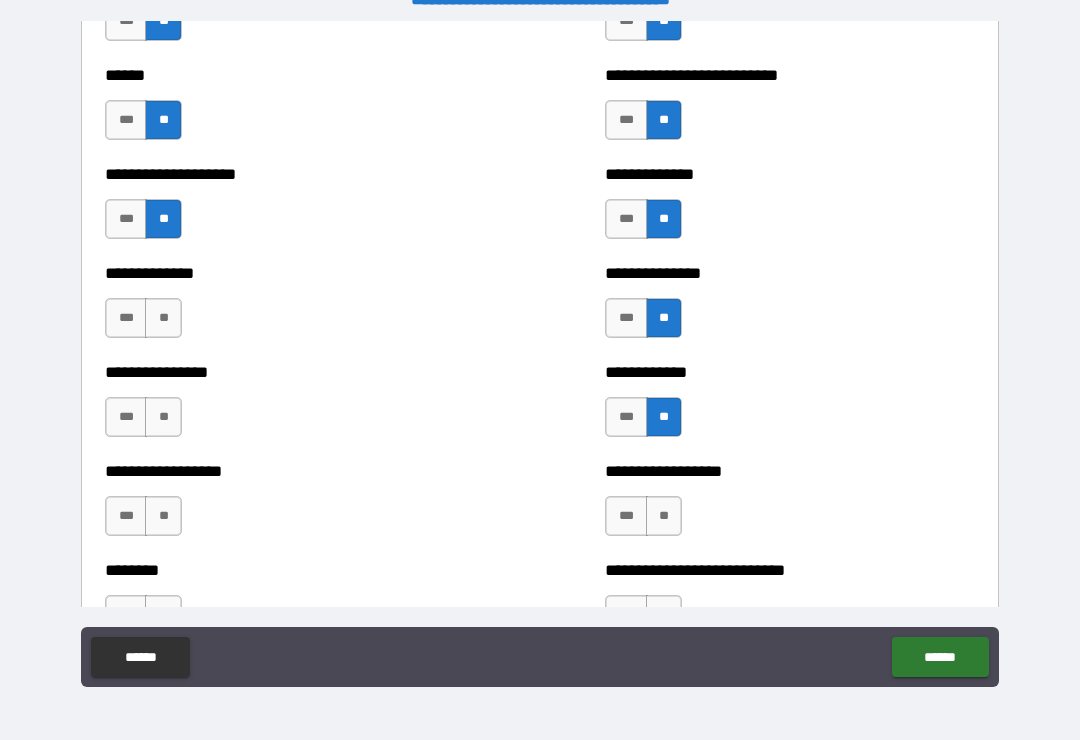 click on "**" at bounding box center (664, 516) 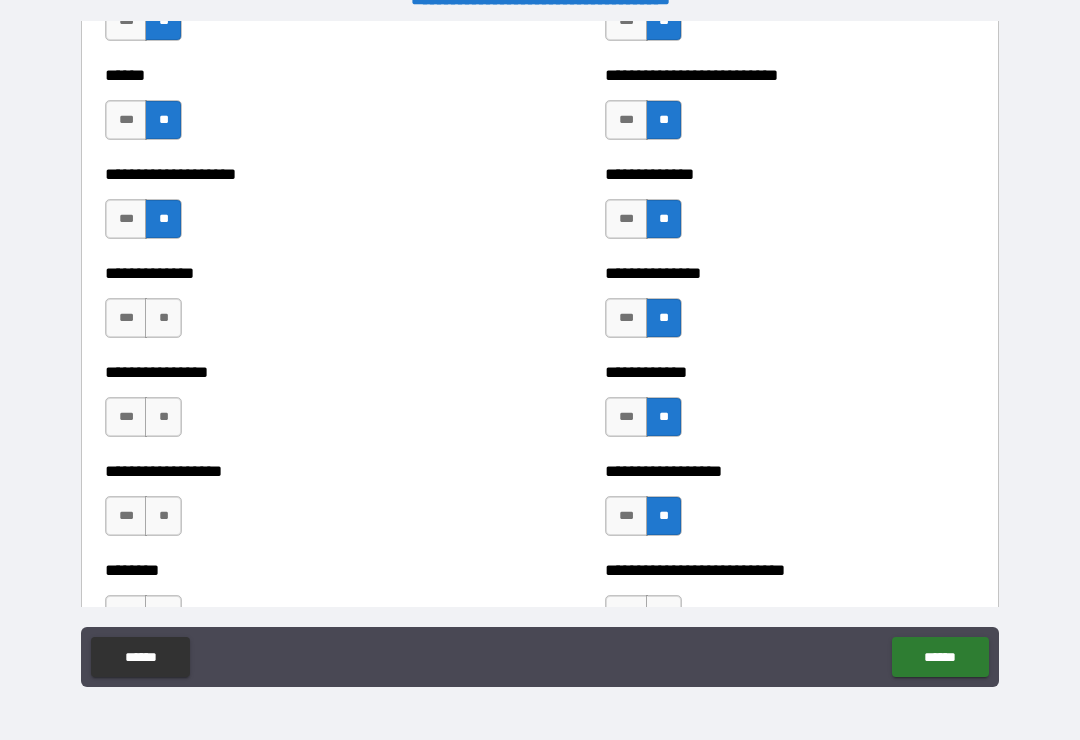 click on "**" at bounding box center (163, 318) 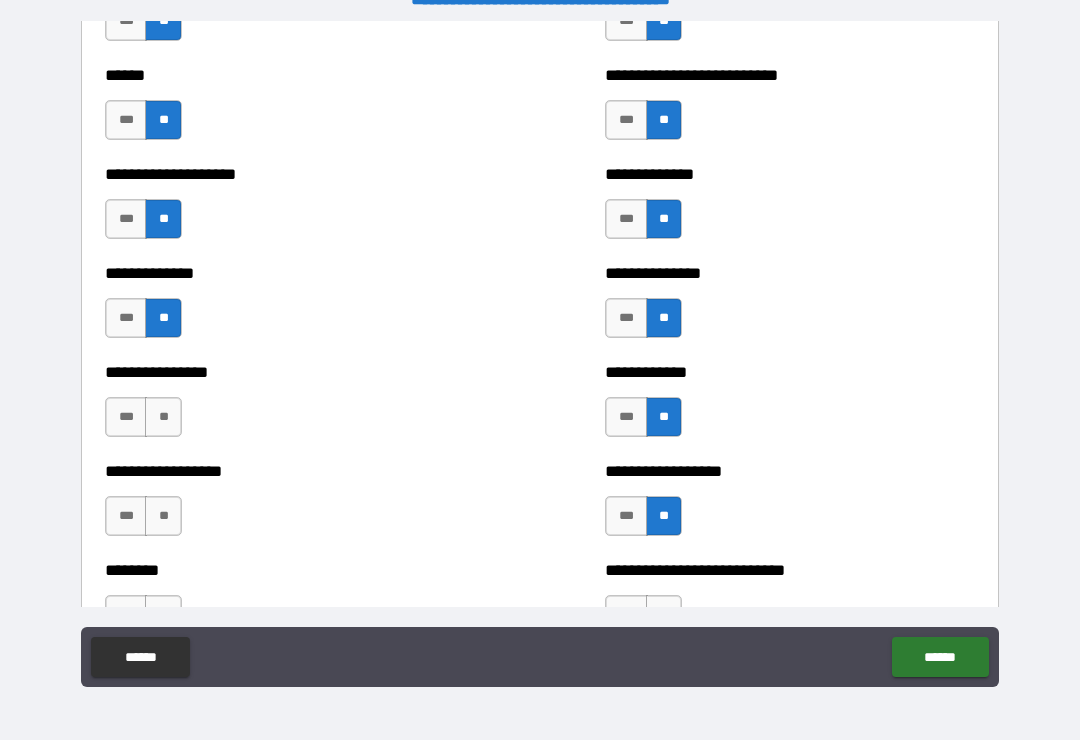 click on "**" at bounding box center [163, 417] 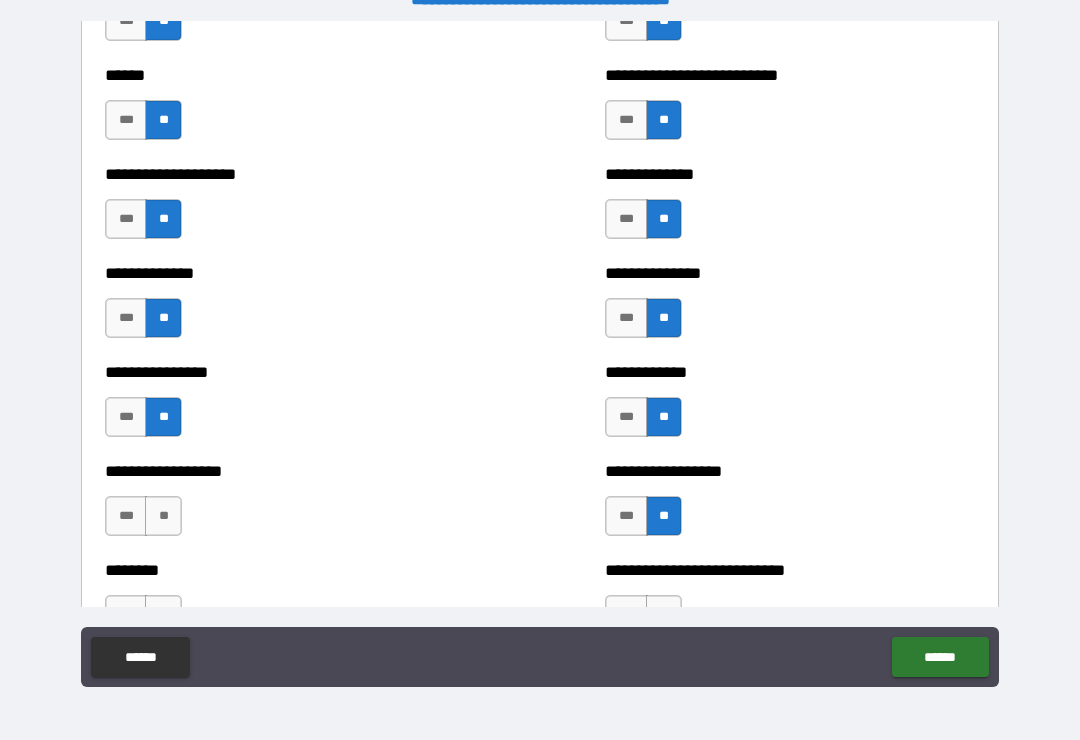 click on "**" at bounding box center (163, 516) 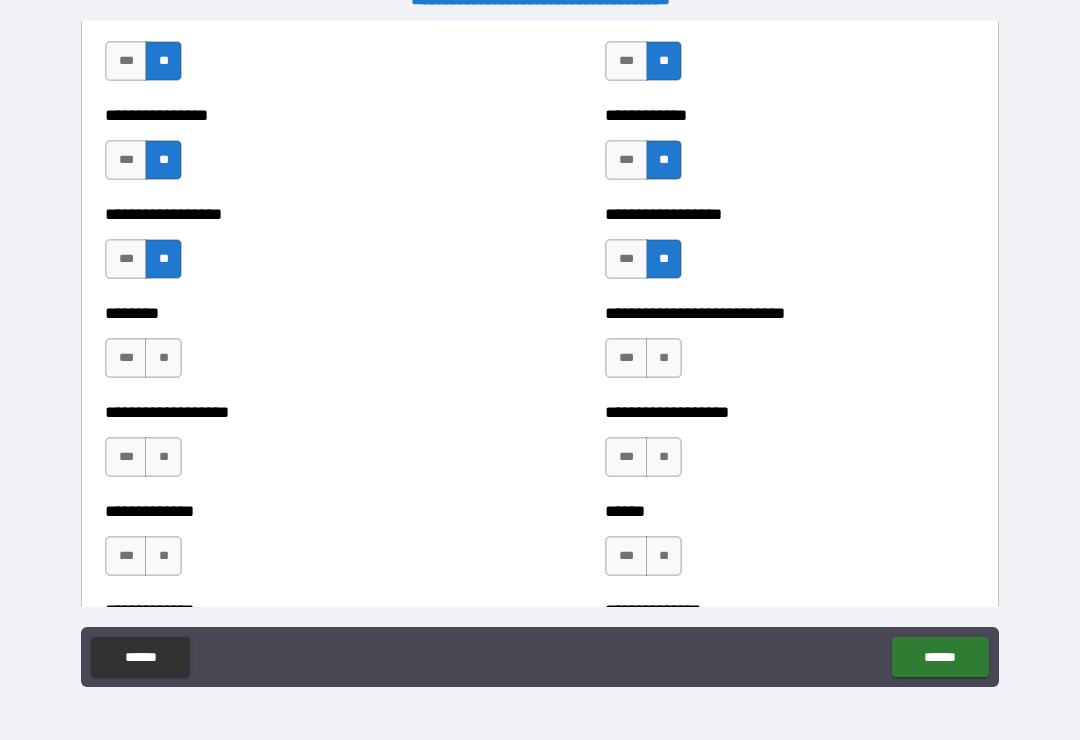 scroll, scrollTop: 4313, scrollLeft: 0, axis: vertical 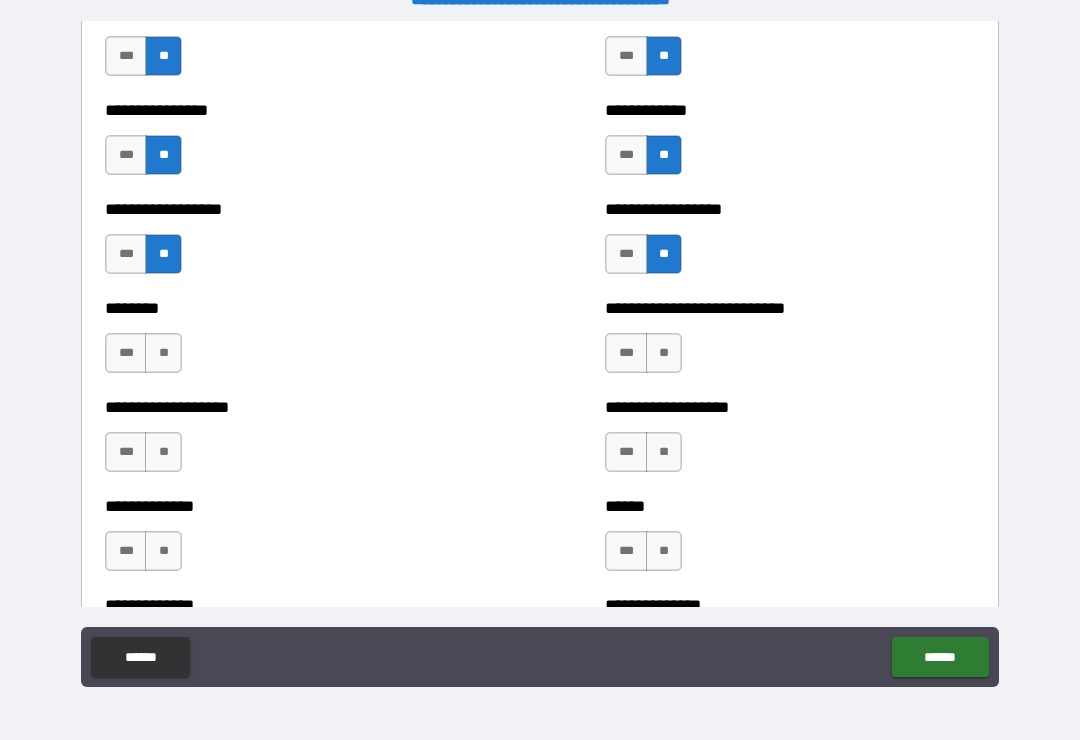 click on "**" at bounding box center [163, 353] 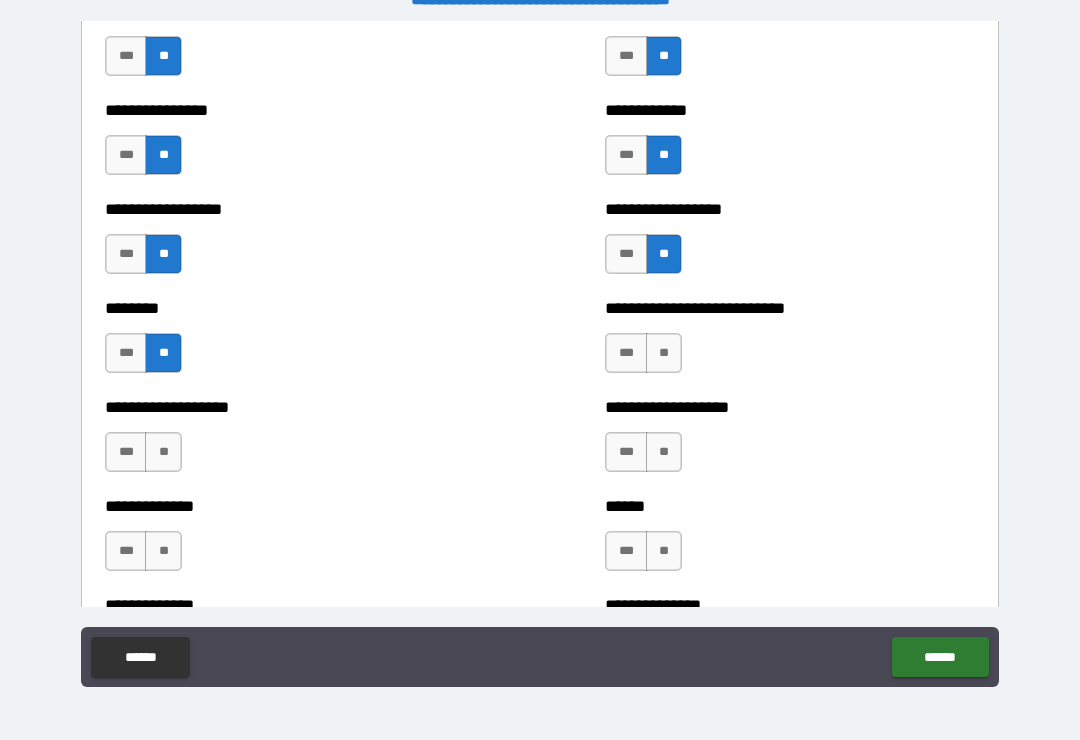 click on "**" at bounding box center (163, 452) 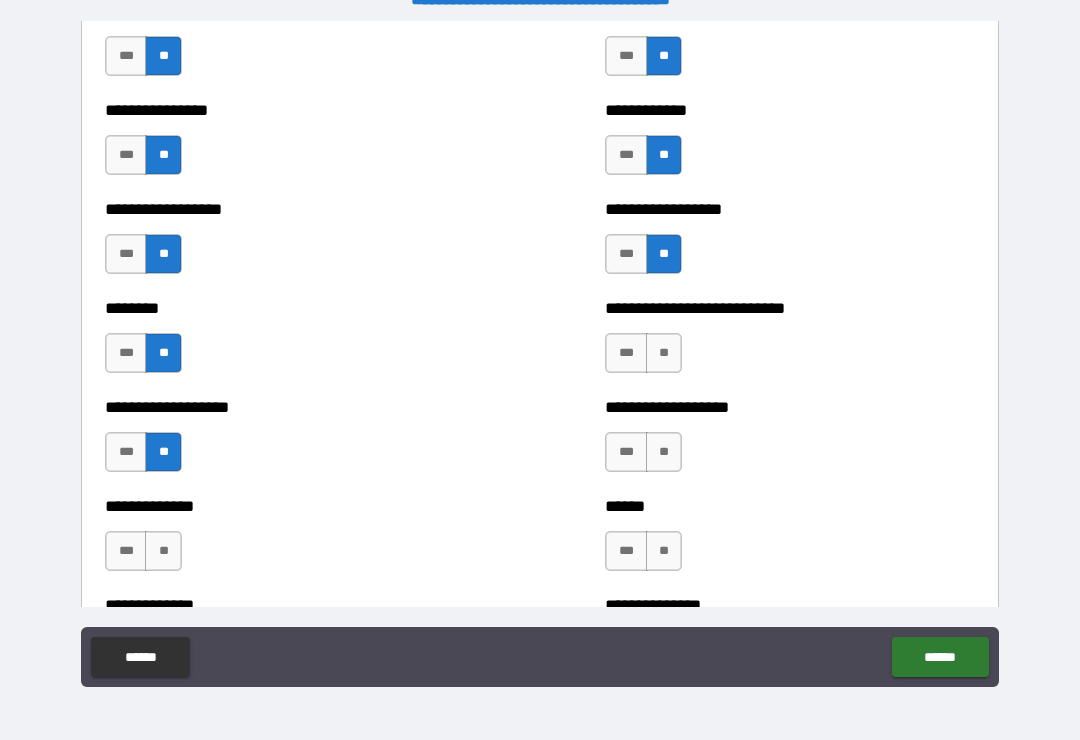 click on "**" at bounding box center [163, 551] 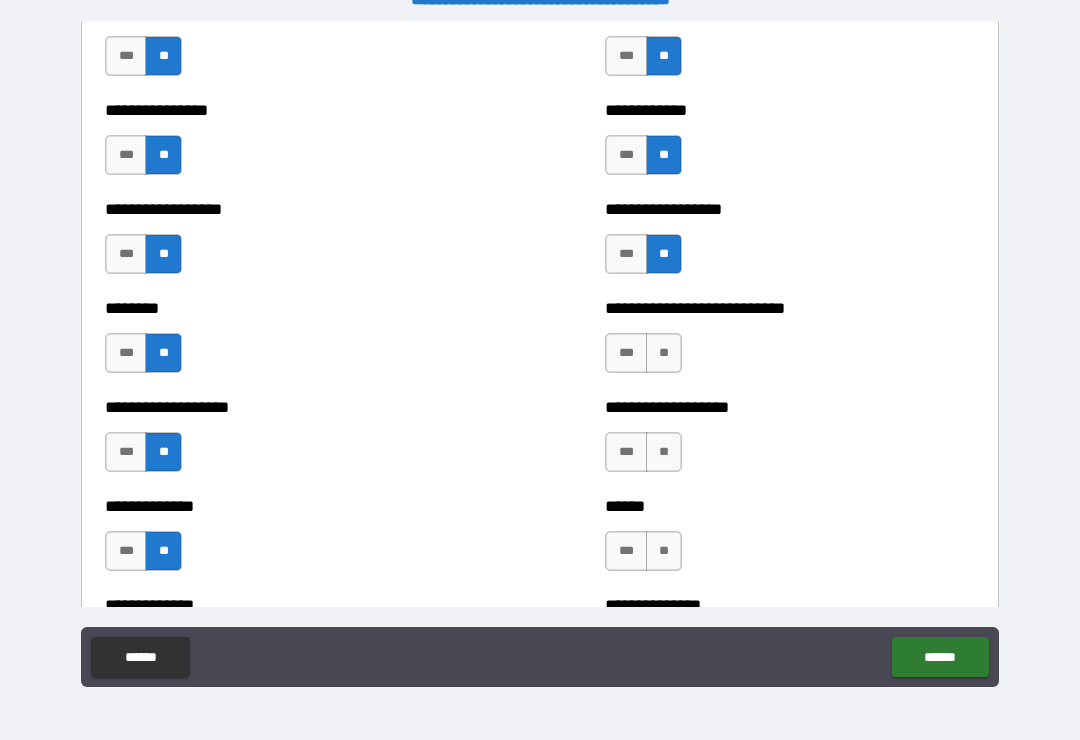 click on "**" at bounding box center (664, 353) 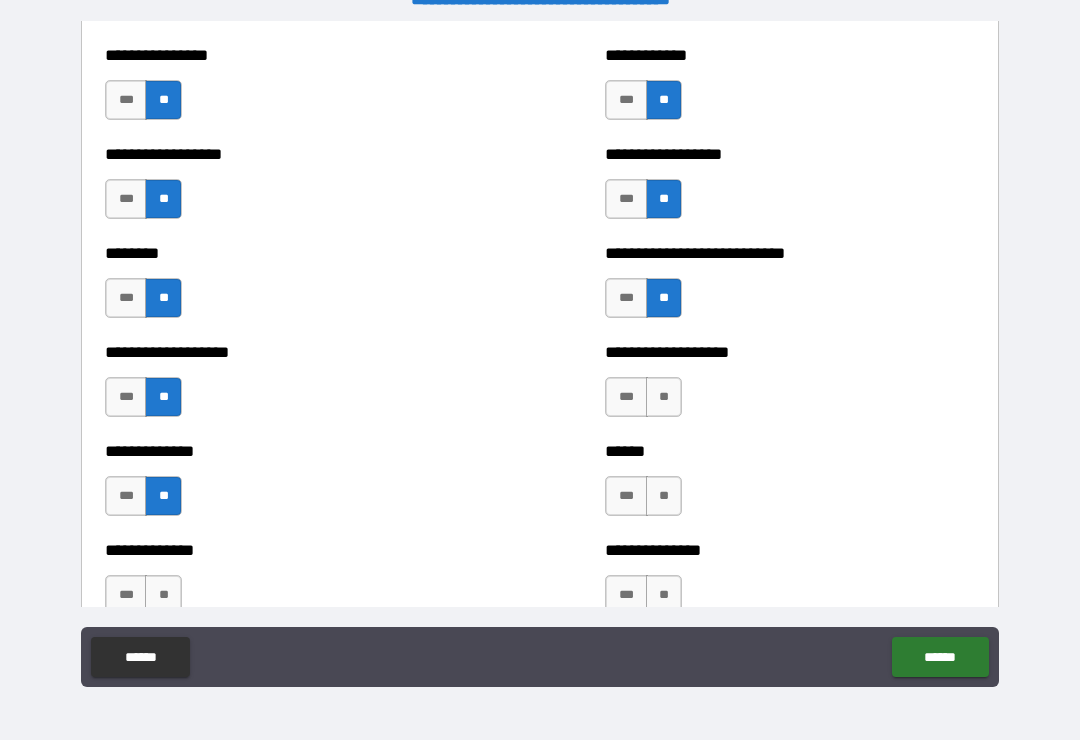 scroll, scrollTop: 4371, scrollLeft: 0, axis: vertical 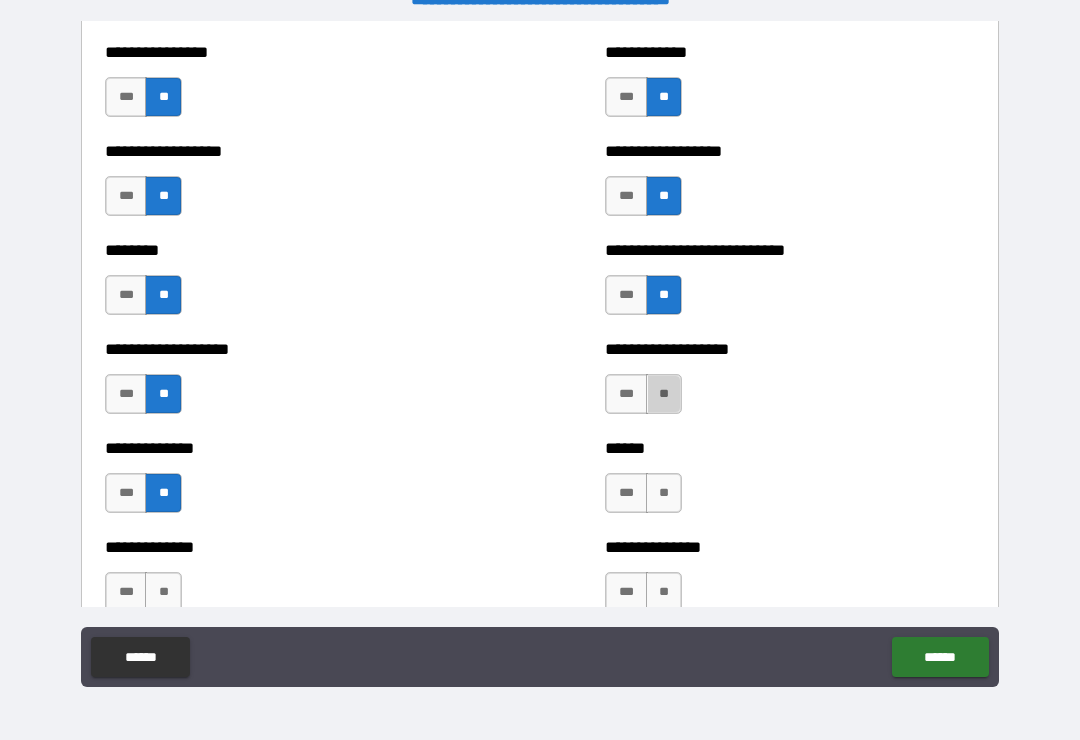 click on "**" at bounding box center [664, 394] 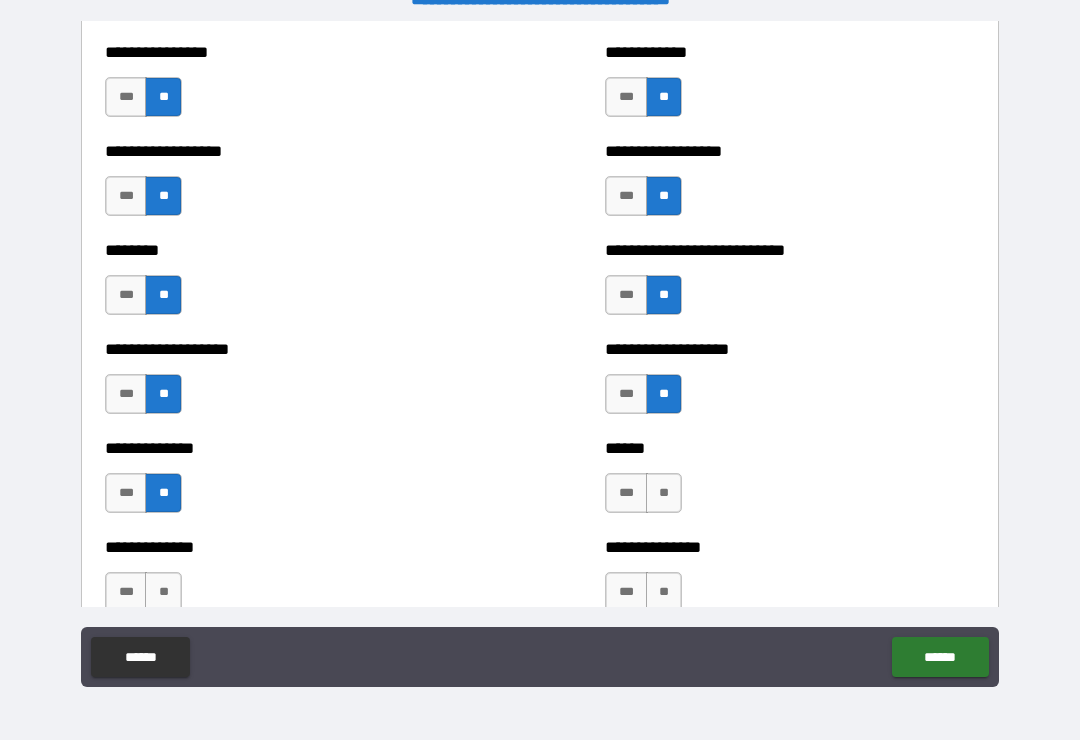 click on "**" at bounding box center (664, 493) 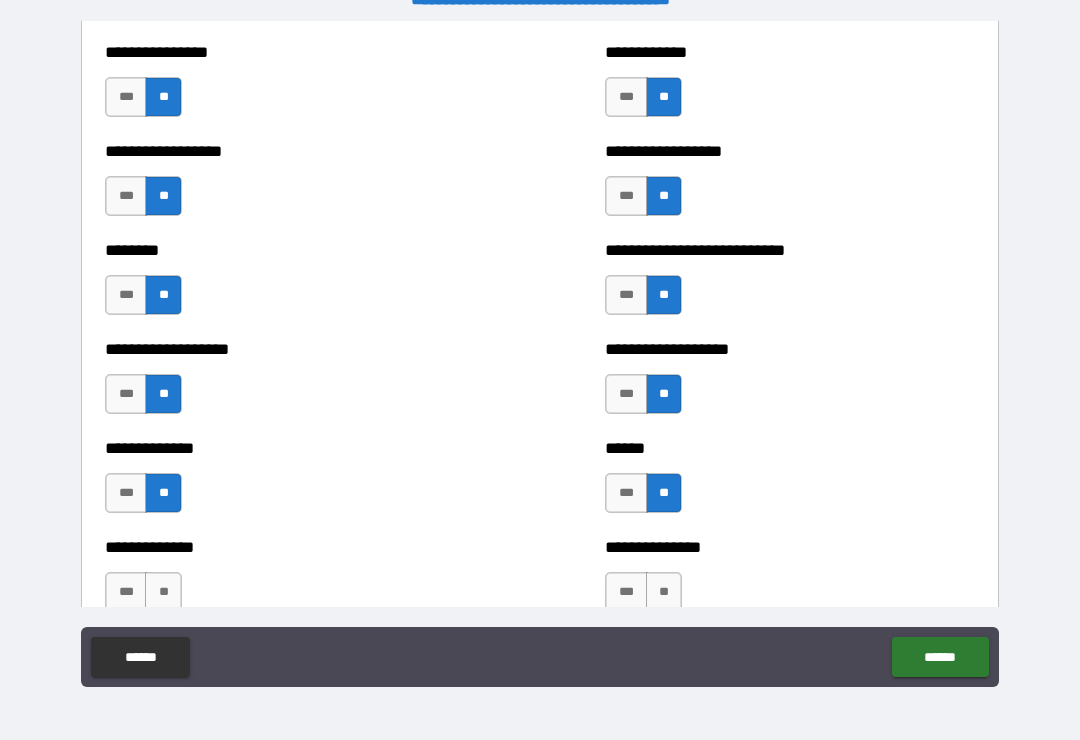 click on "**" at bounding box center (664, 592) 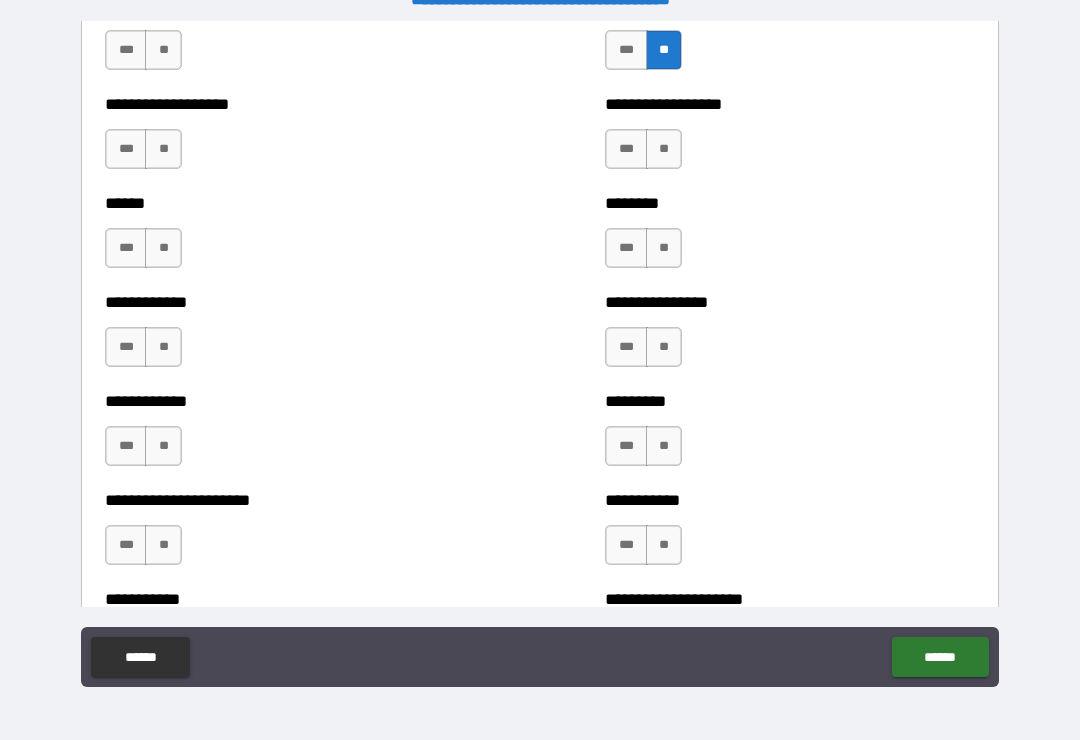scroll, scrollTop: 4926, scrollLeft: 0, axis: vertical 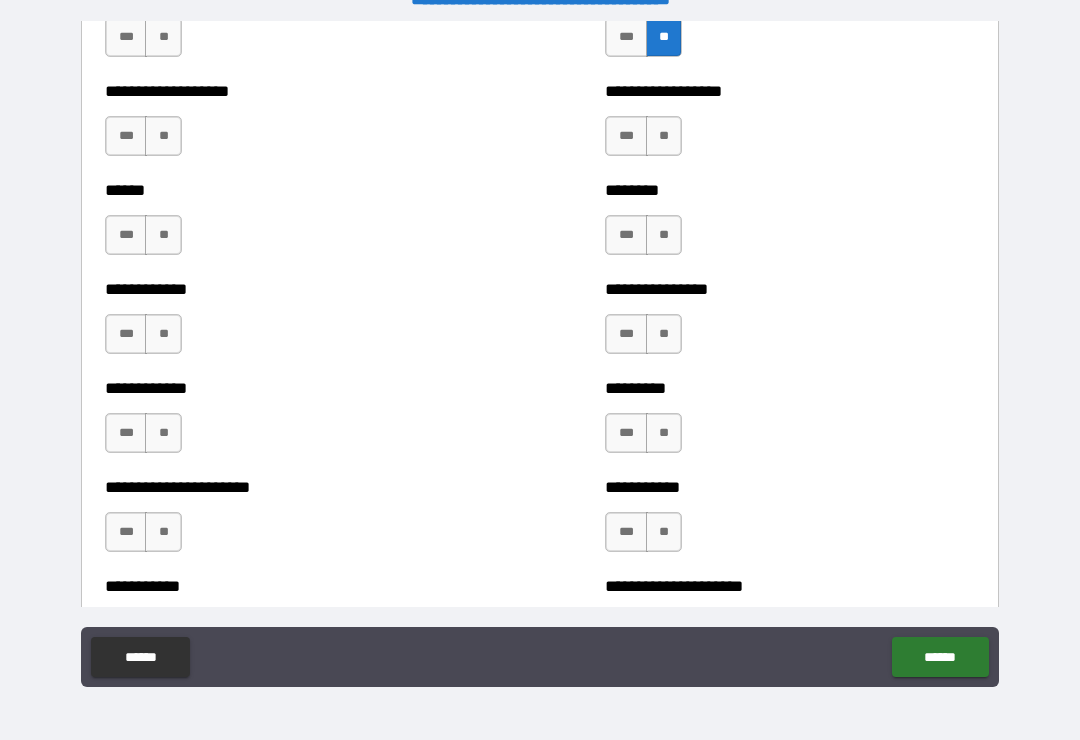 click on "**" at bounding box center [664, 136] 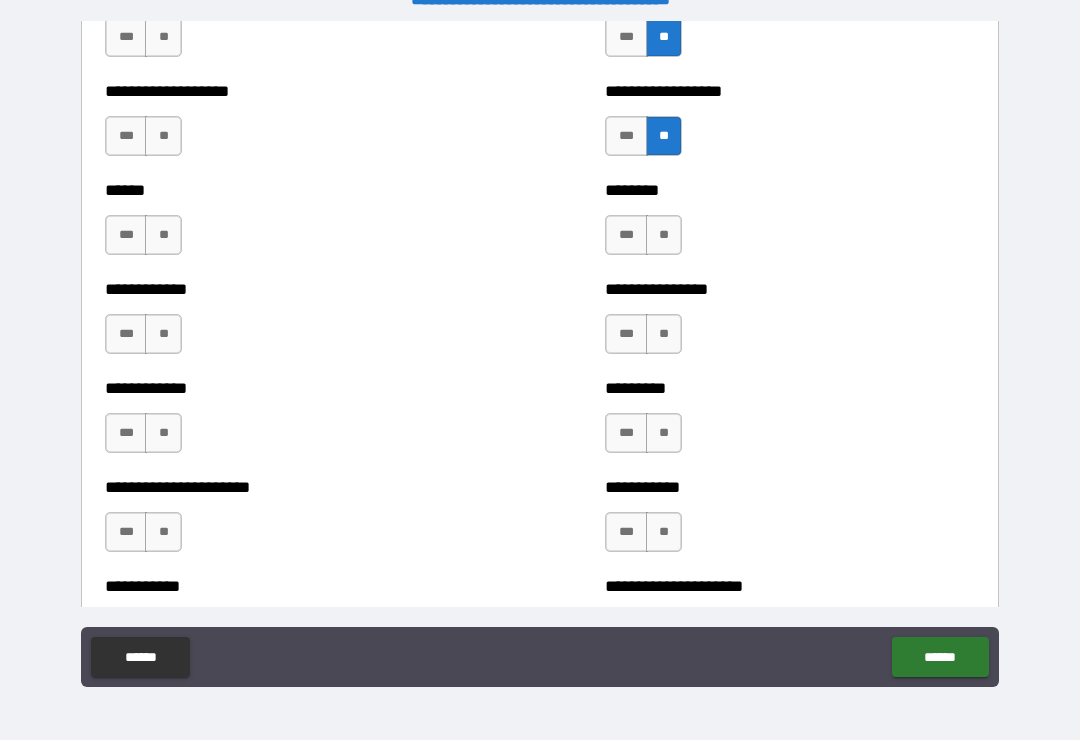 click on "**" at bounding box center [163, 37] 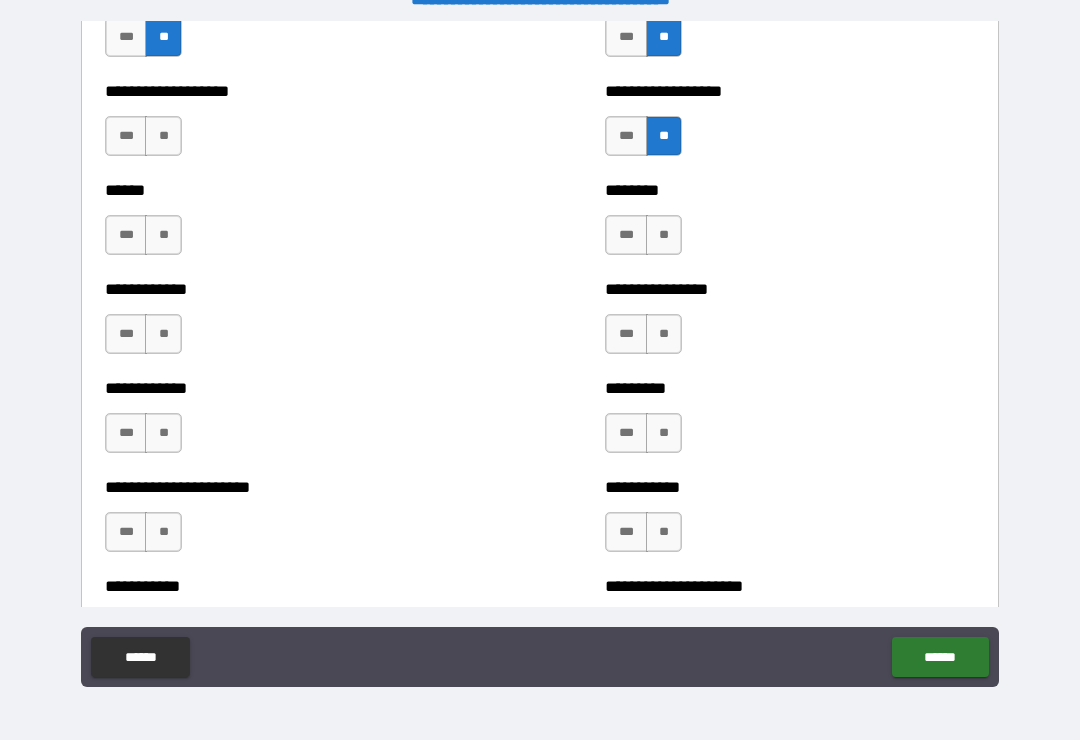 click on "**" at bounding box center [163, 136] 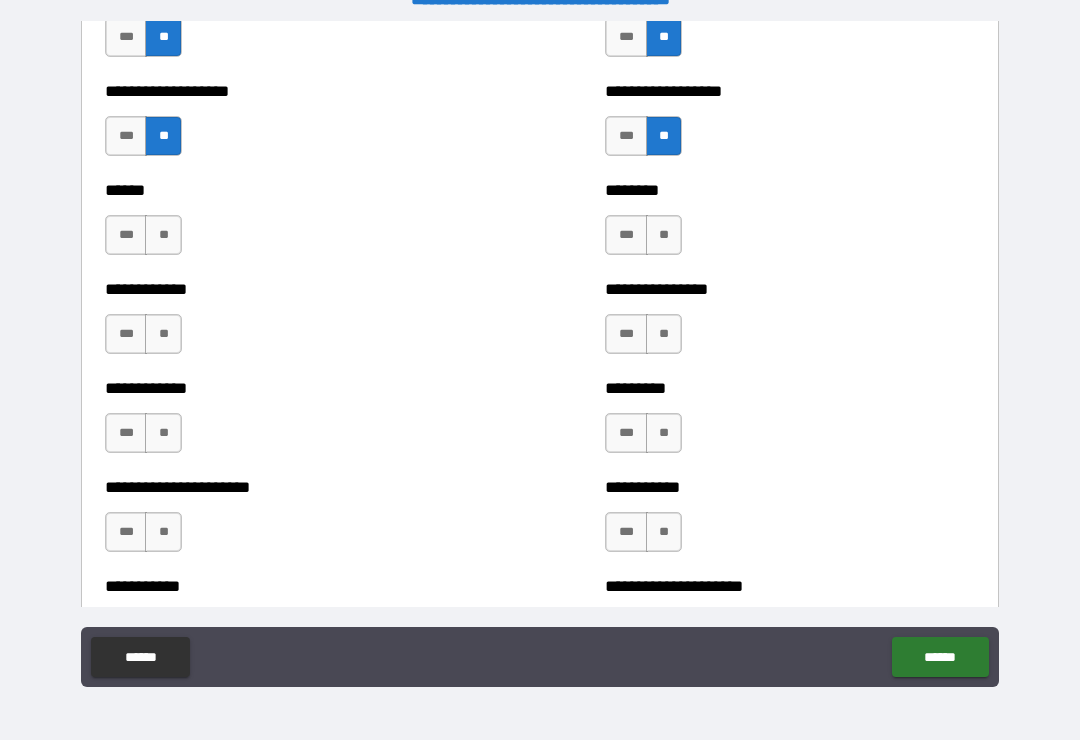 click on "**" at bounding box center [163, 235] 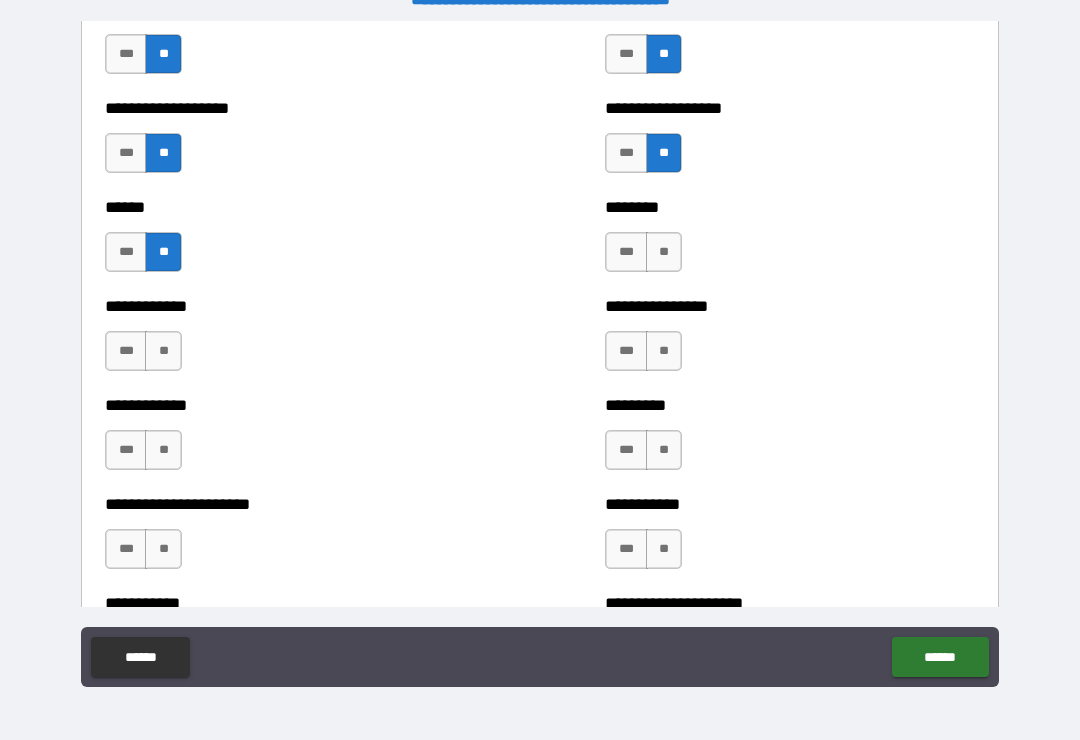 scroll, scrollTop: 4912, scrollLeft: 0, axis: vertical 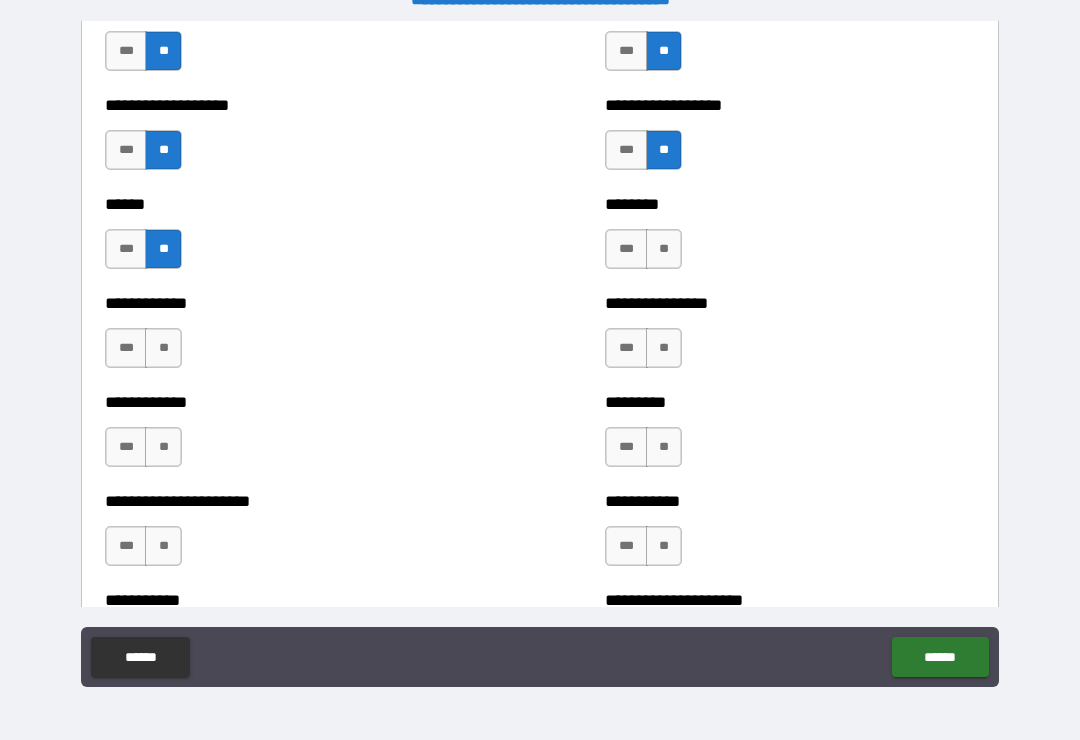 click on "**" at bounding box center [163, 348] 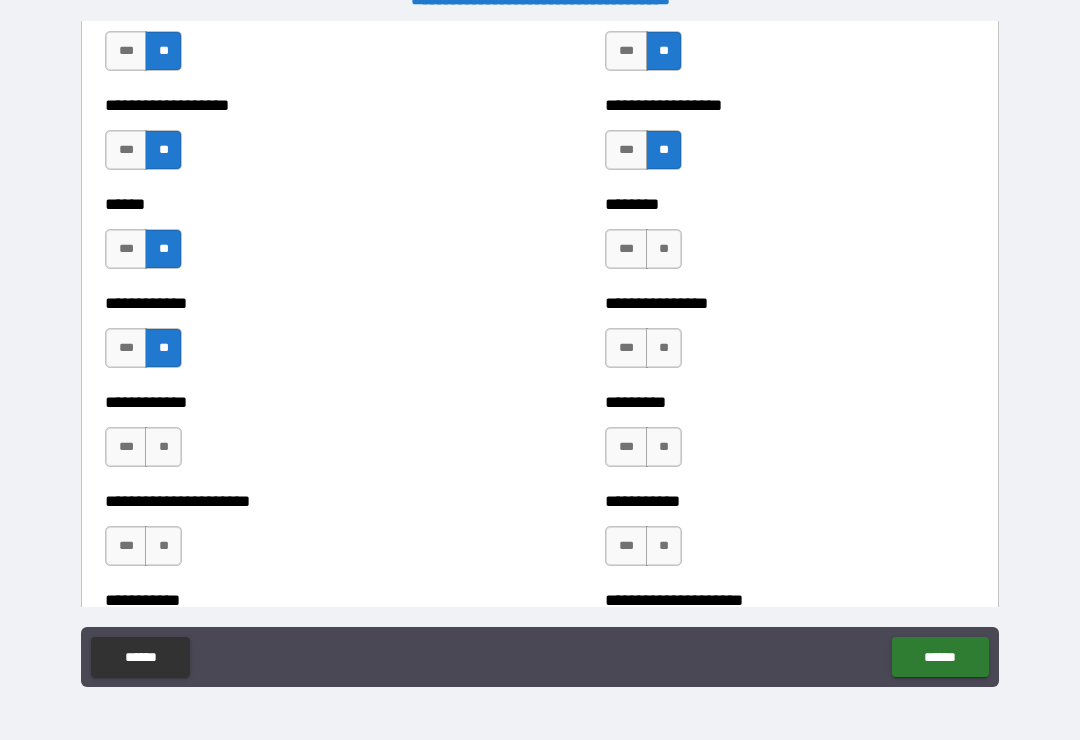 click on "**" at bounding box center (163, 447) 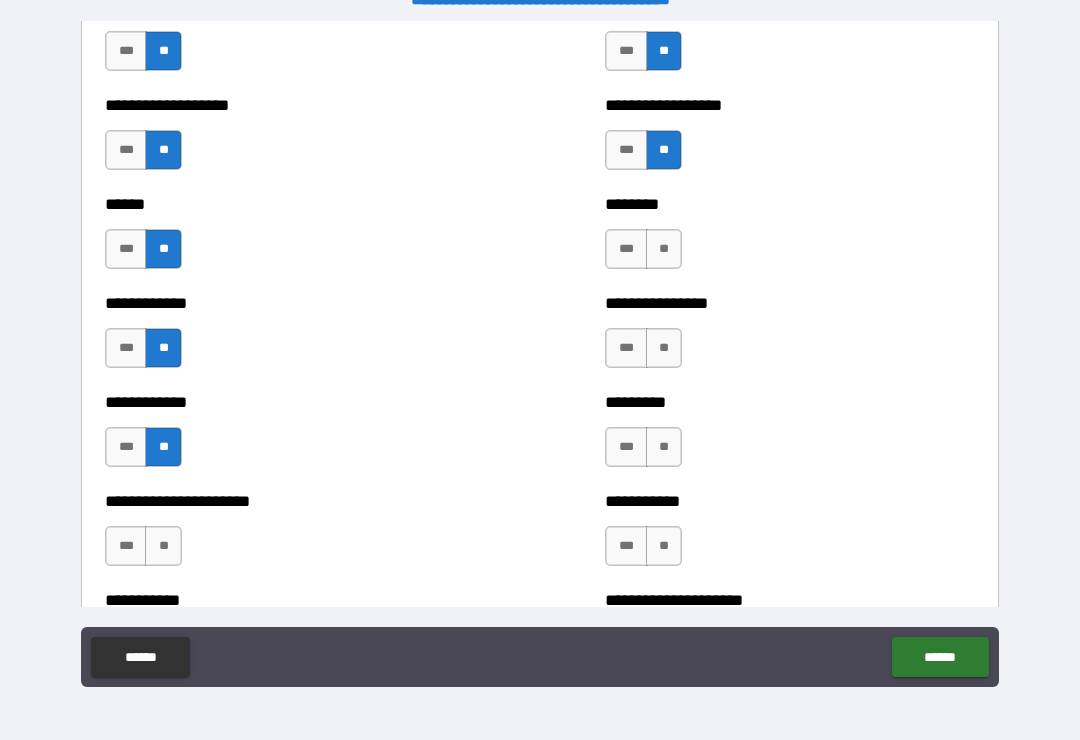 click on "**" at bounding box center (163, 546) 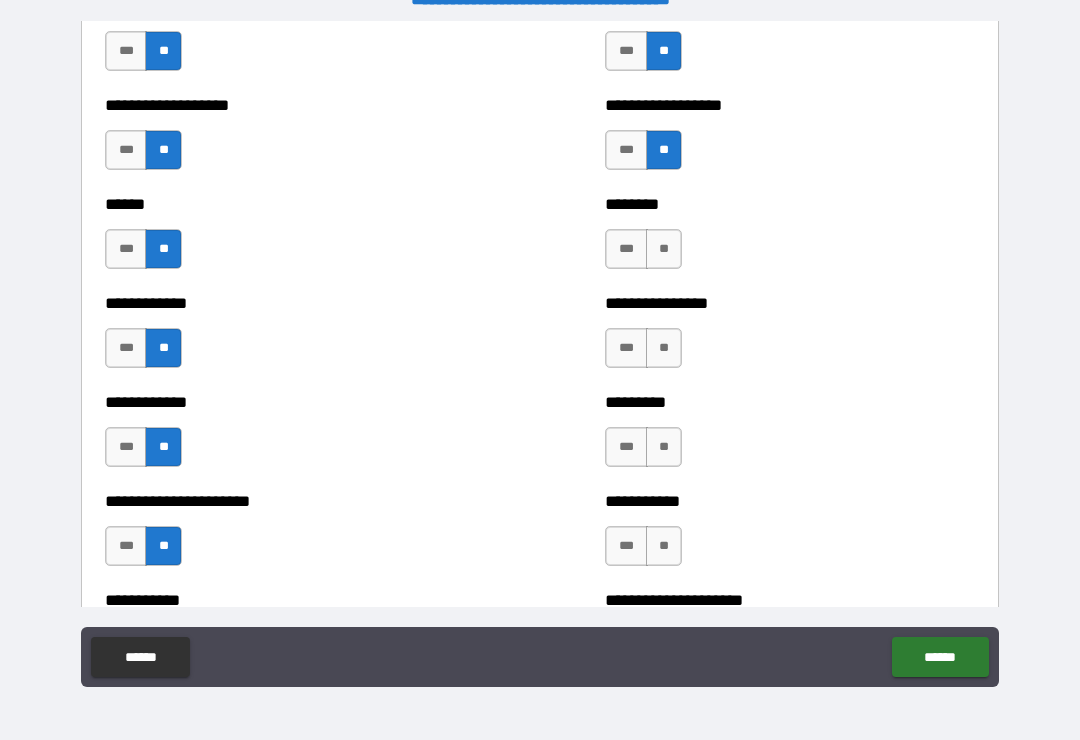 click on "**" at bounding box center [664, 249] 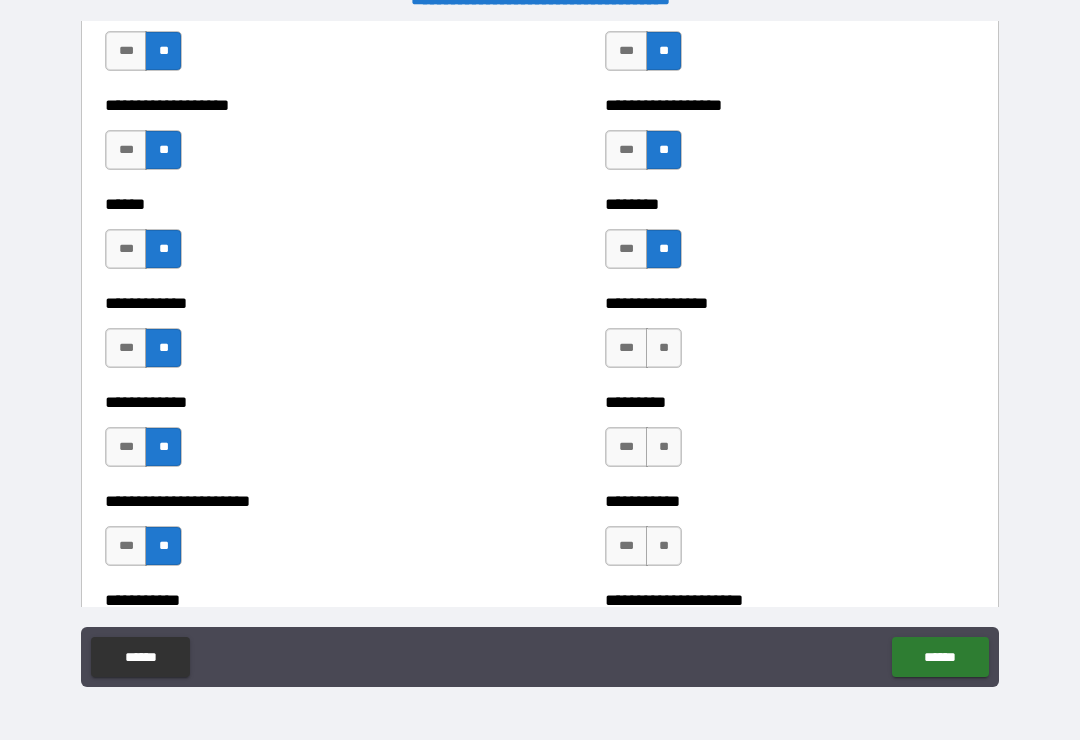 click on "**" at bounding box center (664, 348) 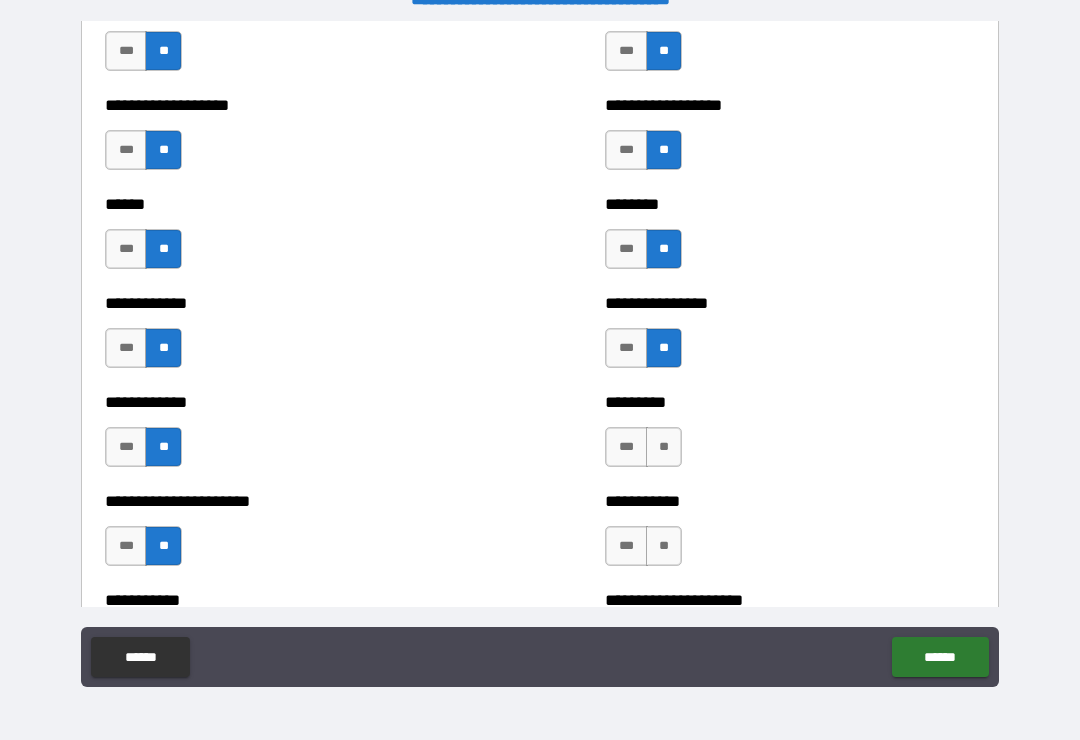click on "**" at bounding box center (664, 447) 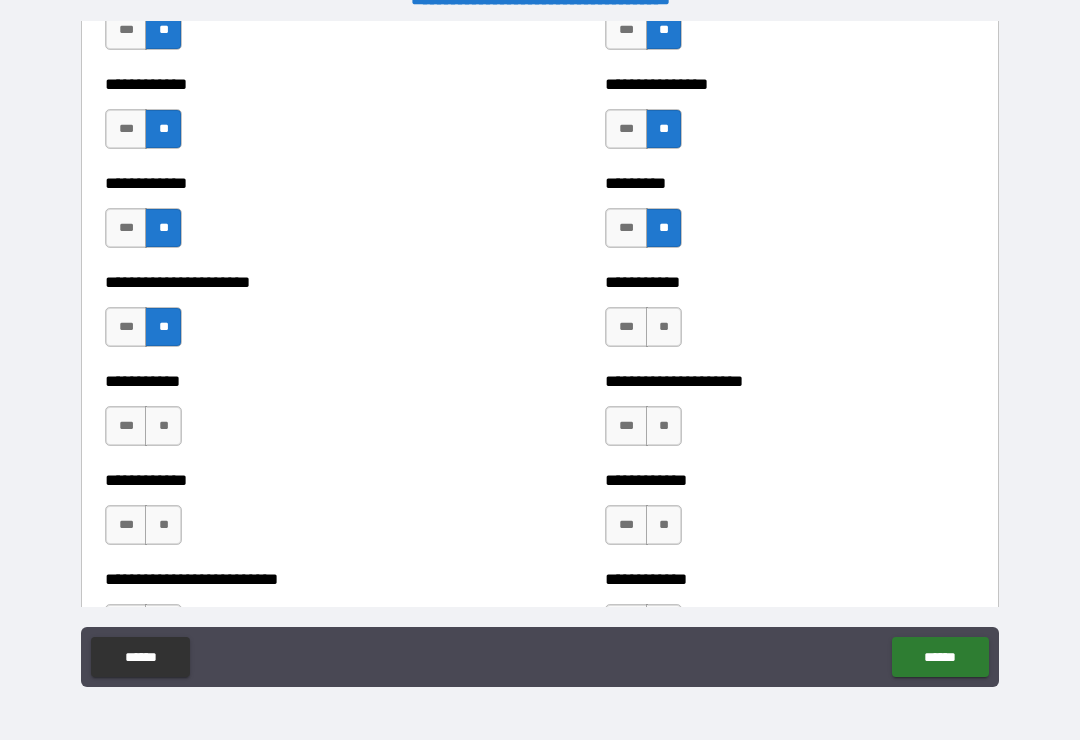 scroll, scrollTop: 5148, scrollLeft: 0, axis: vertical 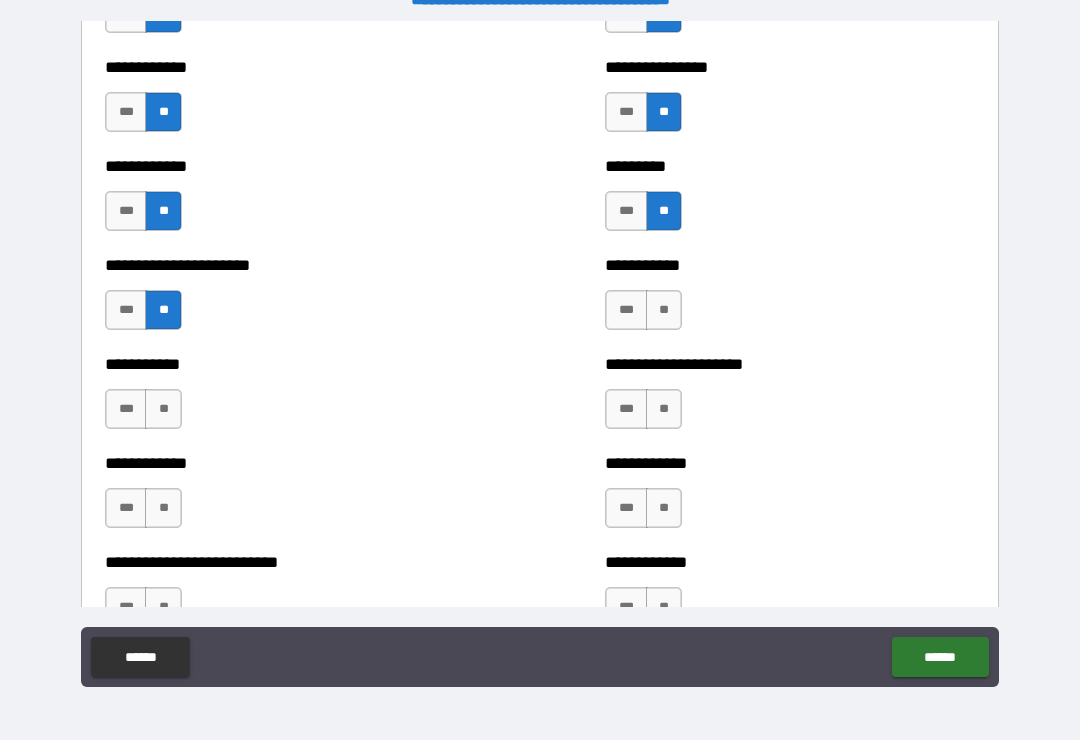 click on "**" at bounding box center (664, 310) 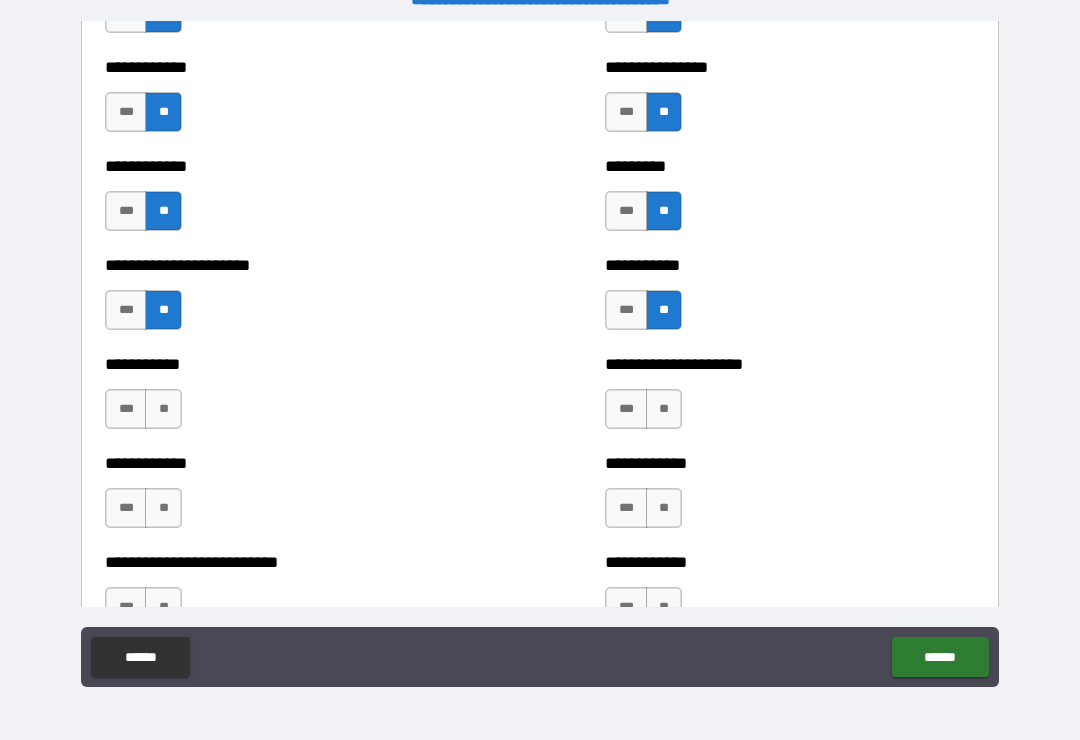 click on "**" at bounding box center [664, 409] 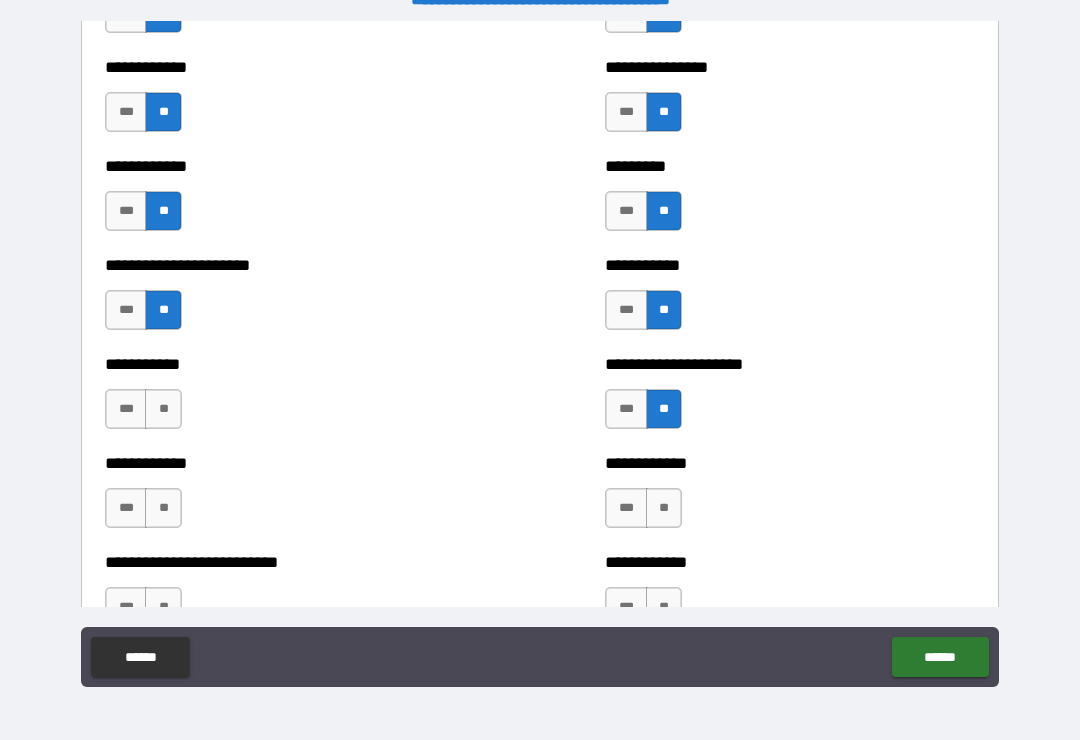 click on "**" at bounding box center [664, 508] 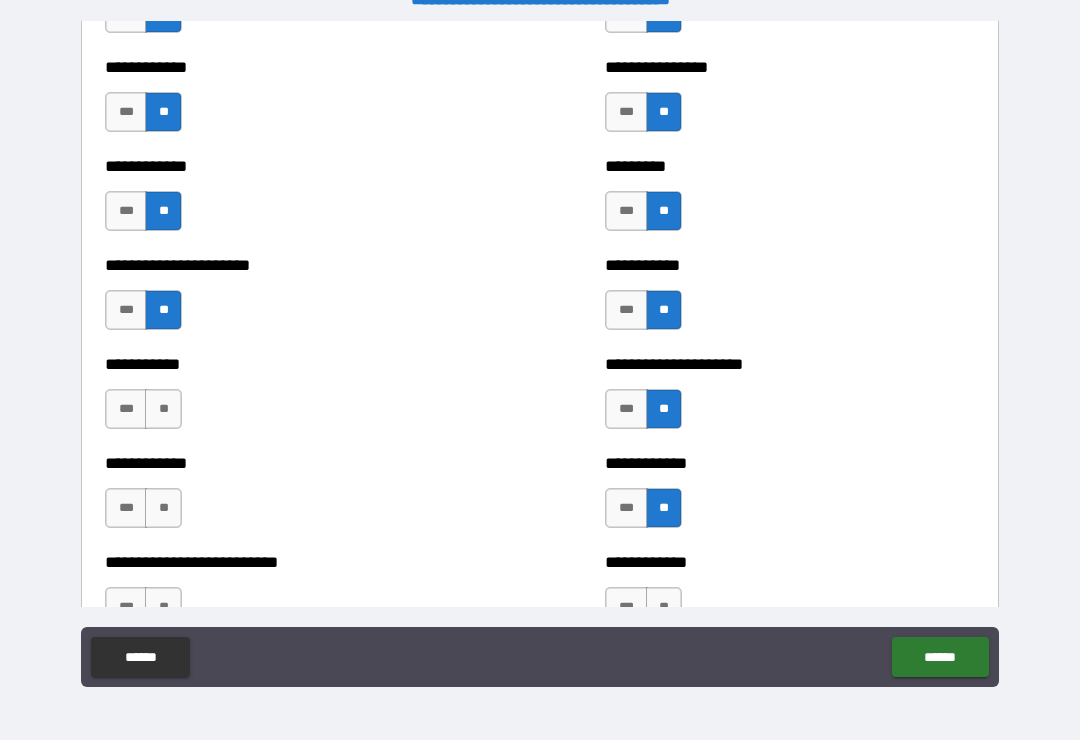 click on "**" at bounding box center [664, 607] 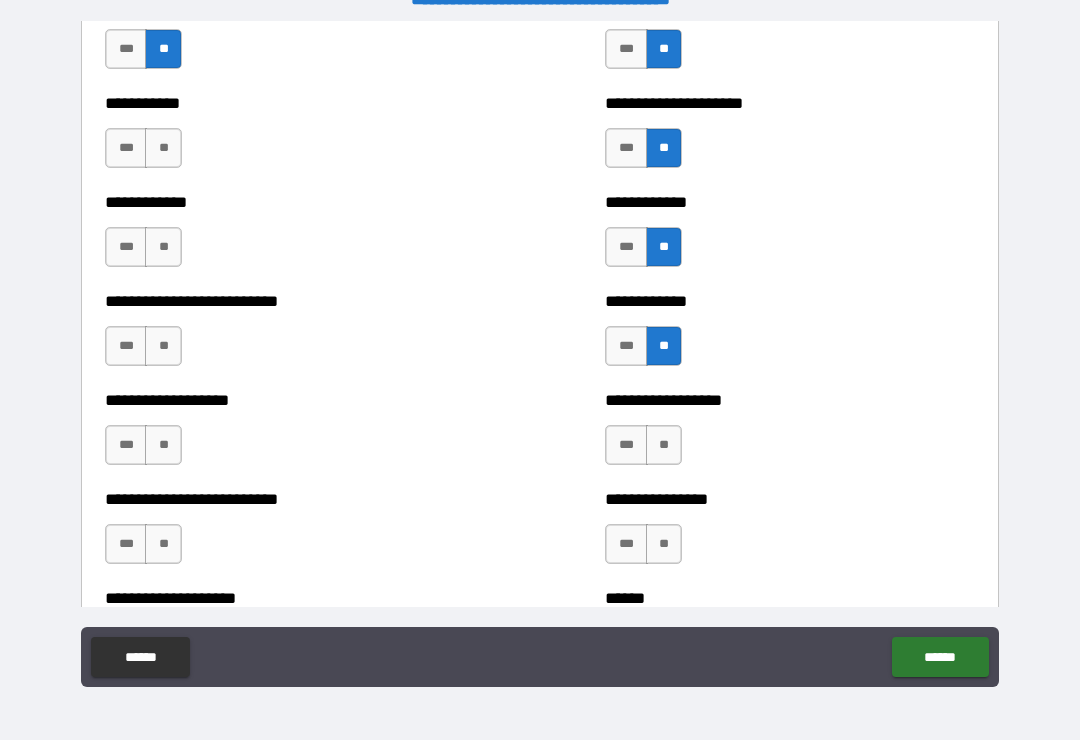 scroll, scrollTop: 5408, scrollLeft: 0, axis: vertical 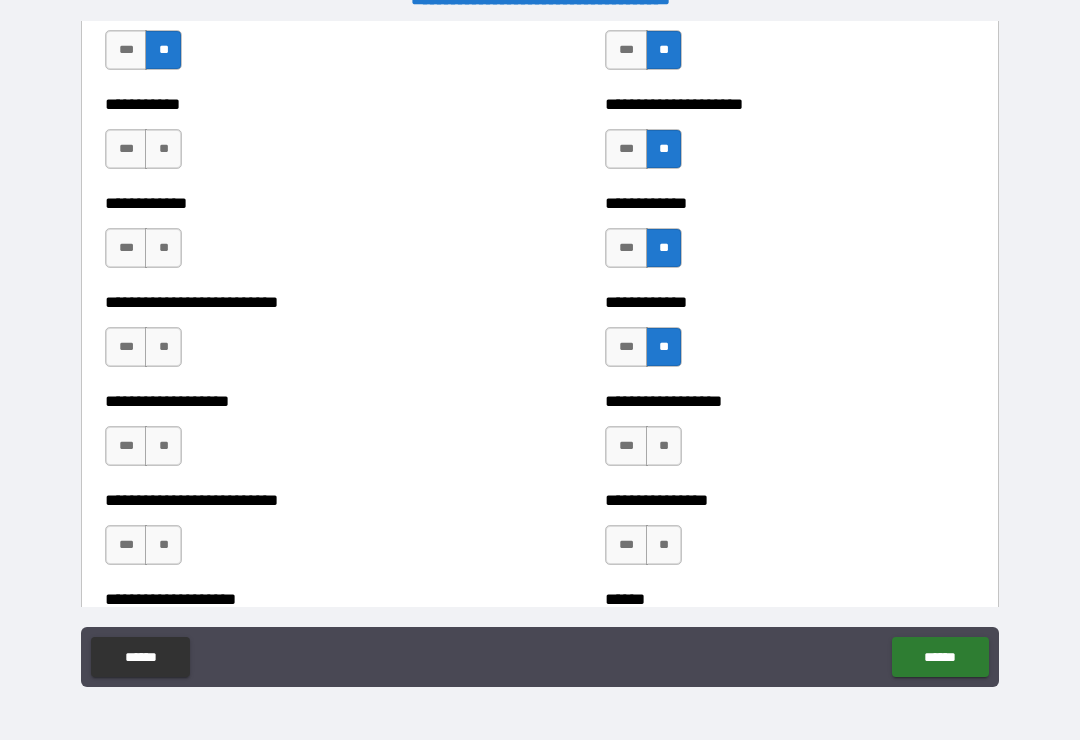 click on "**" at bounding box center (163, 149) 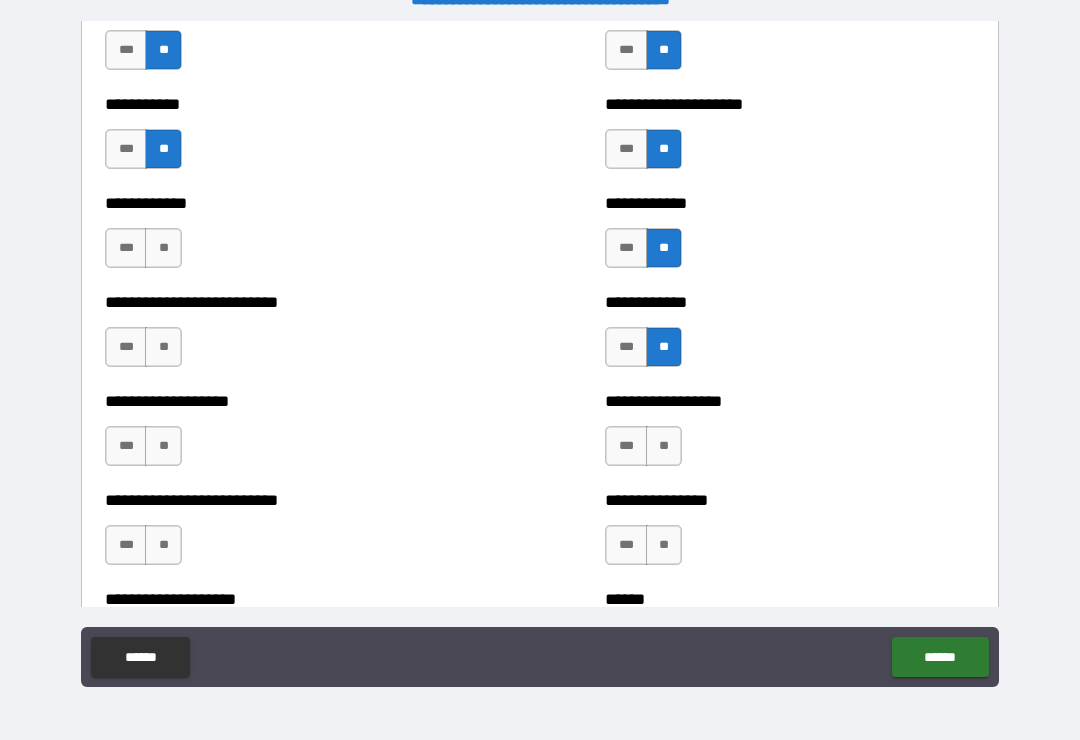 click on "**" at bounding box center [163, 248] 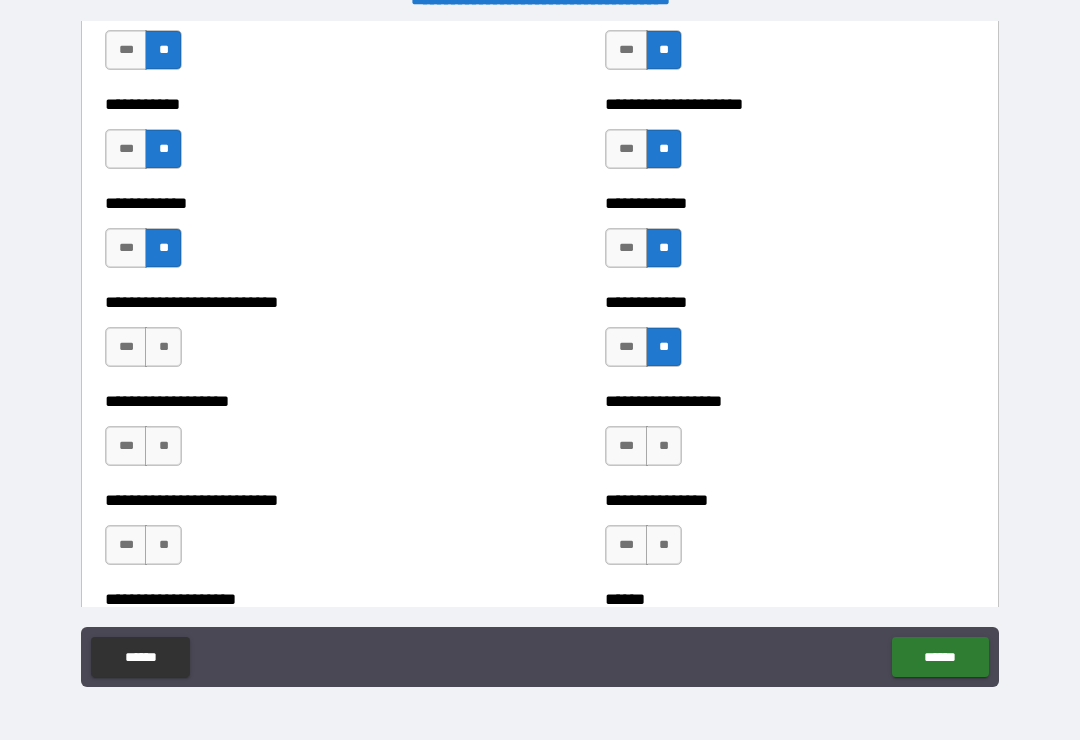 click on "**" at bounding box center (163, 347) 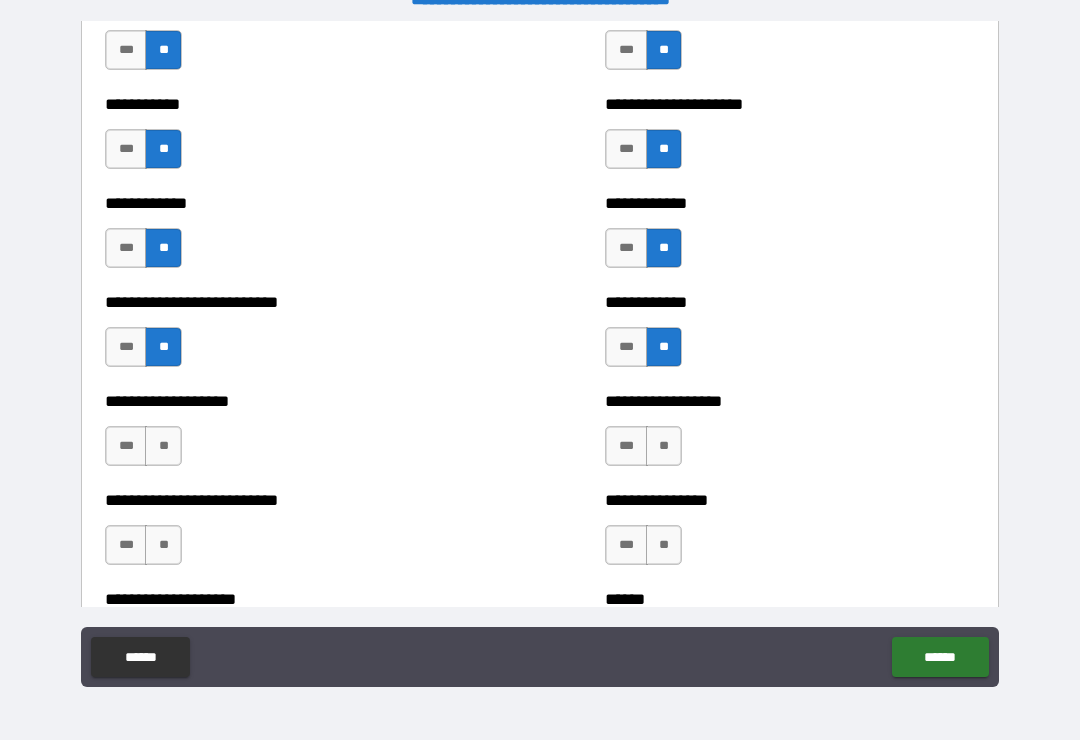 click on "**" at bounding box center (163, 446) 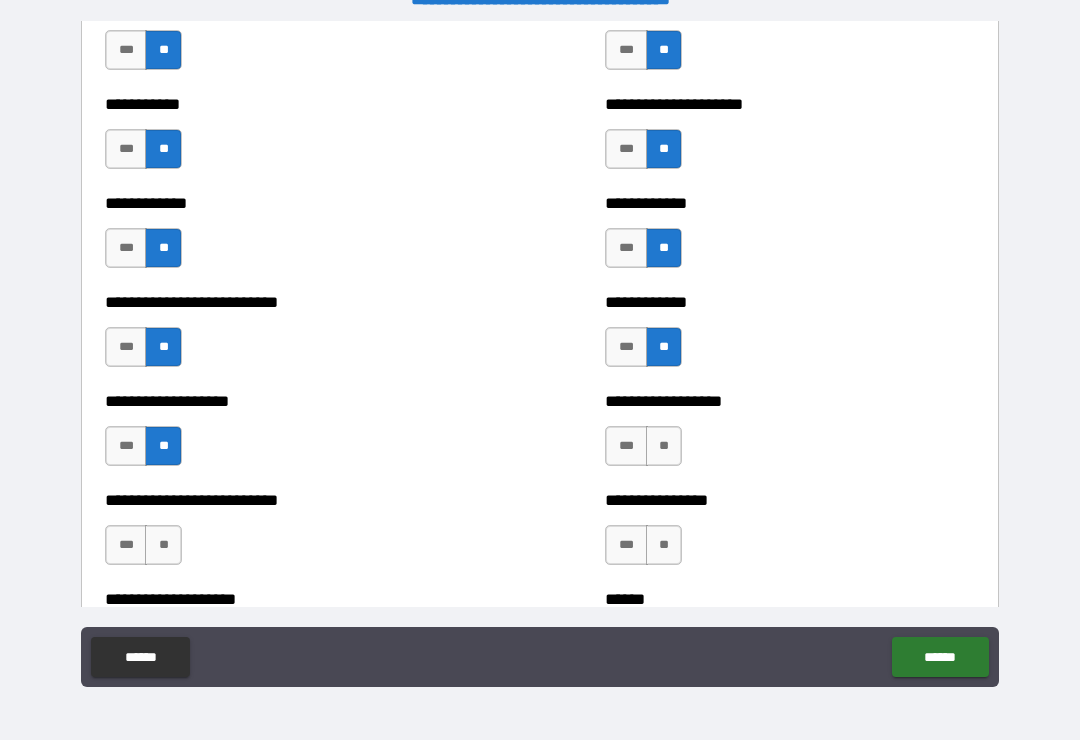 click on "**********" at bounding box center (290, 535) 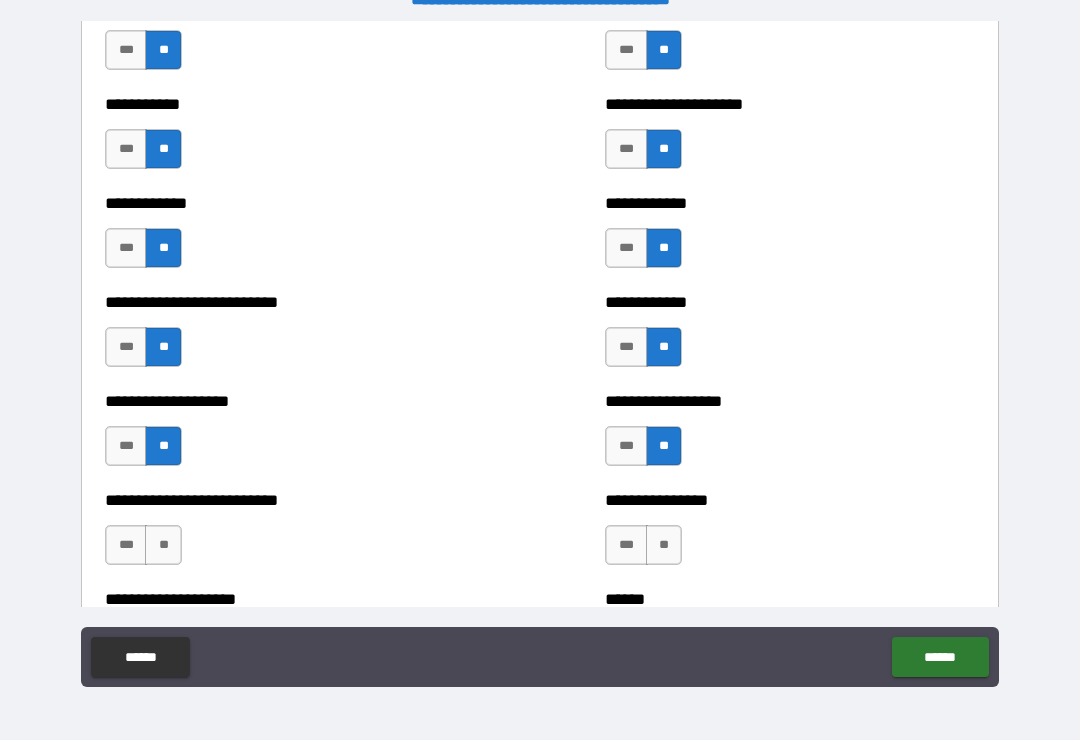 click on "**" at bounding box center [664, 545] 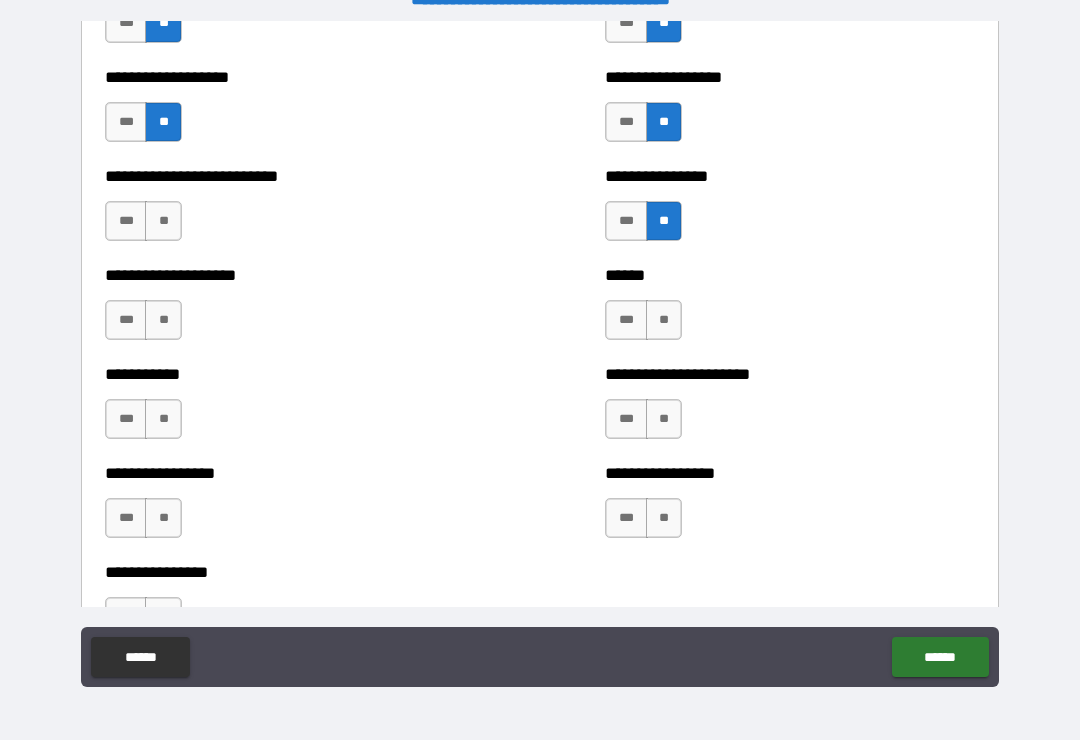 scroll, scrollTop: 5741, scrollLeft: 0, axis: vertical 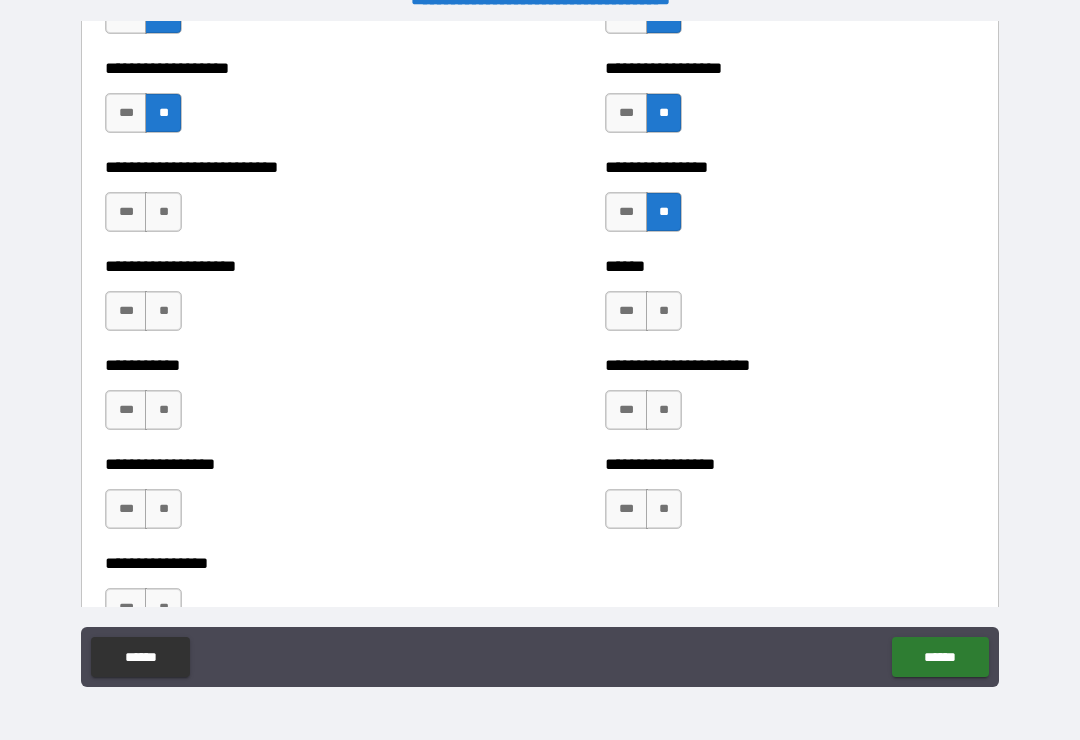 click on "**" at bounding box center [664, 311] 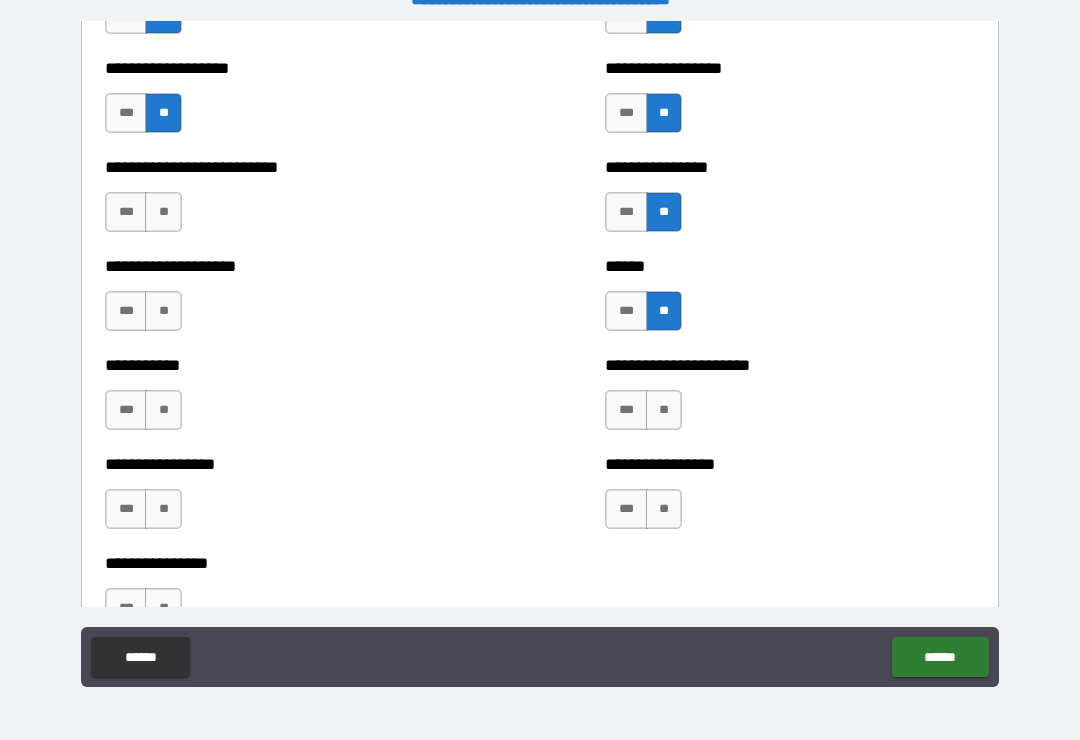 click on "**" at bounding box center [664, 509] 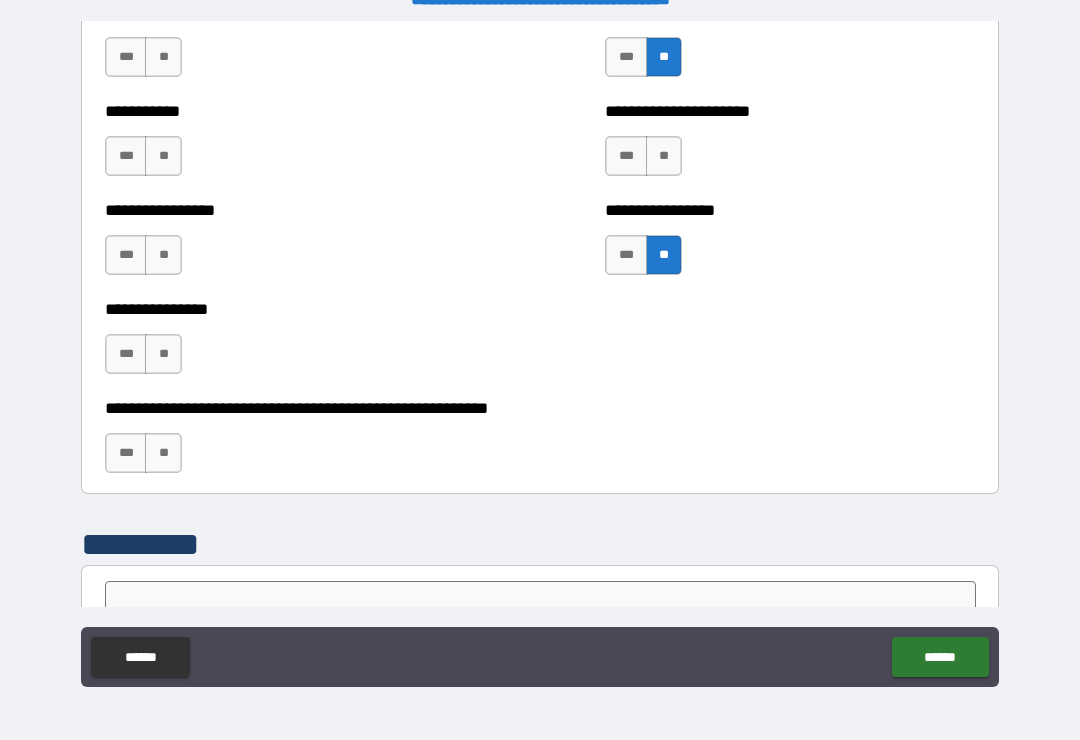scroll, scrollTop: 5998, scrollLeft: 0, axis: vertical 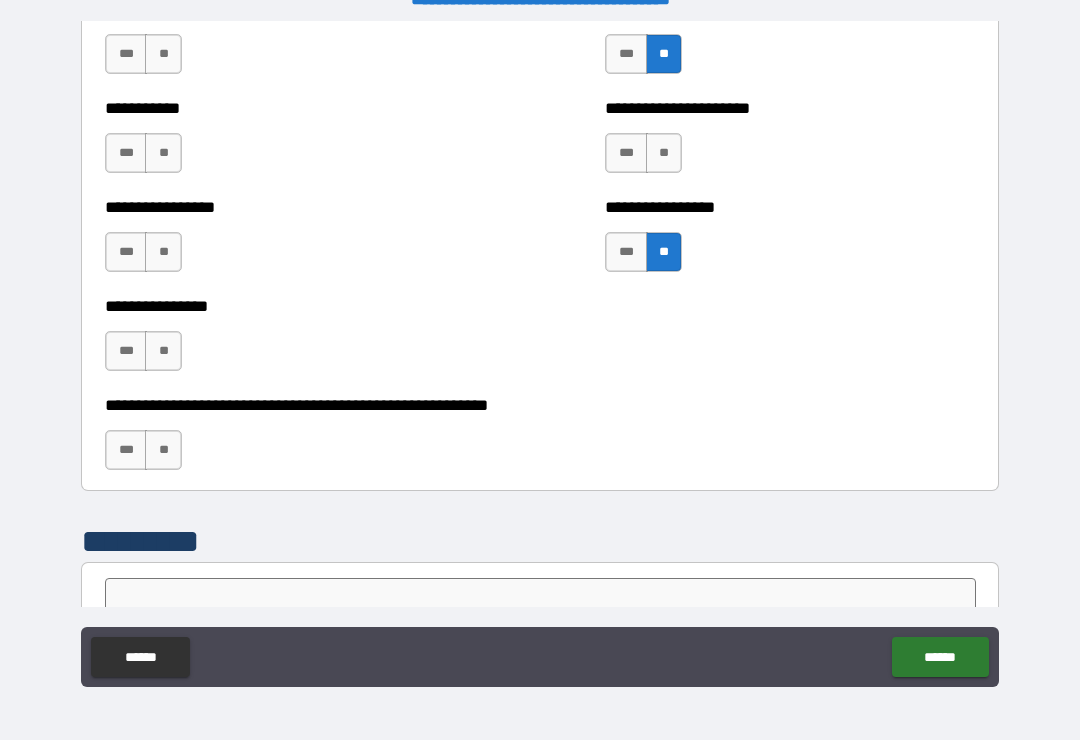 click on "**" at bounding box center [163, 450] 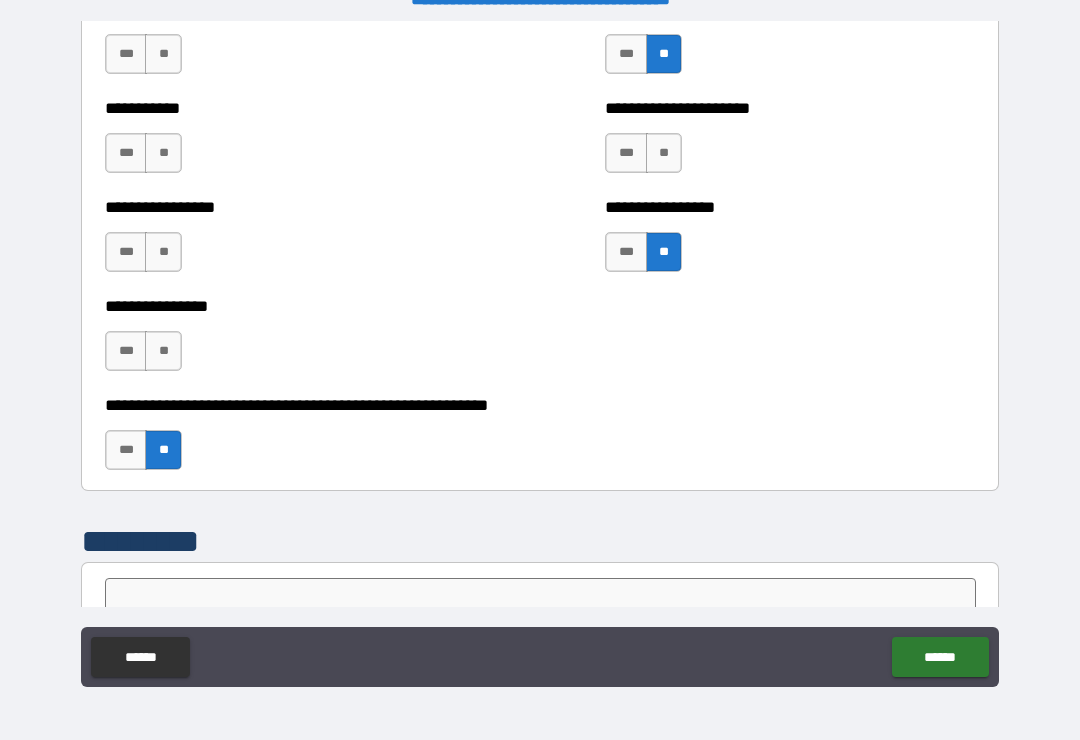 click on "**" at bounding box center [163, 351] 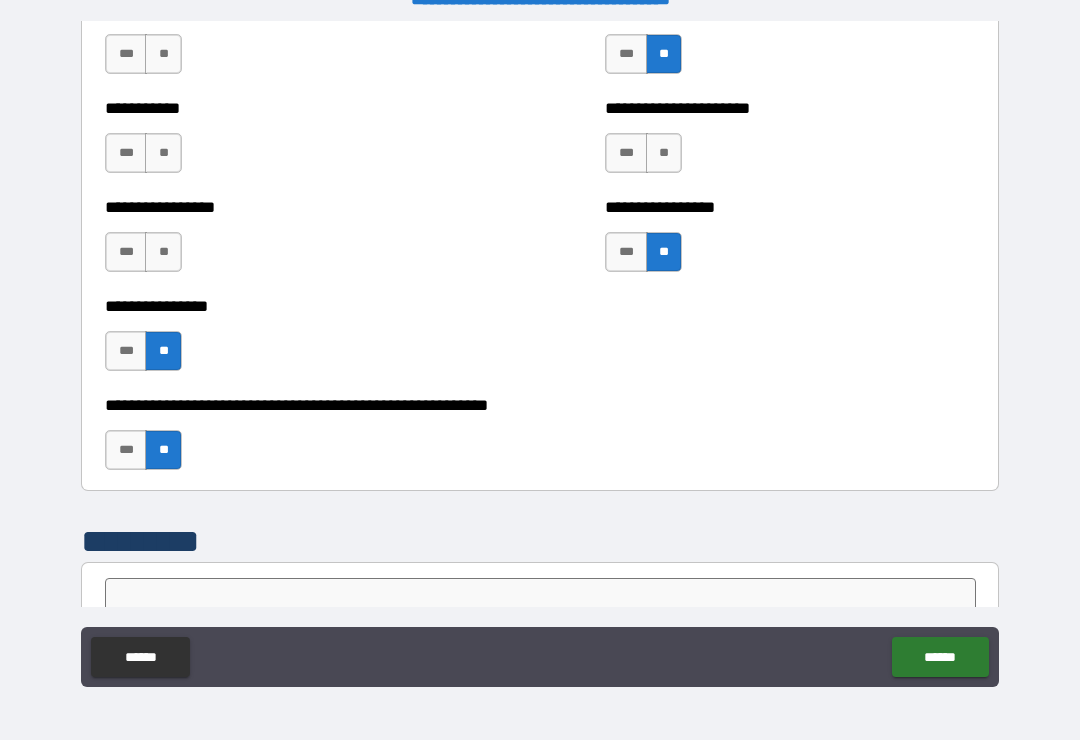 click on "**" at bounding box center [163, 252] 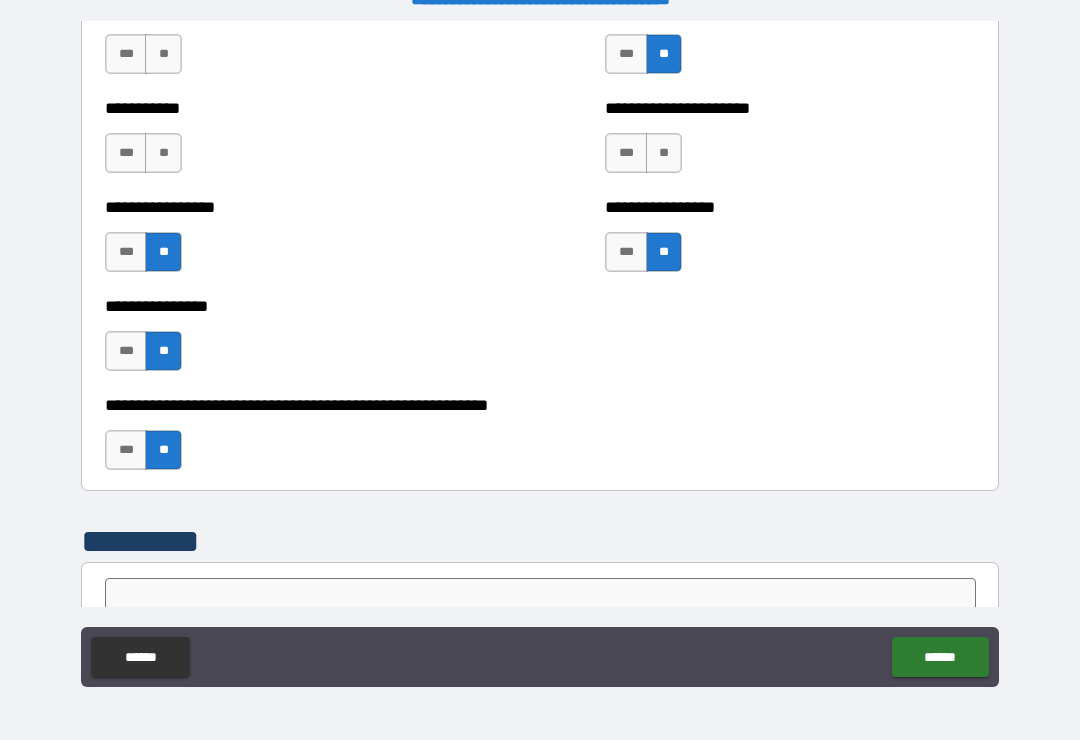 click on "**" at bounding box center (163, 153) 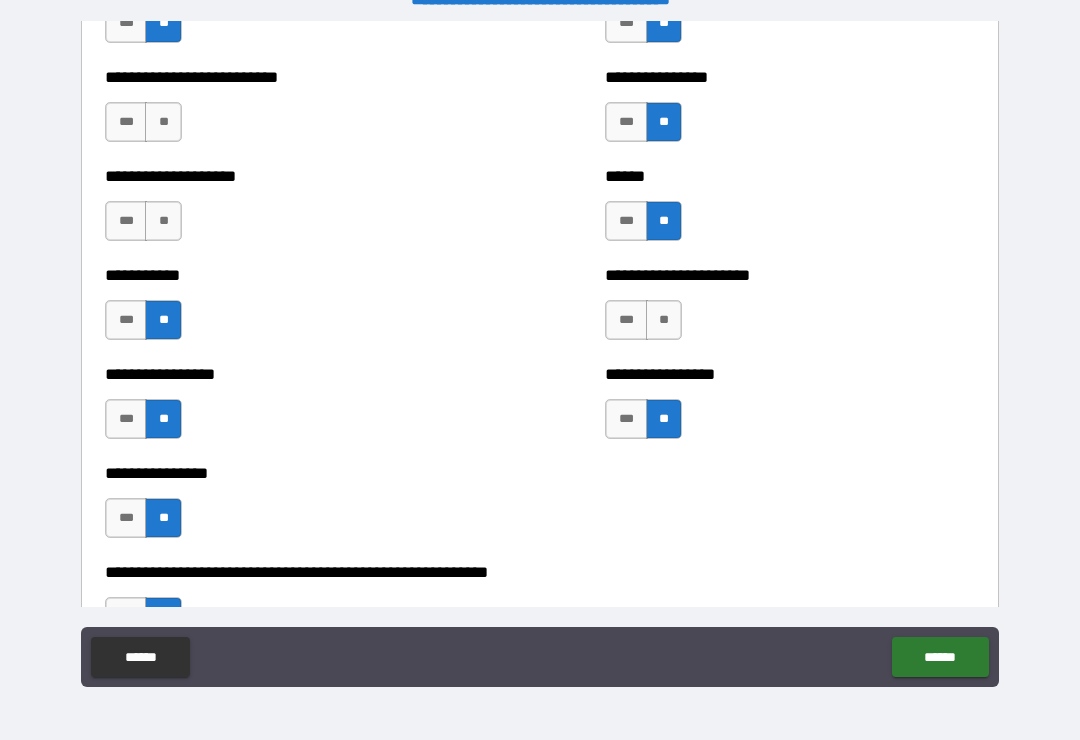 scroll, scrollTop: 5830, scrollLeft: 0, axis: vertical 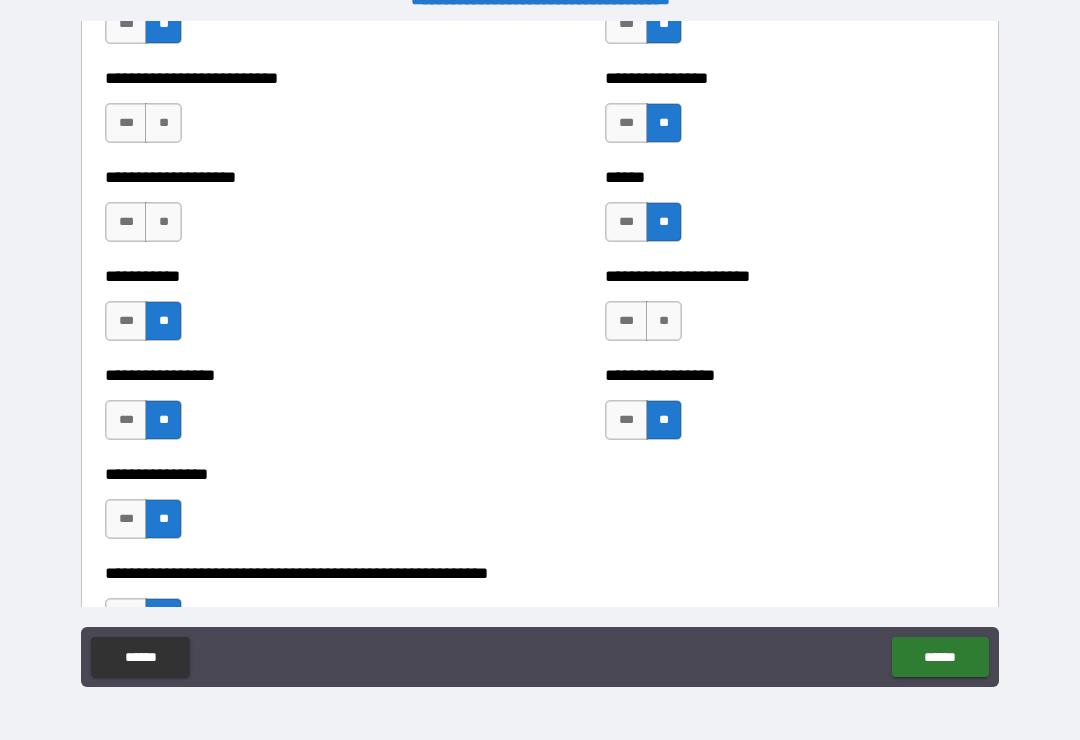 click on "**" at bounding box center (163, 222) 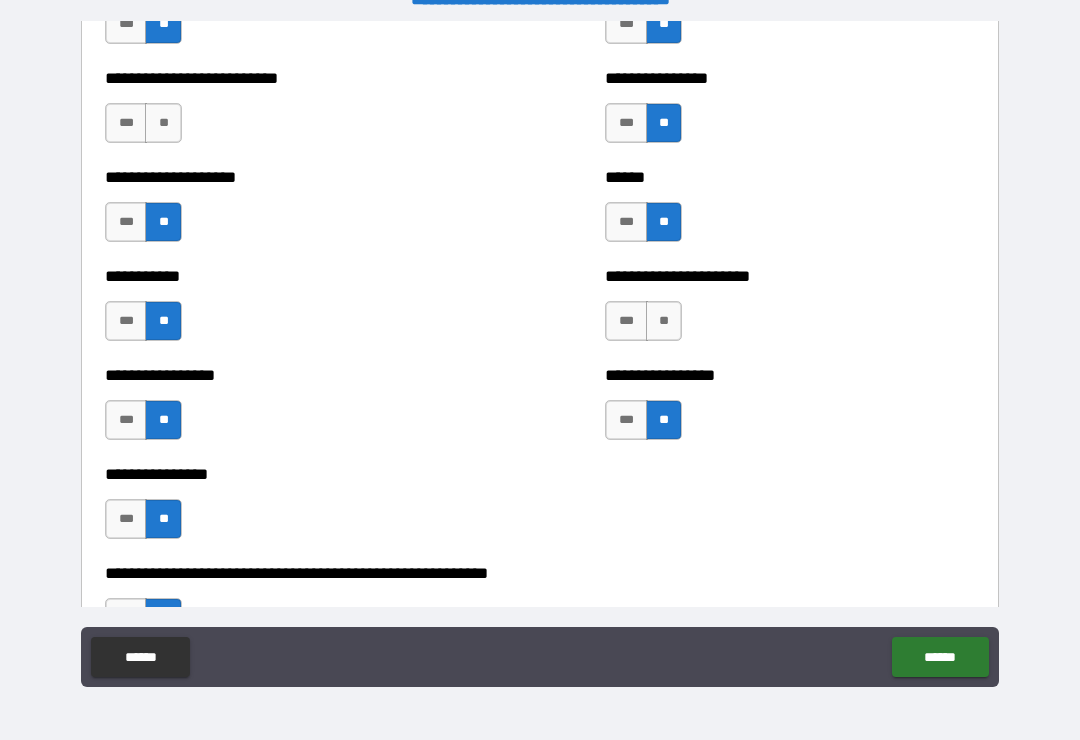 click on "**" at bounding box center (163, 123) 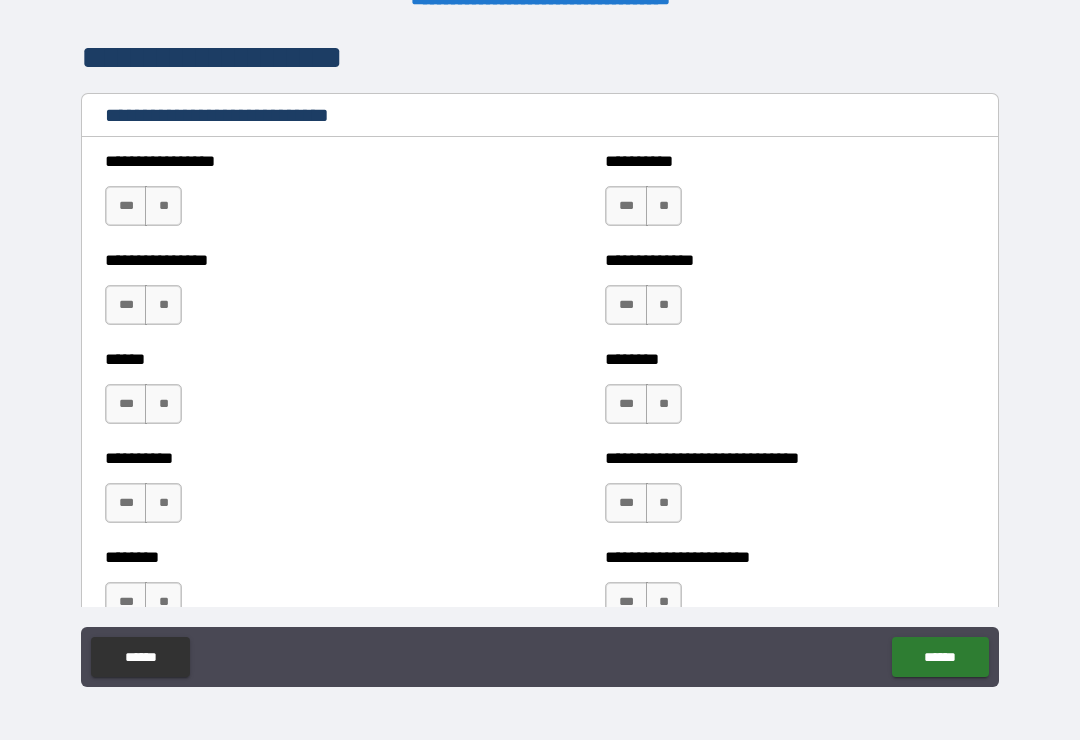 scroll, scrollTop: 6676, scrollLeft: 0, axis: vertical 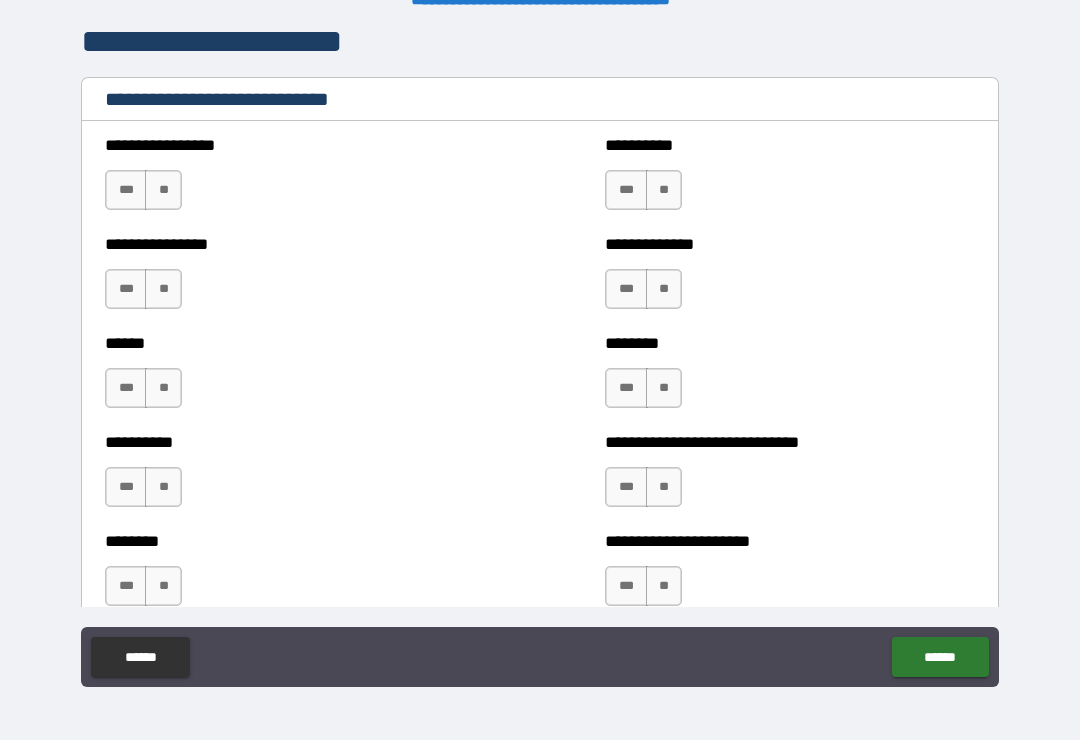 click on "**********" at bounding box center (540, 357) 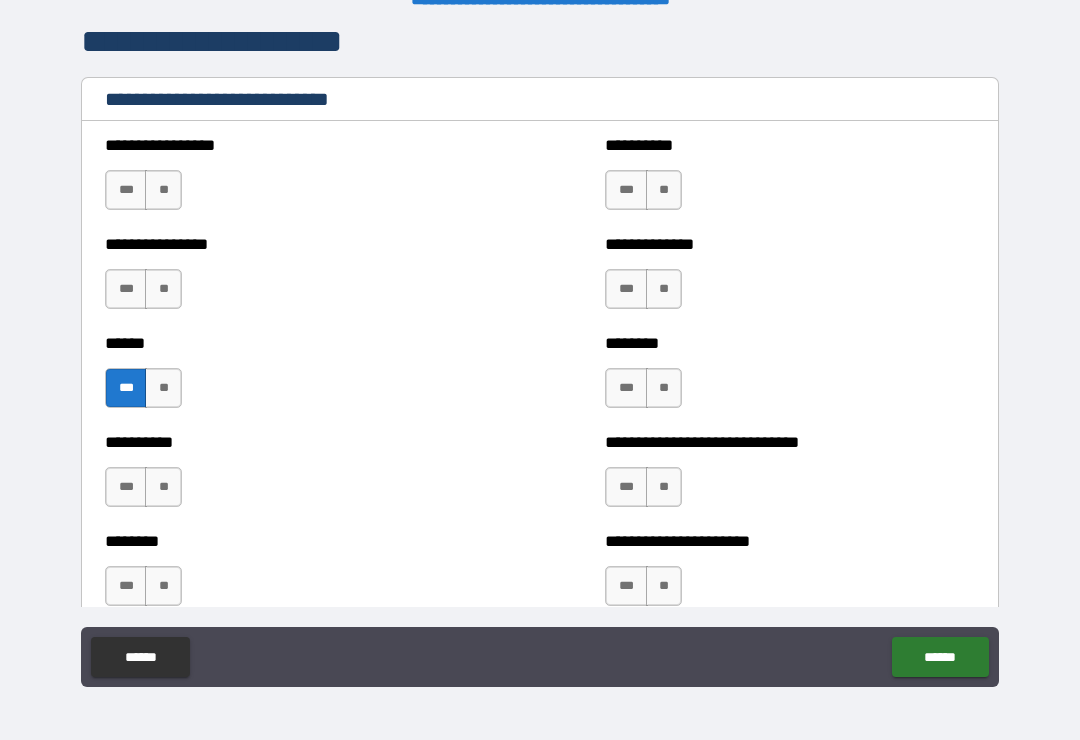 click on "***" at bounding box center (626, 487) 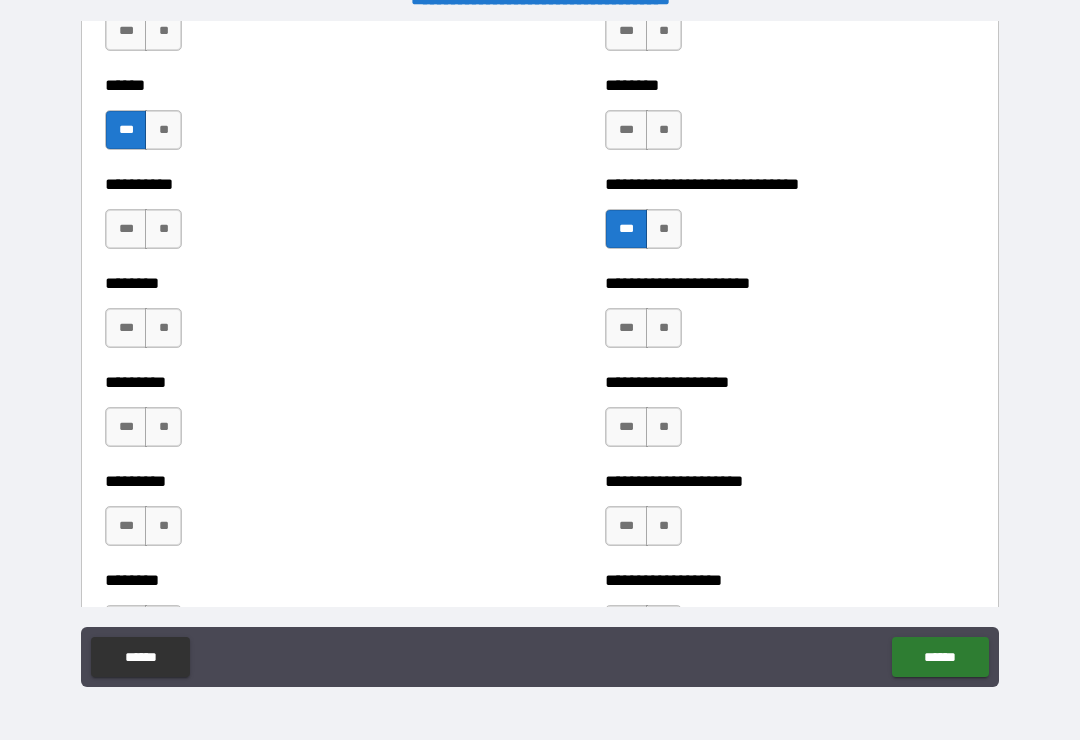 scroll, scrollTop: 6956, scrollLeft: 0, axis: vertical 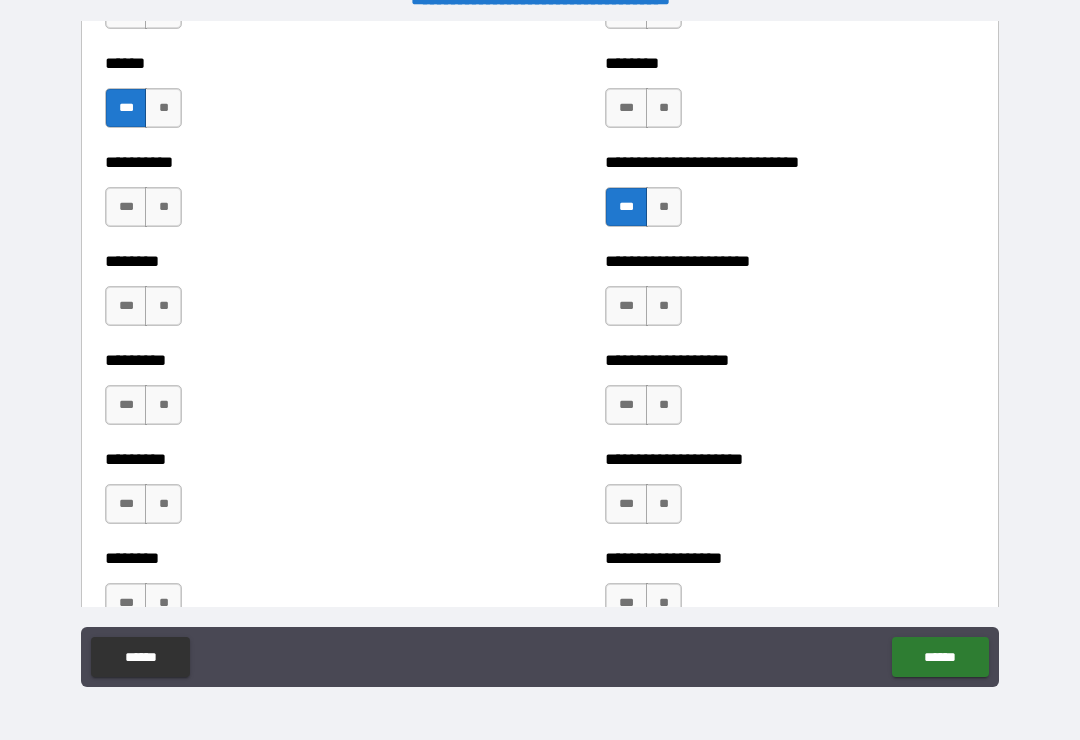 click on "**" at bounding box center [163, 405] 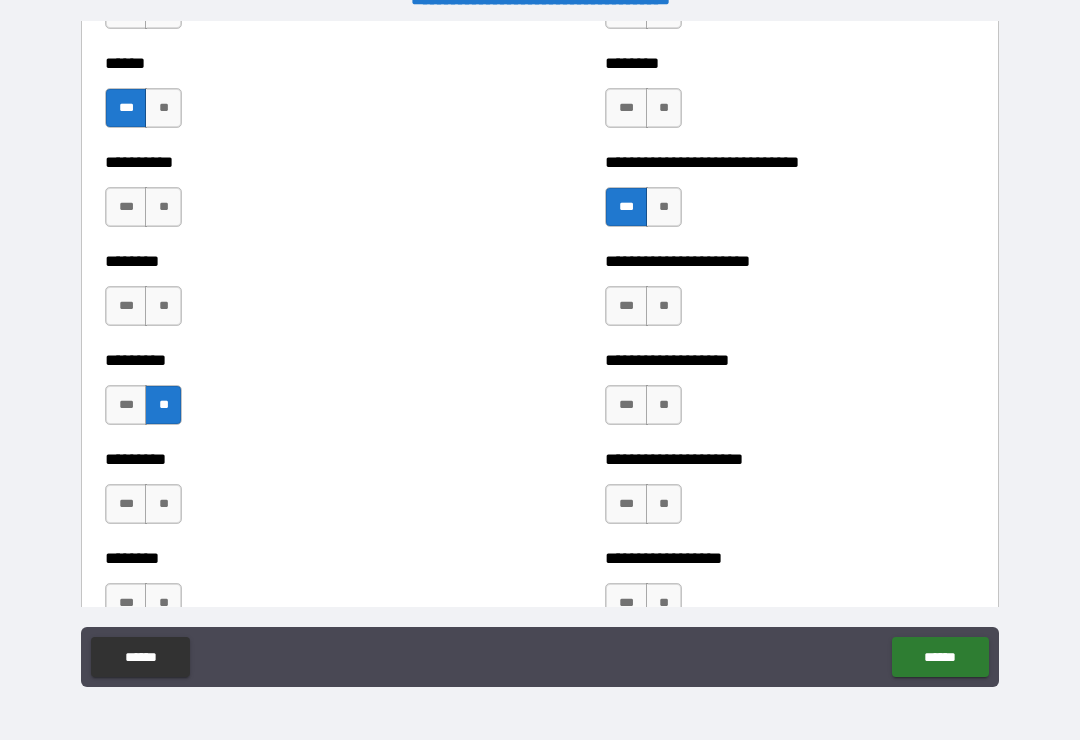 click on "**" at bounding box center (163, 306) 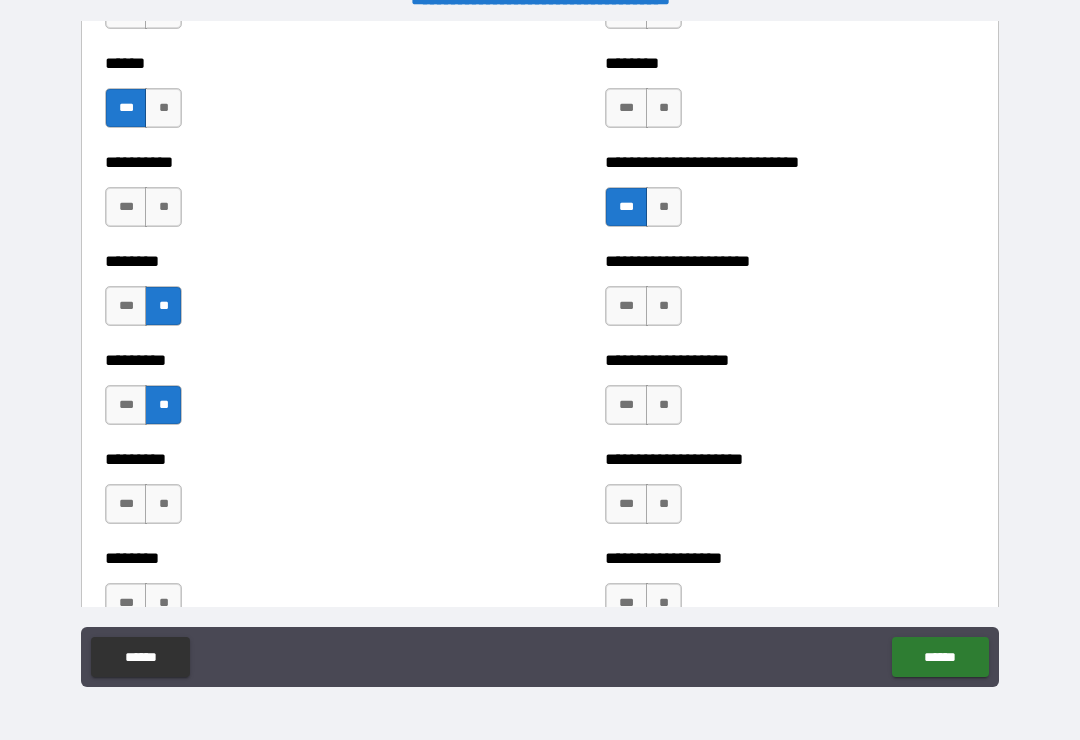 click on "**" at bounding box center [163, 207] 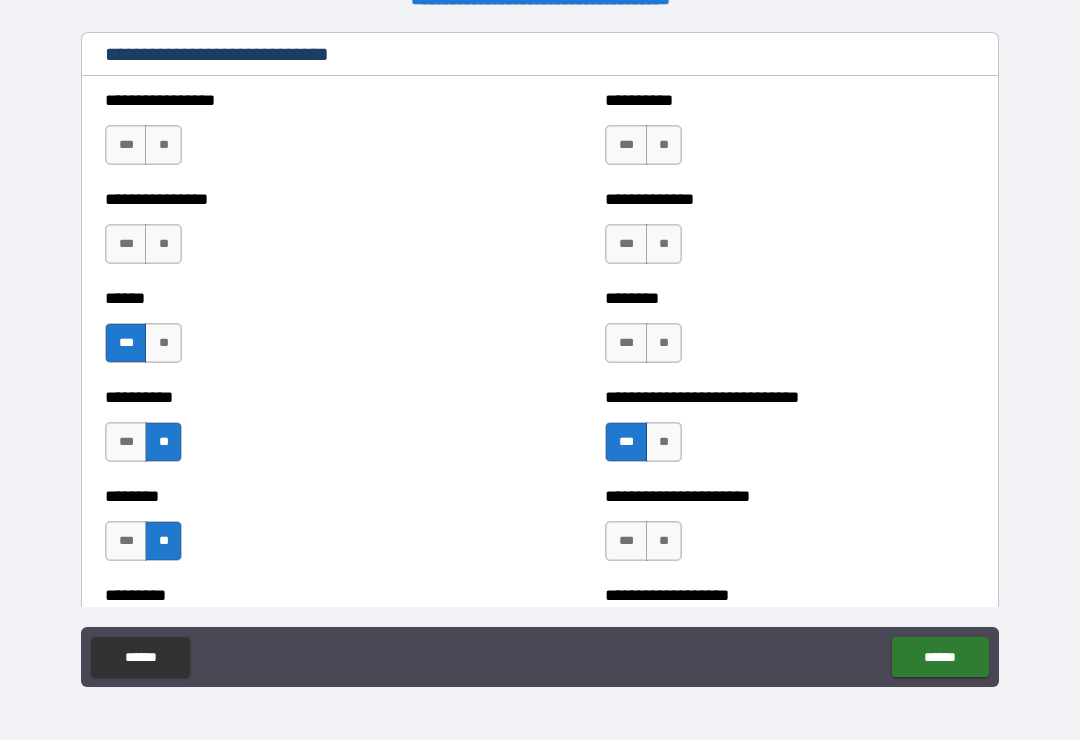 scroll, scrollTop: 6721, scrollLeft: 0, axis: vertical 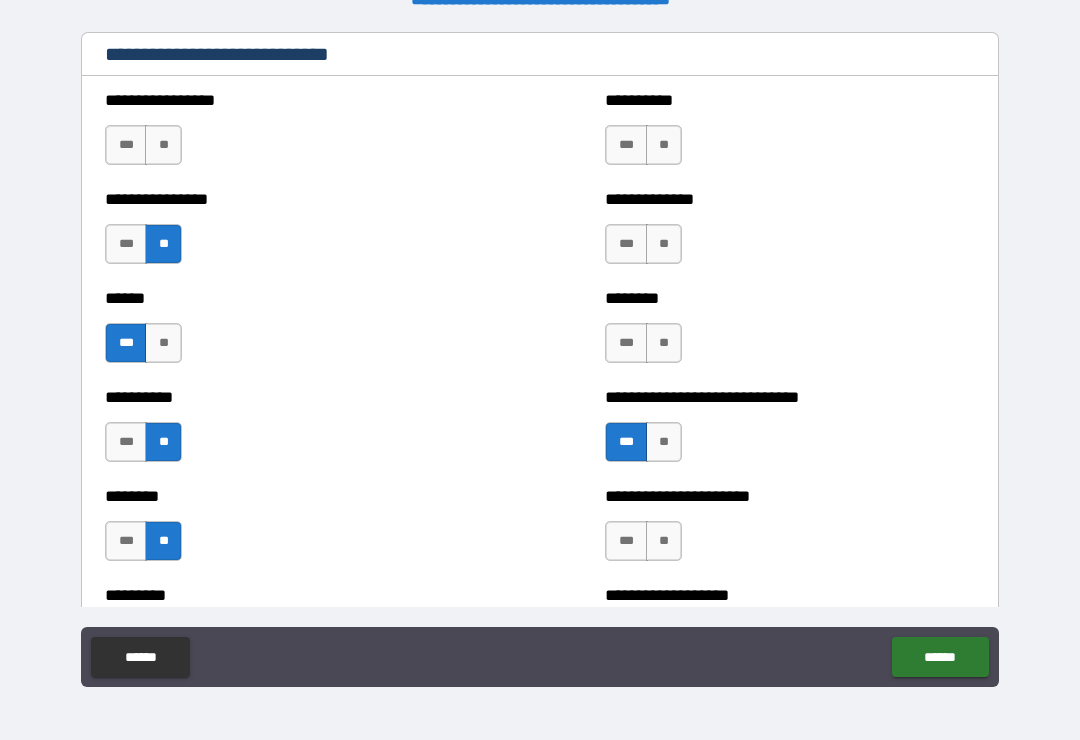 click on "**" at bounding box center [163, 145] 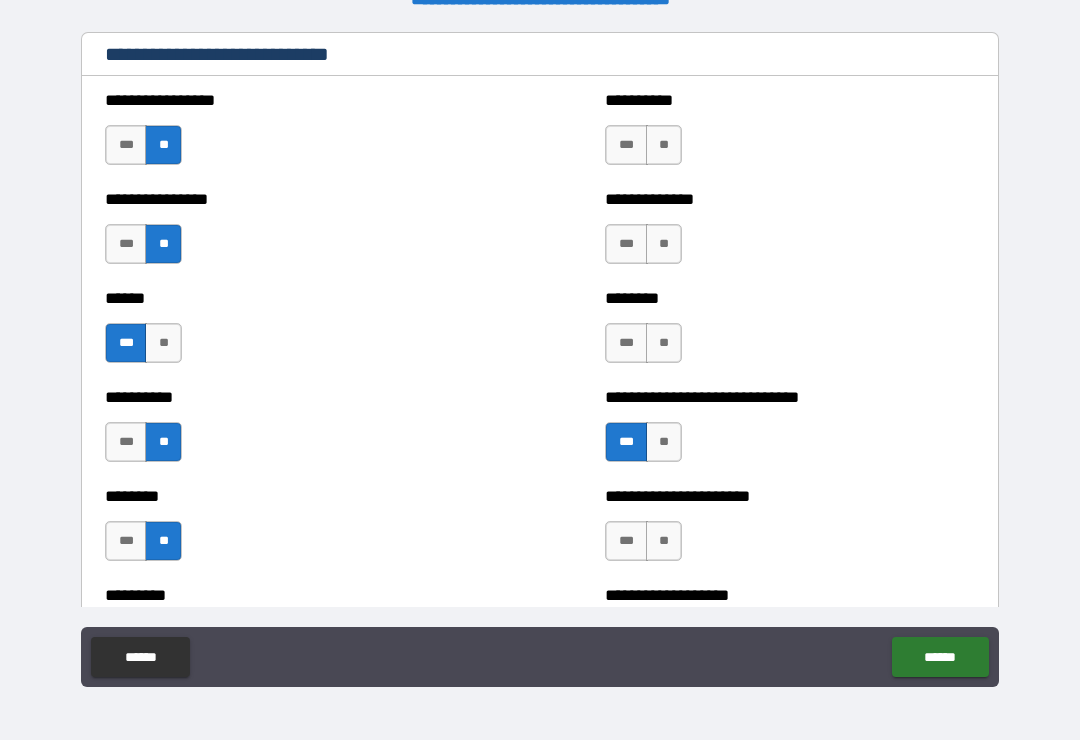 click on "**" at bounding box center [664, 145] 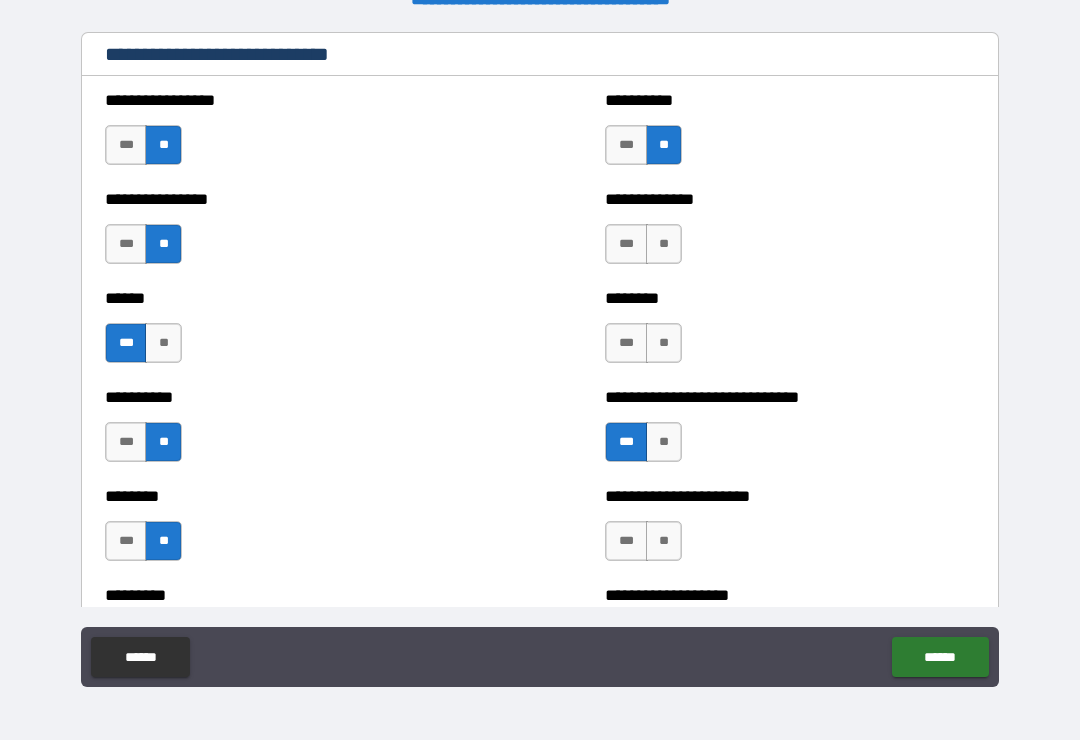 click on "**" at bounding box center (664, 244) 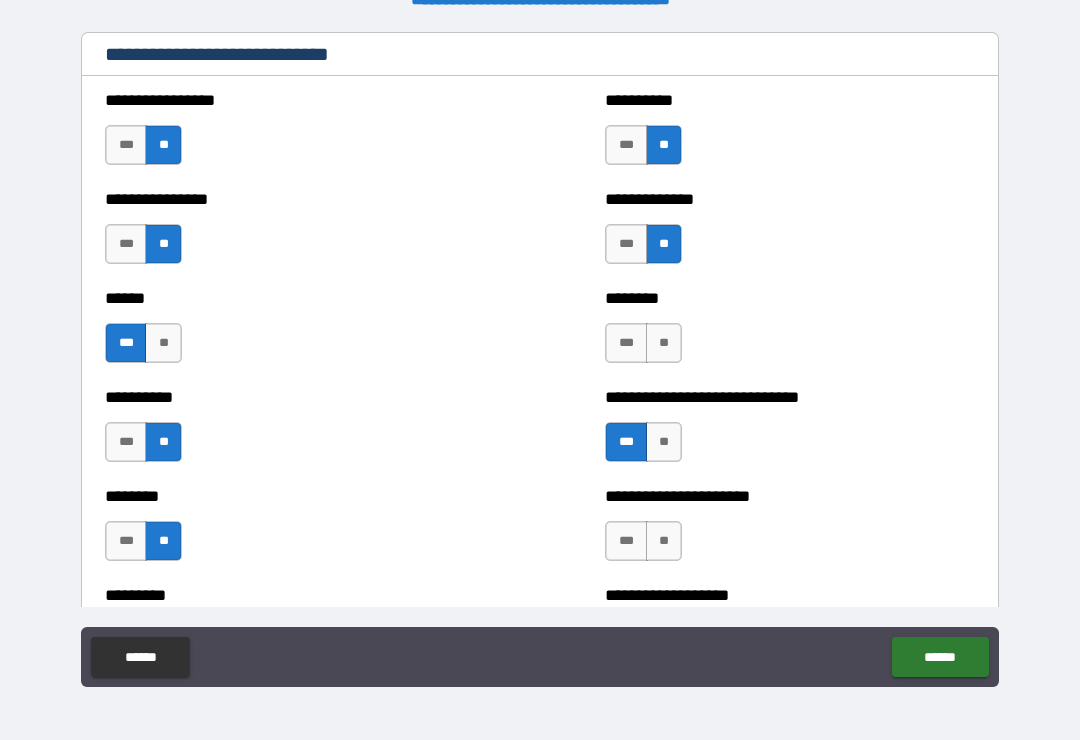 click on "**" at bounding box center [664, 343] 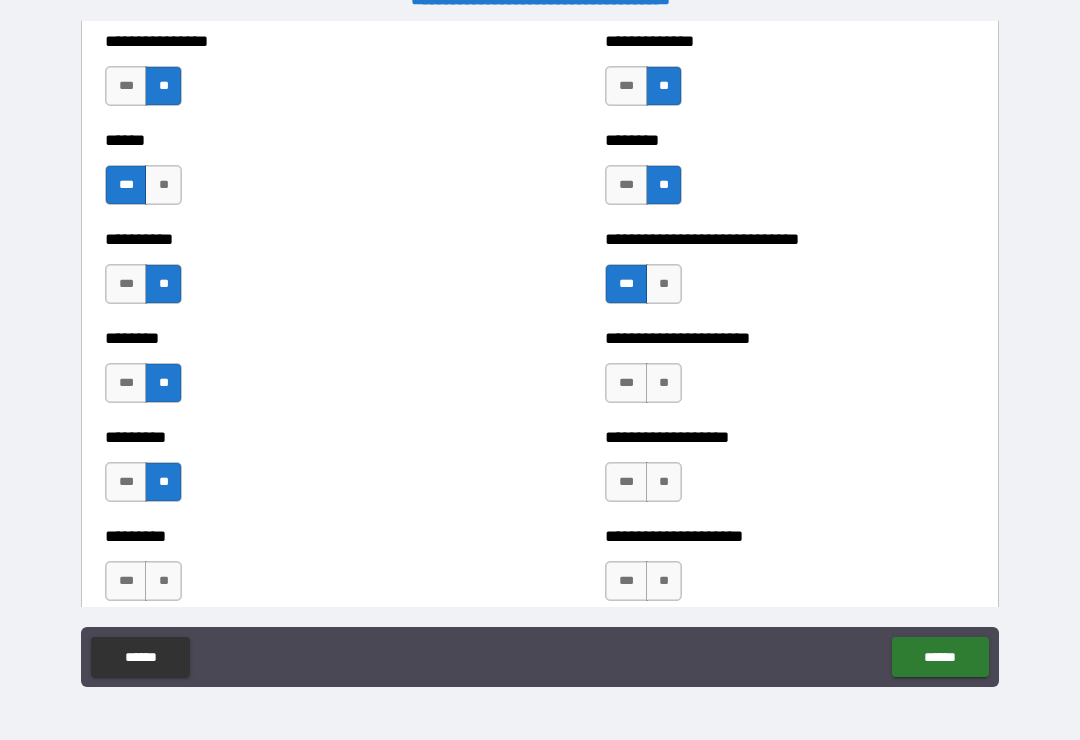 scroll, scrollTop: 6891, scrollLeft: 0, axis: vertical 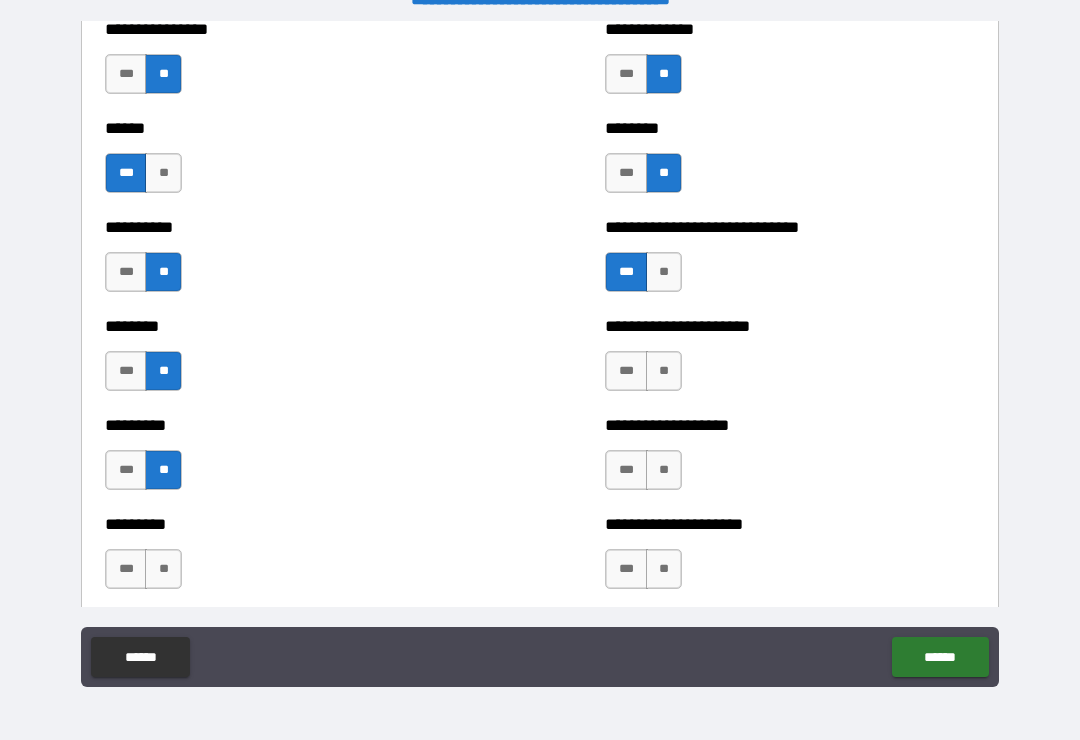 click on "**" at bounding box center (664, 371) 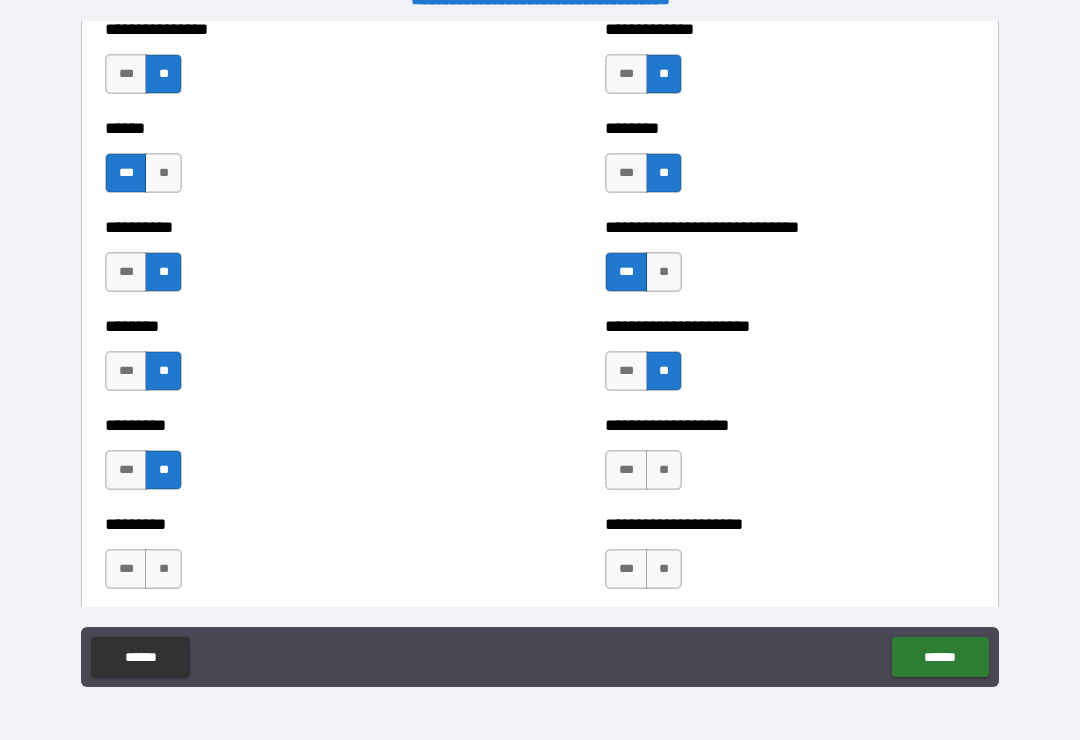 click on "**" at bounding box center (664, 470) 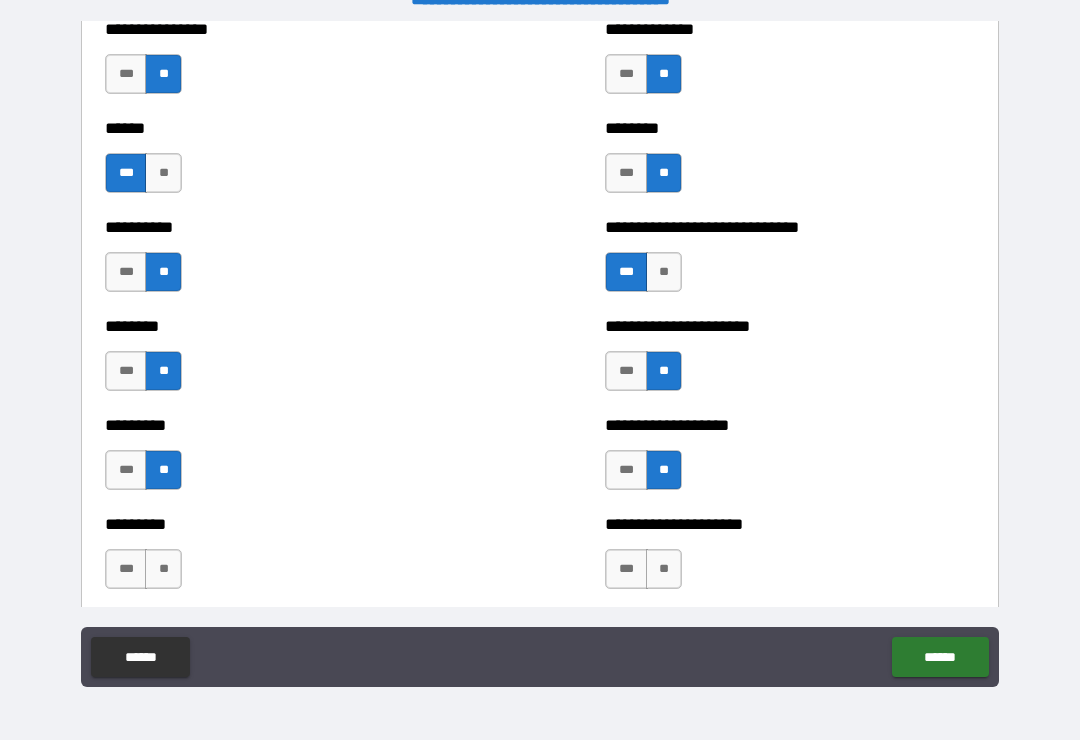 click on "**" at bounding box center (664, 569) 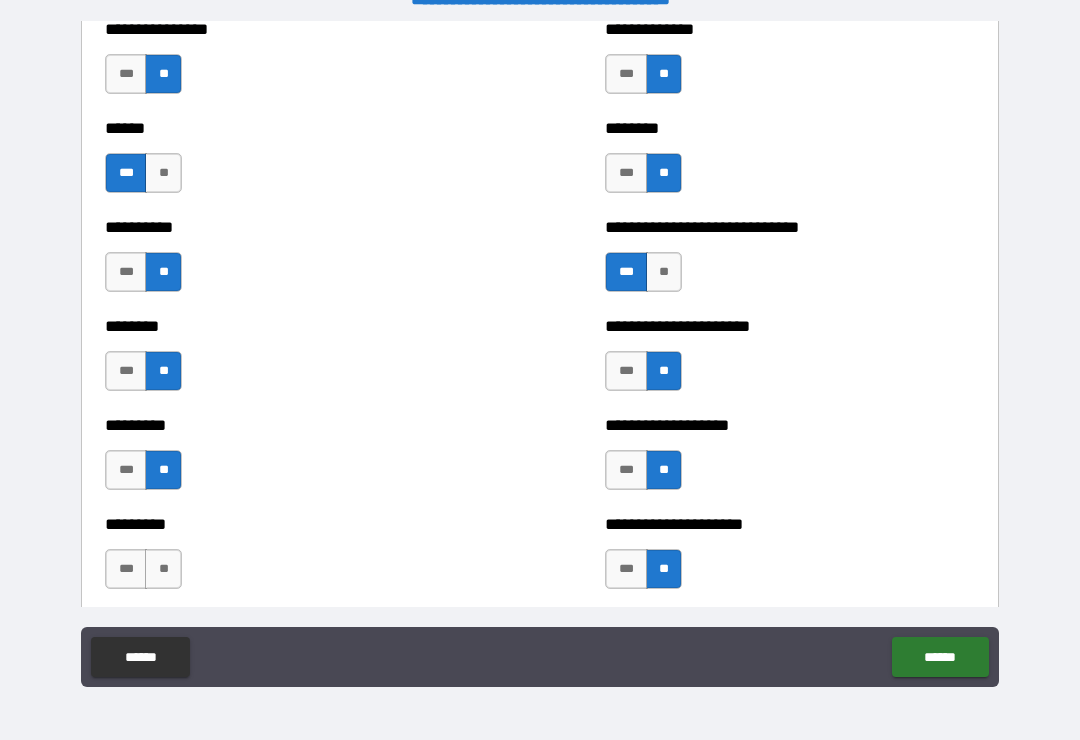 click on "**" at bounding box center [163, 569] 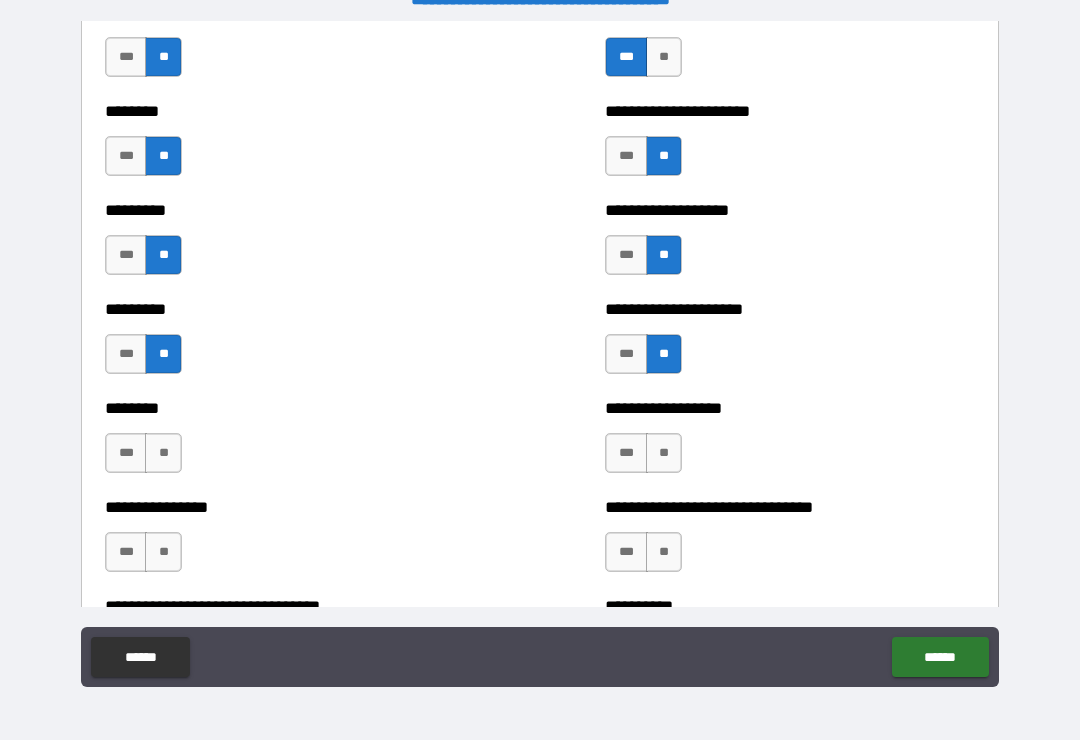 scroll, scrollTop: 7144, scrollLeft: 0, axis: vertical 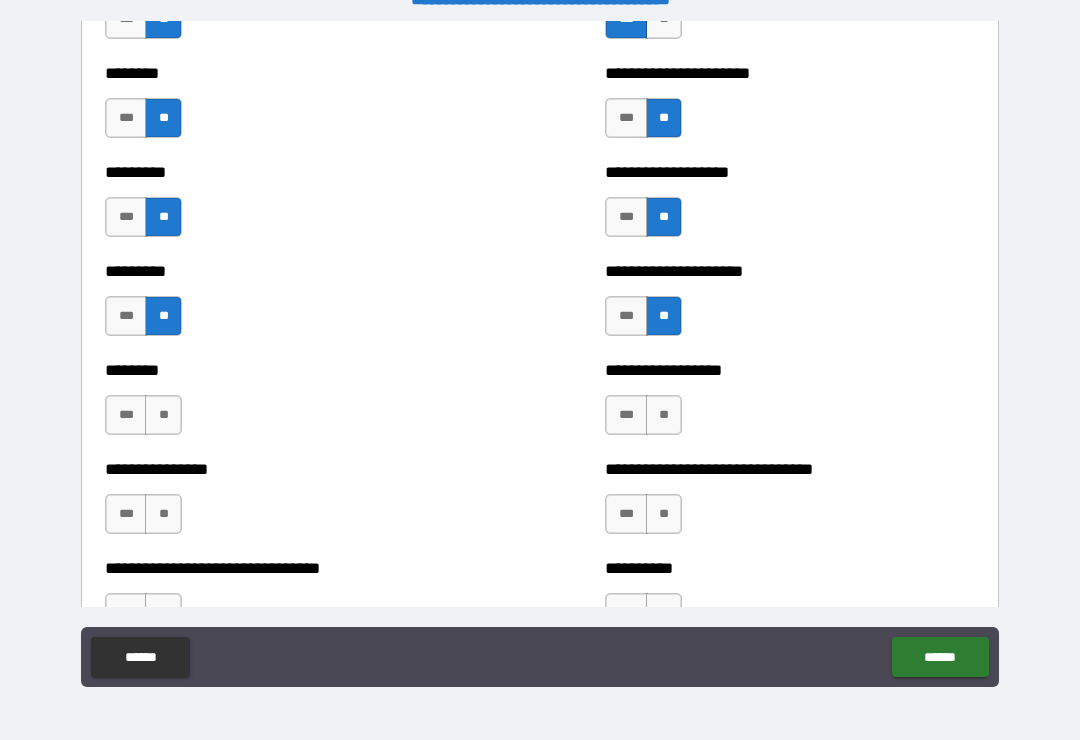 click on "**" at bounding box center [163, 415] 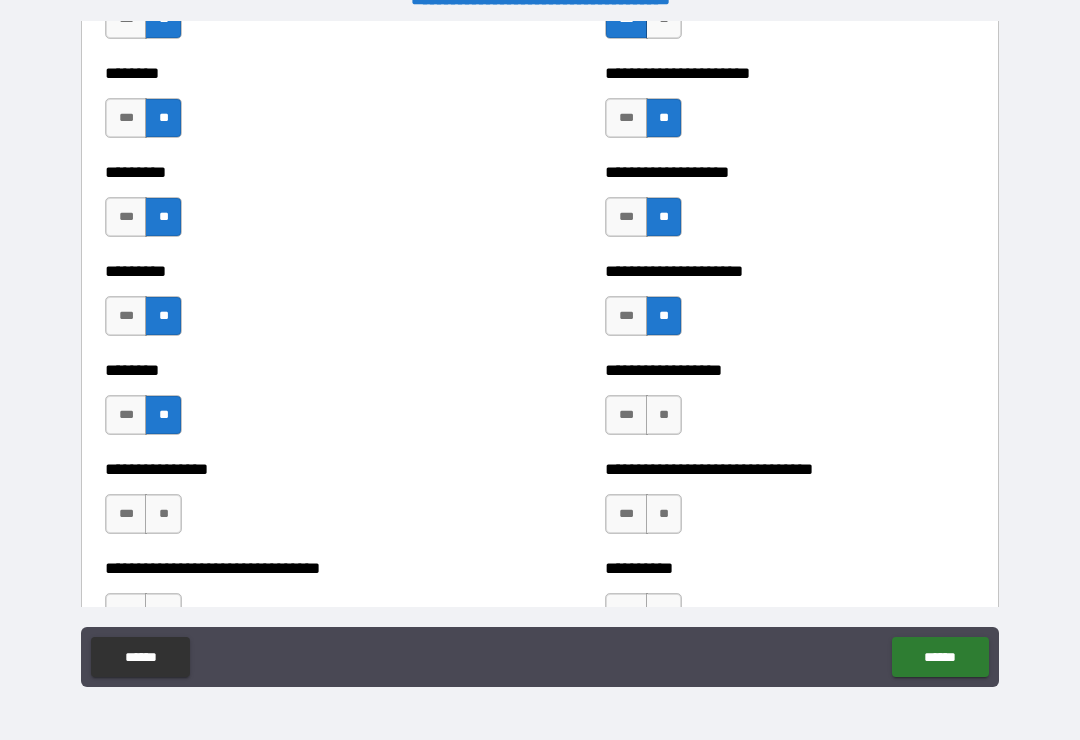 click on "**" at bounding box center (163, 514) 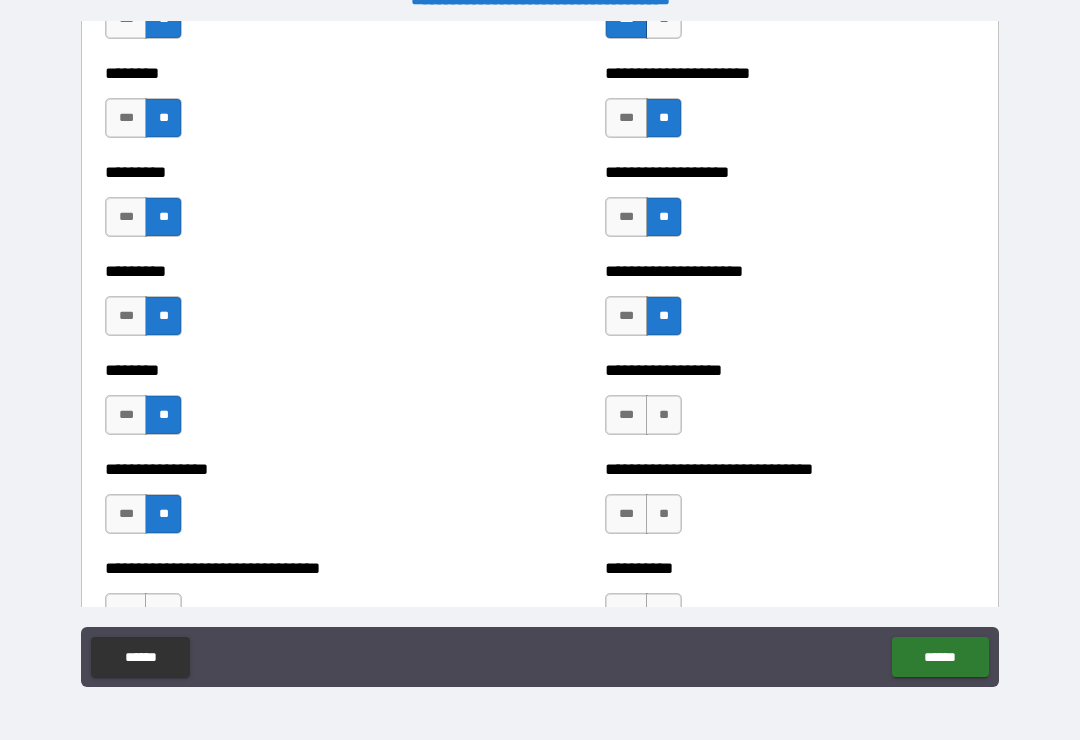 click on "**" at bounding box center (664, 415) 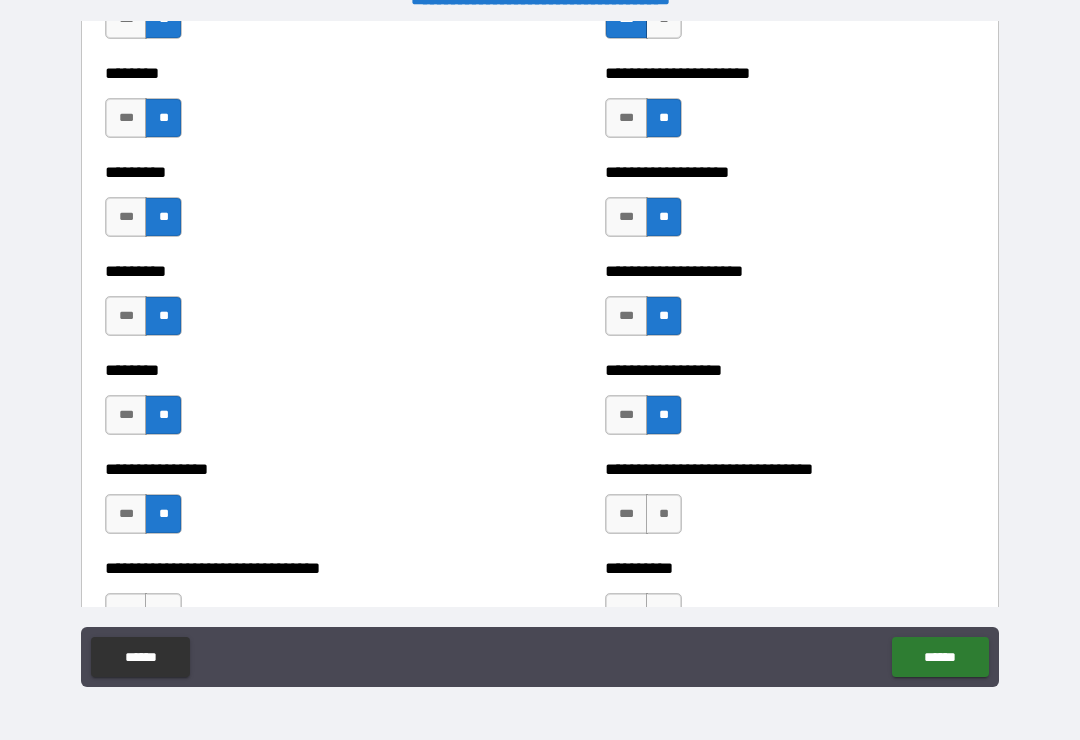 click on "**" at bounding box center [664, 514] 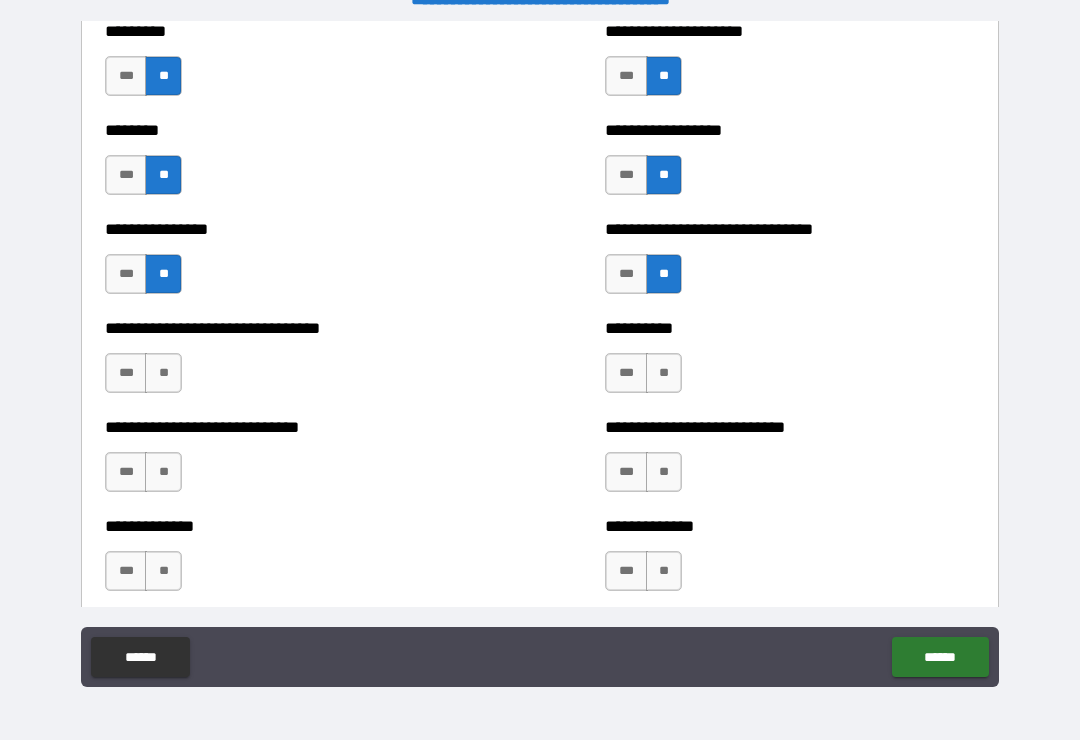 scroll, scrollTop: 7379, scrollLeft: 0, axis: vertical 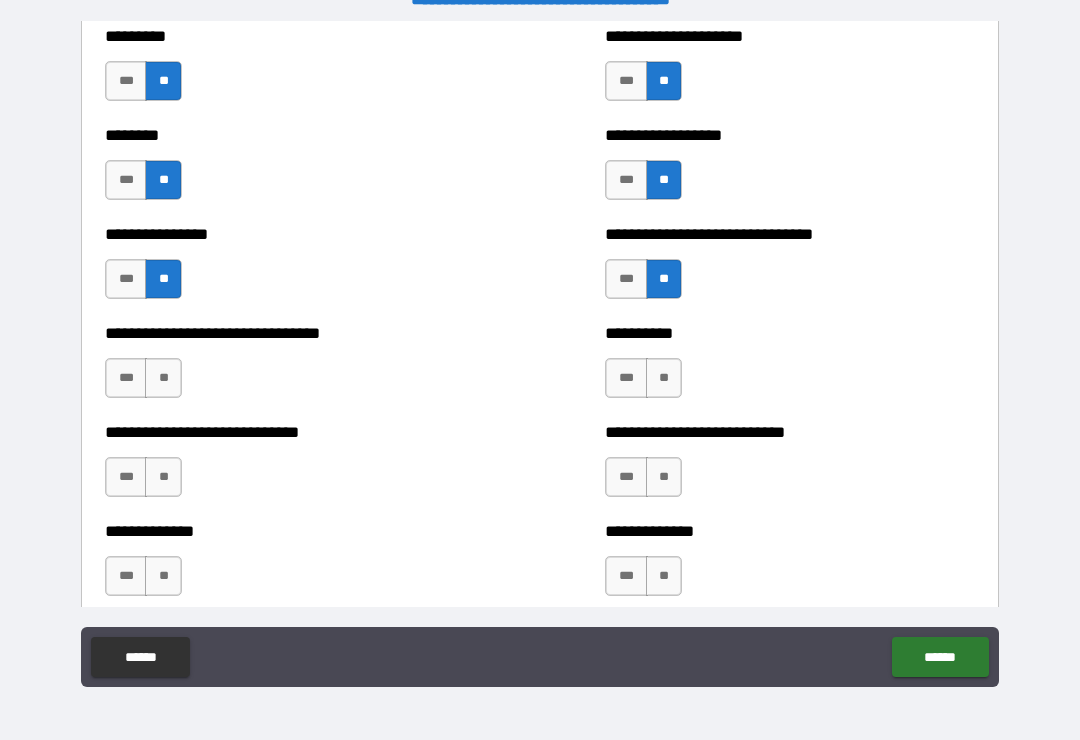 click on "**" at bounding box center (664, 378) 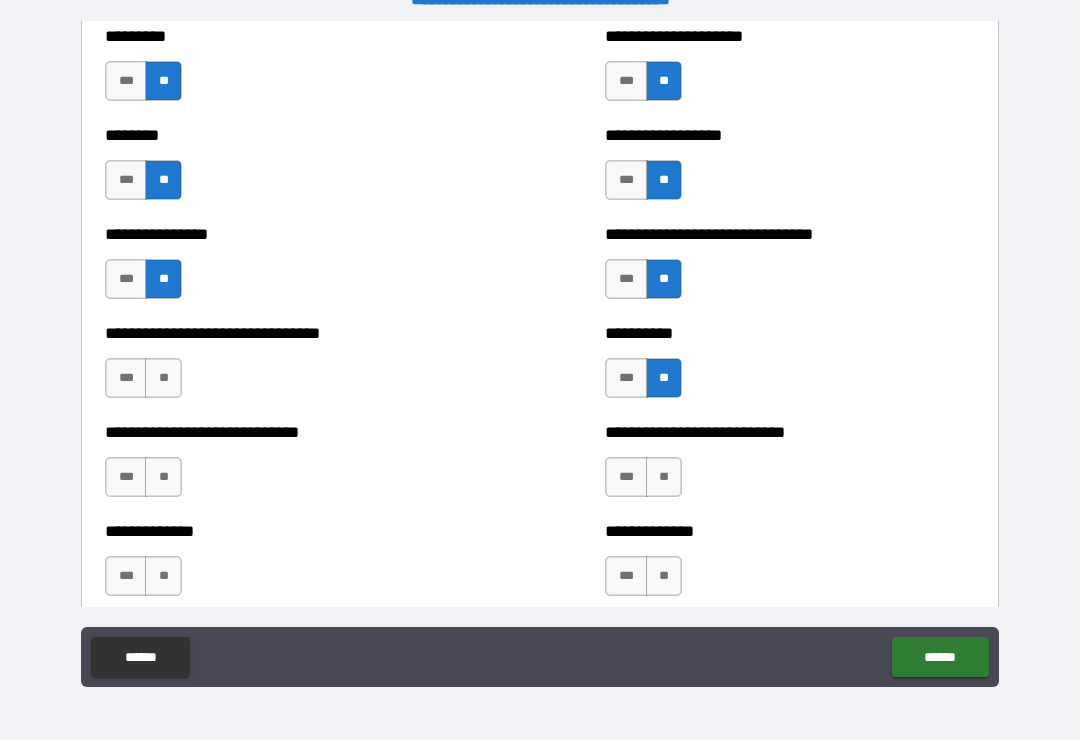 click on "**" at bounding box center (163, 378) 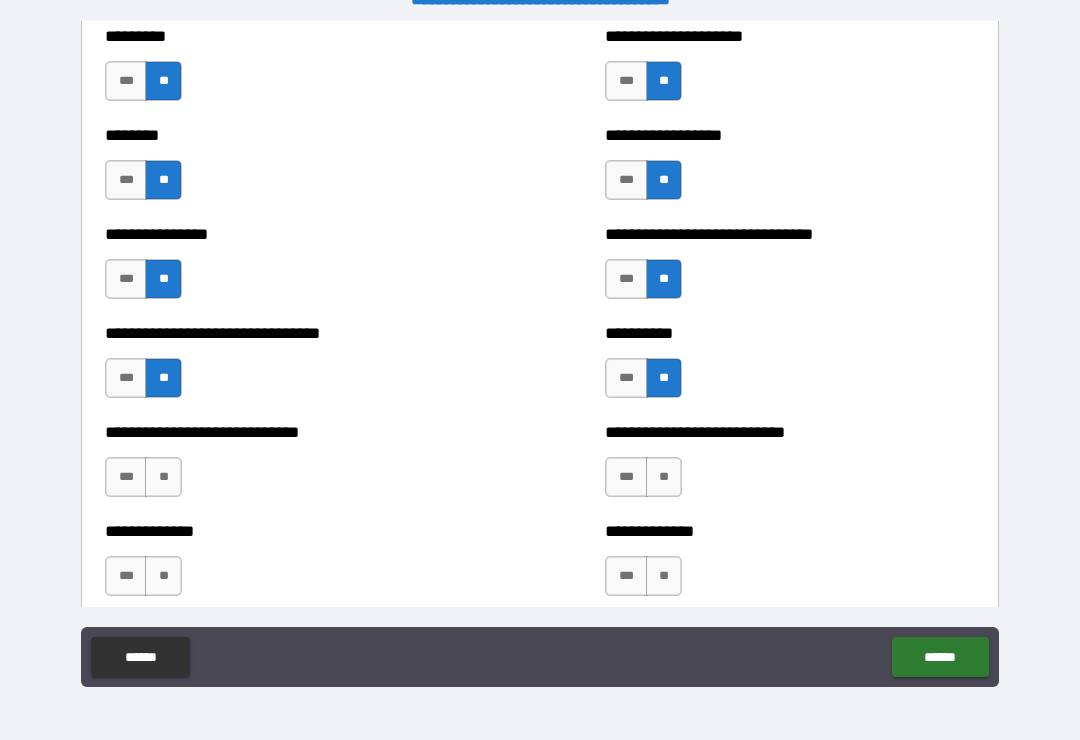 click on "**" at bounding box center [163, 477] 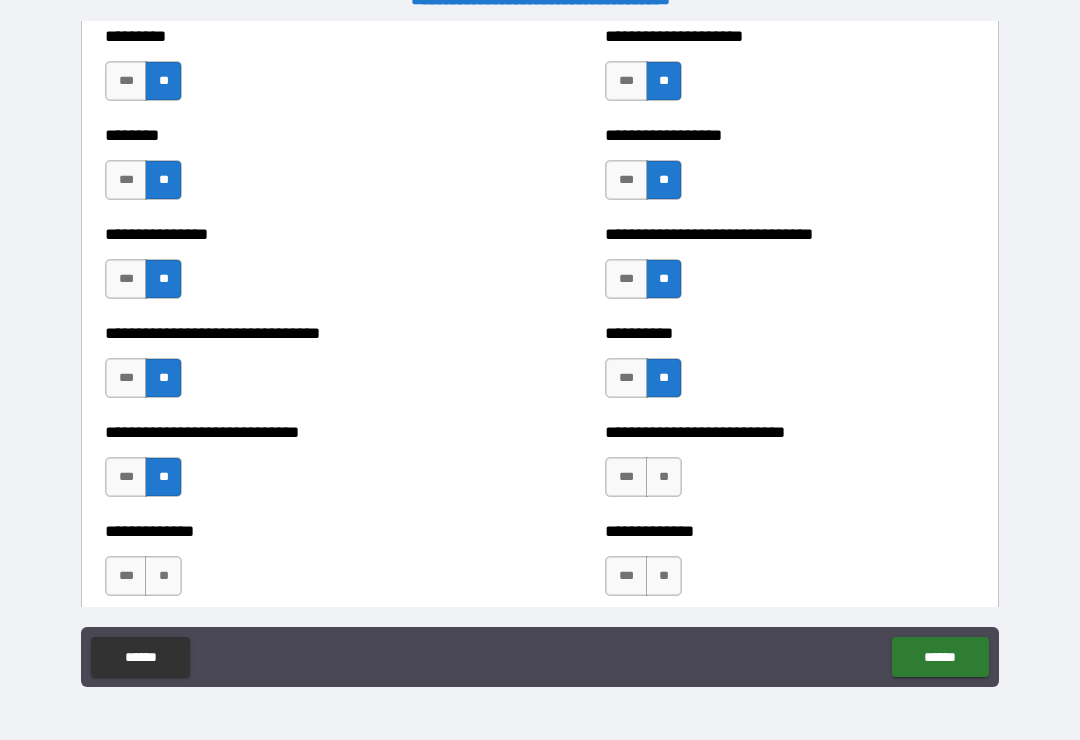 click on "**" at bounding box center (163, 576) 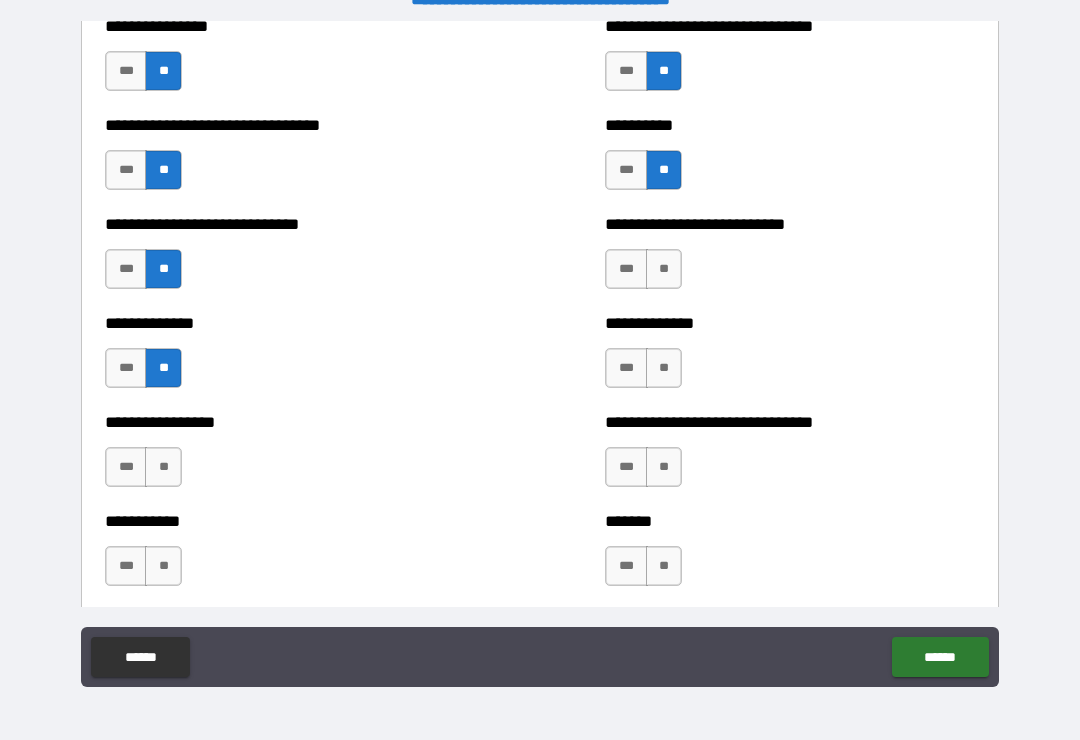 scroll, scrollTop: 7595, scrollLeft: 0, axis: vertical 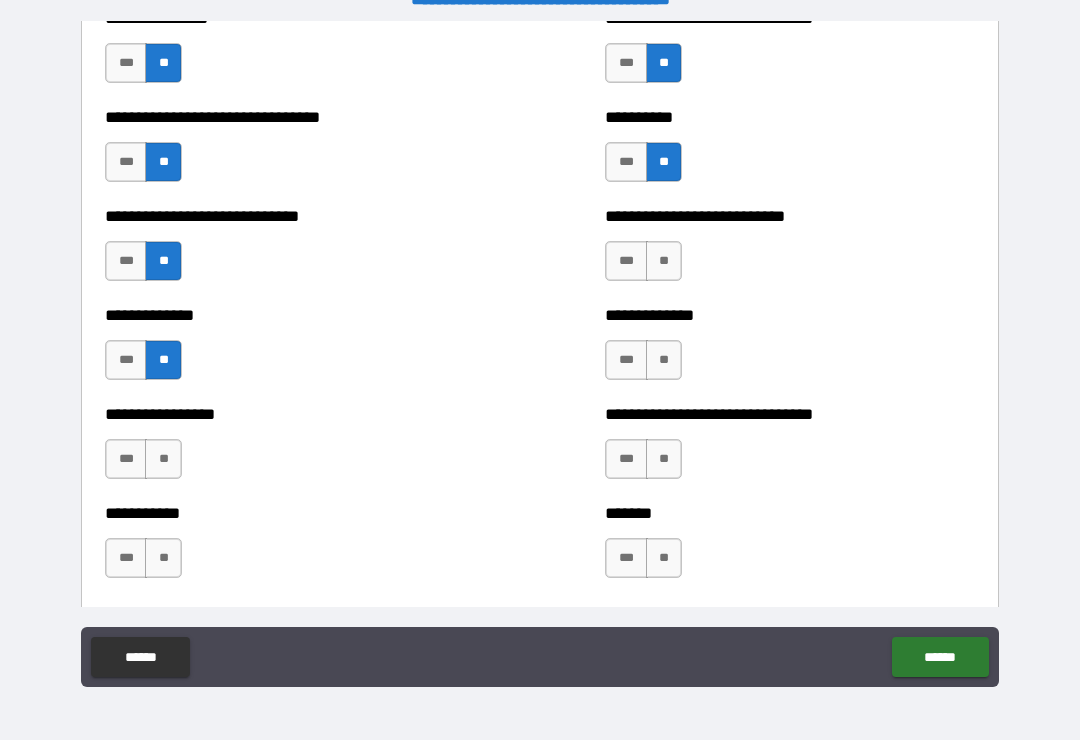 click on "**" at bounding box center (664, 261) 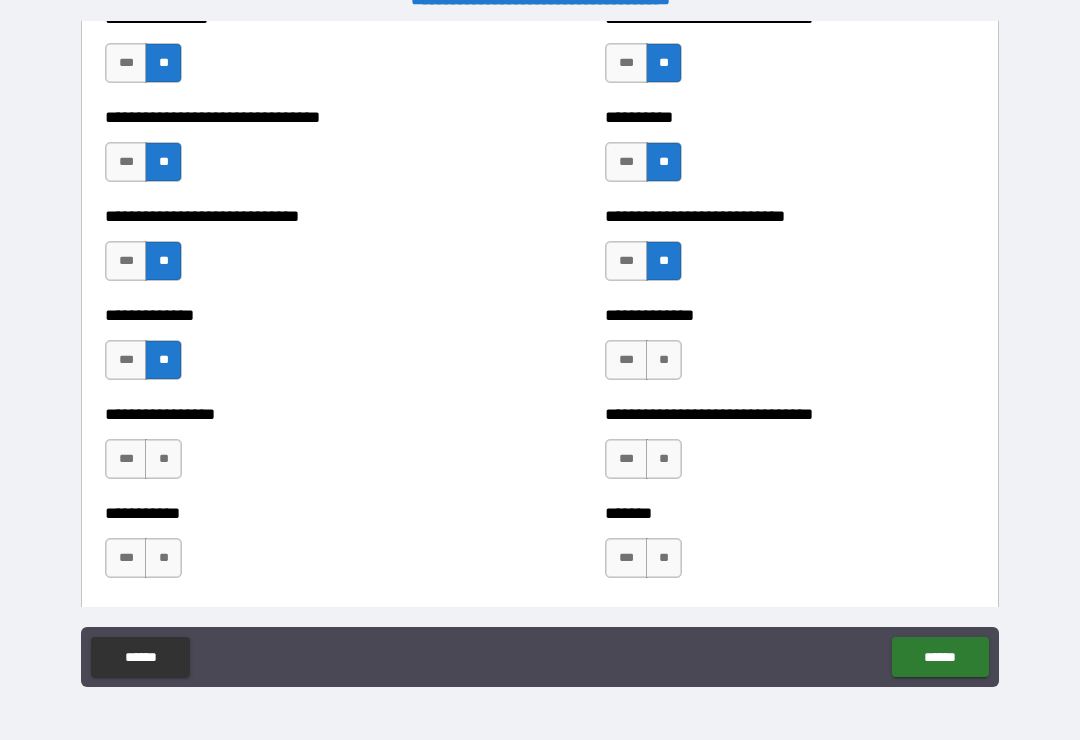 click on "**" at bounding box center [664, 360] 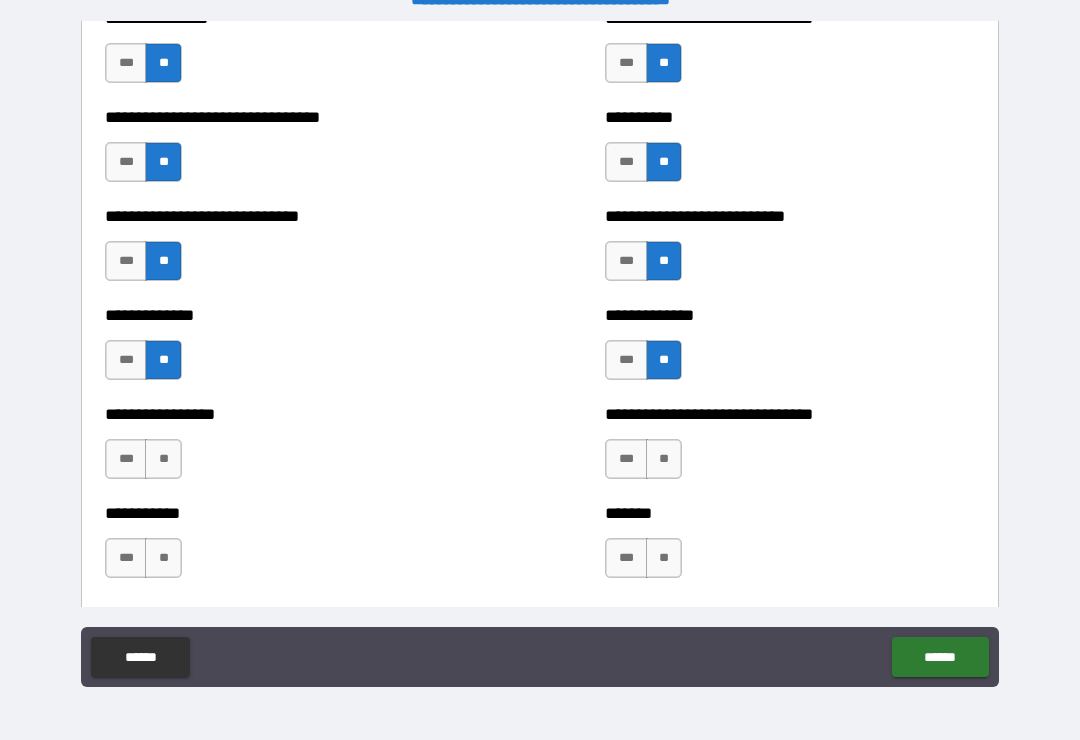 click on "**" at bounding box center (664, 459) 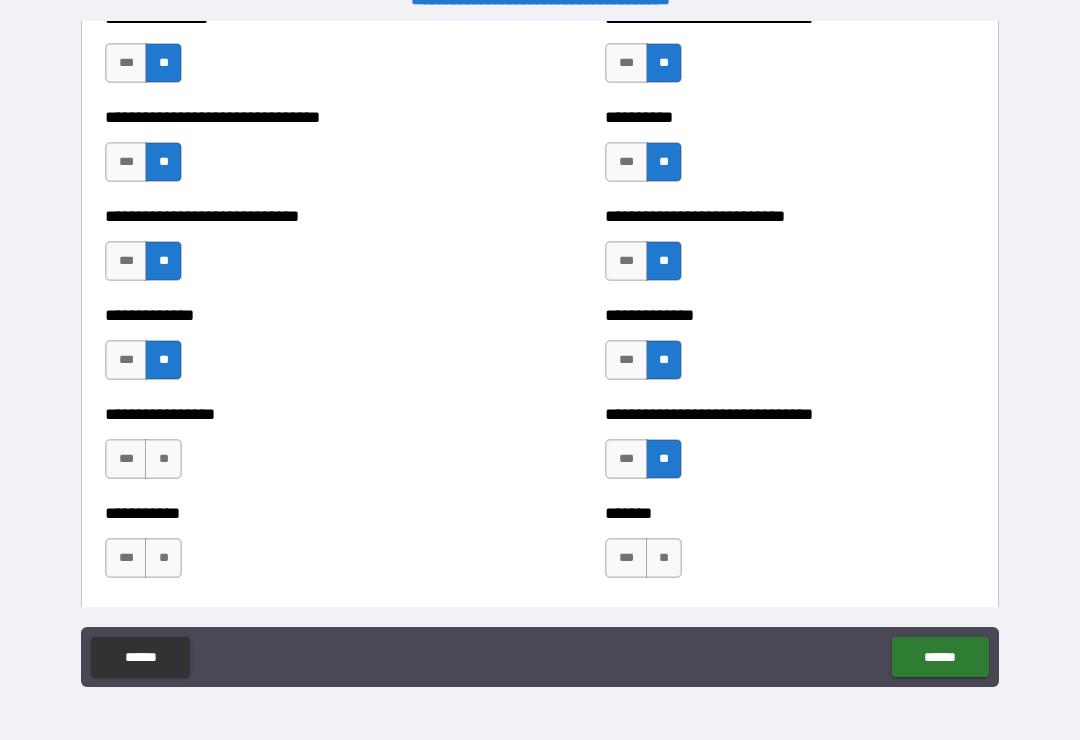 click on "**" at bounding box center [664, 558] 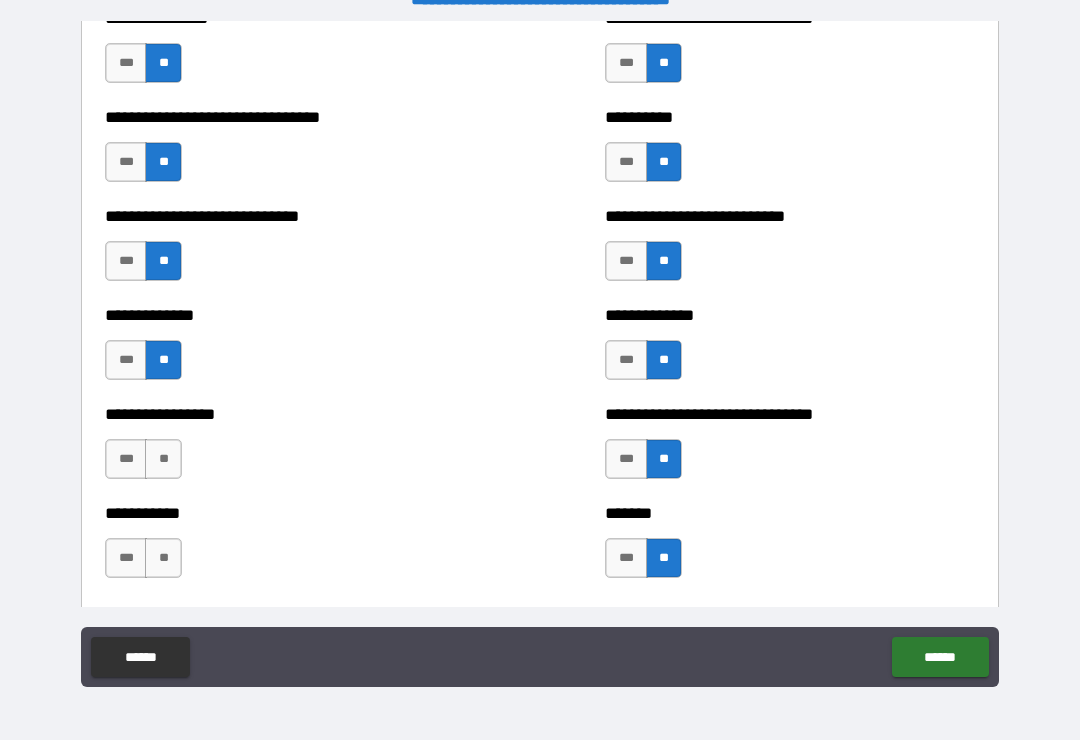 click on "**" at bounding box center [163, 459] 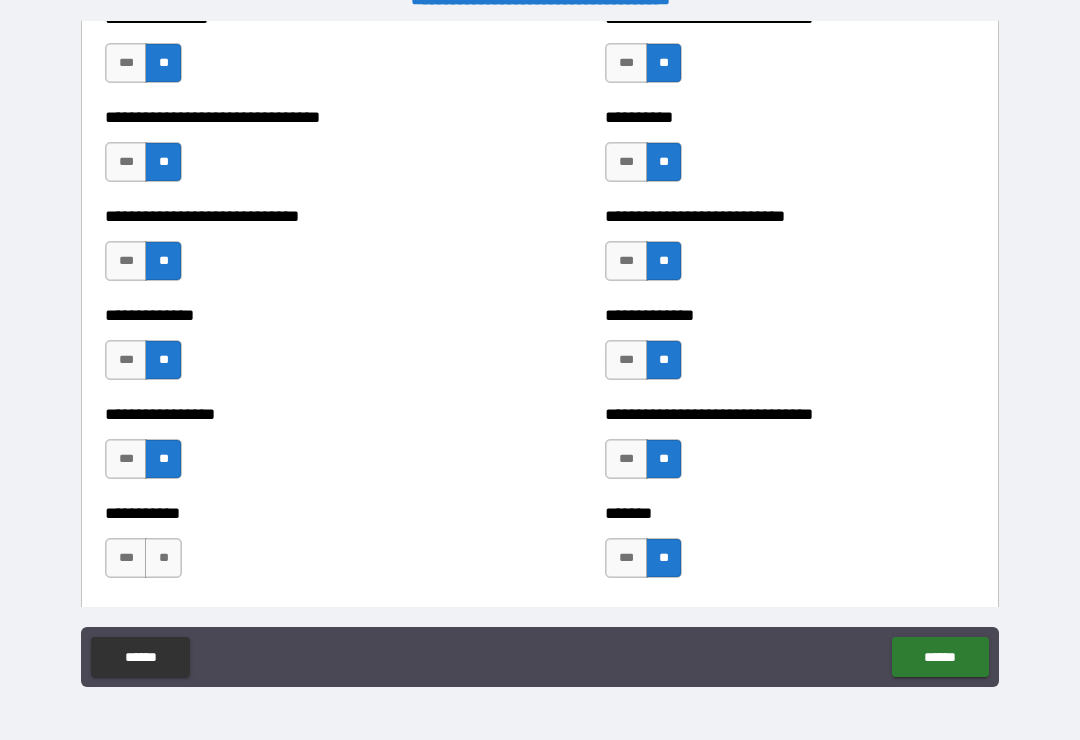 click on "**" at bounding box center (163, 558) 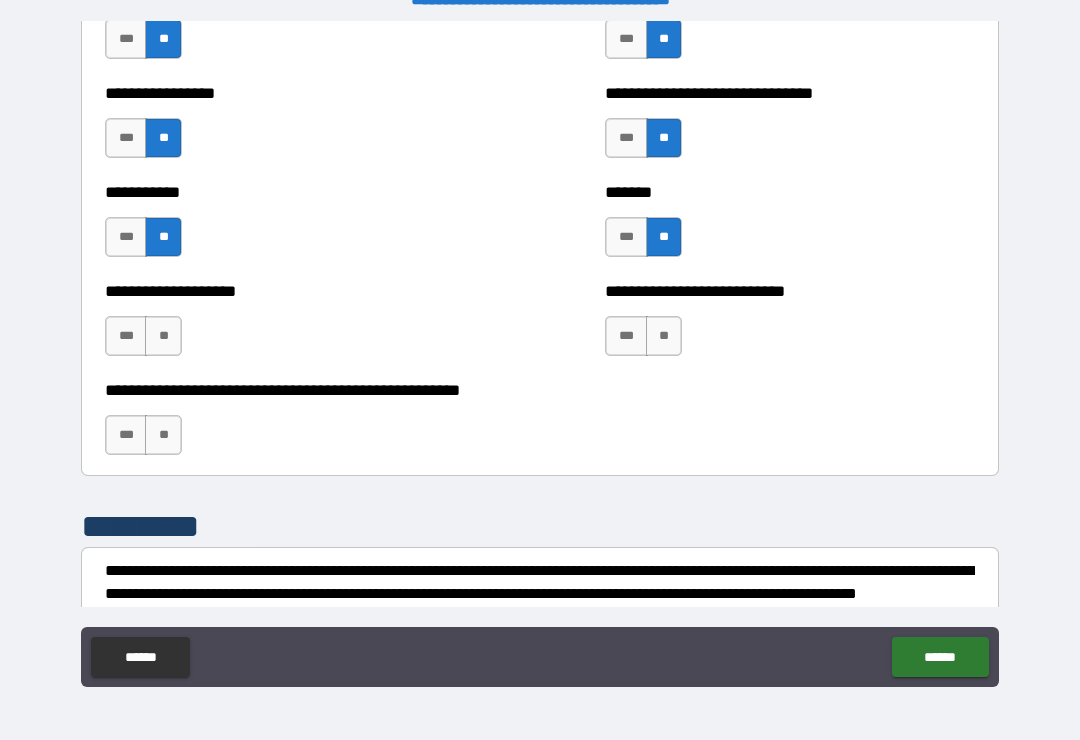 scroll, scrollTop: 7918, scrollLeft: 0, axis: vertical 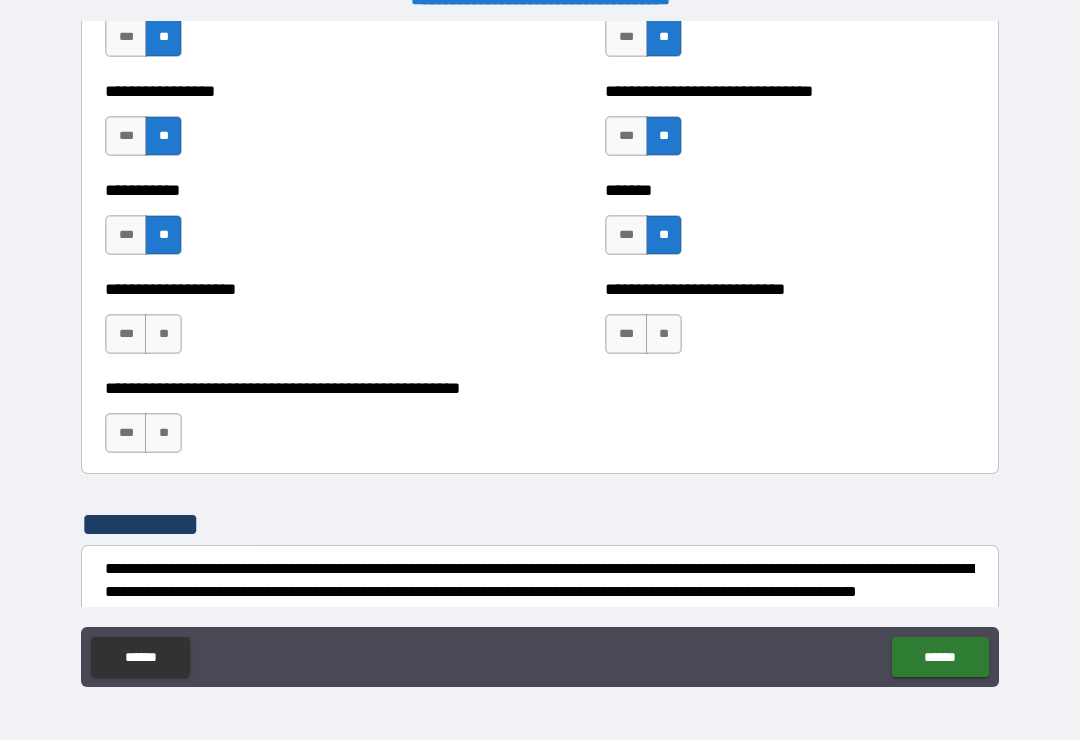 click on "**" at bounding box center (163, 334) 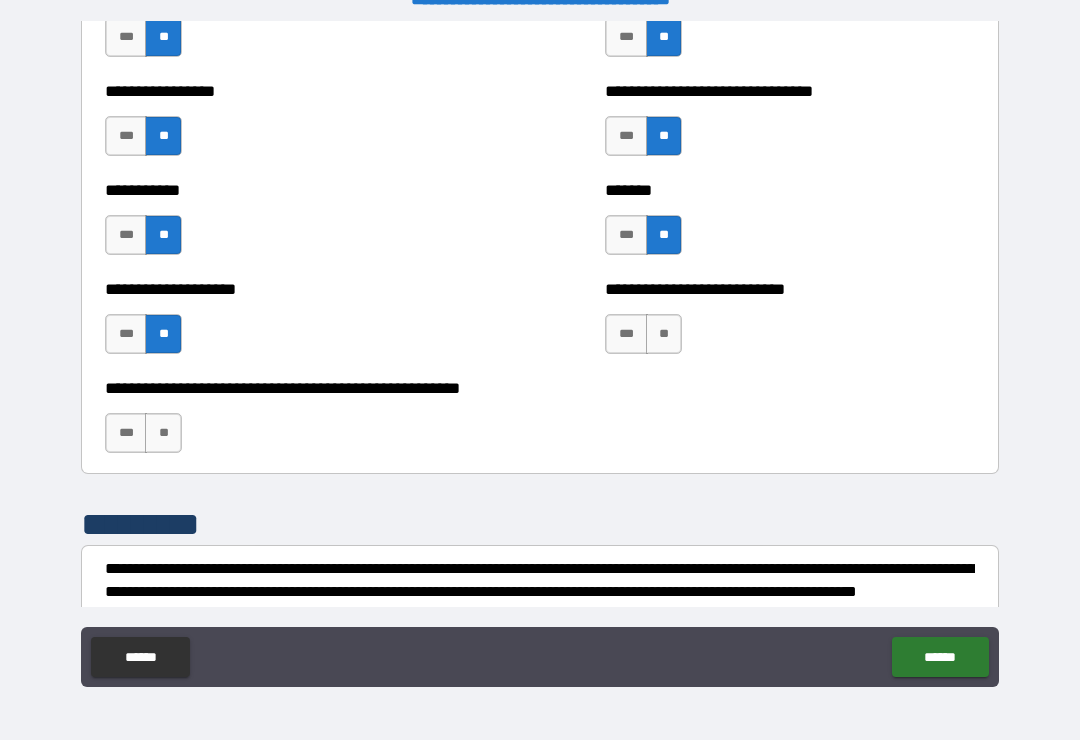 click on "**" at bounding box center (163, 433) 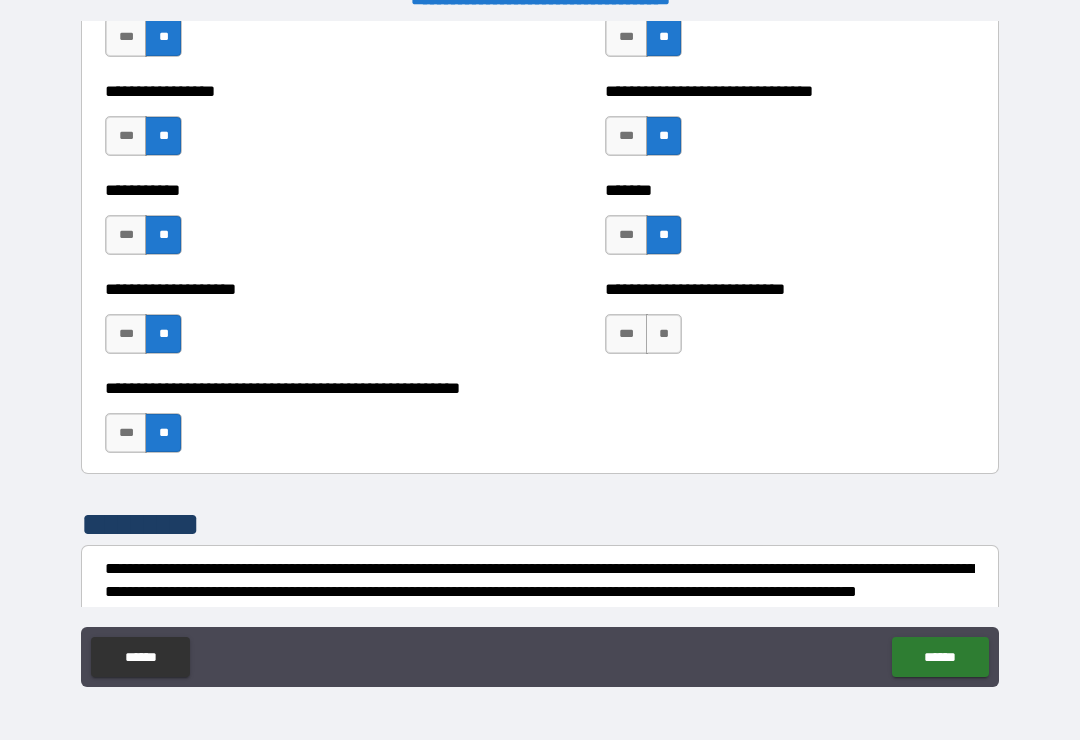click on "**" at bounding box center (664, 334) 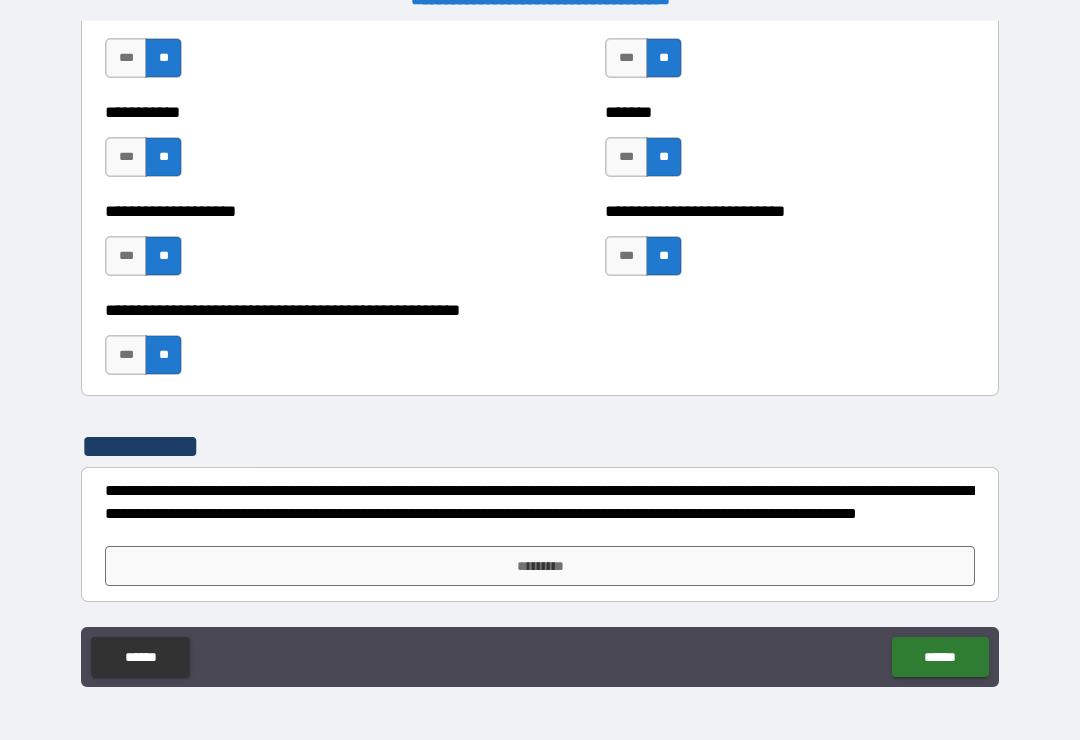 scroll, scrollTop: 7996, scrollLeft: 0, axis: vertical 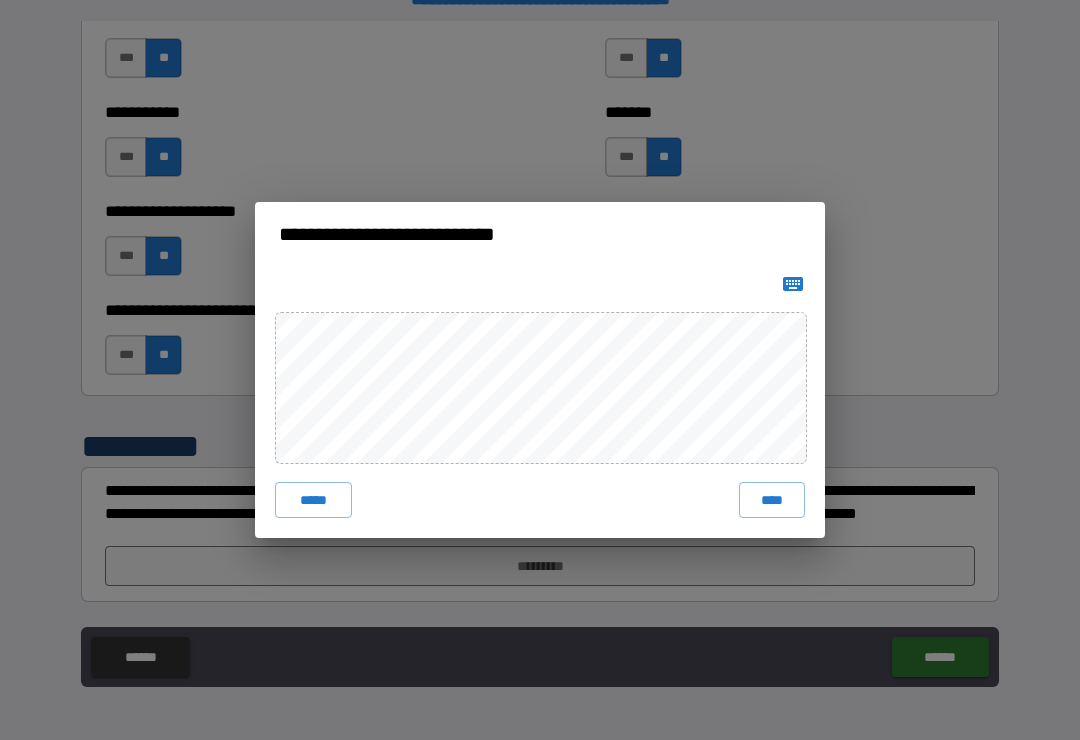 click on "****" at bounding box center (772, 500) 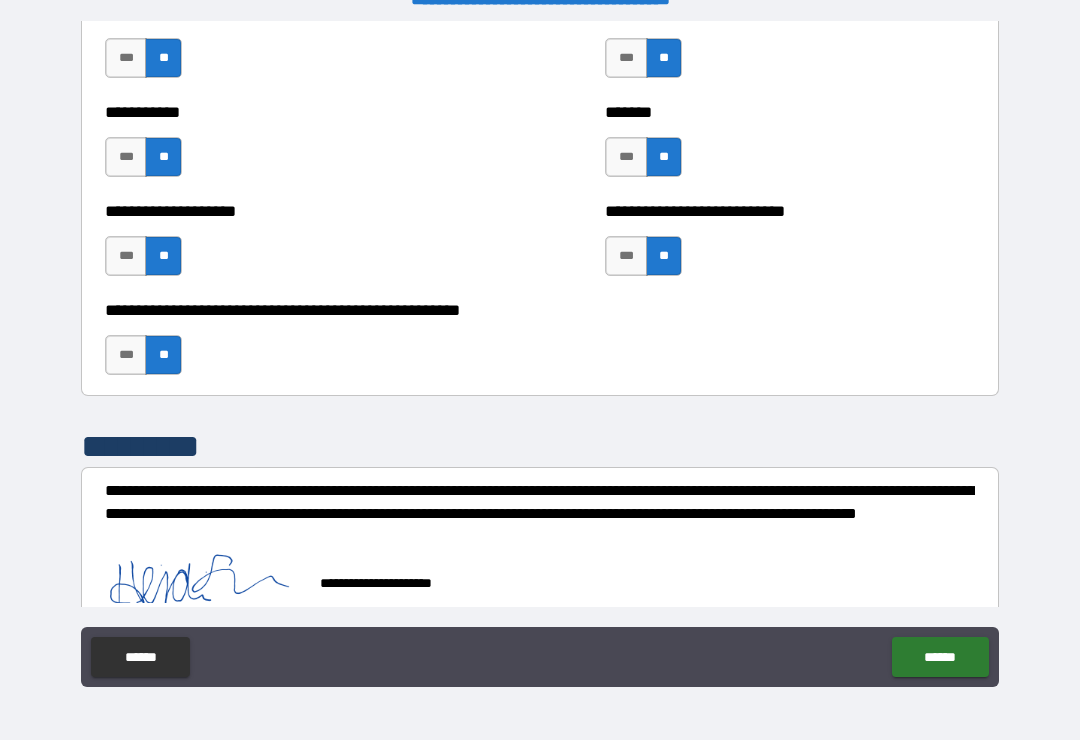 click on "******" at bounding box center [940, 657] 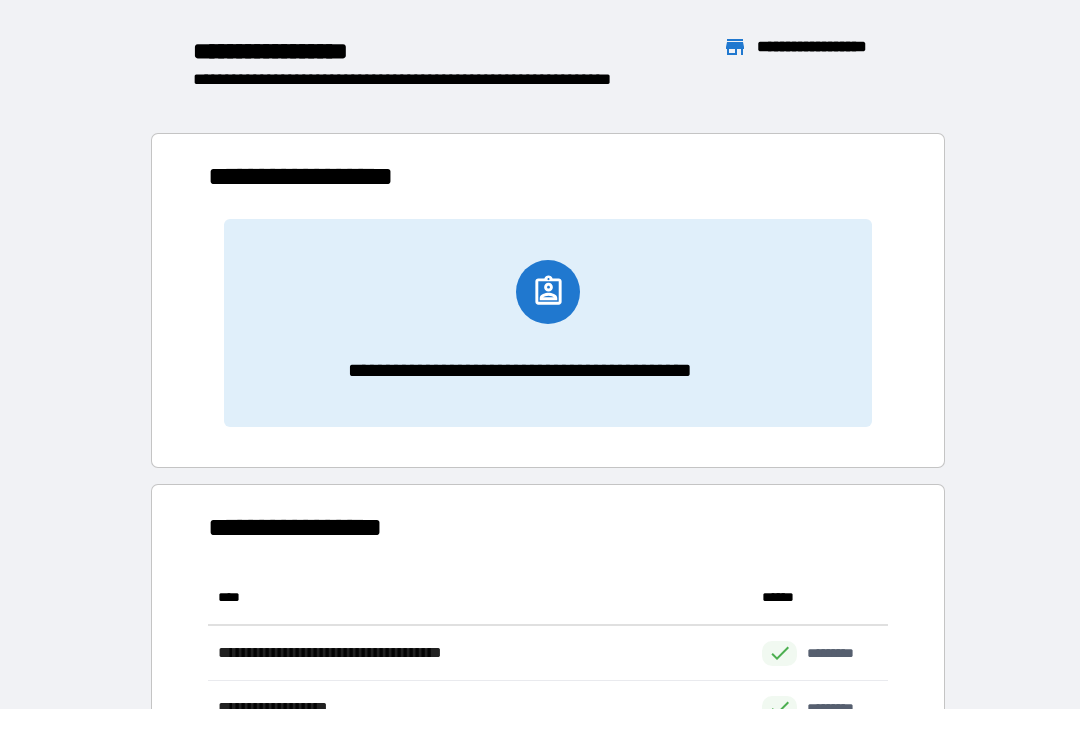 scroll, scrollTop: 1, scrollLeft: 1, axis: both 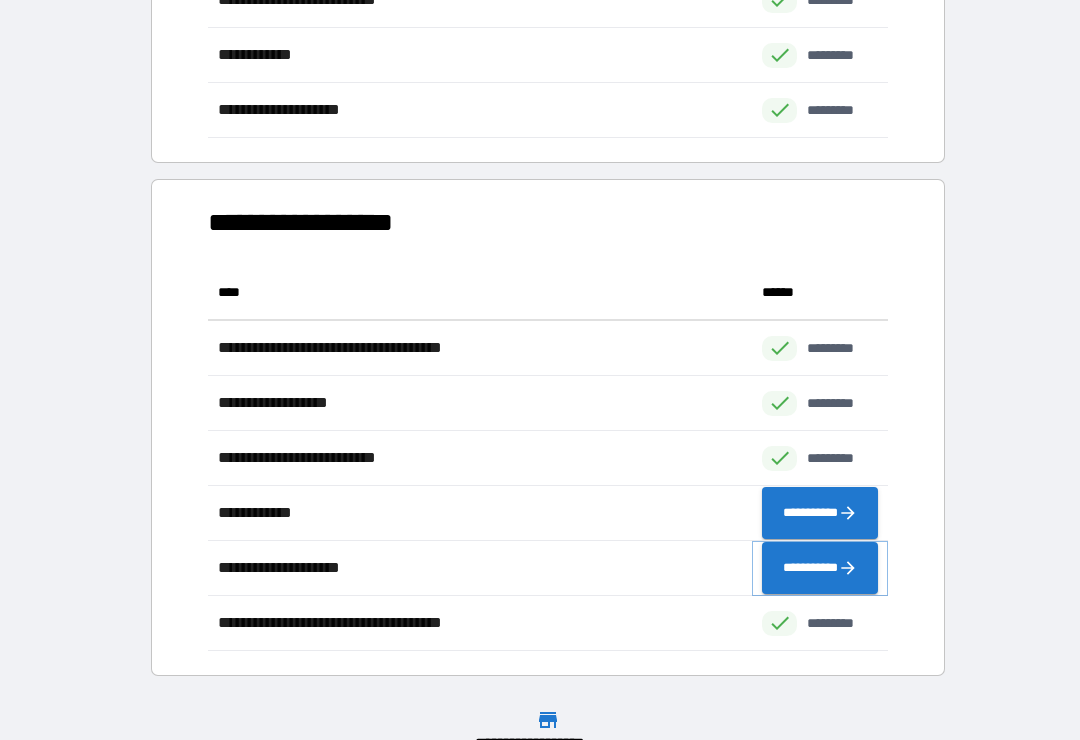 click on "**********" at bounding box center (820, 568) 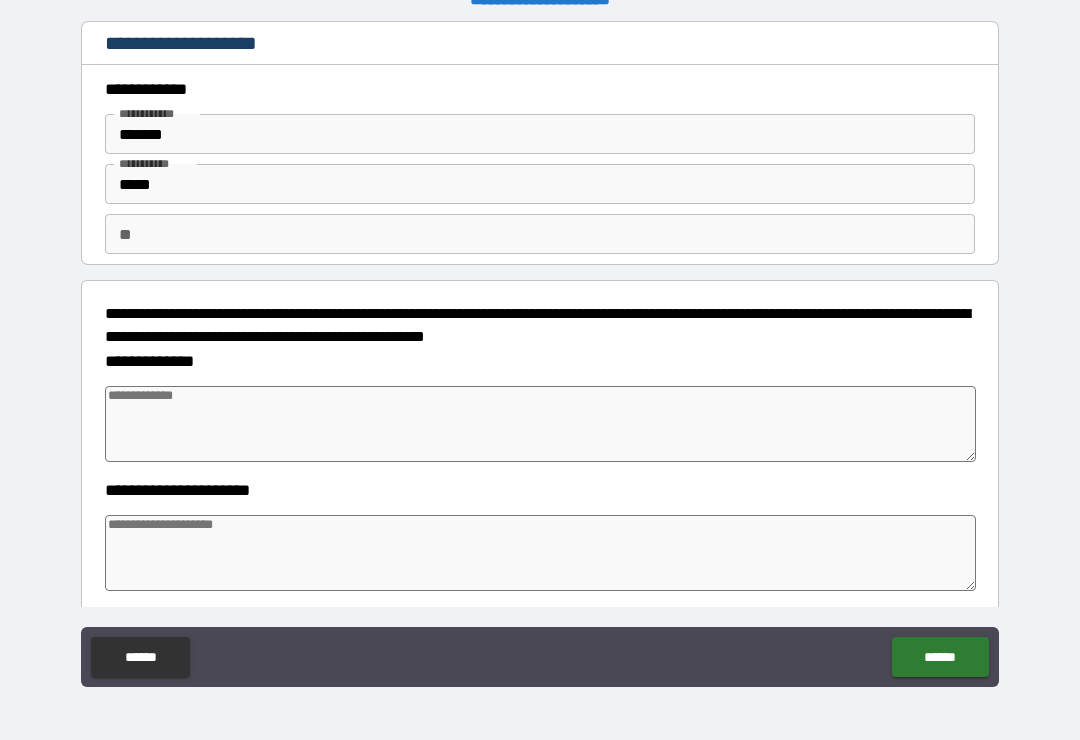 click at bounding box center (540, 424) 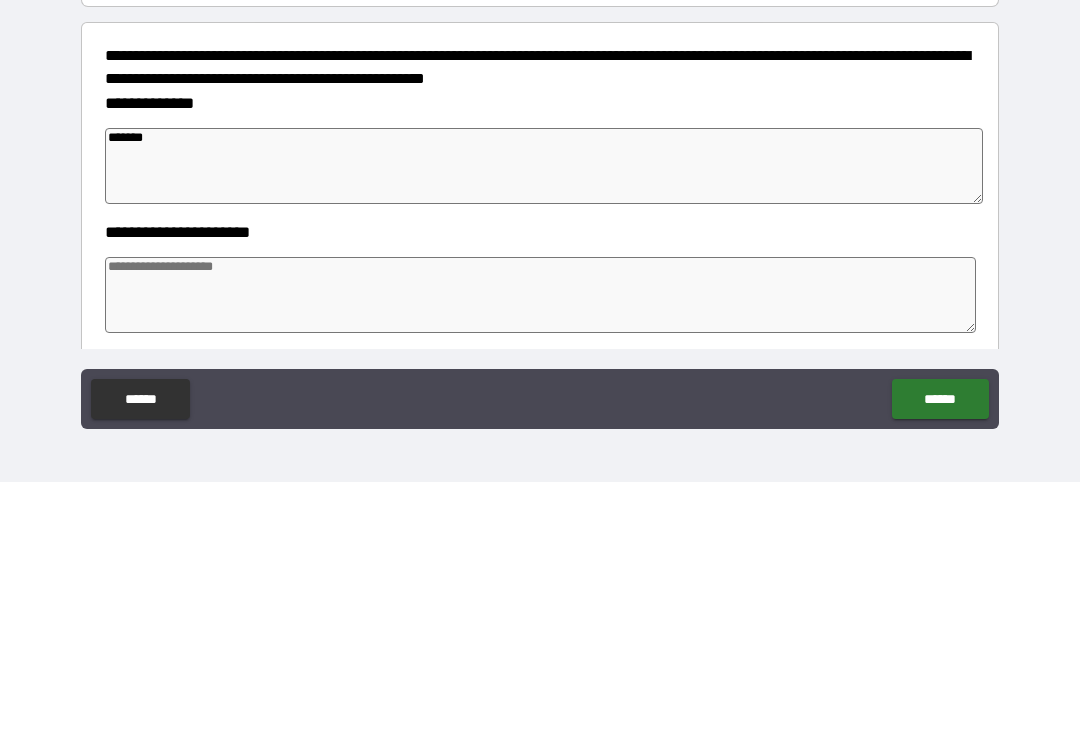 click at bounding box center [540, 553] 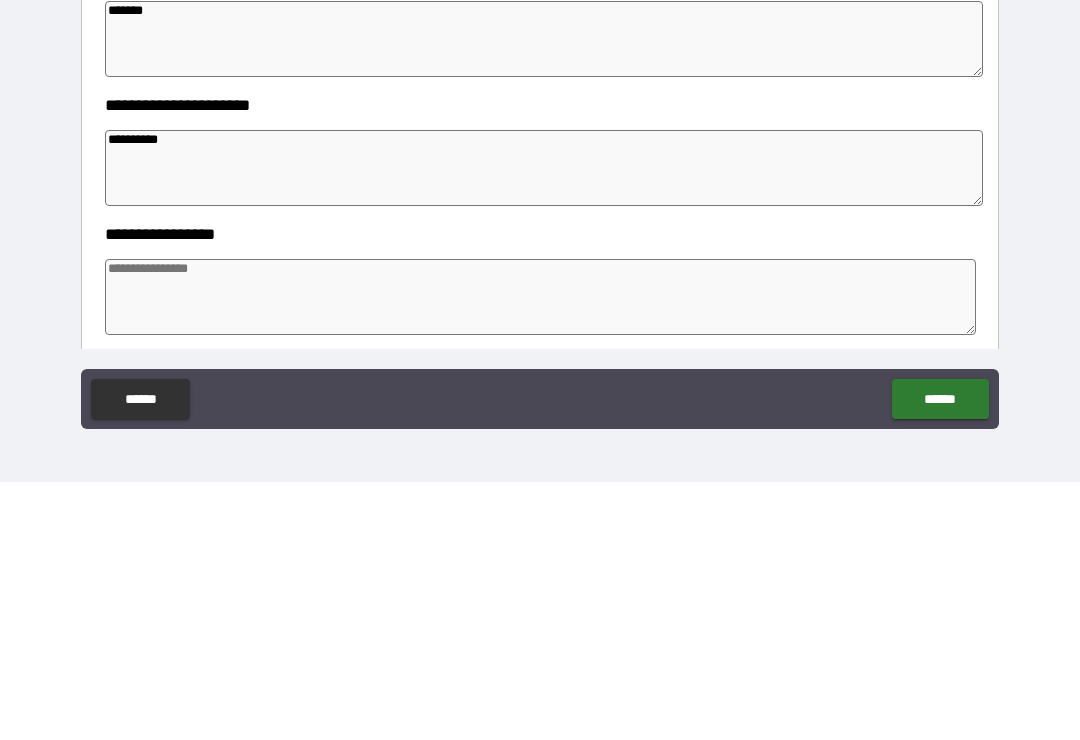 scroll, scrollTop: 139, scrollLeft: 0, axis: vertical 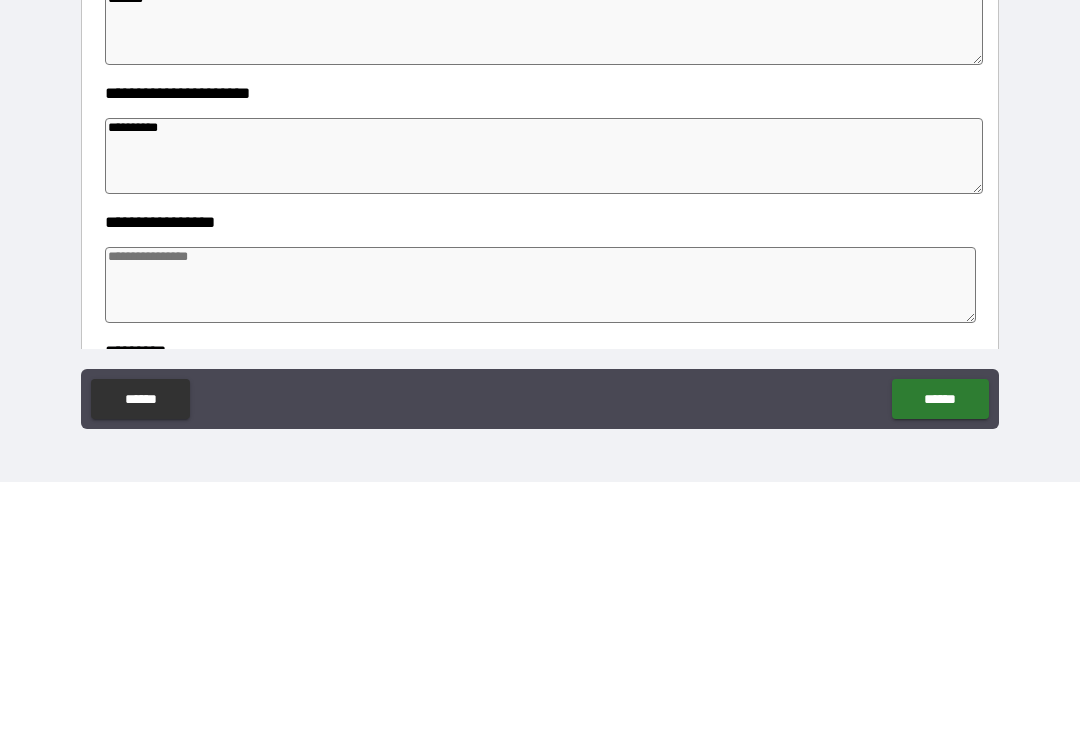 click at bounding box center (540, 543) 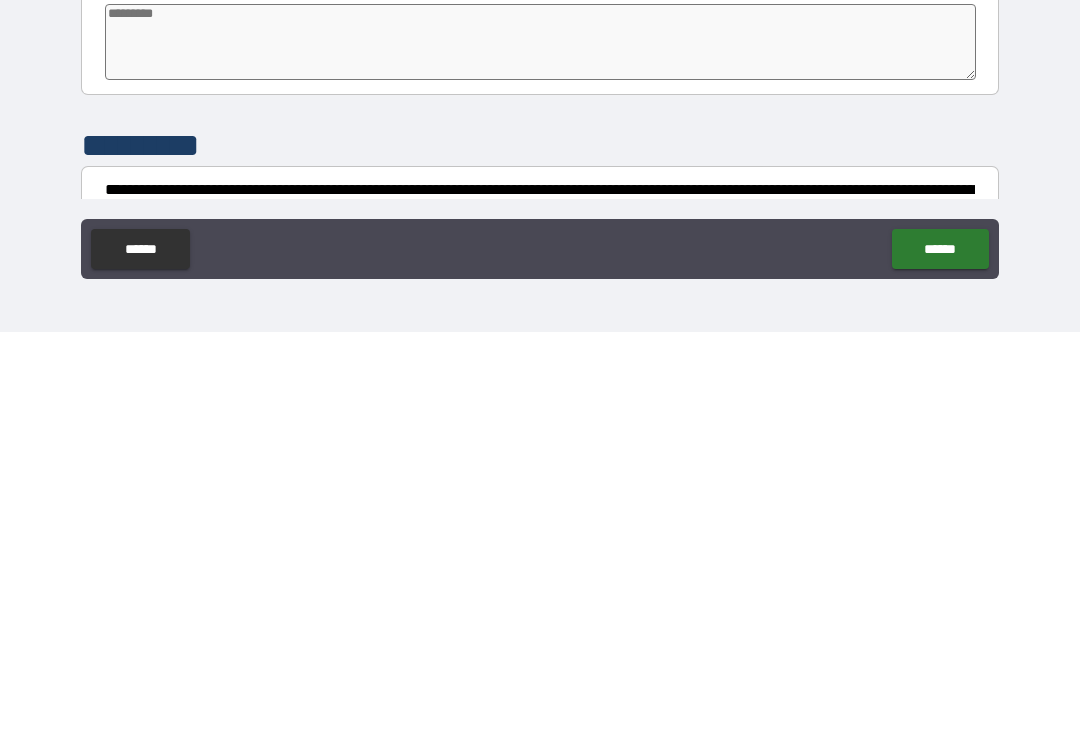 scroll, scrollTop: 356, scrollLeft: 0, axis: vertical 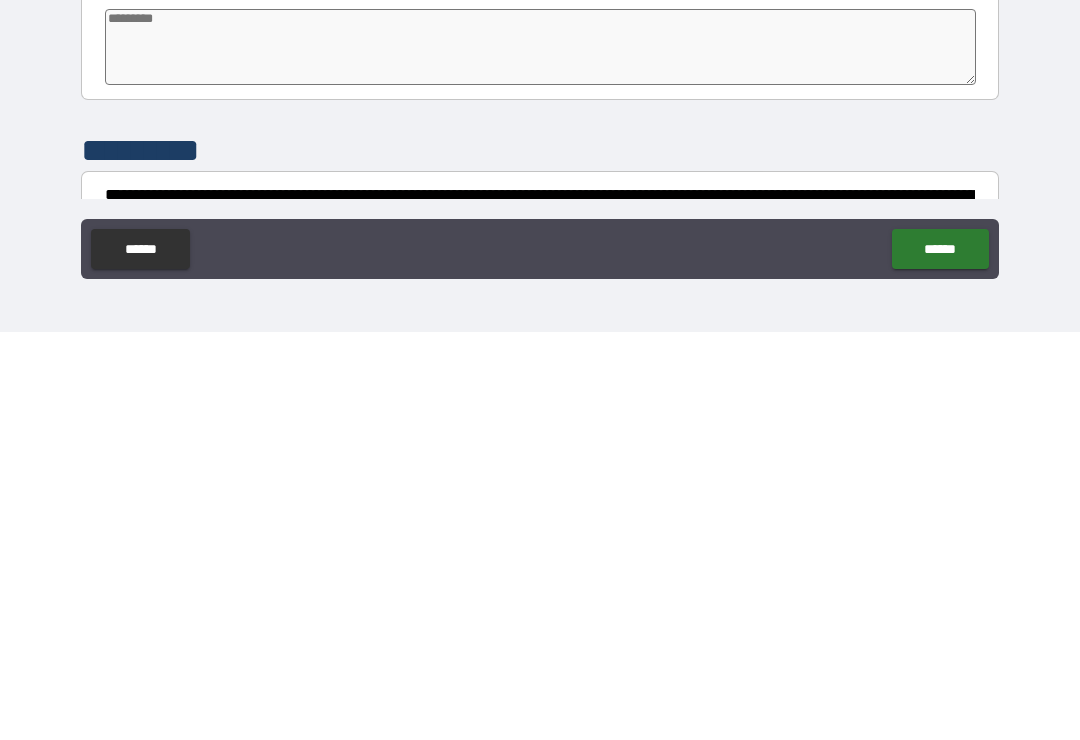 click at bounding box center (540, 455) 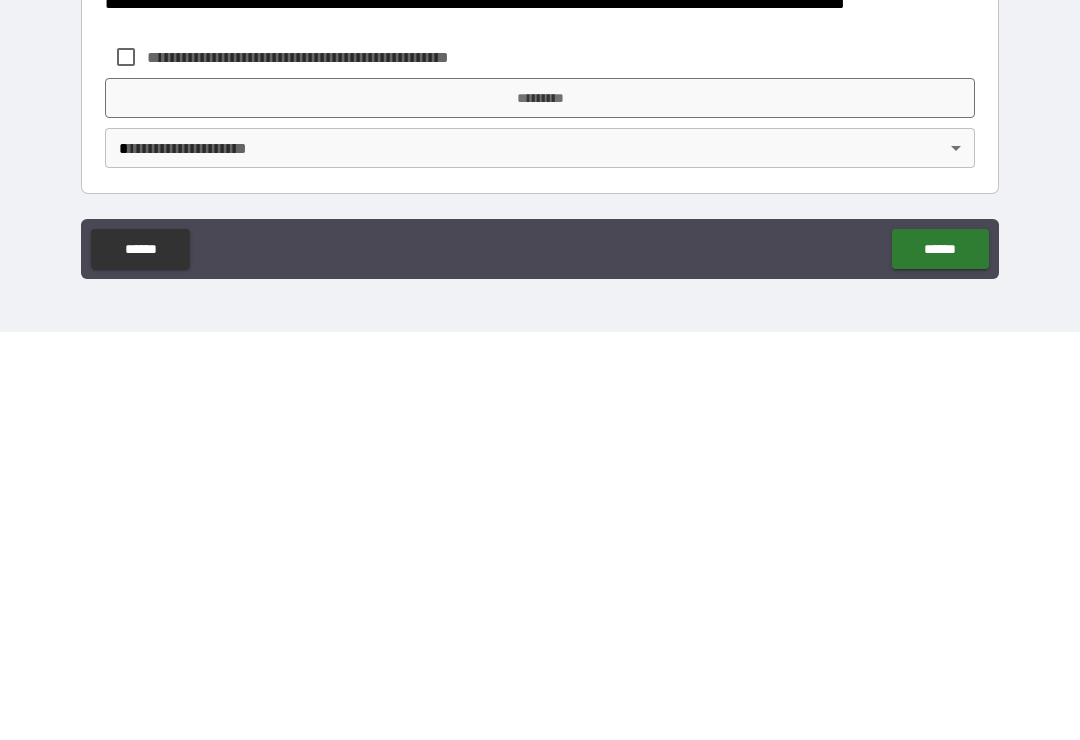 scroll, scrollTop: 570, scrollLeft: 0, axis: vertical 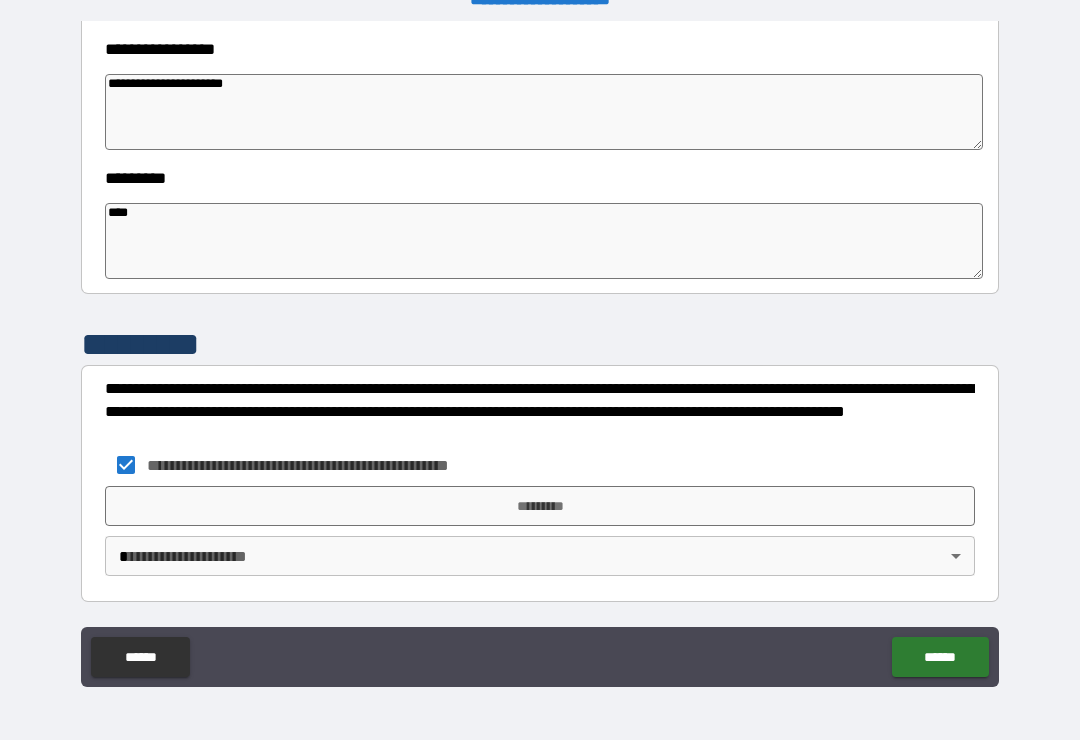 click on "*********" at bounding box center [540, 506] 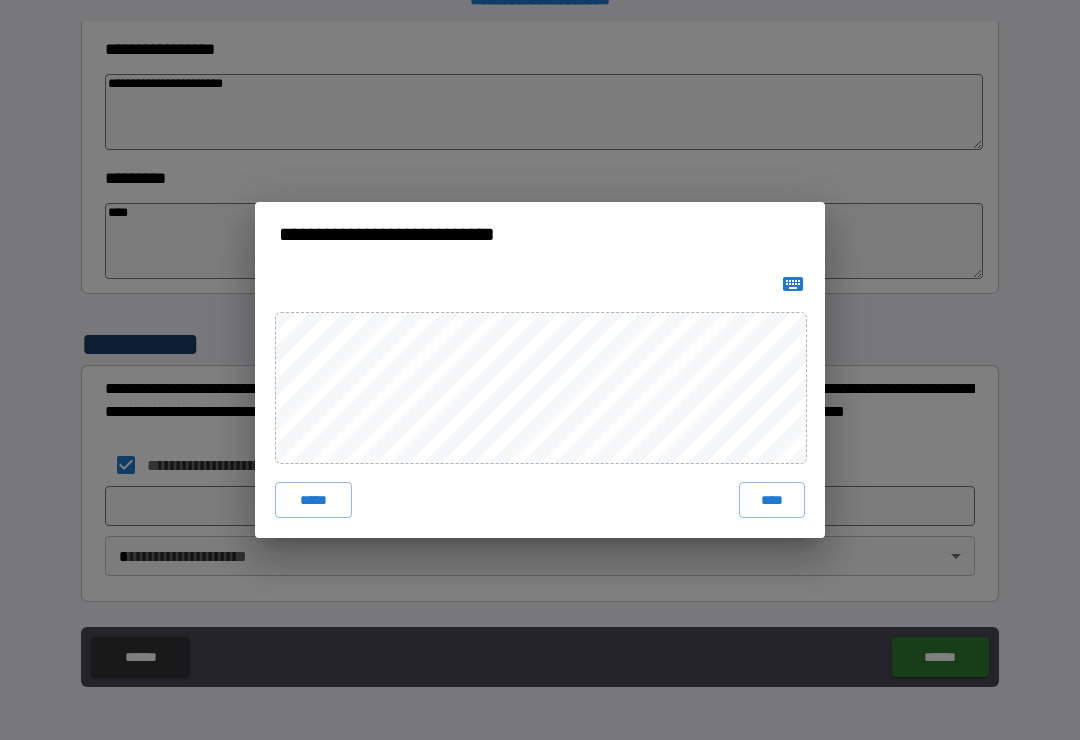 click on "****" at bounding box center (772, 500) 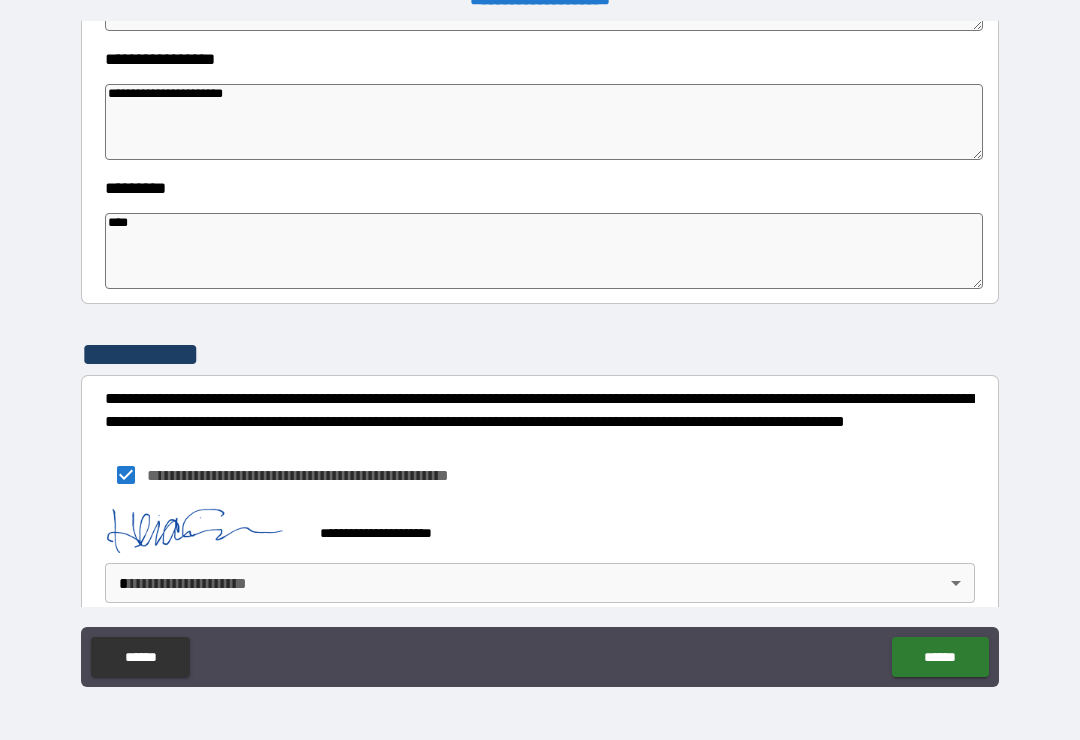 click on "**********" at bounding box center [540, 354] 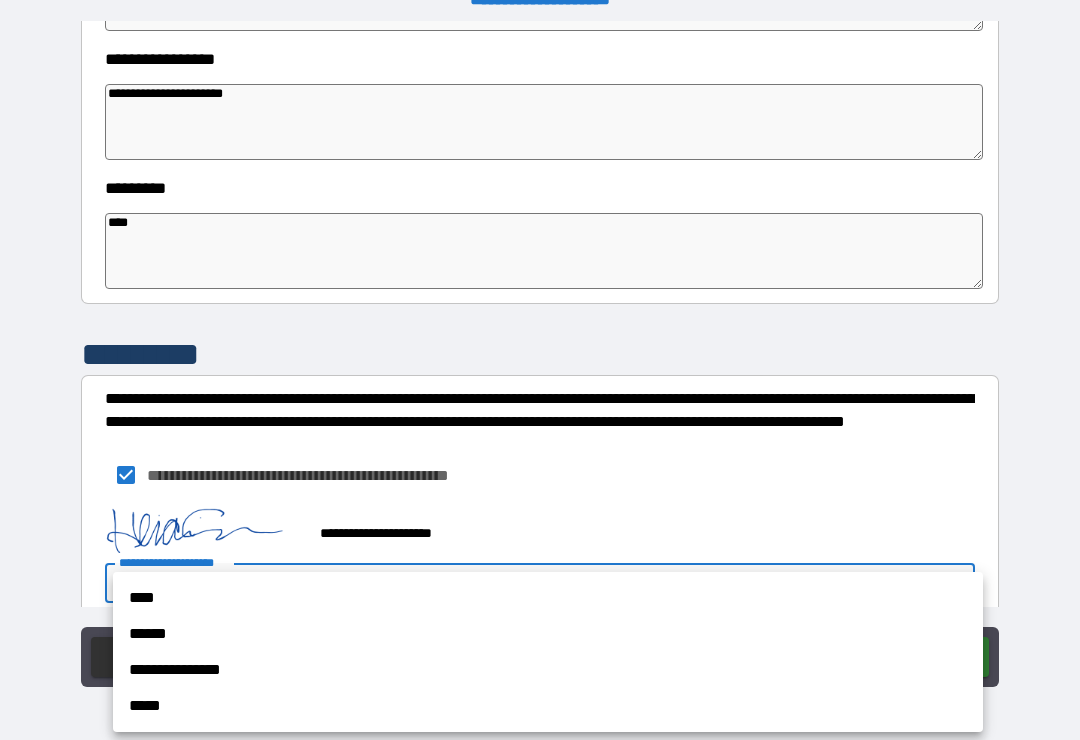 click on "**********" at bounding box center (548, 670) 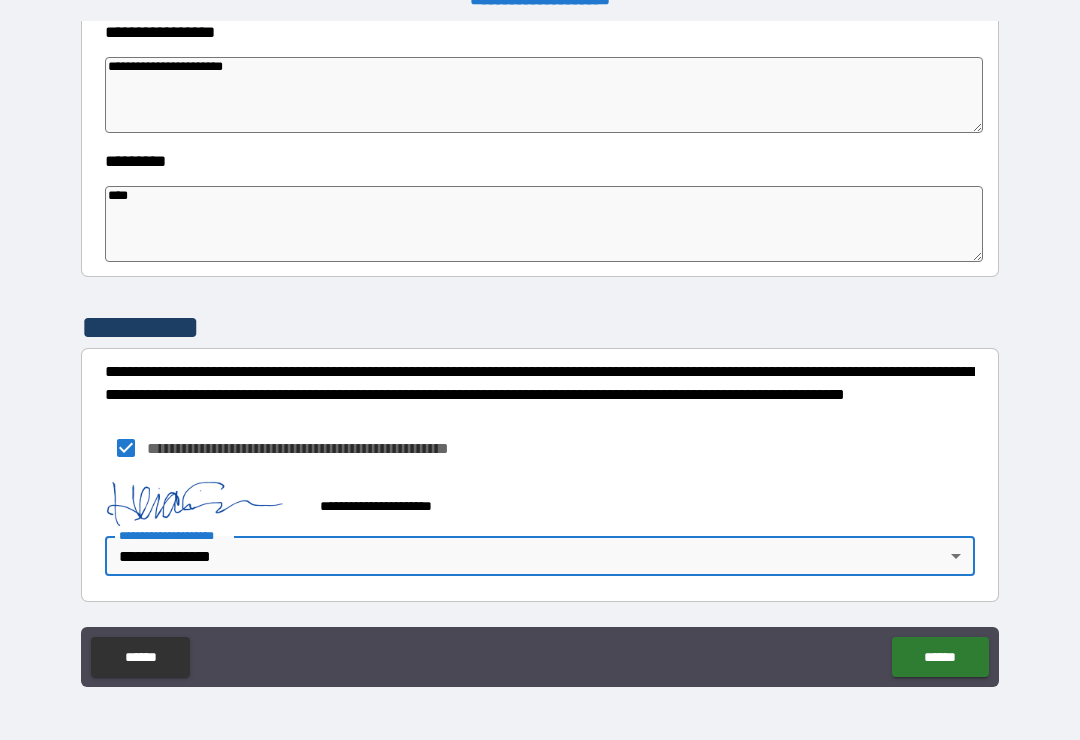 scroll, scrollTop: 587, scrollLeft: 0, axis: vertical 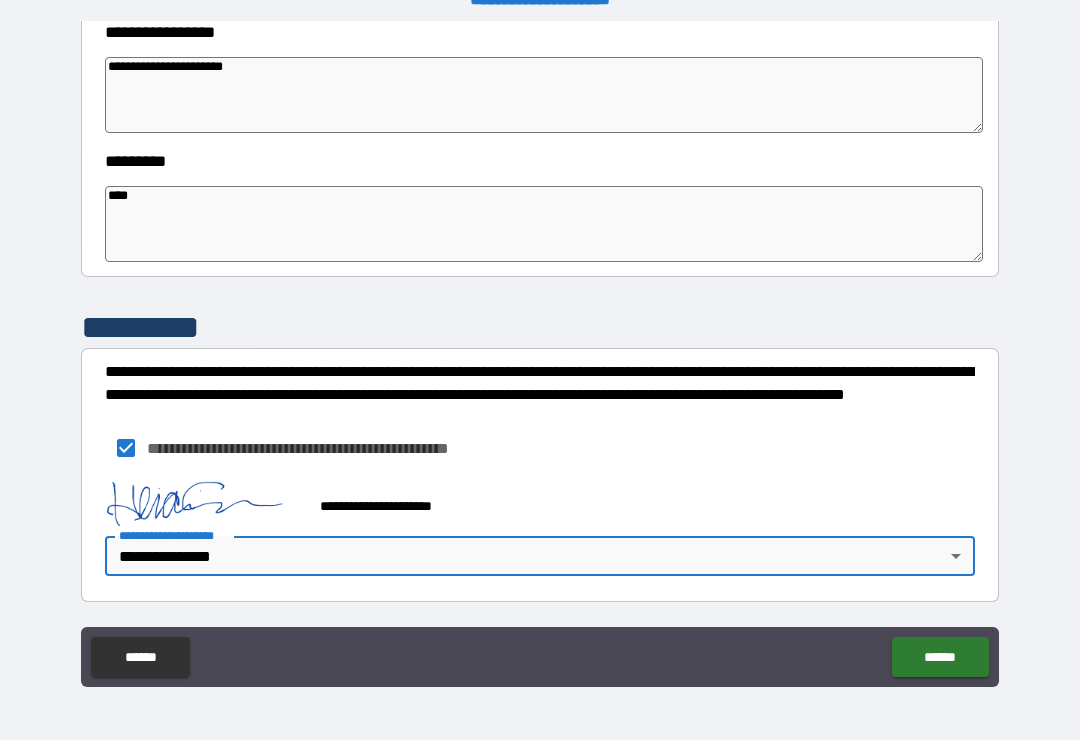click on "******" at bounding box center [940, 657] 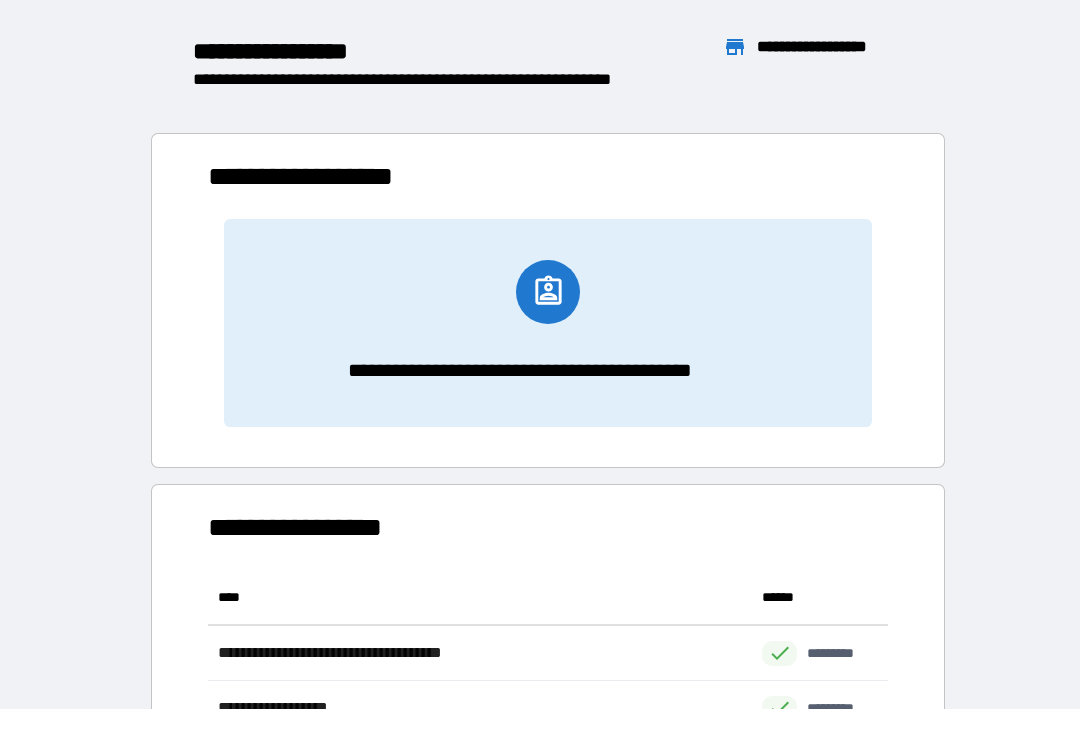 scroll, scrollTop: 1, scrollLeft: 1, axis: both 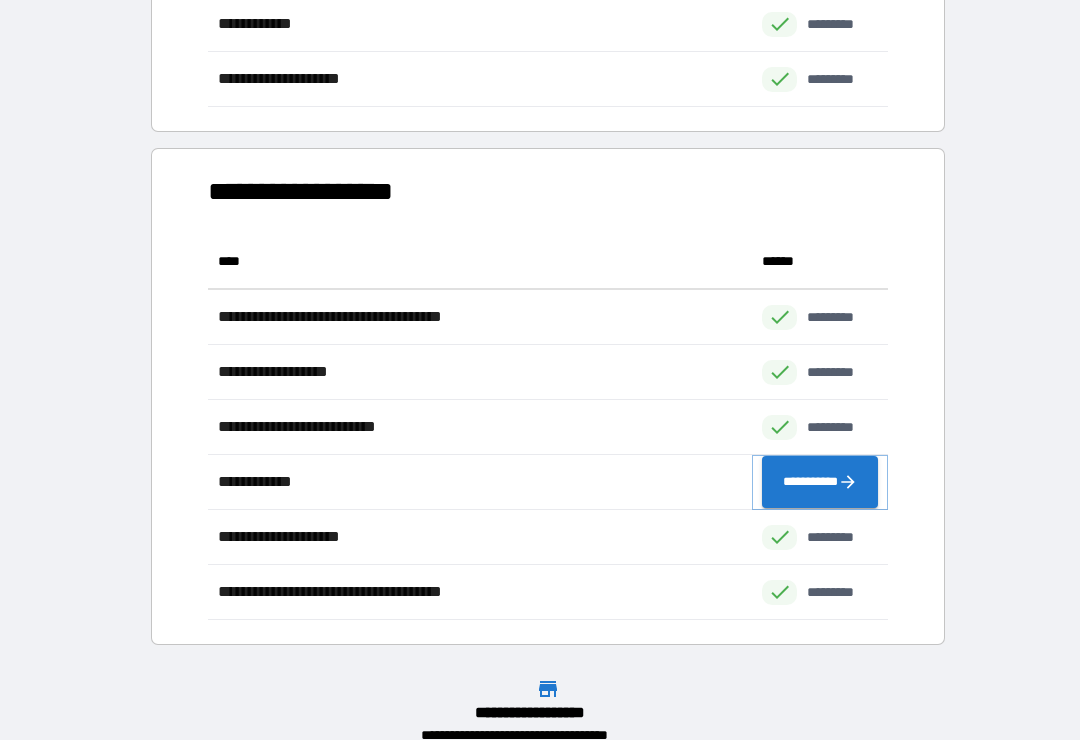 click on "**********" at bounding box center [820, 482] 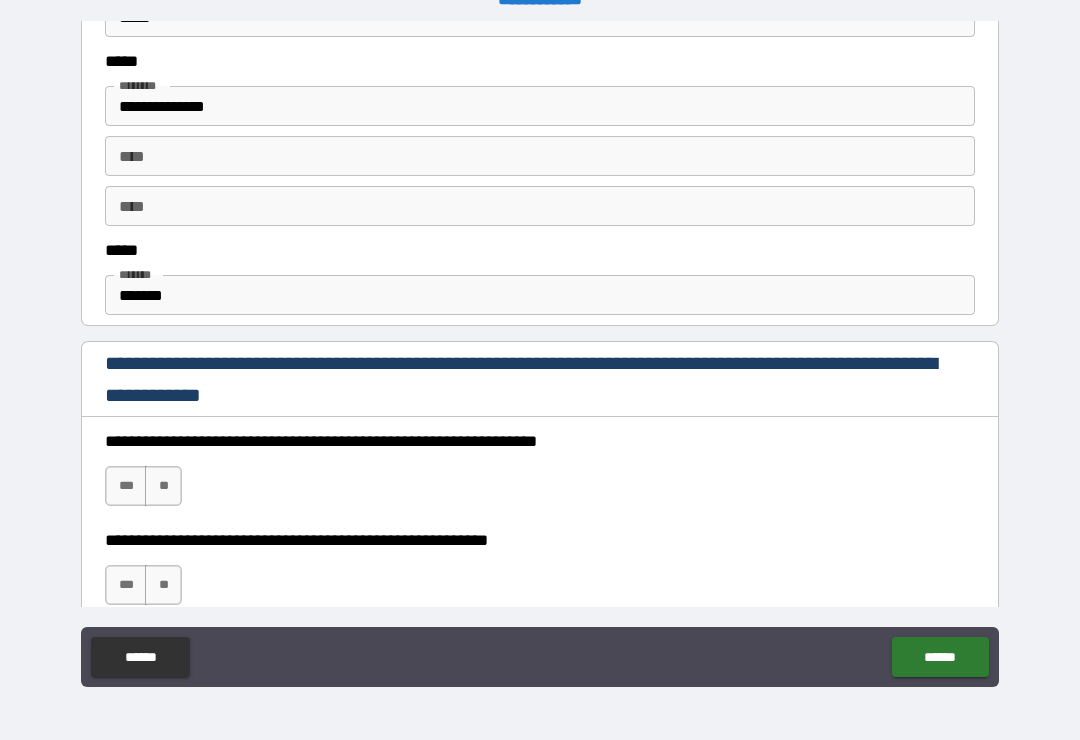 scroll, scrollTop: 1045, scrollLeft: 0, axis: vertical 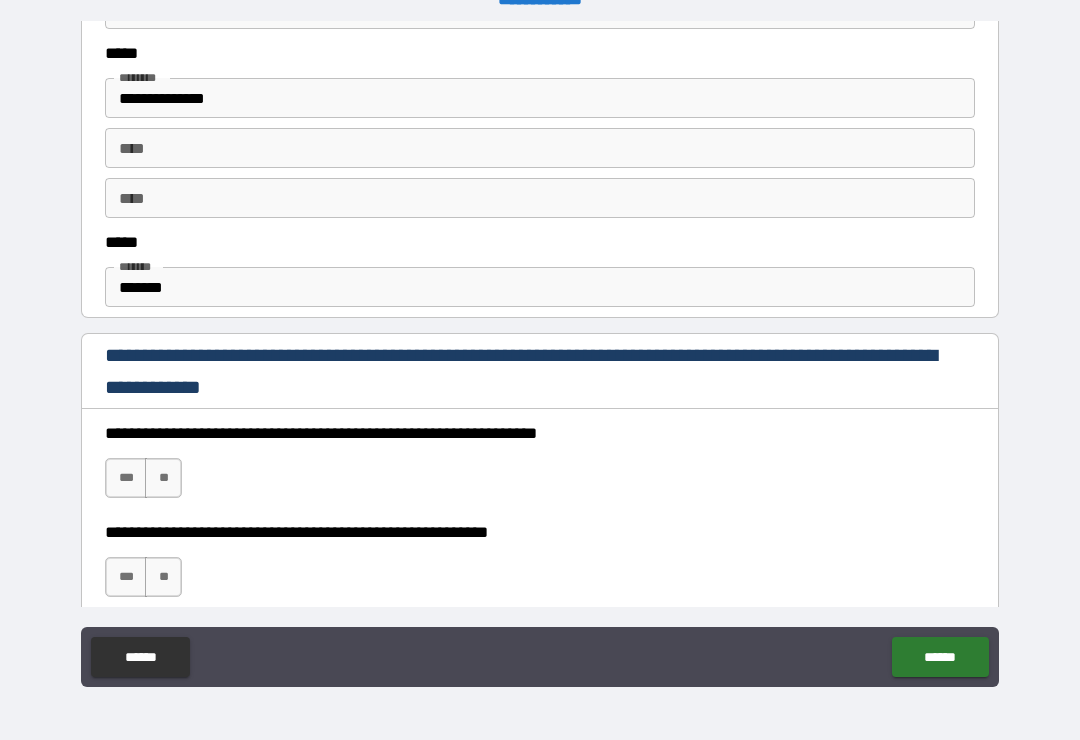 click on "***" at bounding box center (126, 478) 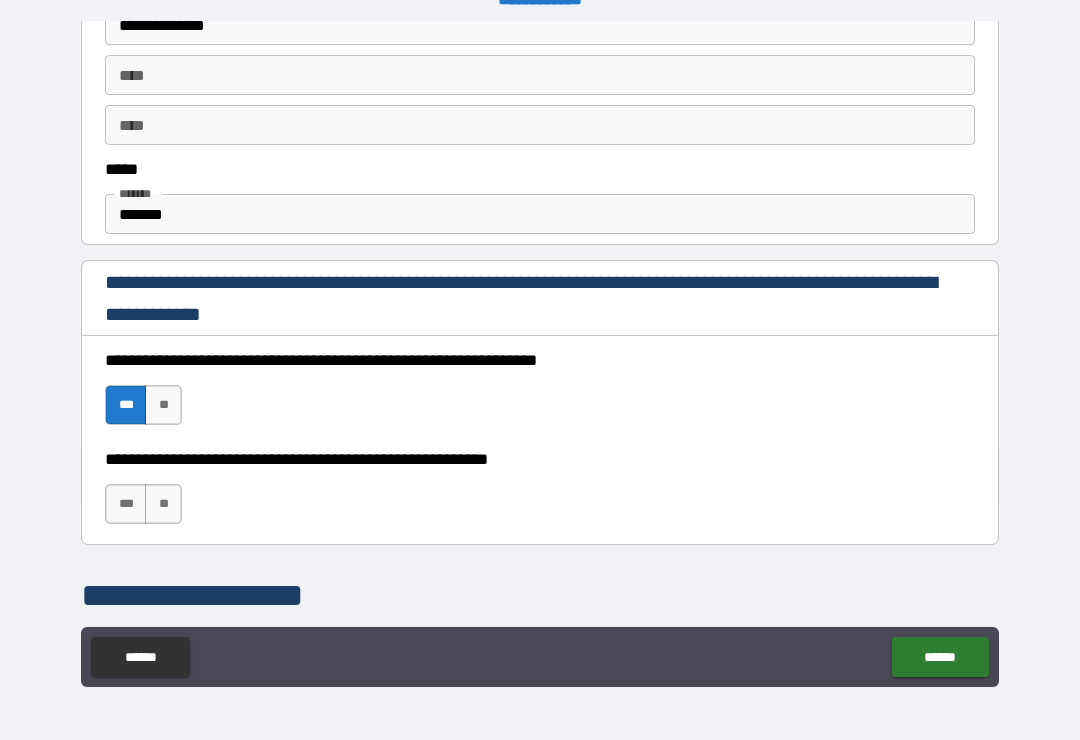 scroll, scrollTop: 1122, scrollLeft: 0, axis: vertical 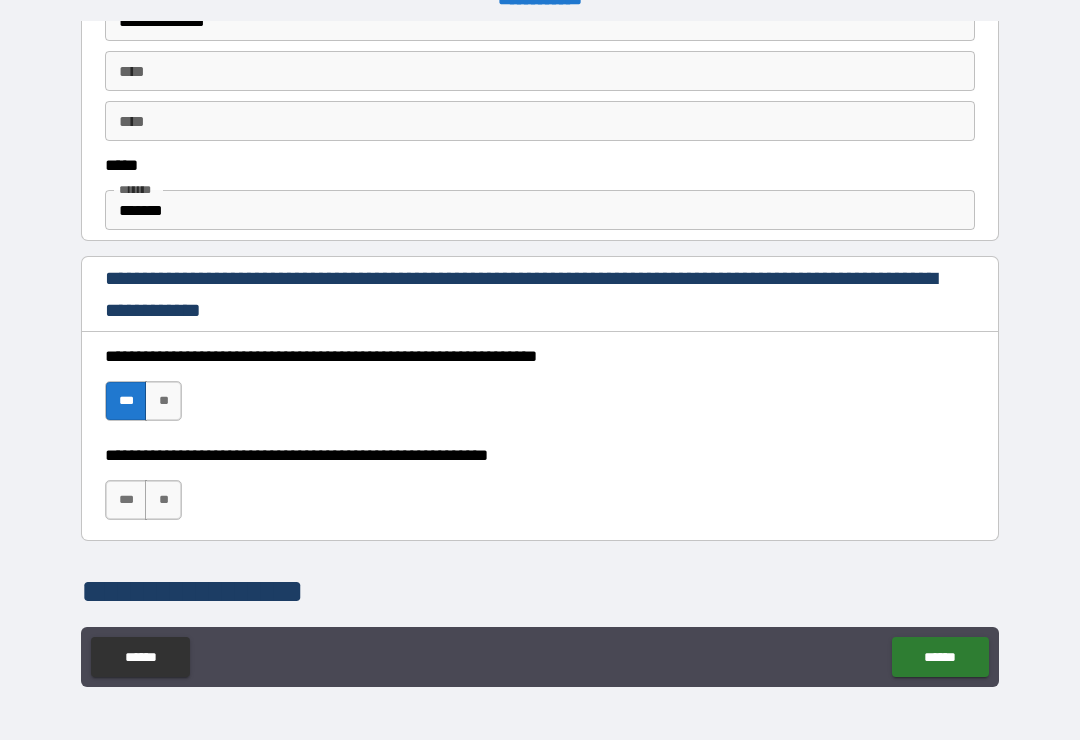 click on "***" at bounding box center [126, 500] 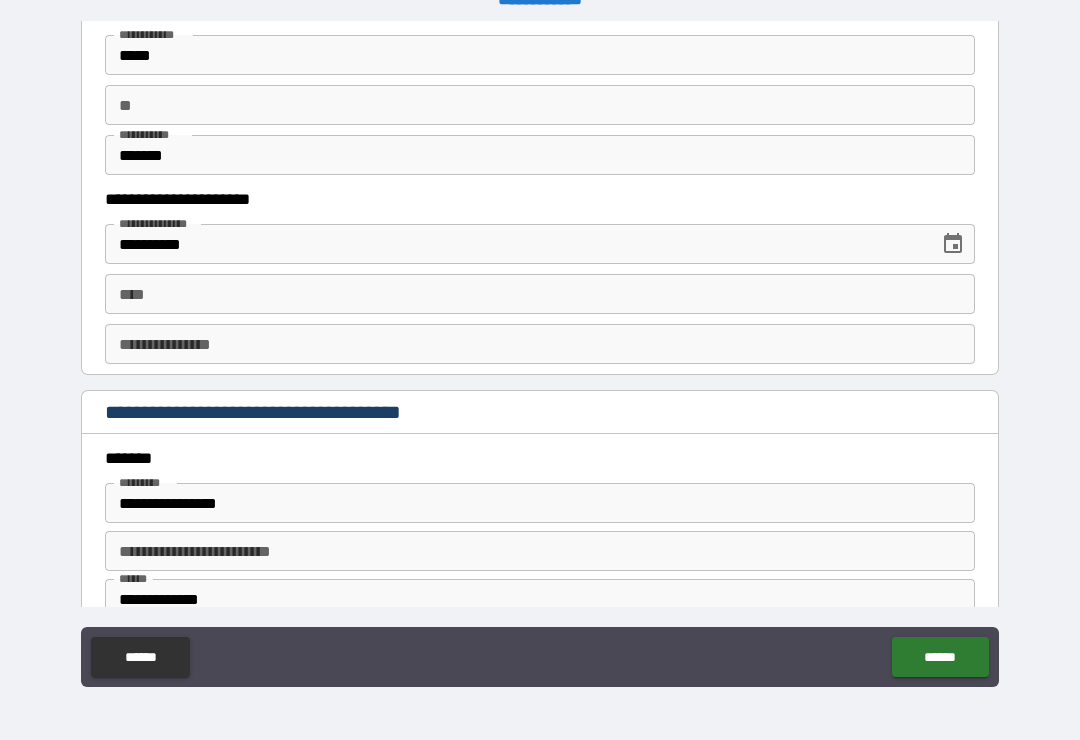 scroll, scrollTop: 1986, scrollLeft: 0, axis: vertical 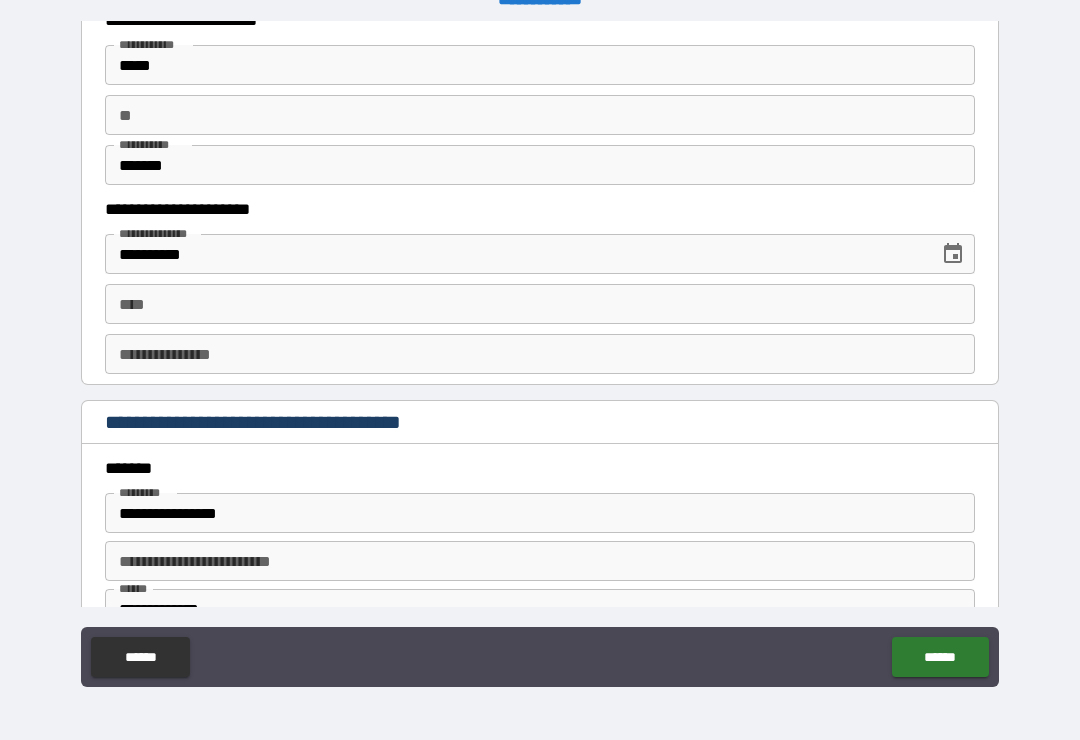 click on "****" at bounding box center [540, 304] 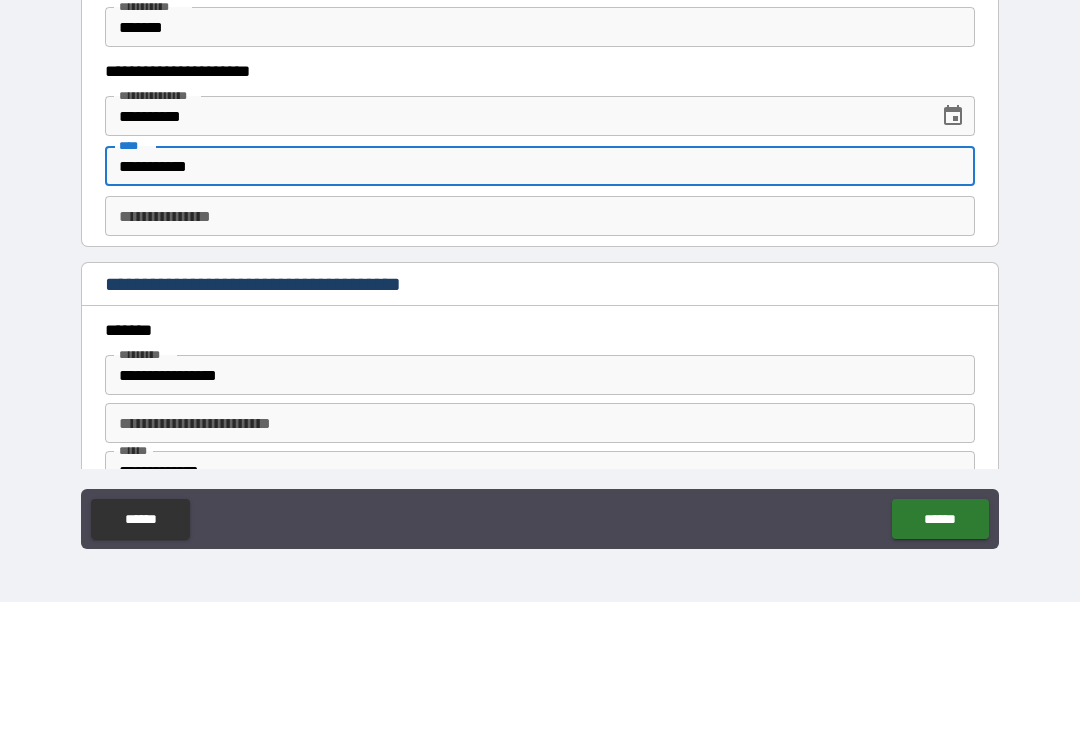 click on "**********" at bounding box center (540, 354) 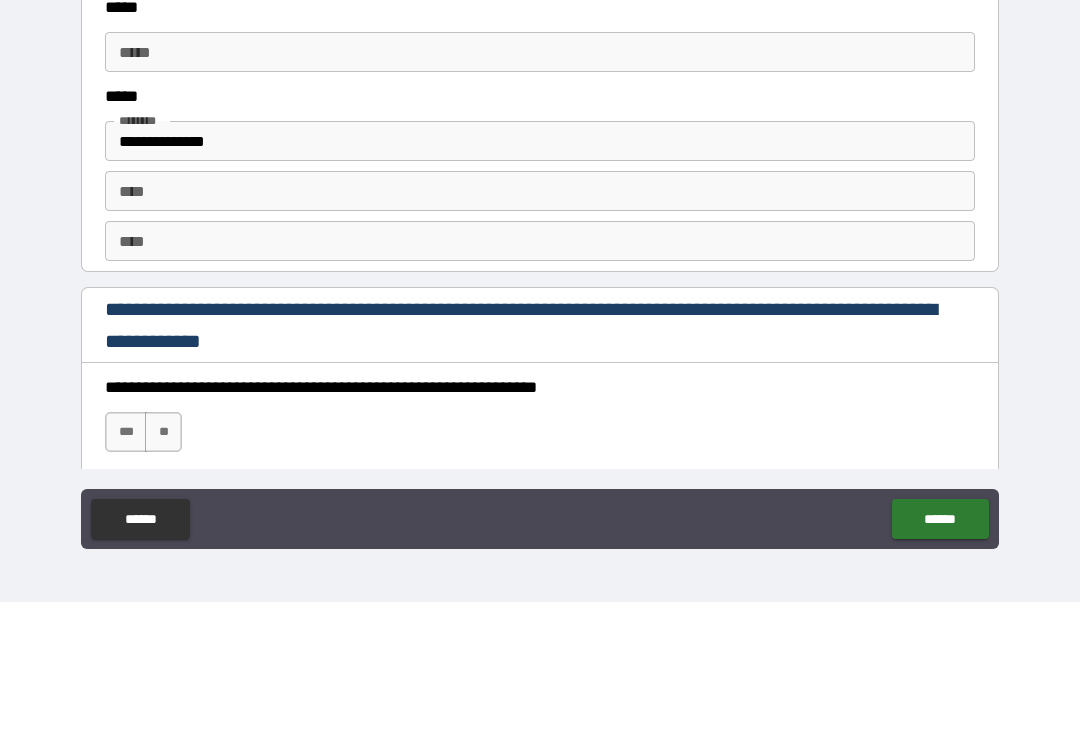 scroll, scrollTop: 2586, scrollLeft: 0, axis: vertical 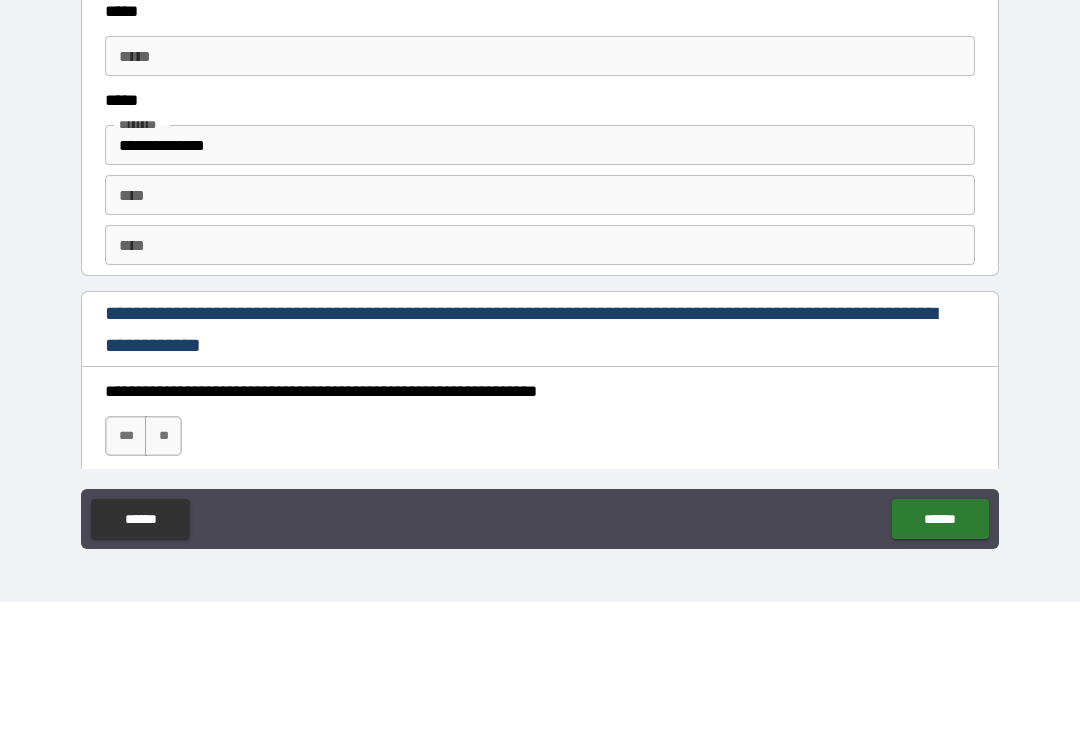 click on "*****" at bounding box center (540, 194) 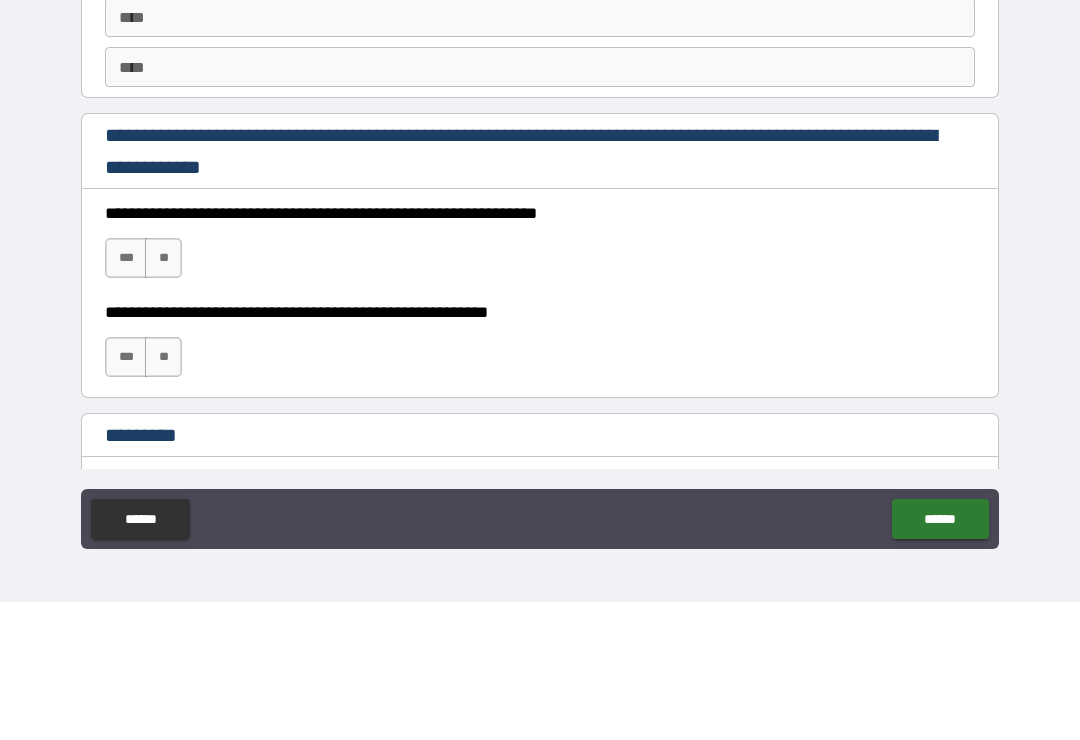 scroll, scrollTop: 2812, scrollLeft: 0, axis: vertical 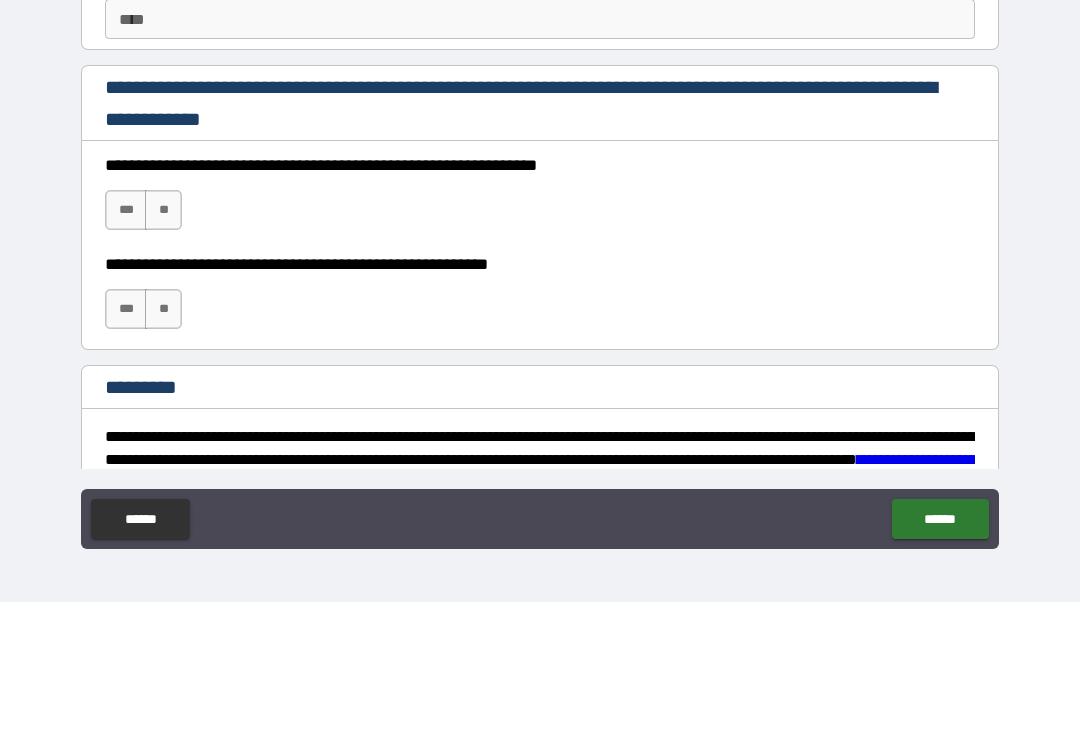 click on "***" at bounding box center (126, 348) 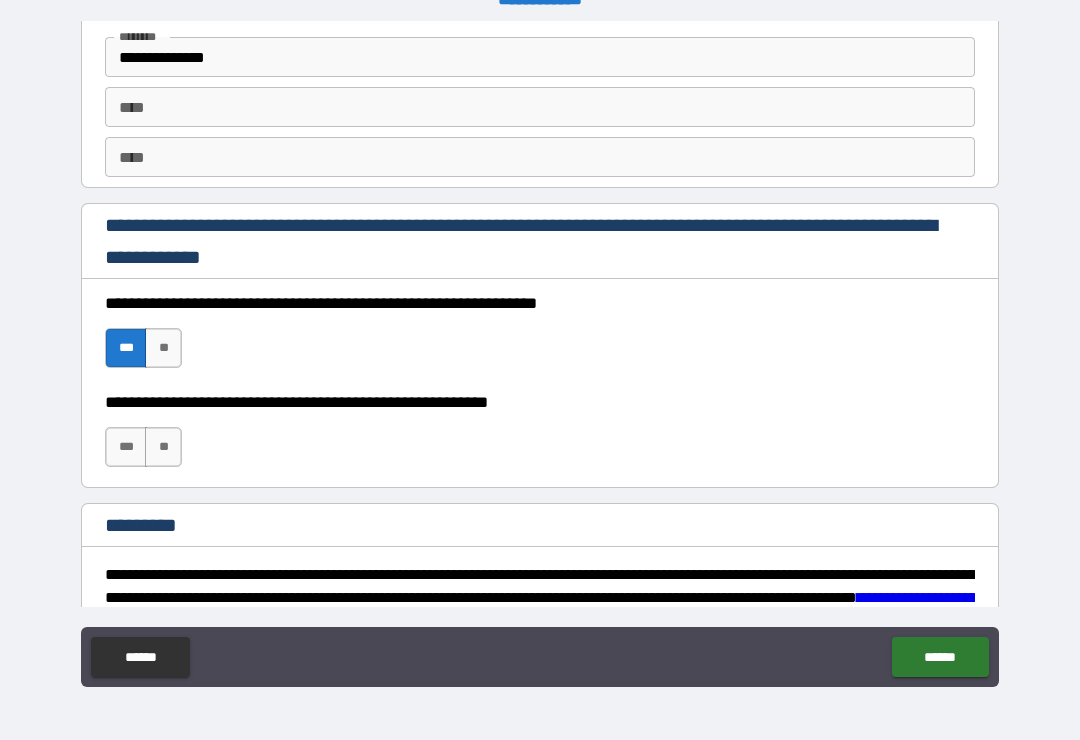 click on "***" at bounding box center (126, 447) 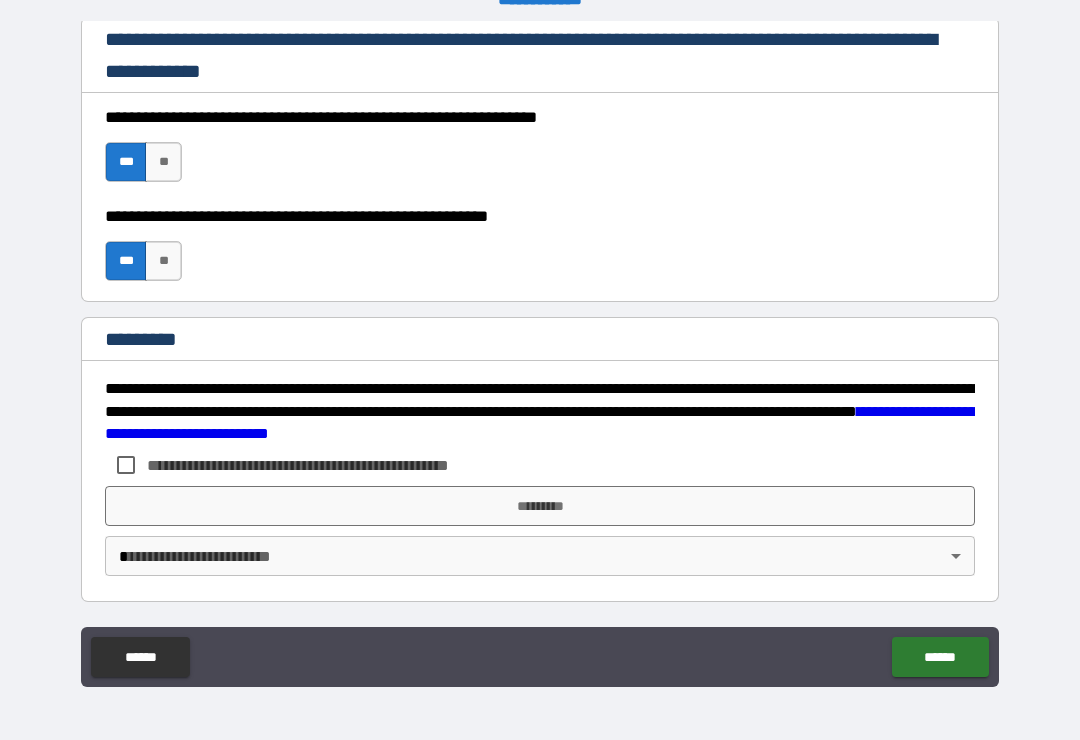 scroll, scrollTop: 2998, scrollLeft: 0, axis: vertical 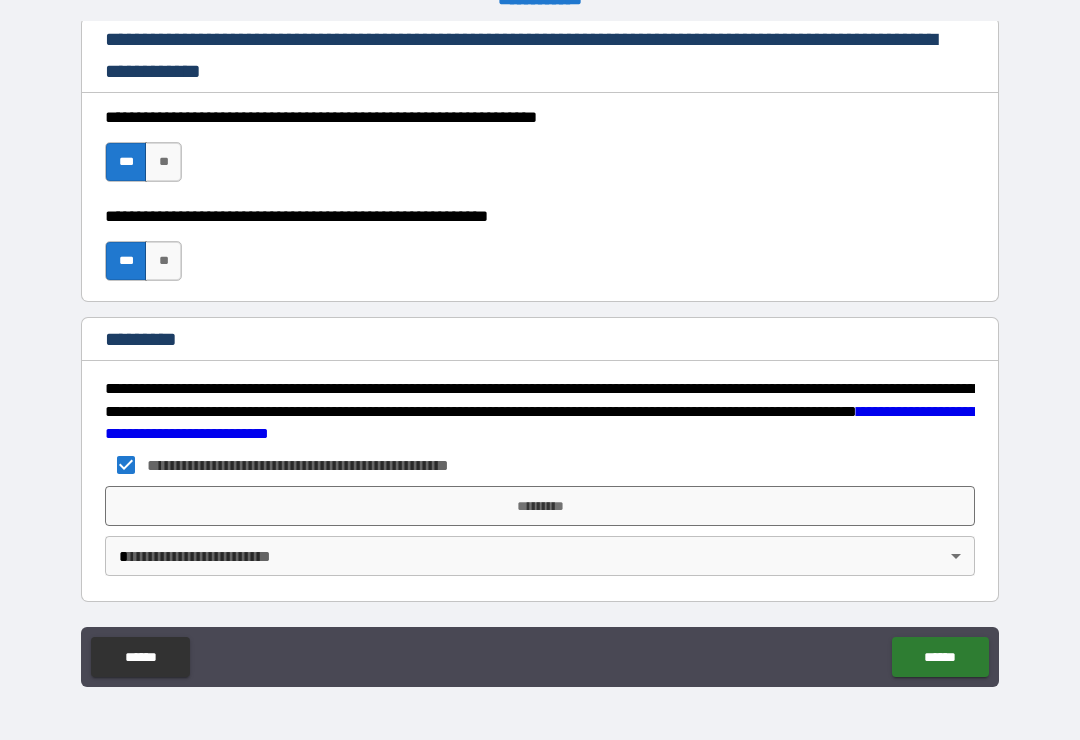 click on "*********" at bounding box center (540, 506) 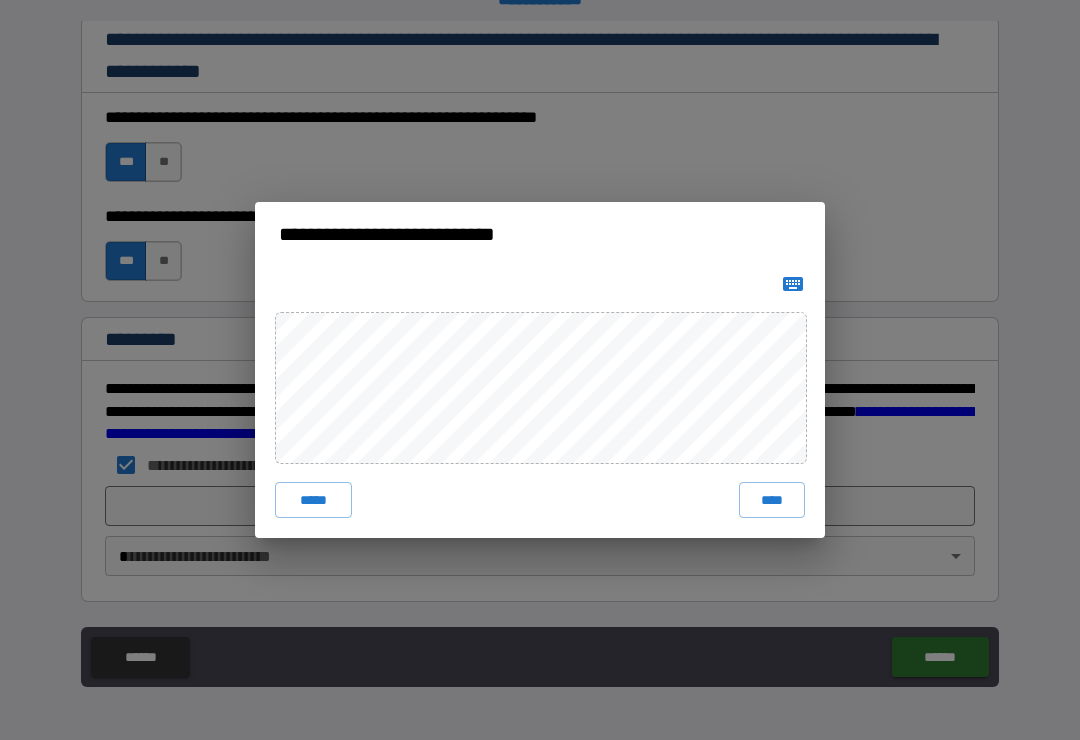 click on "****" at bounding box center [772, 500] 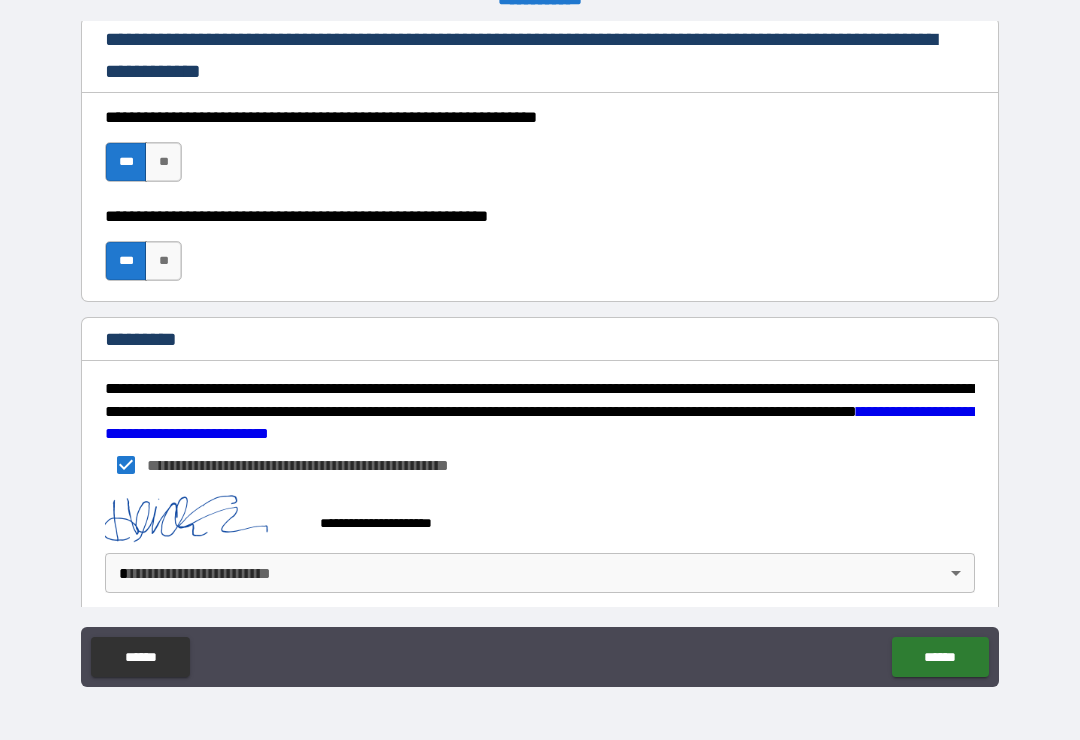 scroll, scrollTop: 2988, scrollLeft: 0, axis: vertical 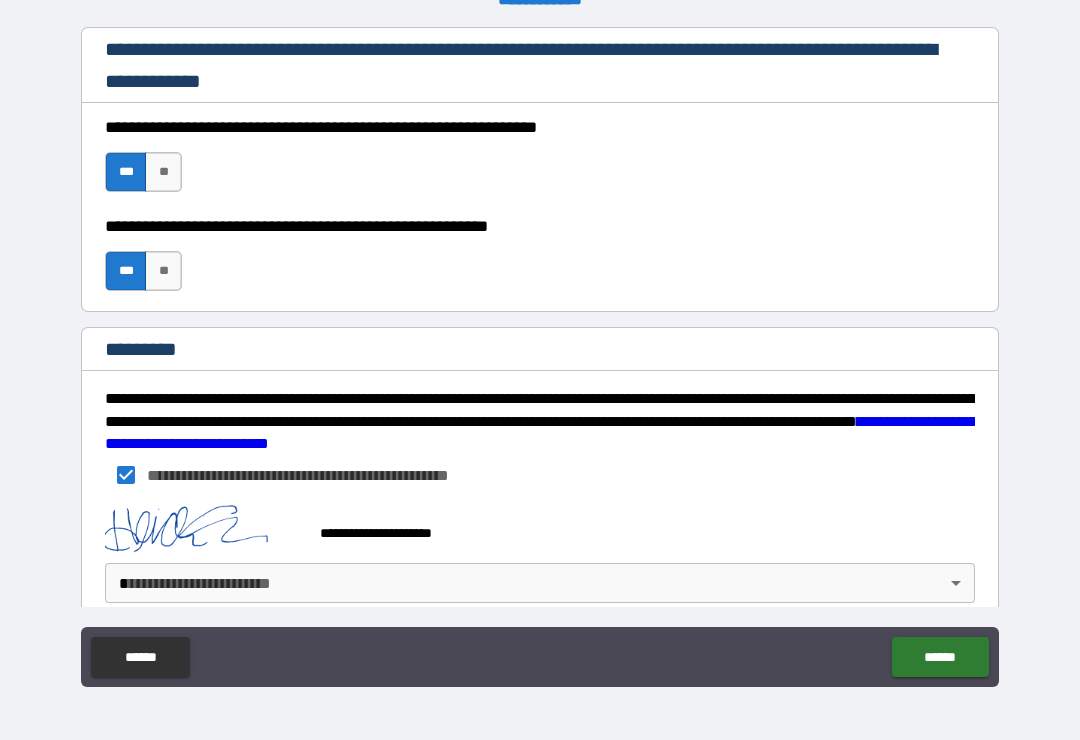 click on "**********" at bounding box center (540, 354) 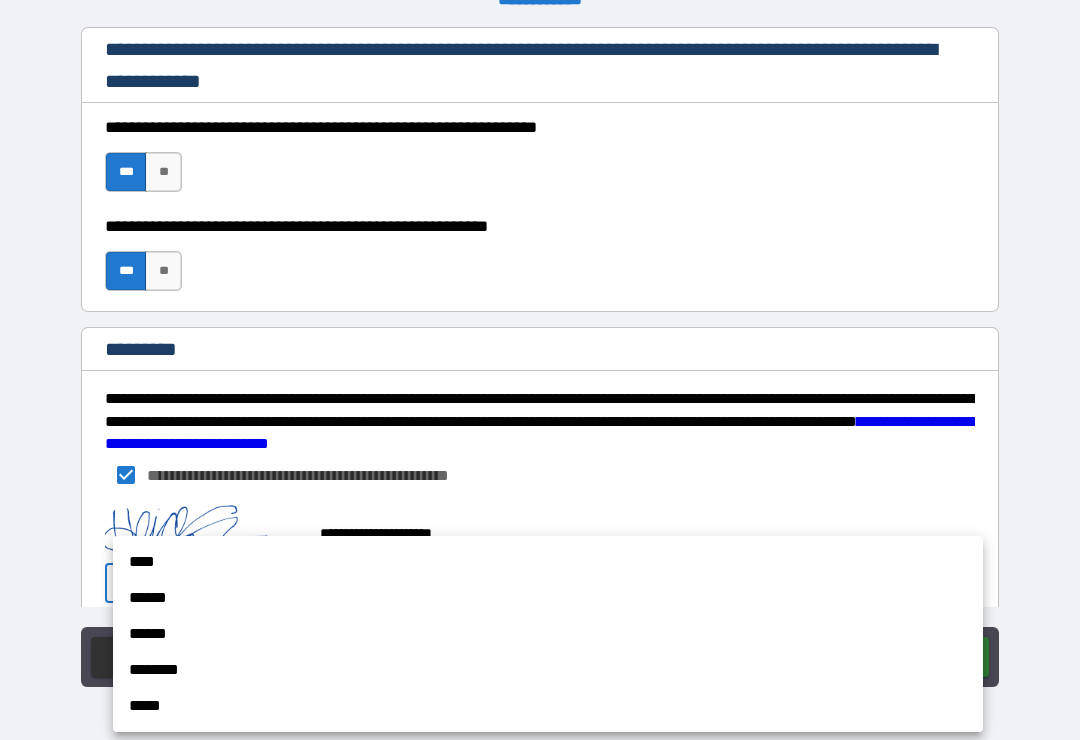 click on "********" at bounding box center [548, 670] 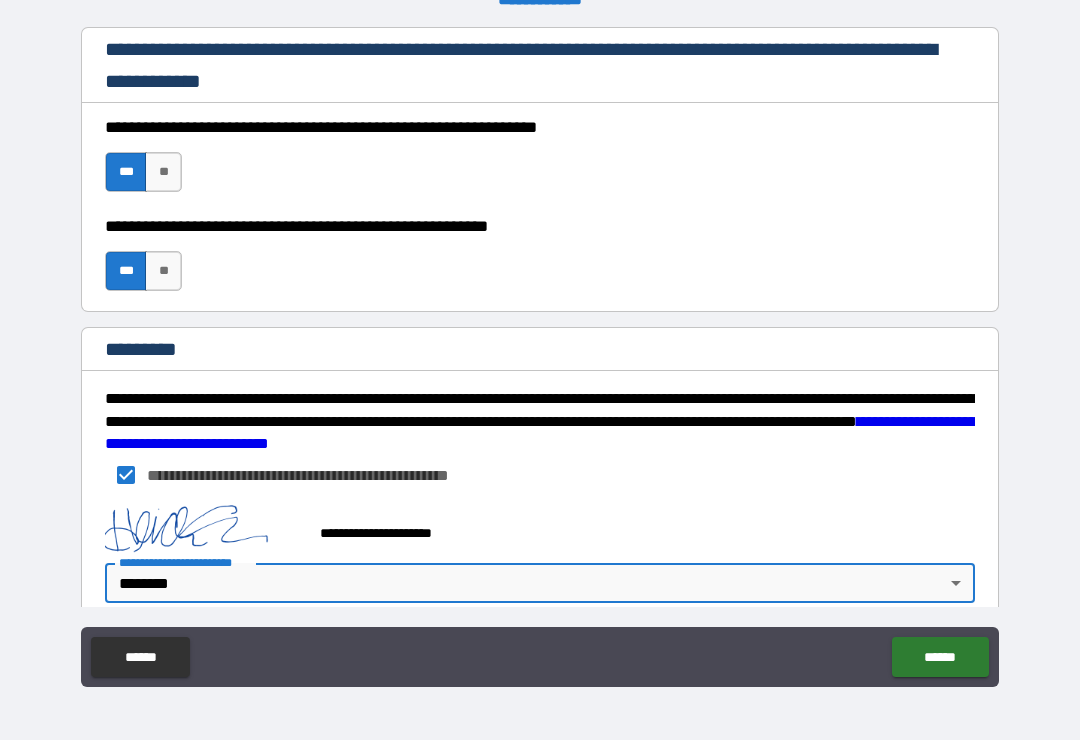 click on "**********" at bounding box center (540, 354) 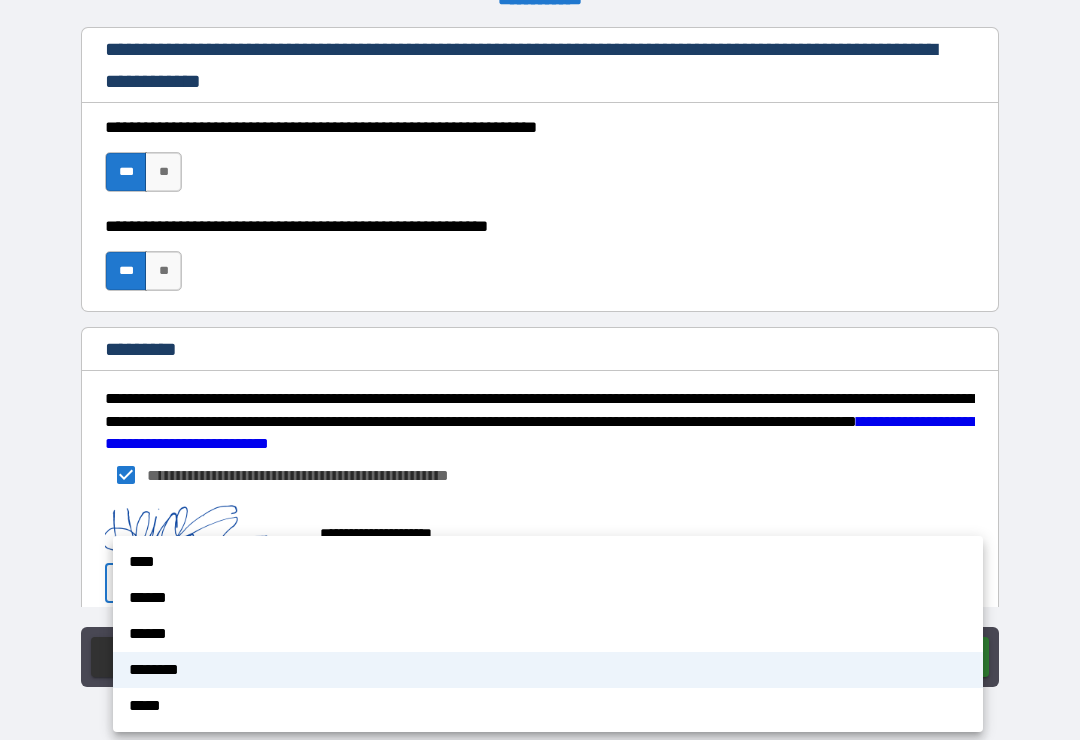 click on "******" at bounding box center [548, 598] 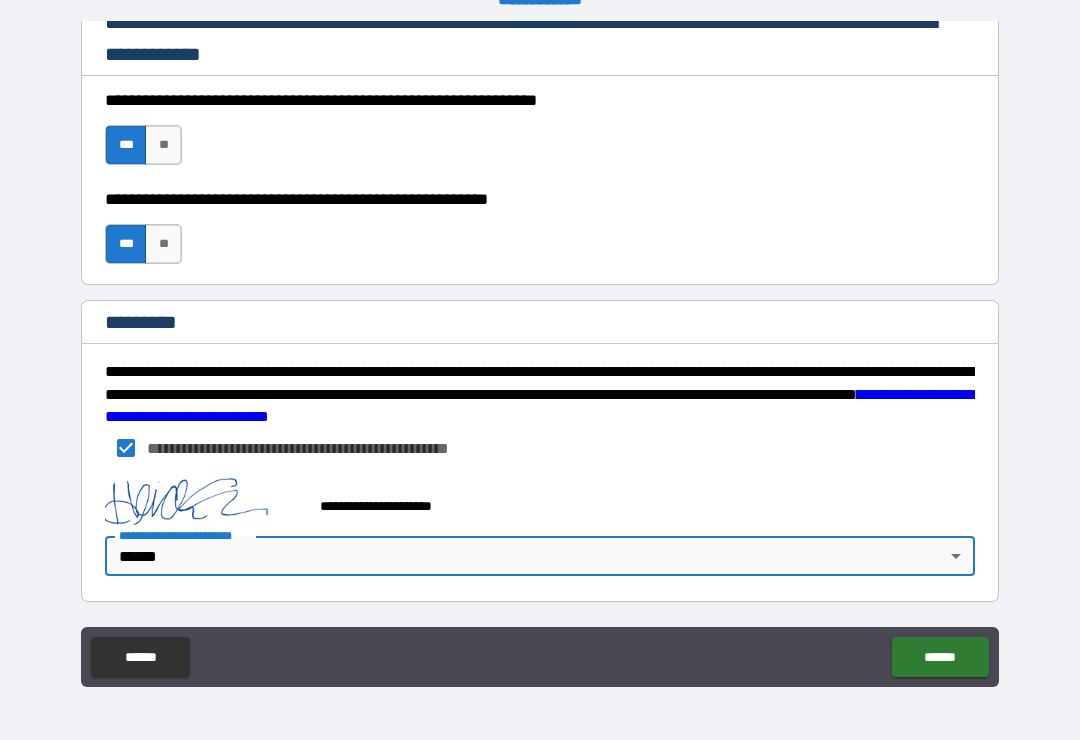 scroll, scrollTop: 3015, scrollLeft: 0, axis: vertical 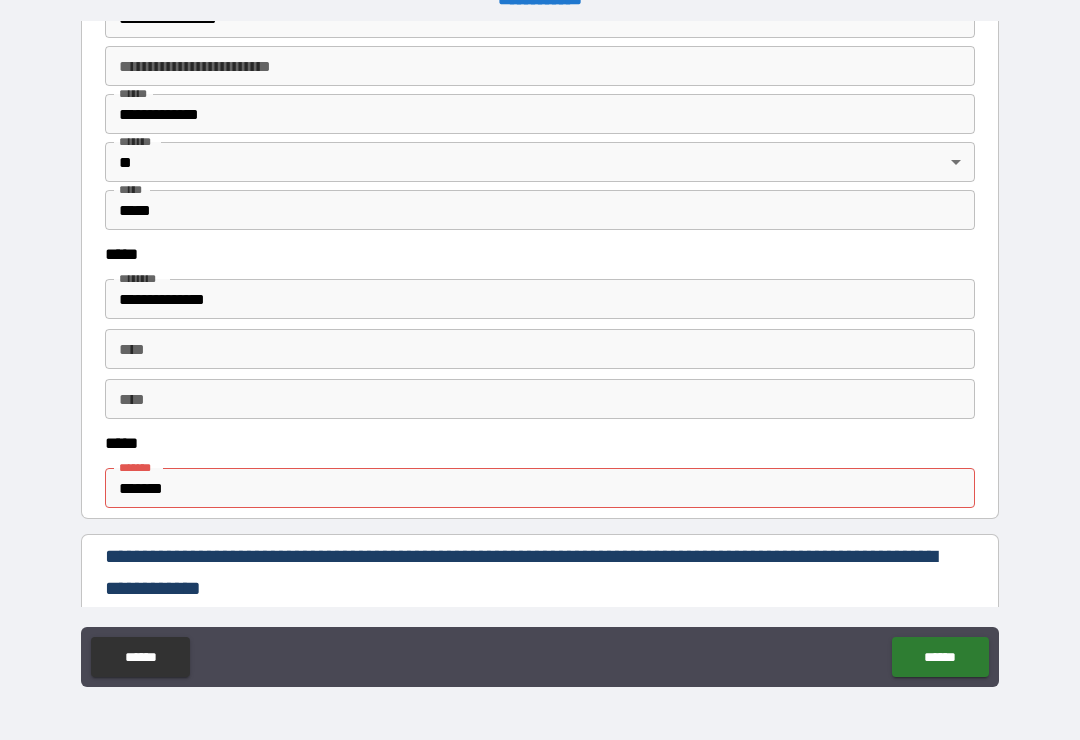 click on "*******" at bounding box center (540, 488) 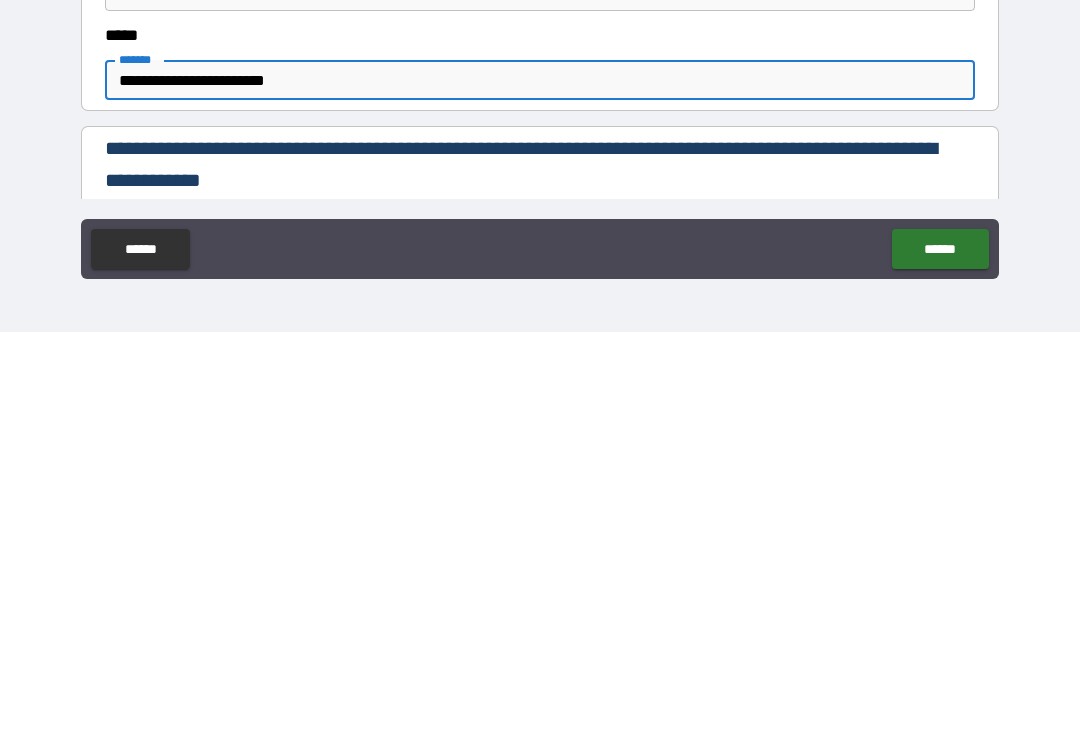 click on "******" at bounding box center (940, 657) 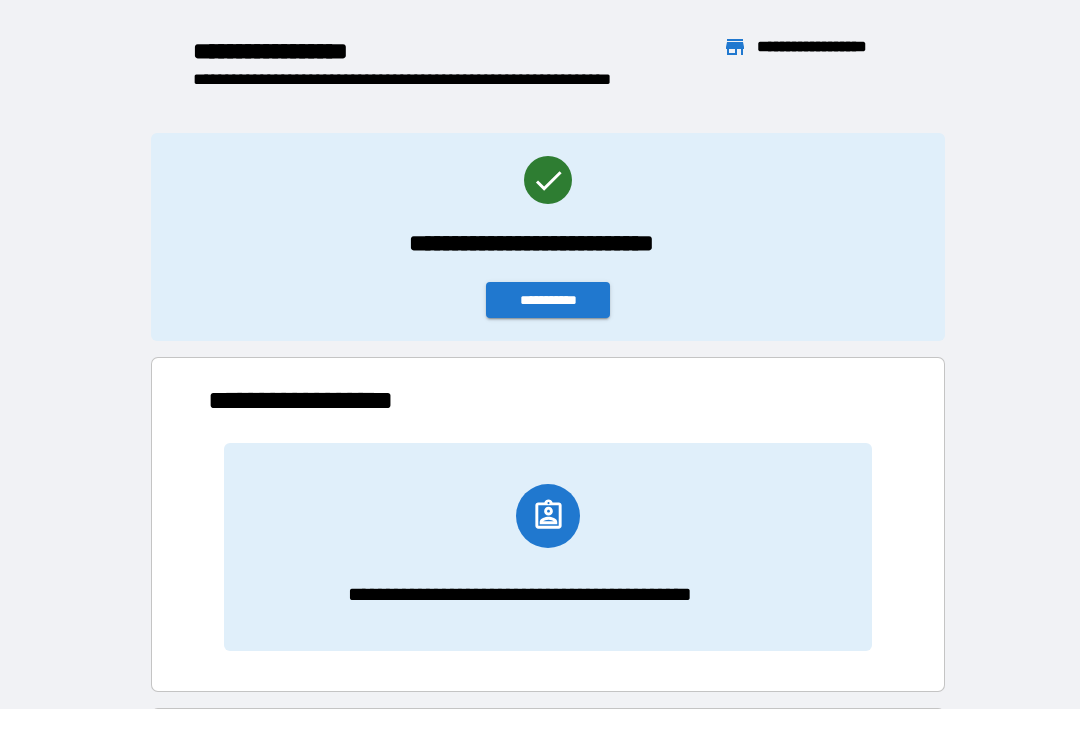 scroll, scrollTop: 331, scrollLeft: 680, axis: both 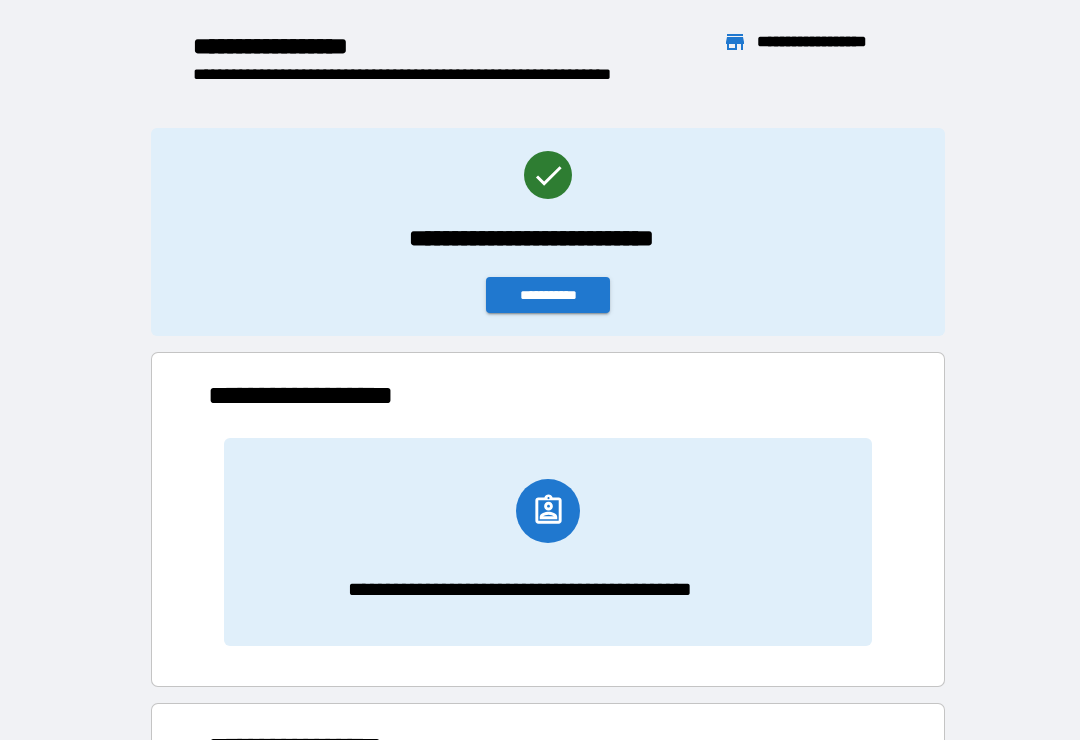 click on "**********" at bounding box center [548, 295] 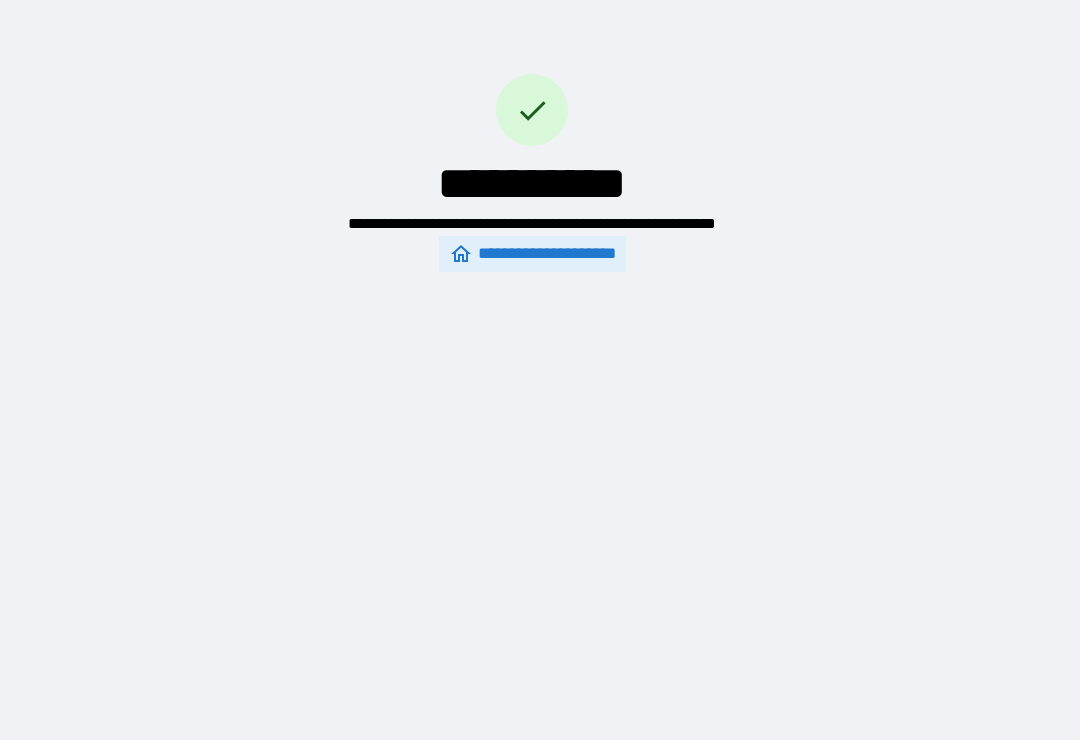 scroll, scrollTop: 0, scrollLeft: 0, axis: both 